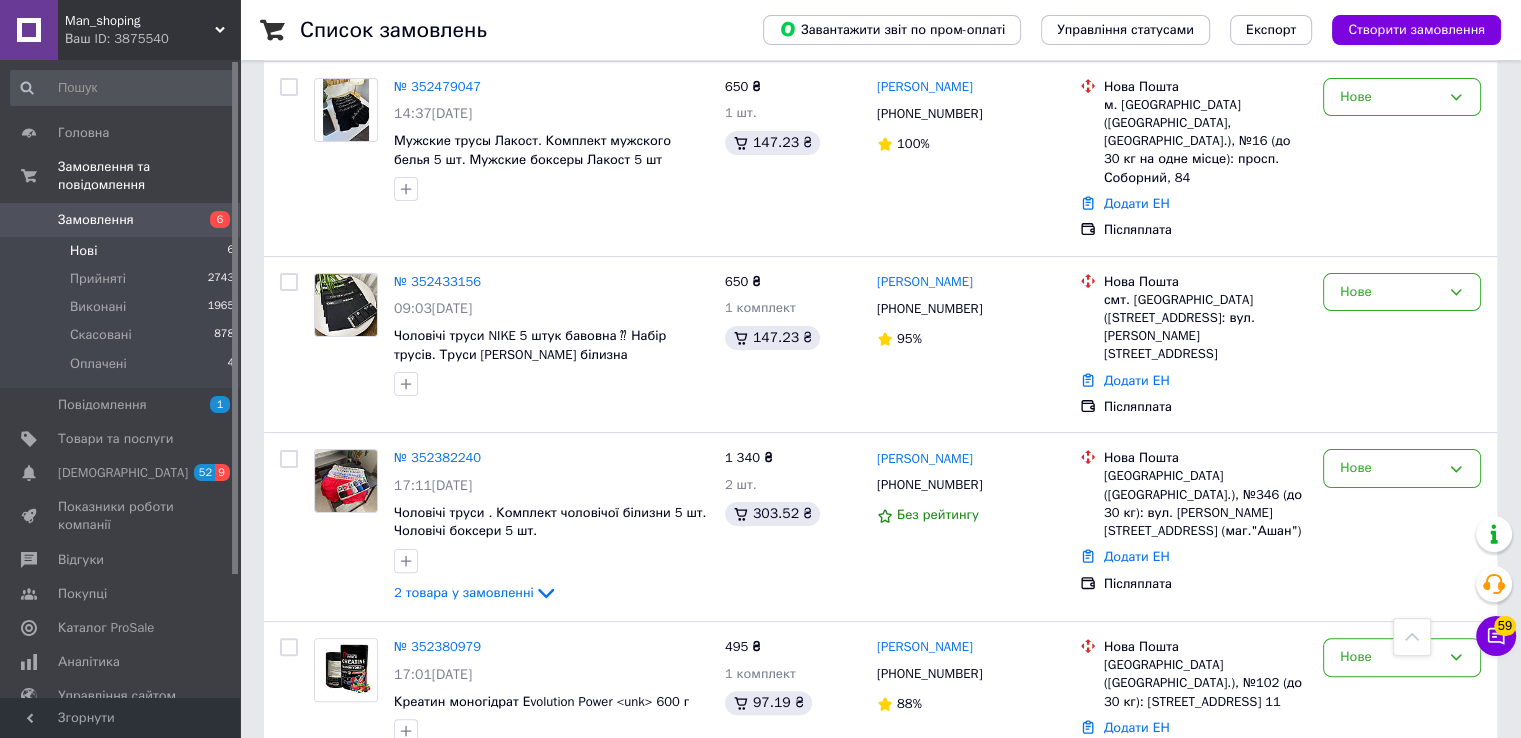 scroll, scrollTop: 360, scrollLeft: 0, axis: vertical 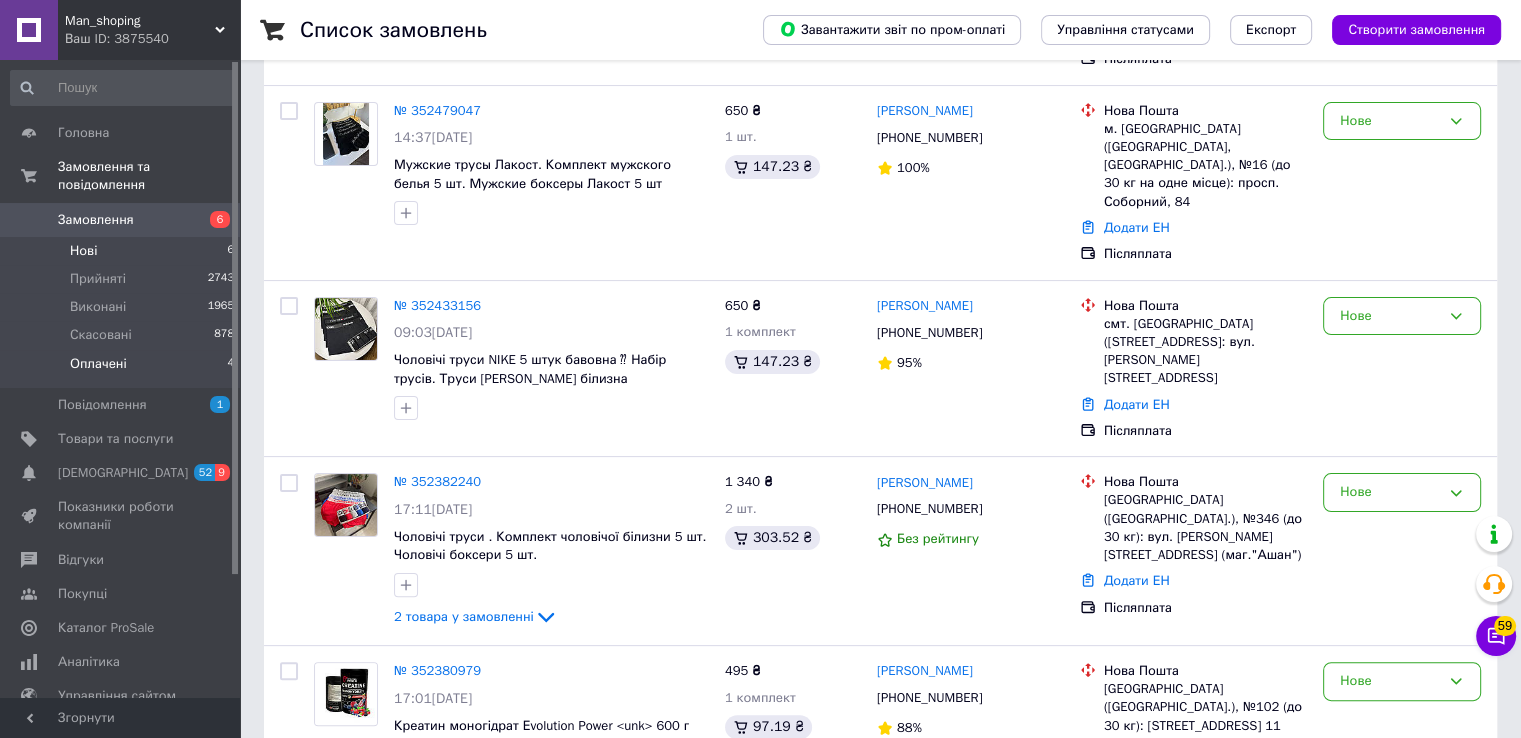click on "Оплачені 4" at bounding box center [123, 369] 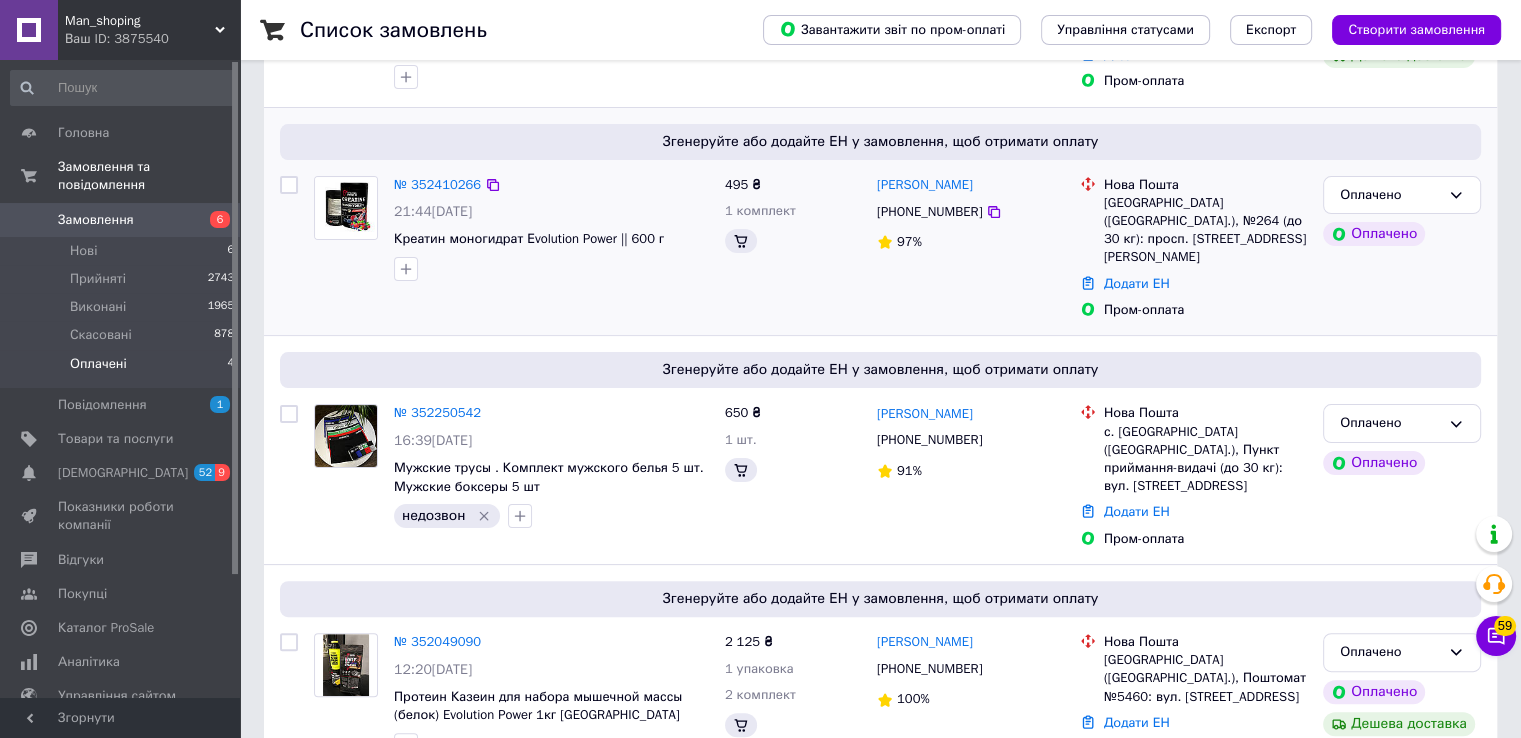 scroll, scrollTop: 443, scrollLeft: 0, axis: vertical 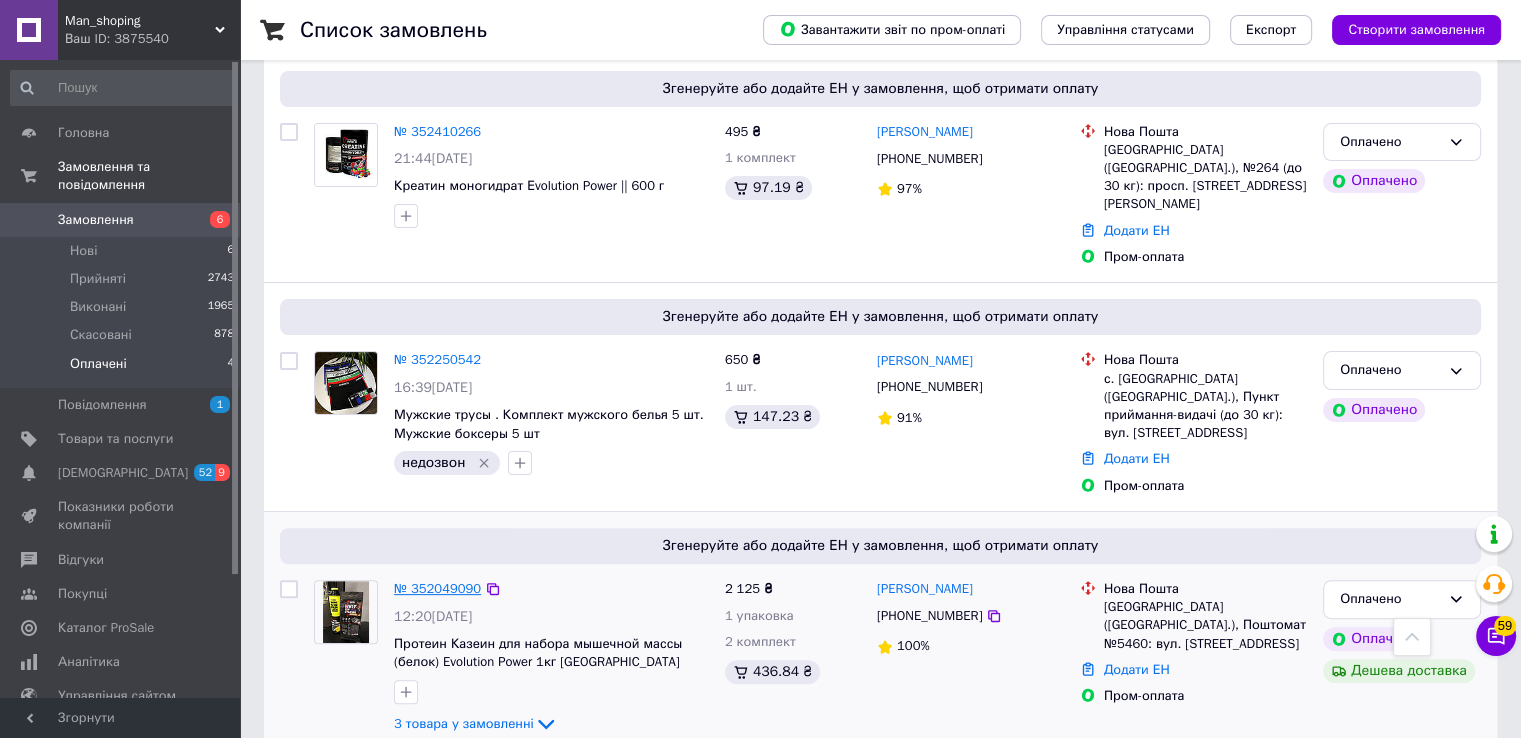click on "№ 352049090" at bounding box center (437, 588) 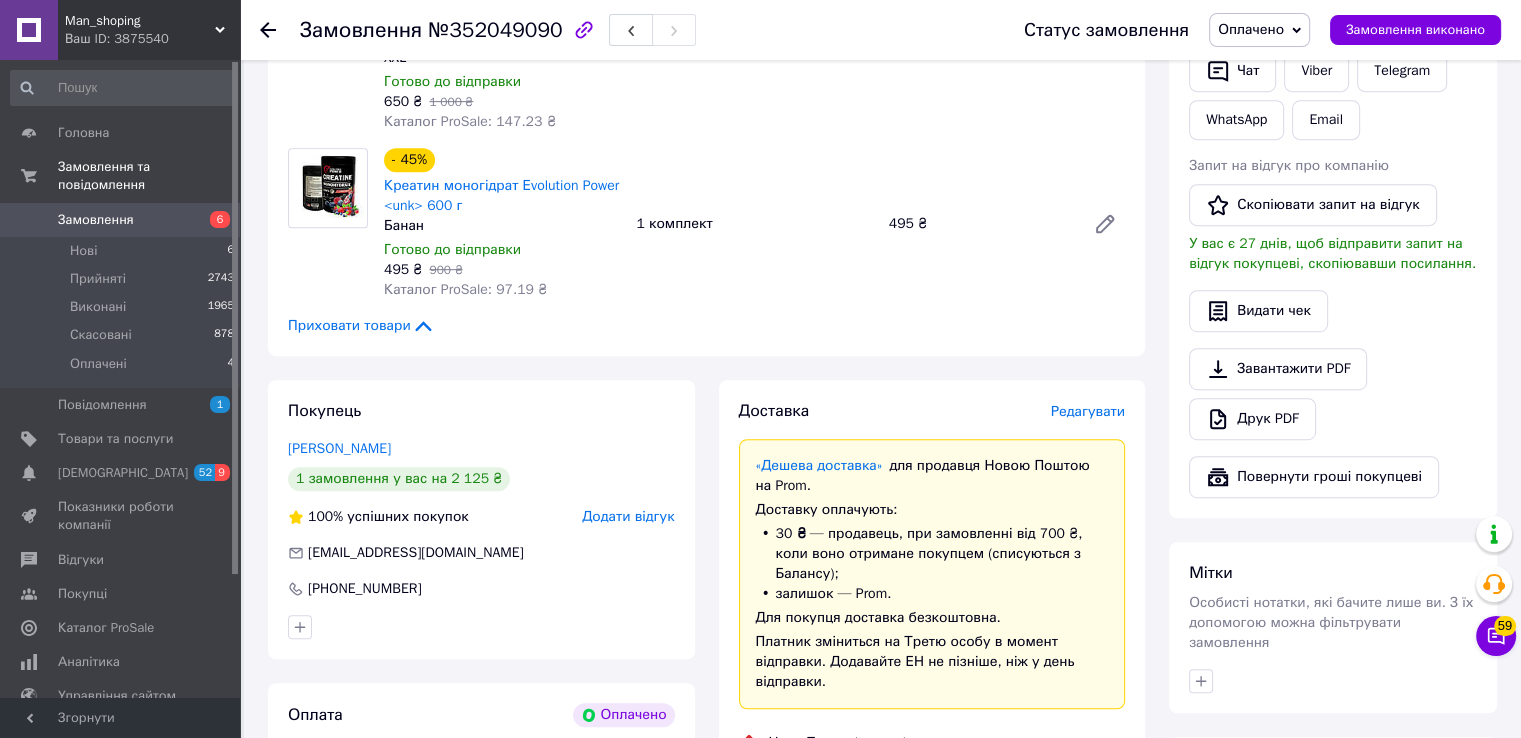 scroll, scrollTop: 960, scrollLeft: 0, axis: vertical 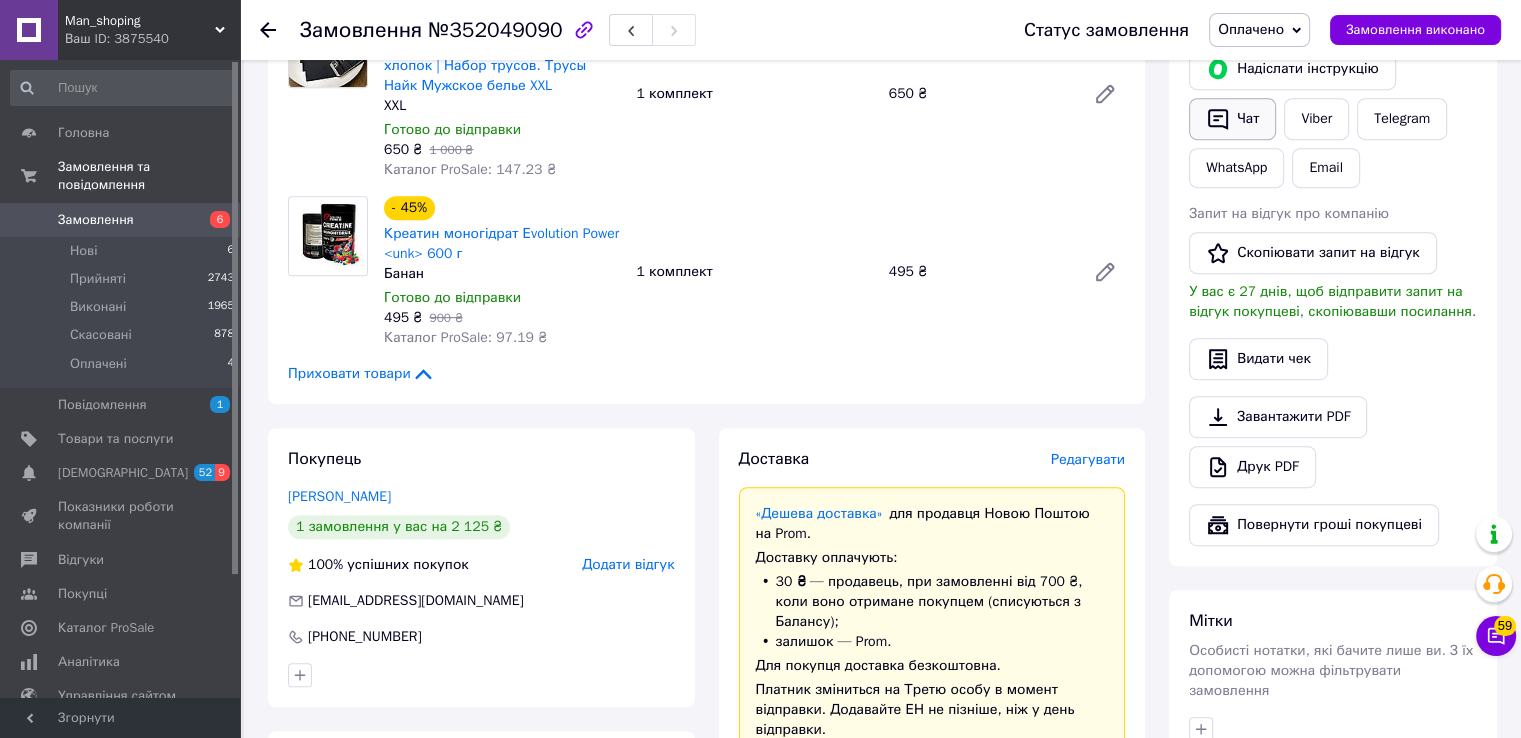 click on "Чат" at bounding box center (1232, 119) 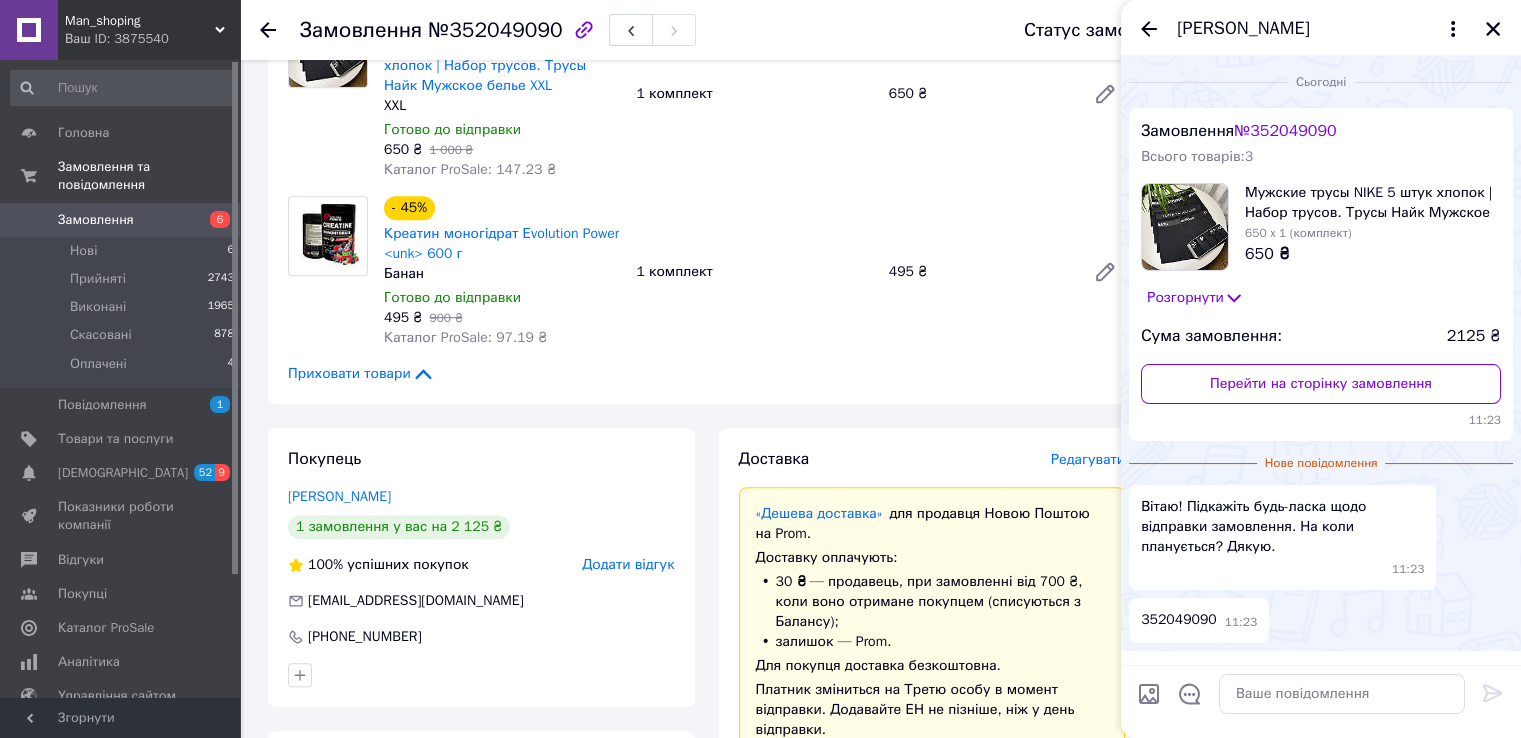 scroll, scrollTop: 60, scrollLeft: 0, axis: vertical 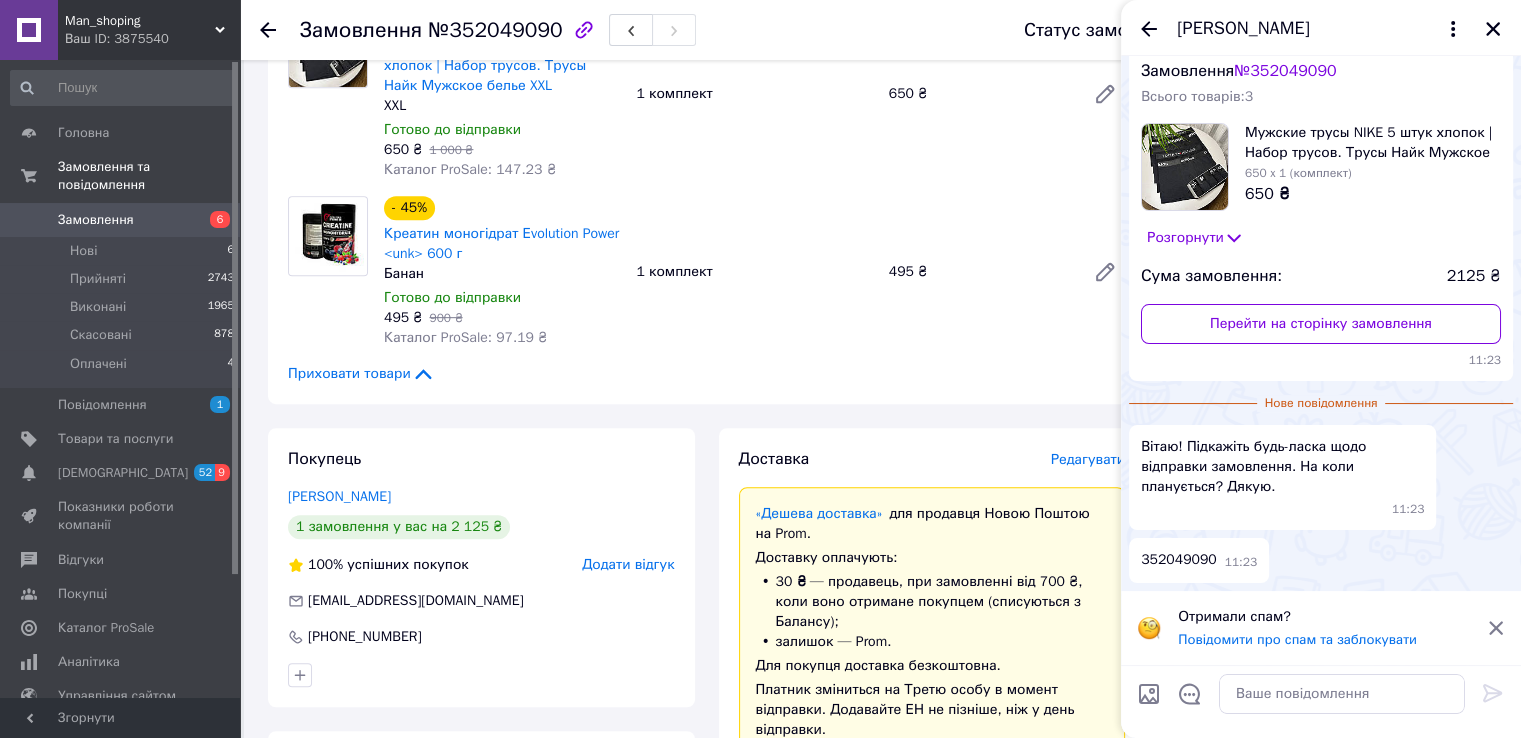 click 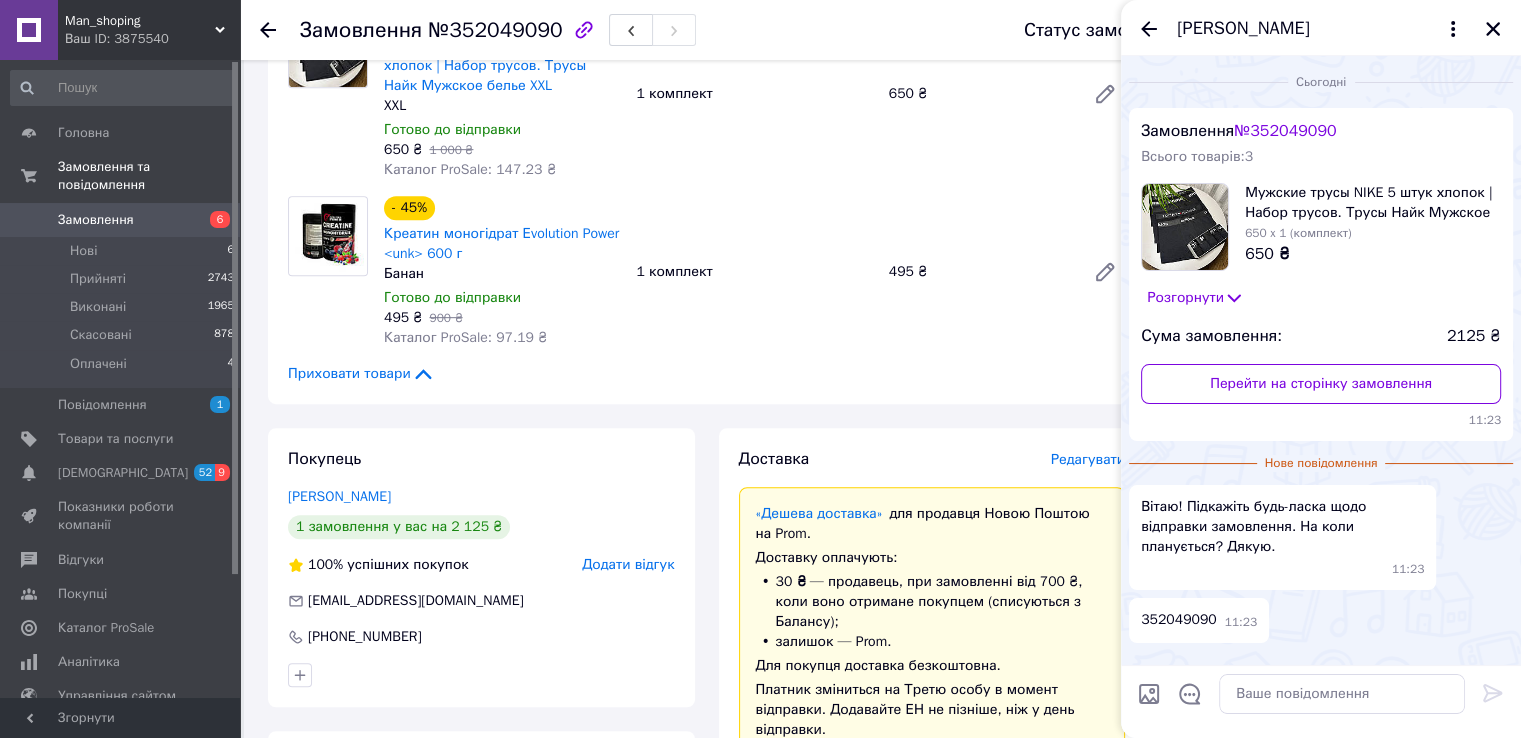 scroll, scrollTop: 0, scrollLeft: 0, axis: both 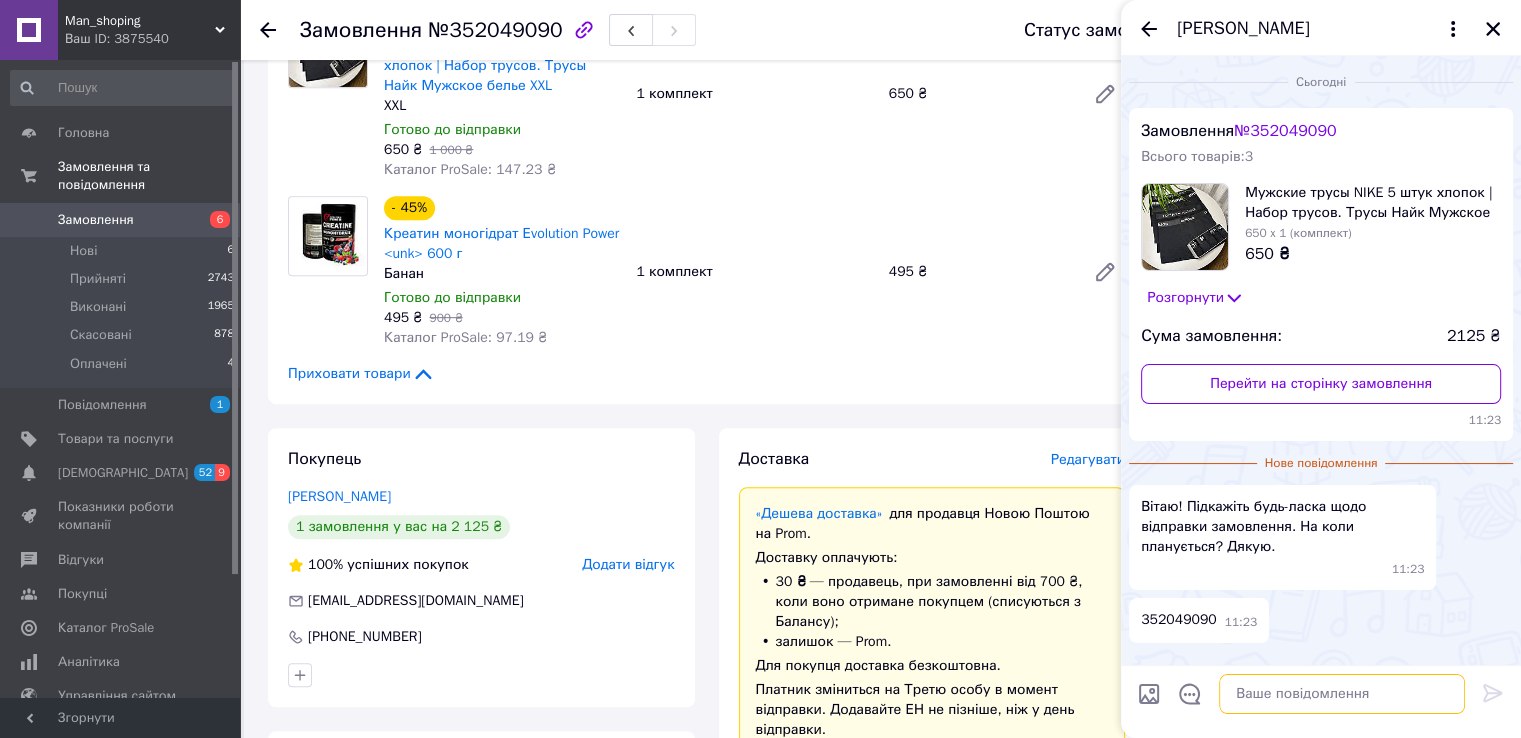 click at bounding box center [1342, 694] 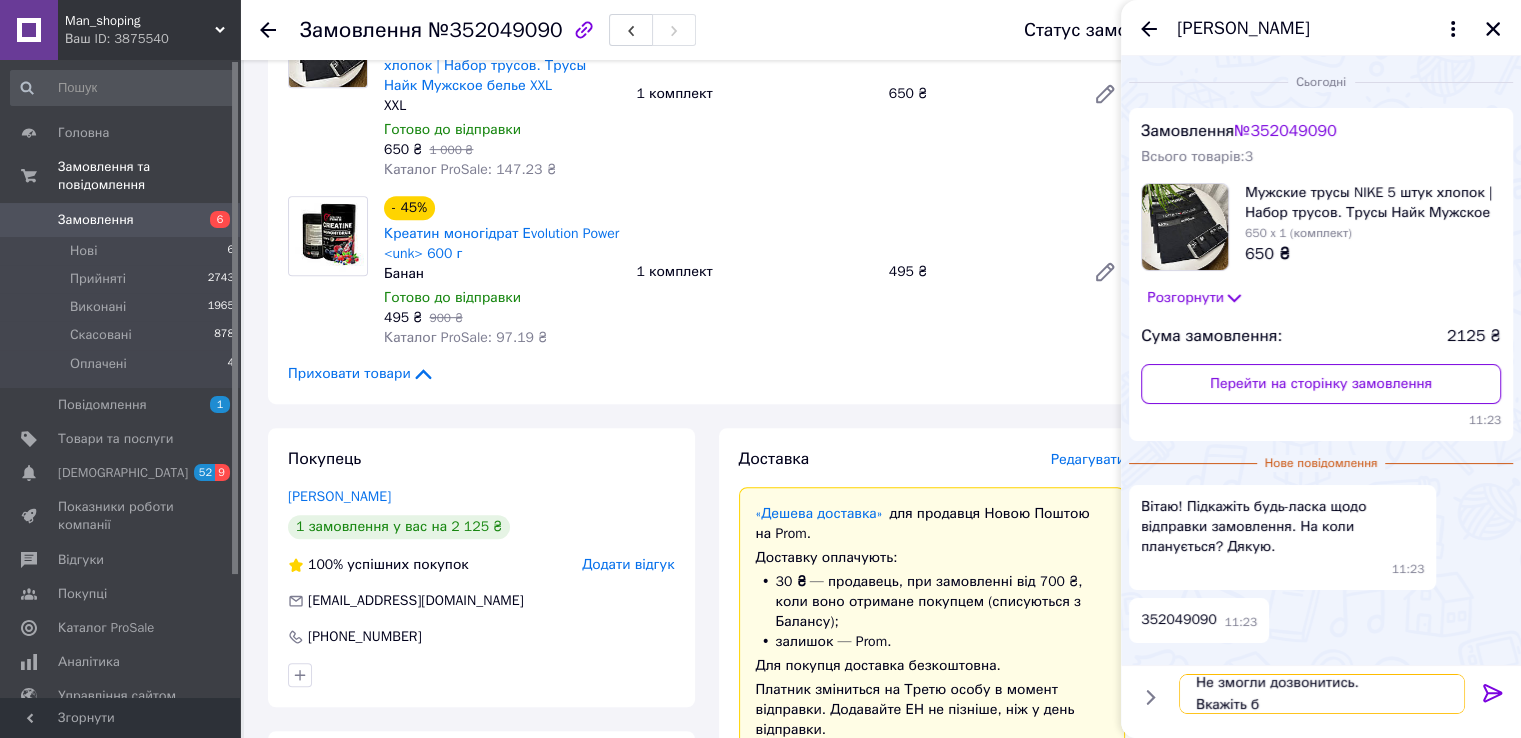 scroll, scrollTop: 24, scrollLeft: 0, axis: vertical 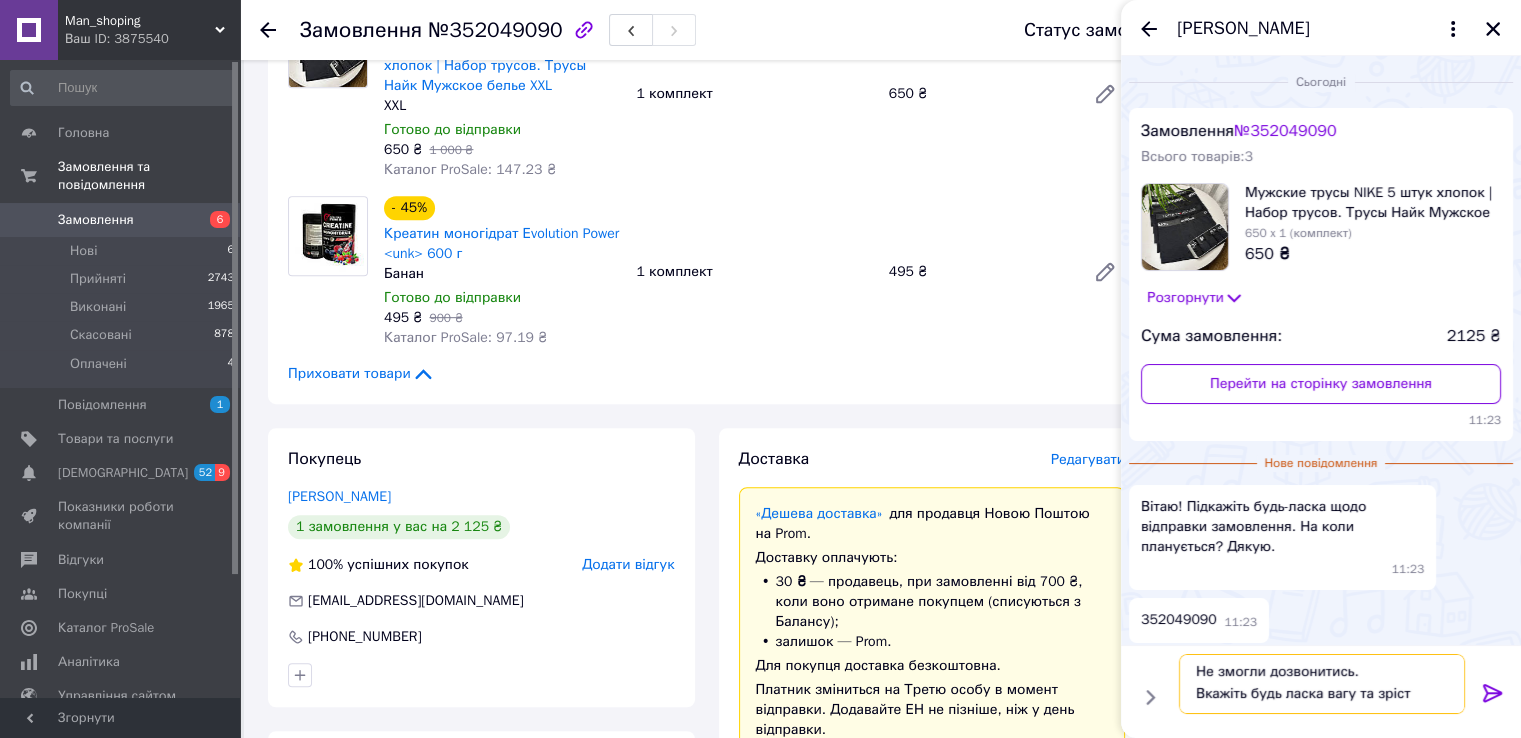 type on "Вітаю.
Не змогли дозвонитись.
Вкажіть будь ласка вагу та зріст?" 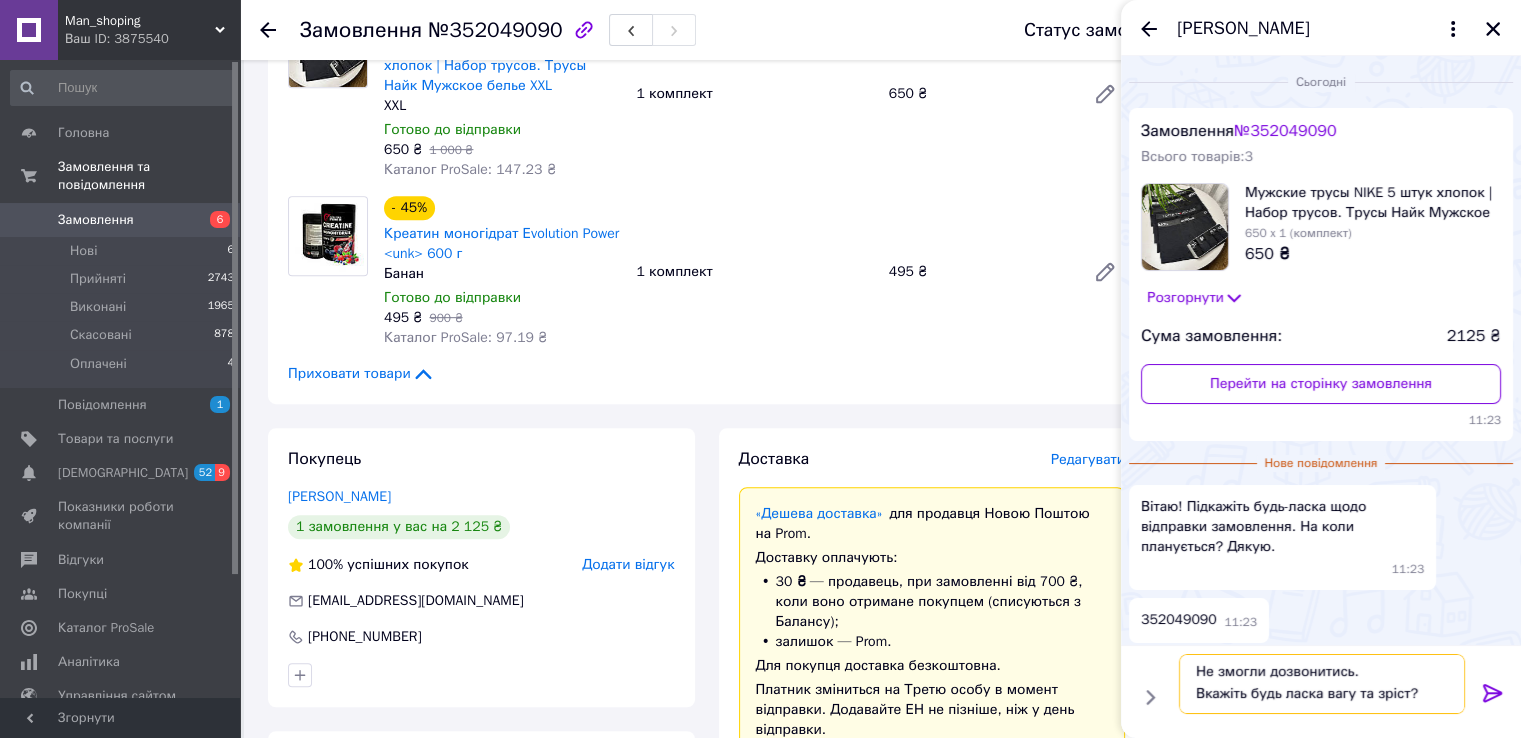 type 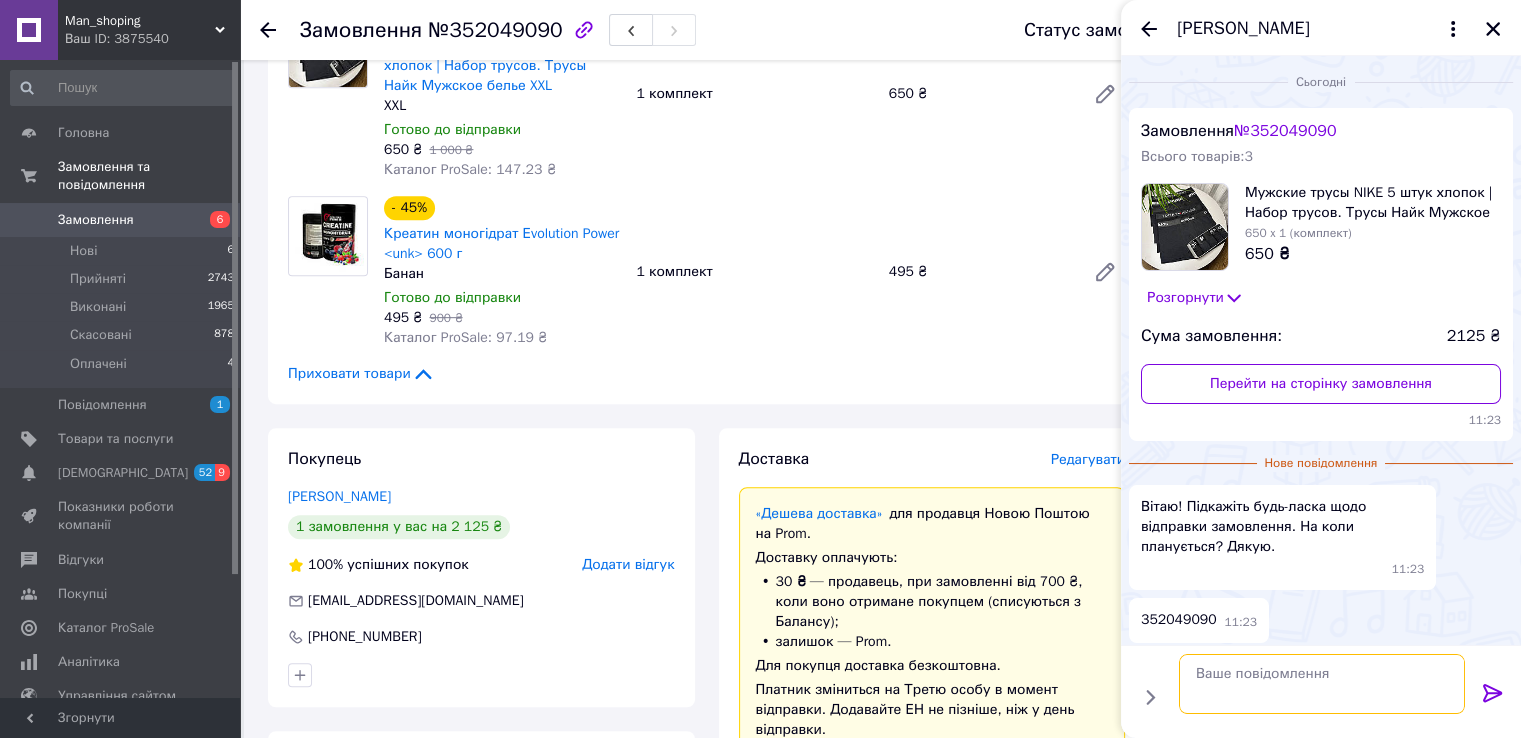 scroll, scrollTop: 0, scrollLeft: 0, axis: both 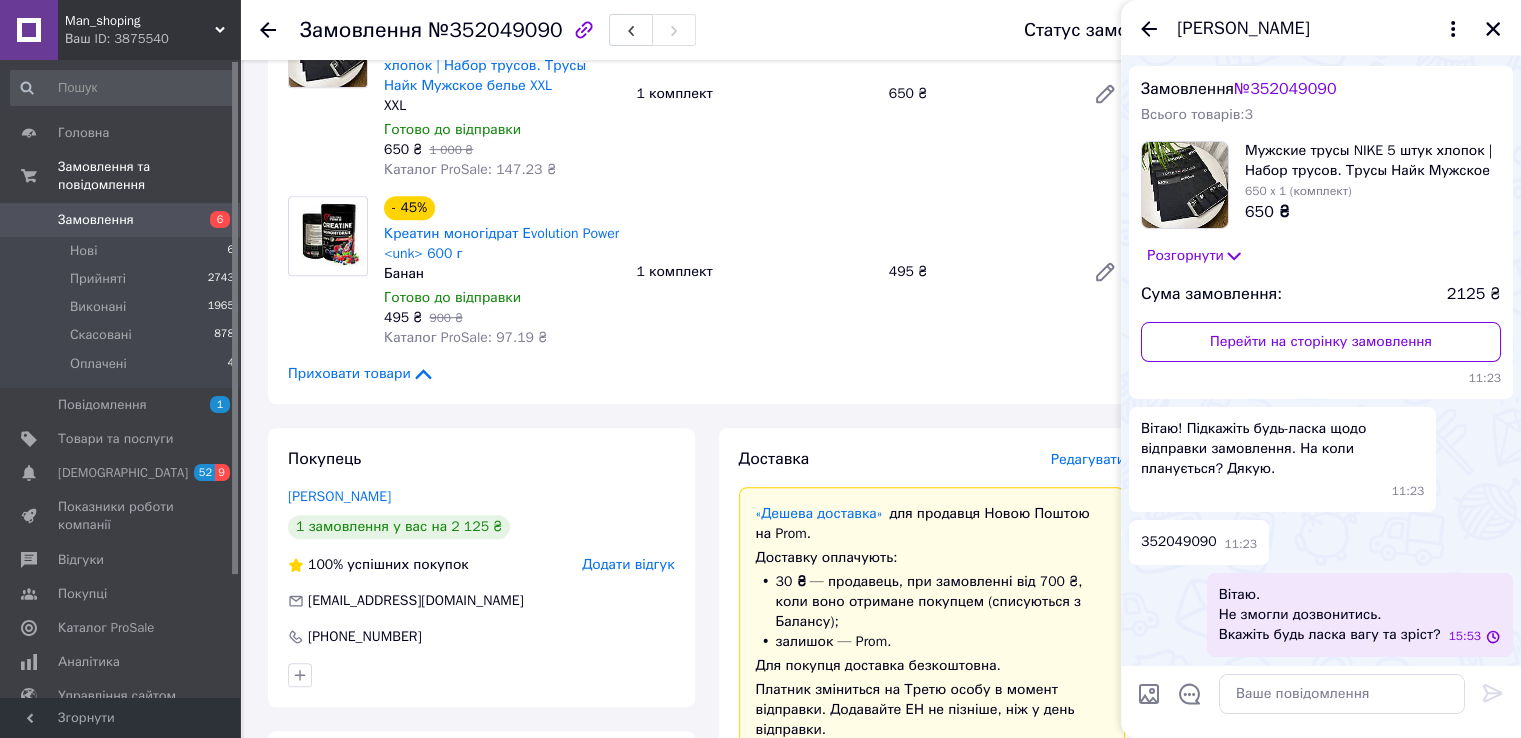 click on "Приховати товари" at bounding box center [706, 374] 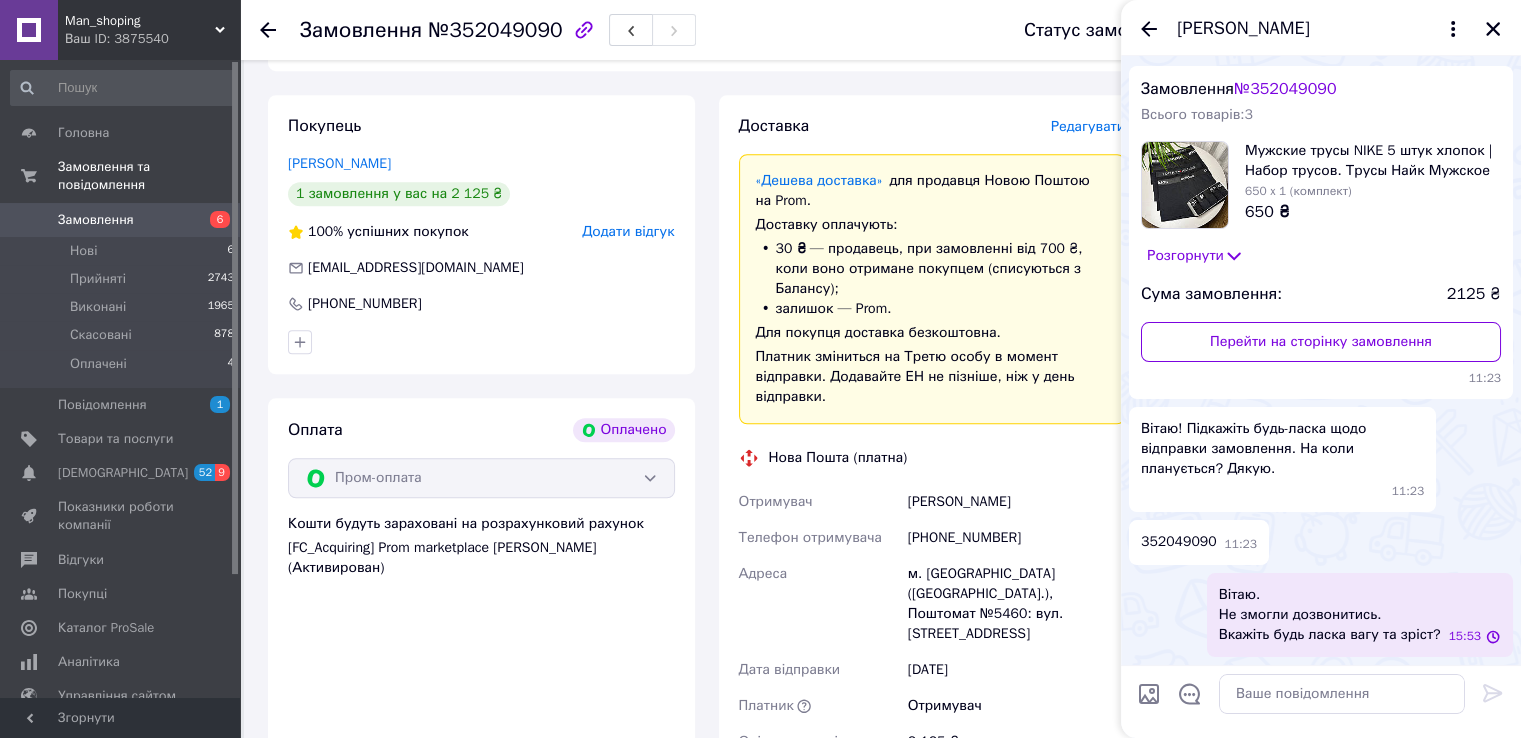 scroll, scrollTop: 1294, scrollLeft: 0, axis: vertical 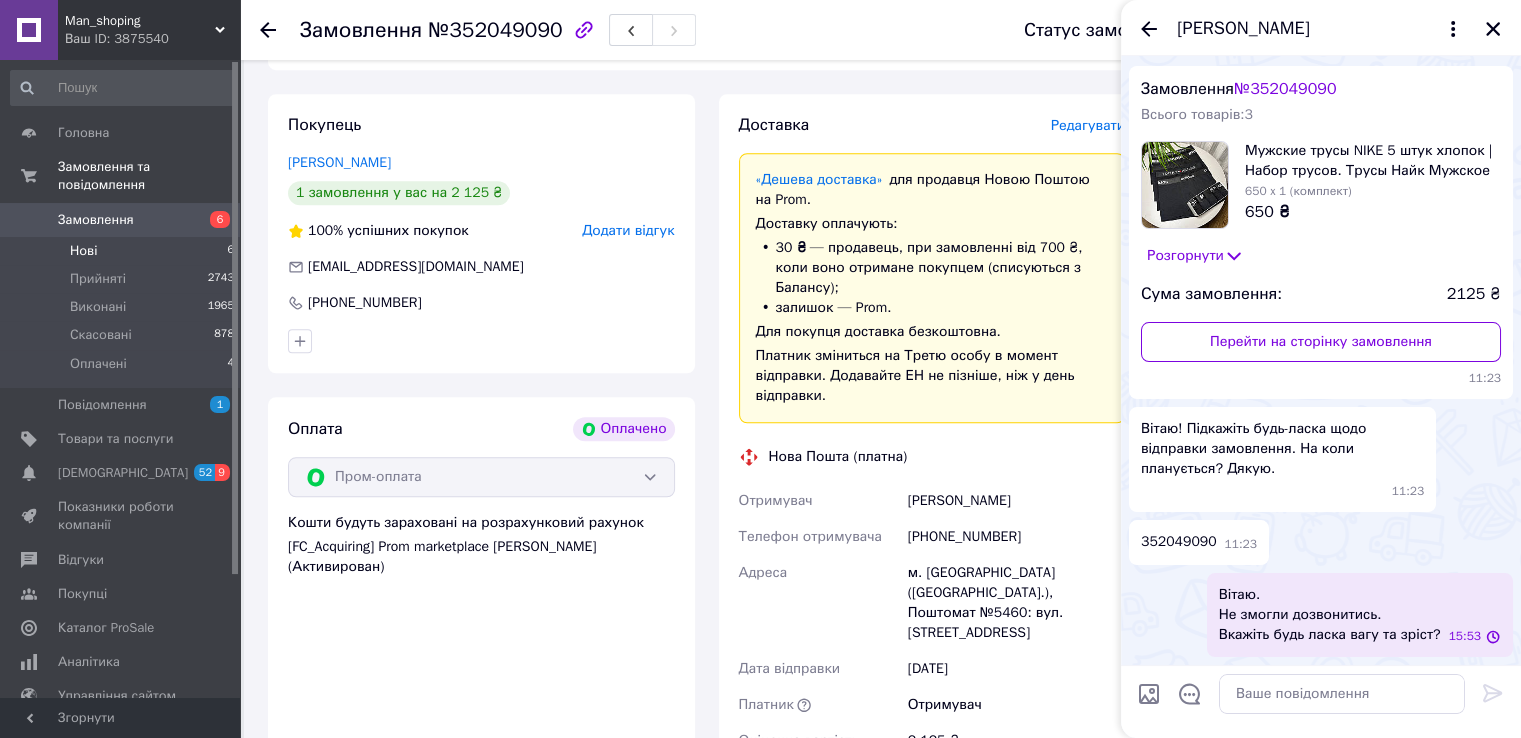 click on "Нові 6" at bounding box center [123, 251] 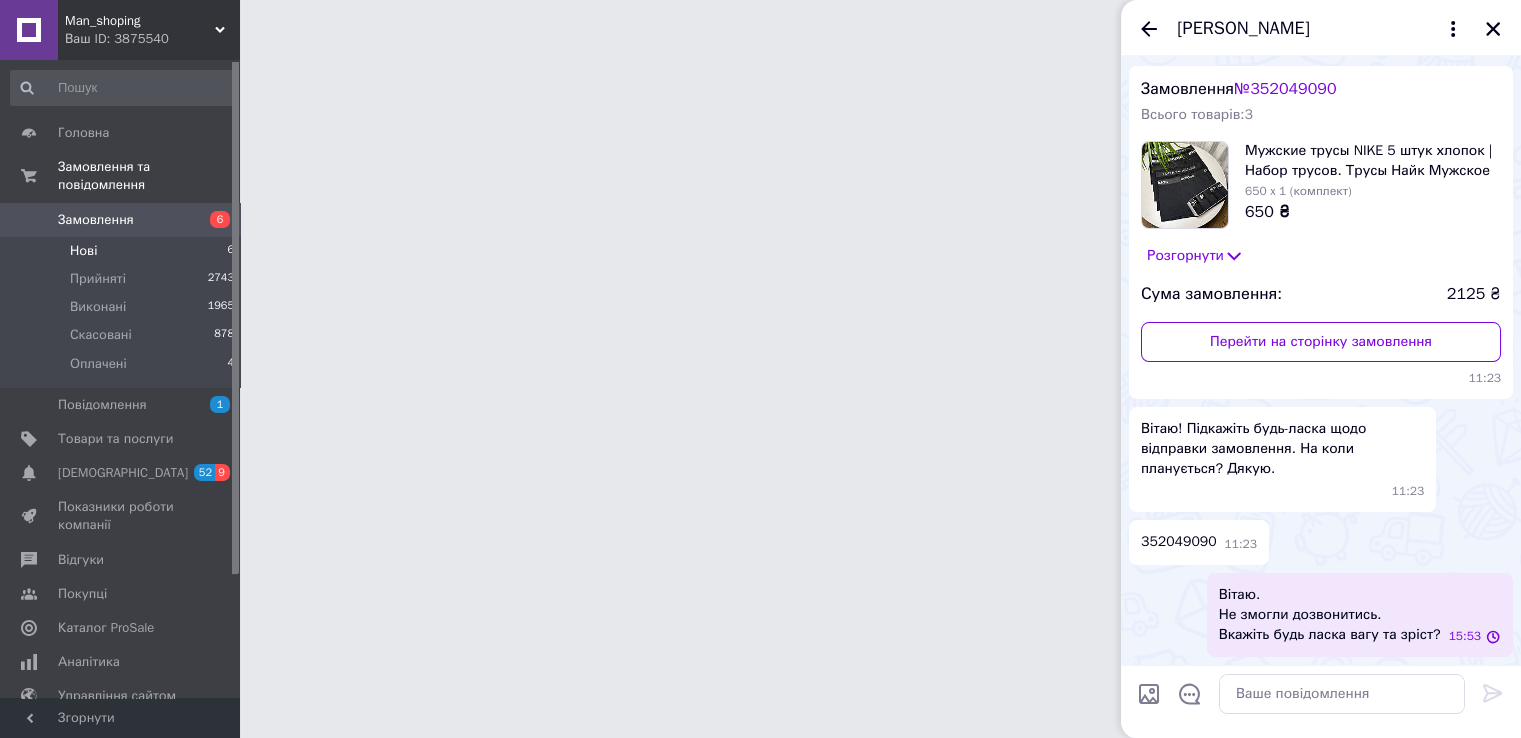 scroll, scrollTop: 0, scrollLeft: 0, axis: both 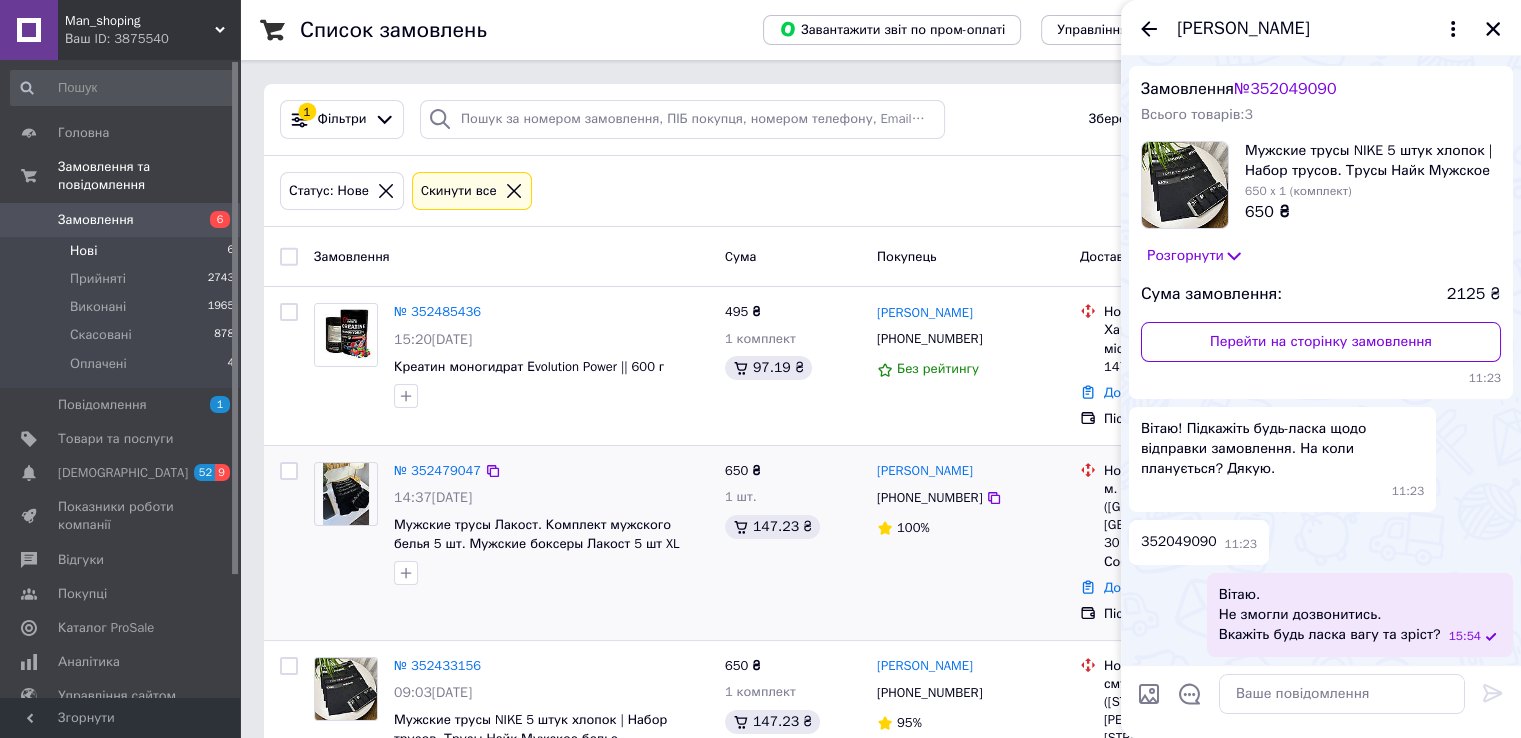 click on "№ 352479047 14:37[DATE] Мужские трусы Лакост. Комплект мужского белья 5 шт. Мужские боксеры Лакост 5 шт XL 650 ₴ 1 шт. 147.23 ₴ [PERSON_NAME] [PHONE_NUMBER] 100% Нова Пошта м. [GEOGRAPHIC_DATA] ([GEOGRAPHIC_DATA], [GEOGRAPHIC_DATA].), №16 (до 30 кг на одне місце): просп. Соборний, 84 Додати ЕН Післяплата Нове" at bounding box center (880, 543) 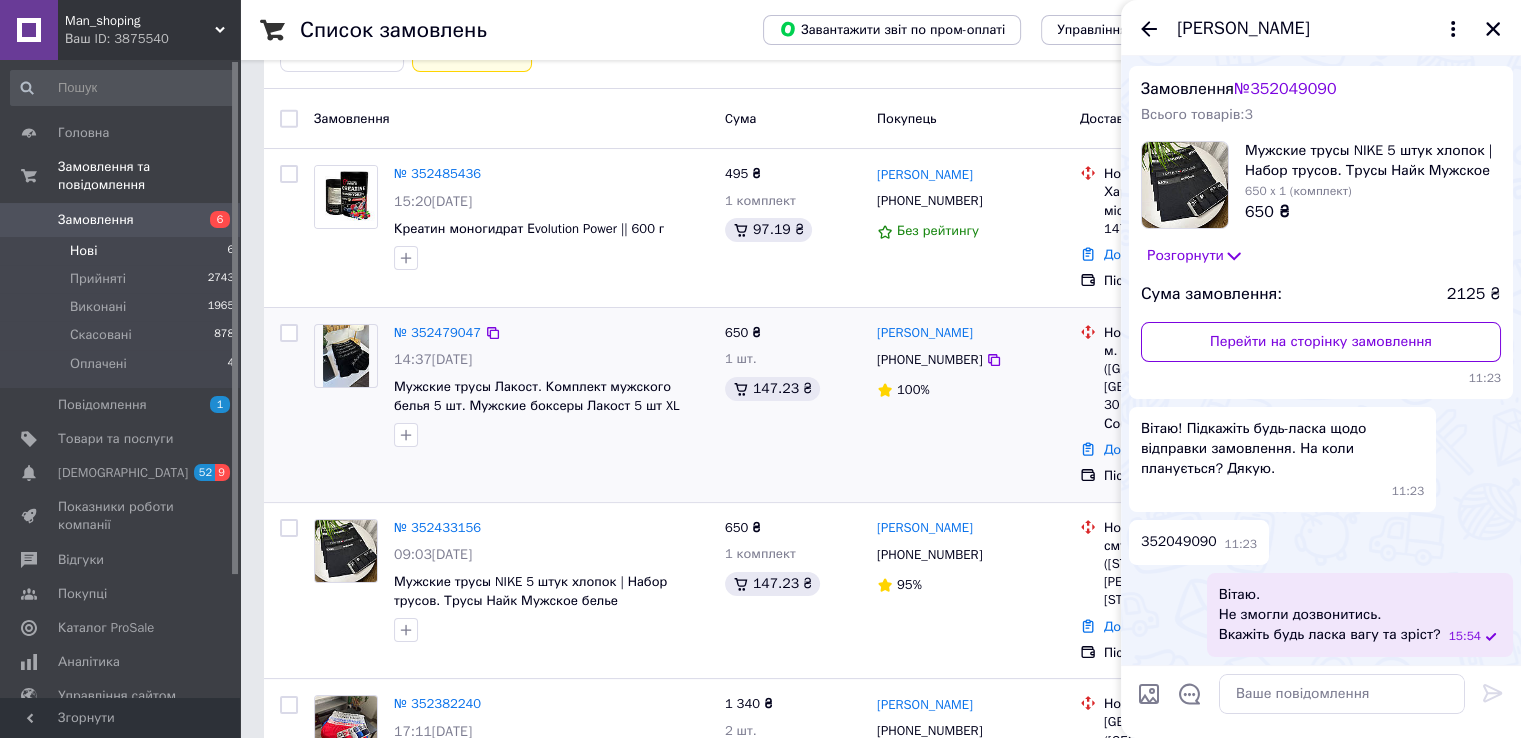 scroll, scrollTop: 146, scrollLeft: 0, axis: vertical 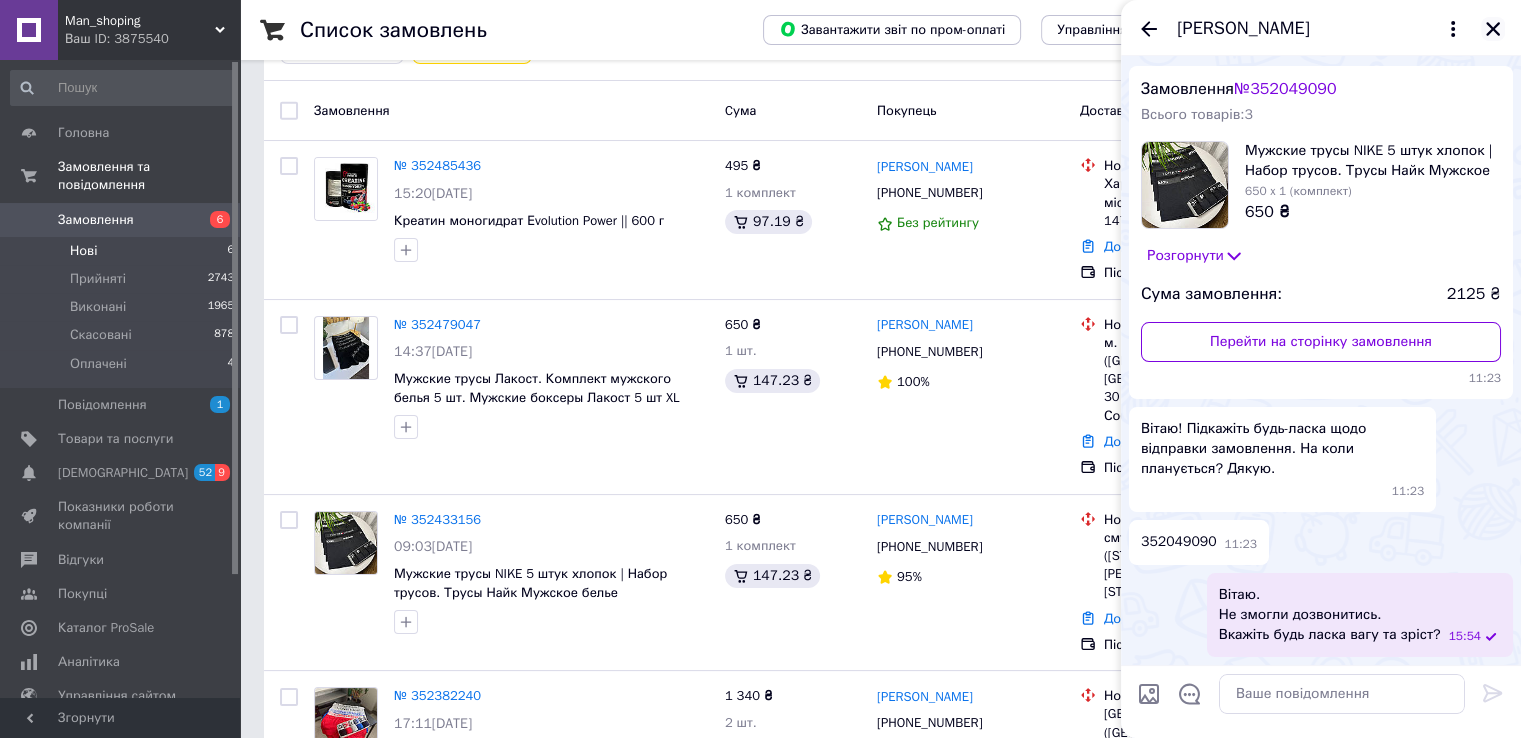 click at bounding box center [1493, 29] 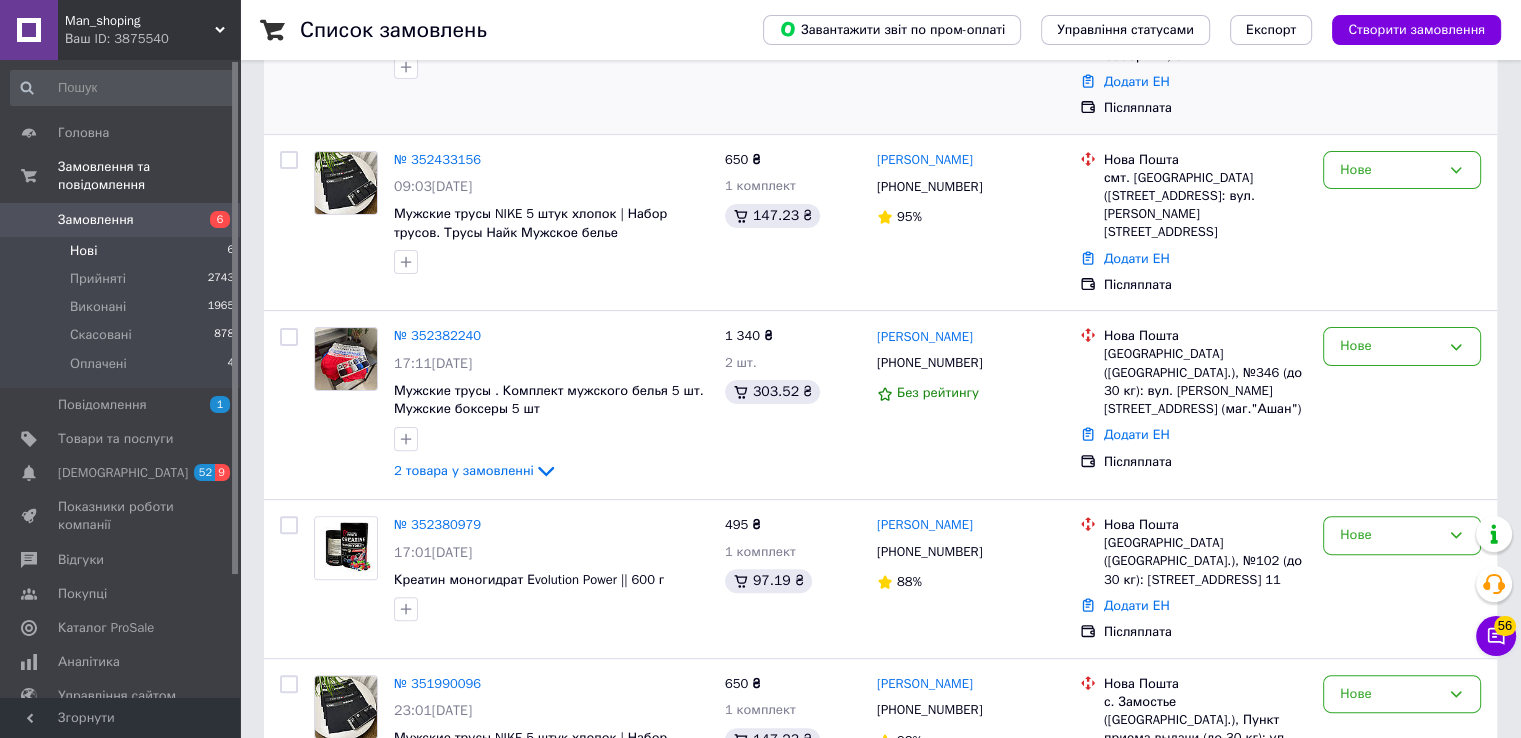 scroll, scrollTop: 568, scrollLeft: 0, axis: vertical 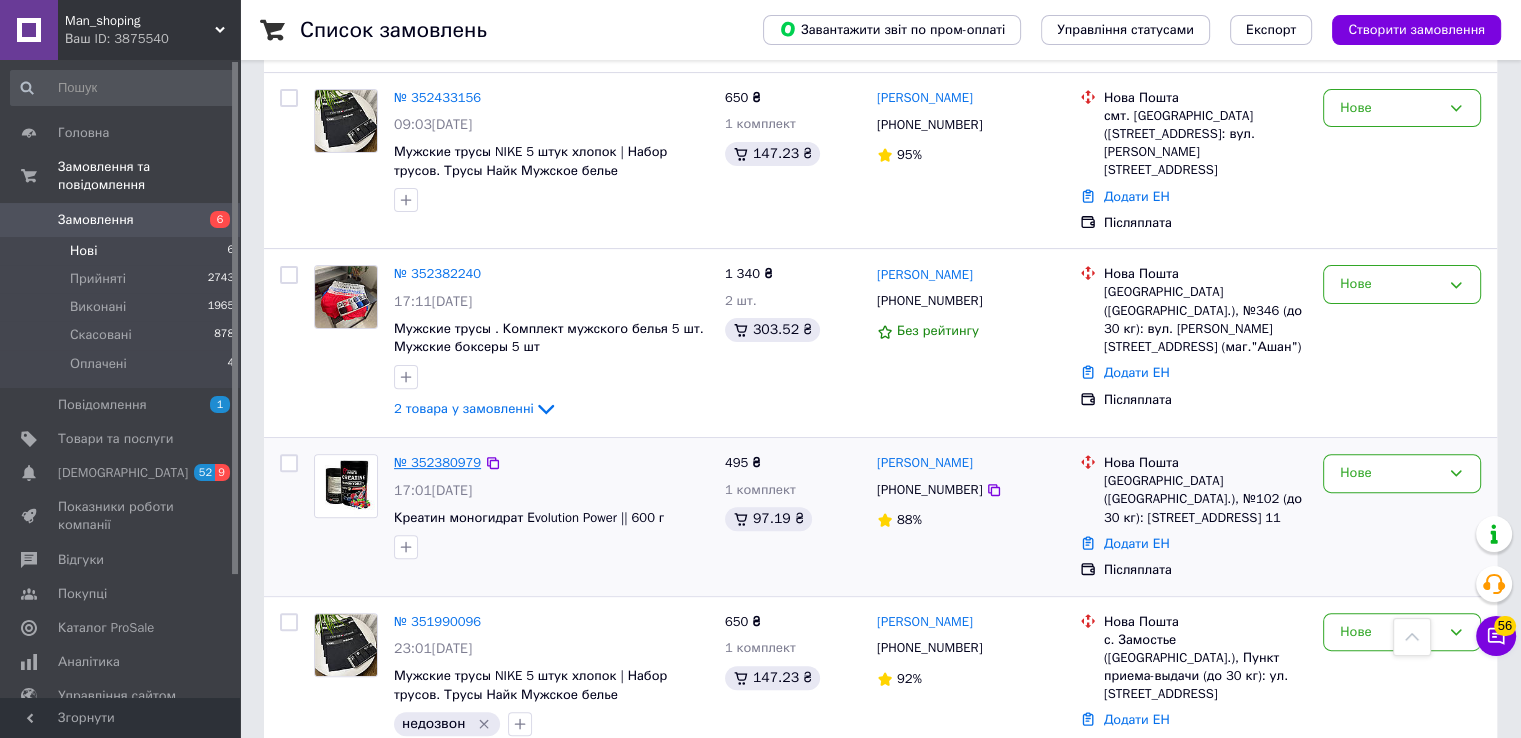 click on "№ 352380979" at bounding box center [437, 462] 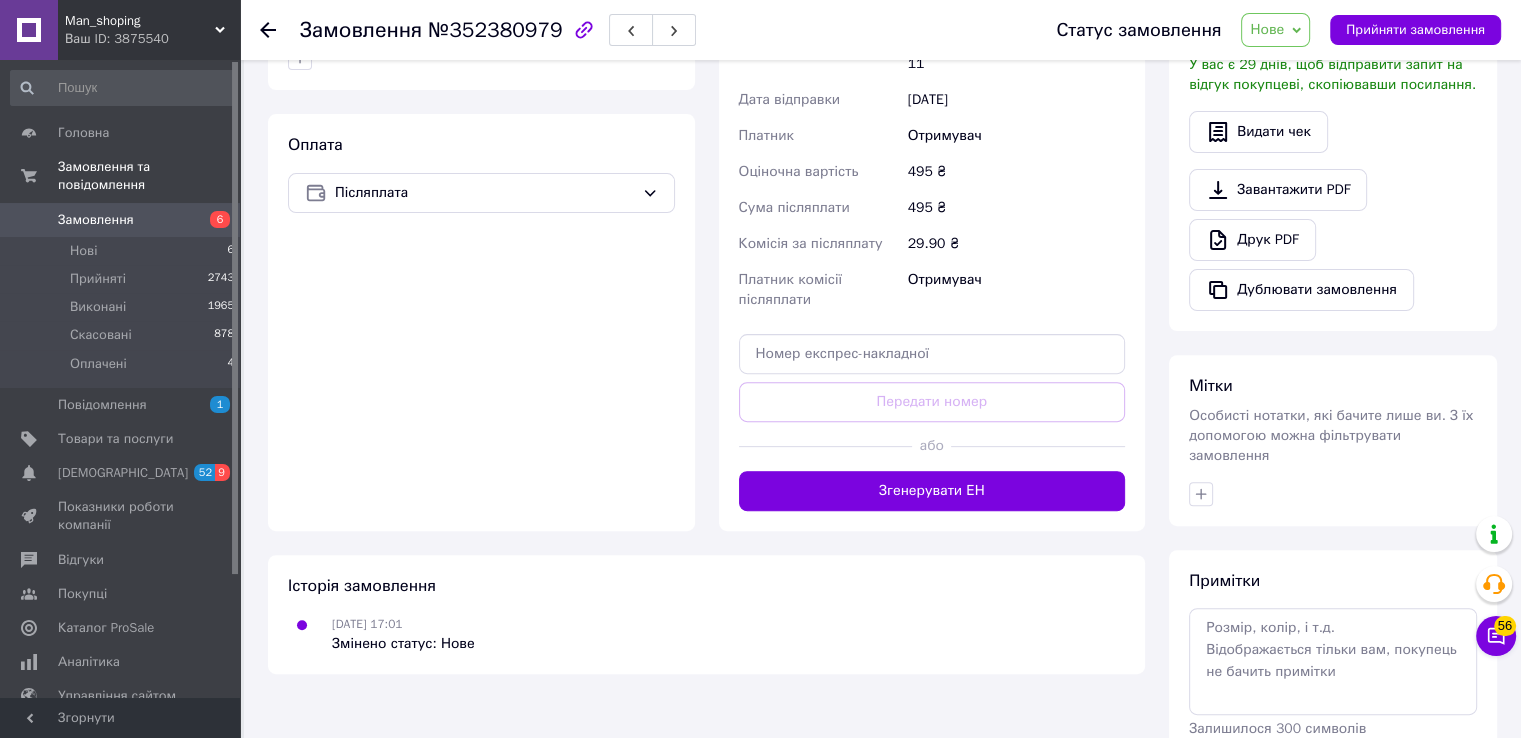 scroll, scrollTop: 690, scrollLeft: 0, axis: vertical 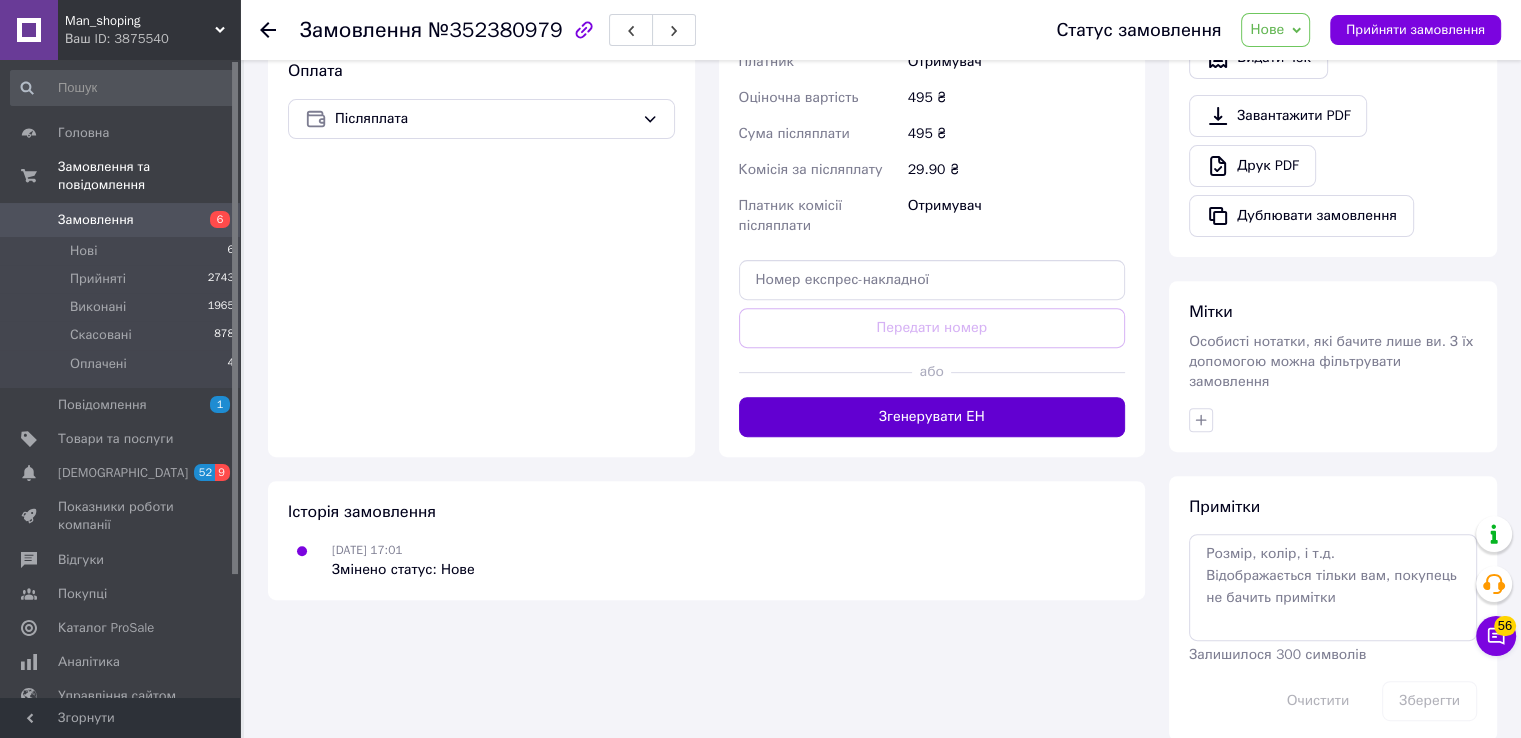 click on "Згенерувати ЕН" at bounding box center [932, 417] 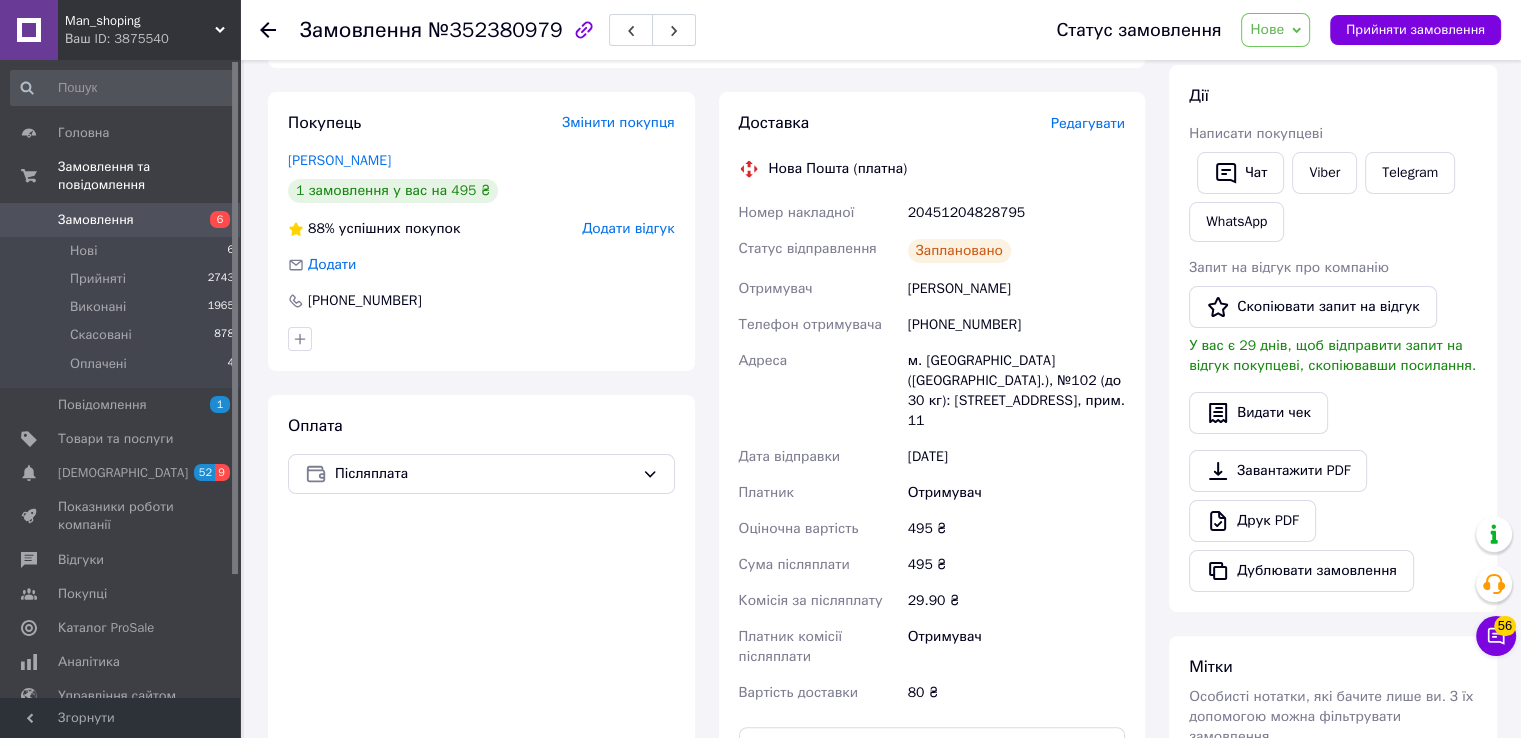 scroll, scrollTop: 314, scrollLeft: 0, axis: vertical 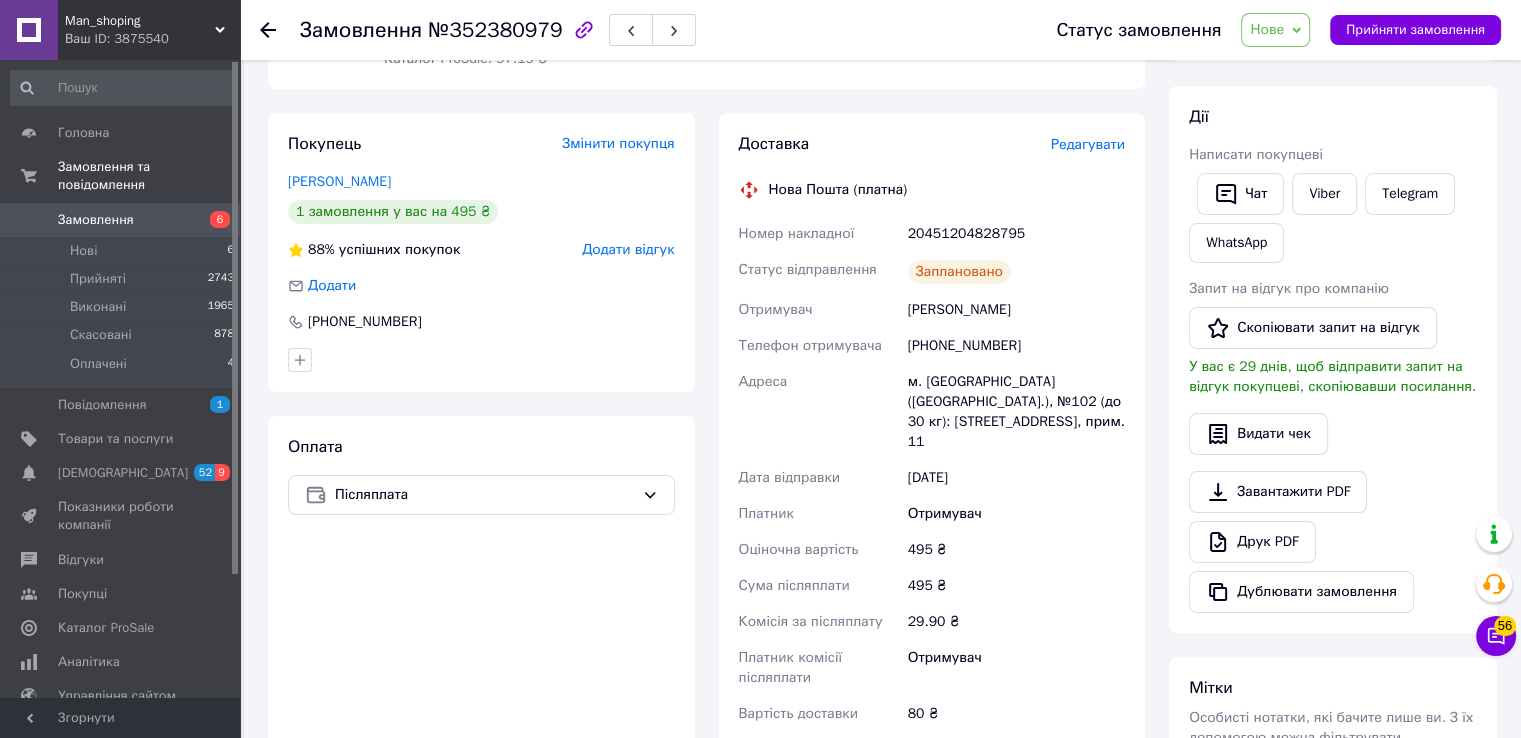 click on "20451204828795" at bounding box center [1016, 234] 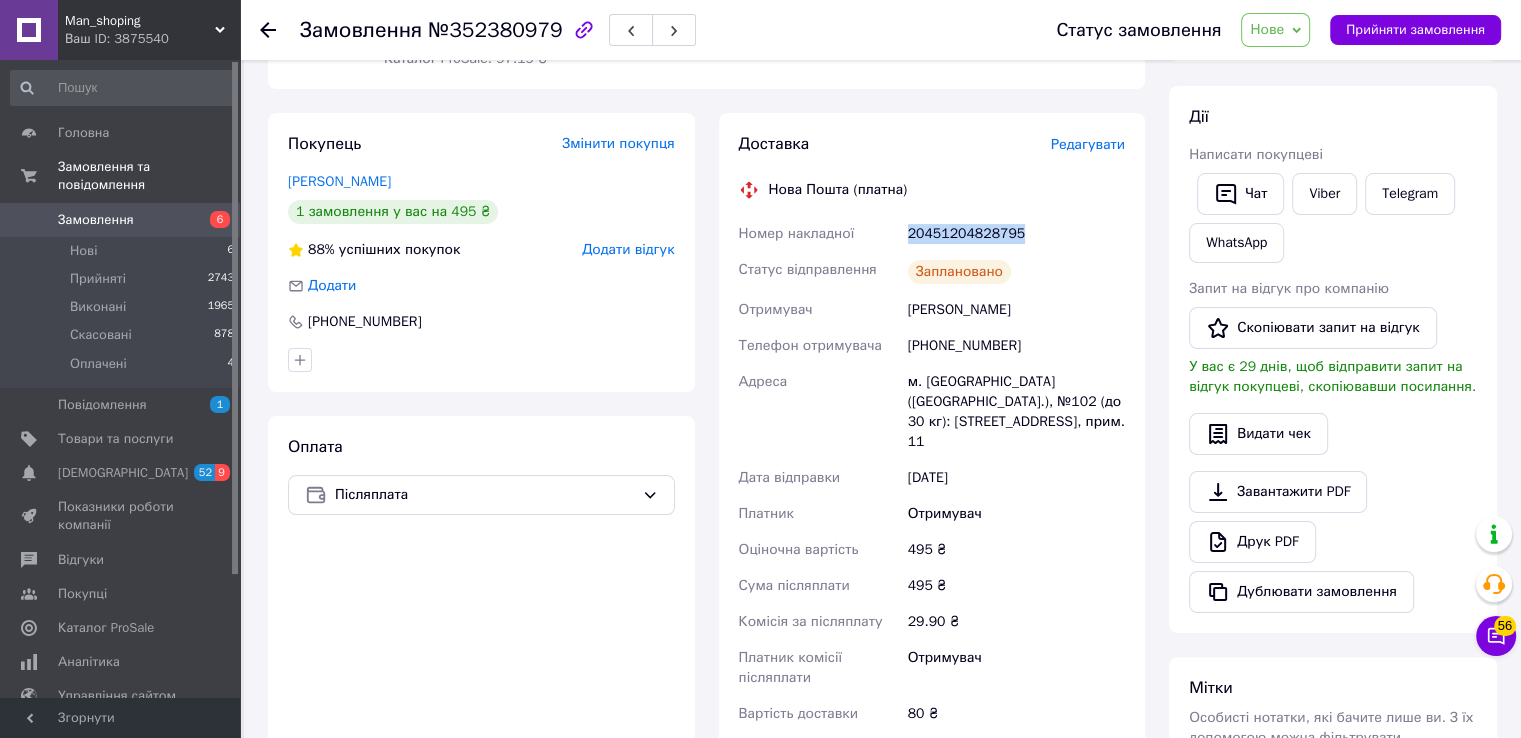 click on "20451204828795" at bounding box center (1016, 234) 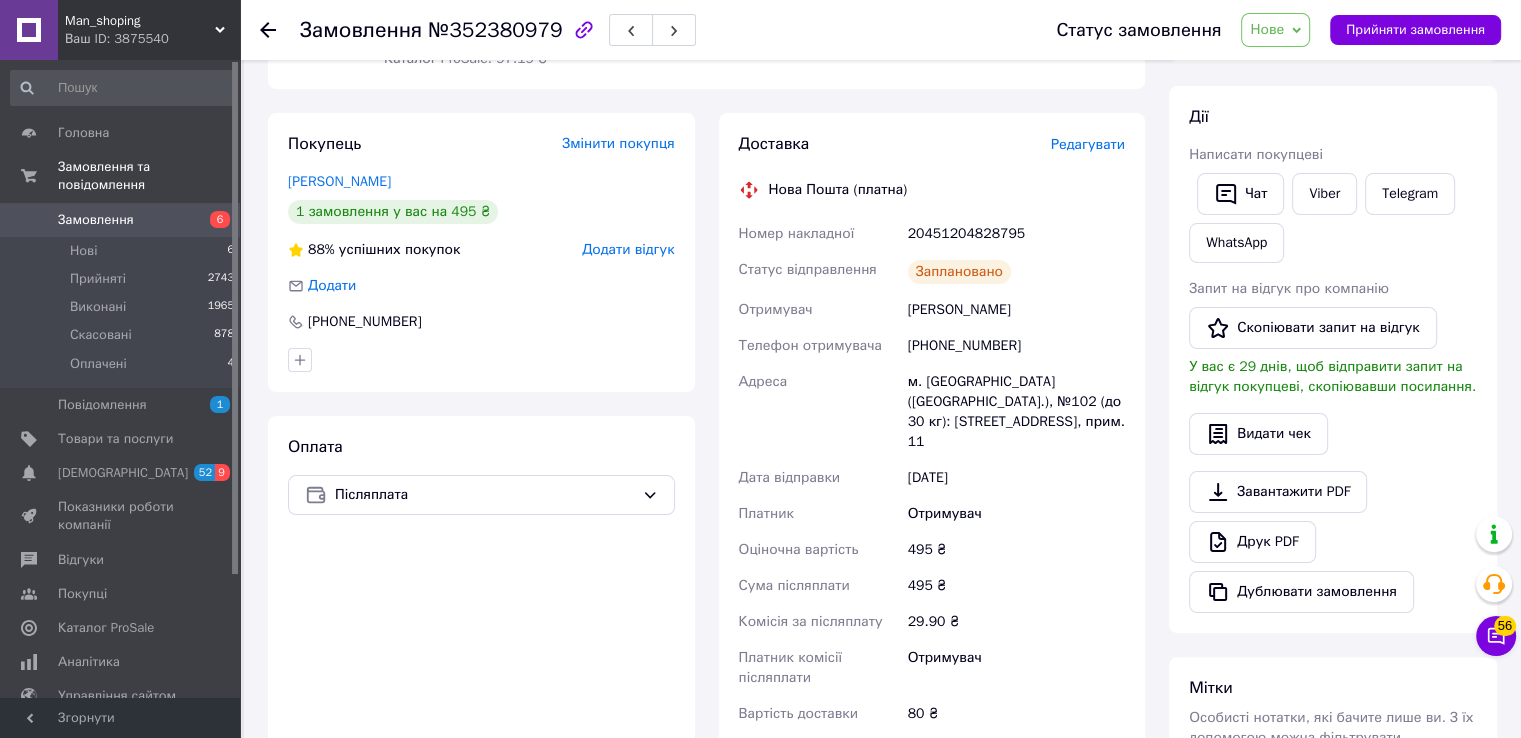 click on "Покупець Змінити покупця [PERSON_NAME] 1 замовлення у вас на 495 ₴ 88%   успішних покупок Додати відгук Додати [PHONE_NUMBER]" at bounding box center [481, 252] 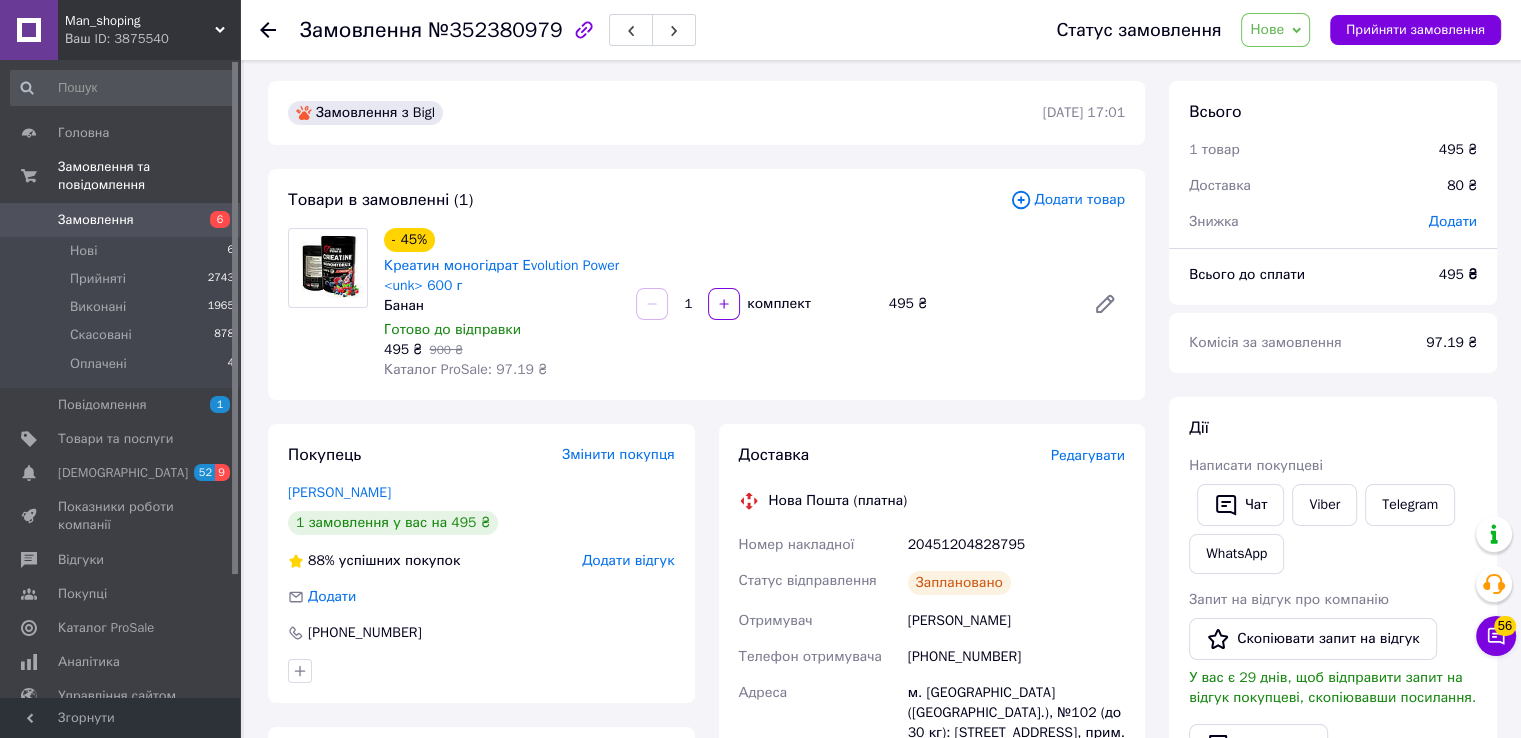 scroll, scrollTop: 2, scrollLeft: 0, axis: vertical 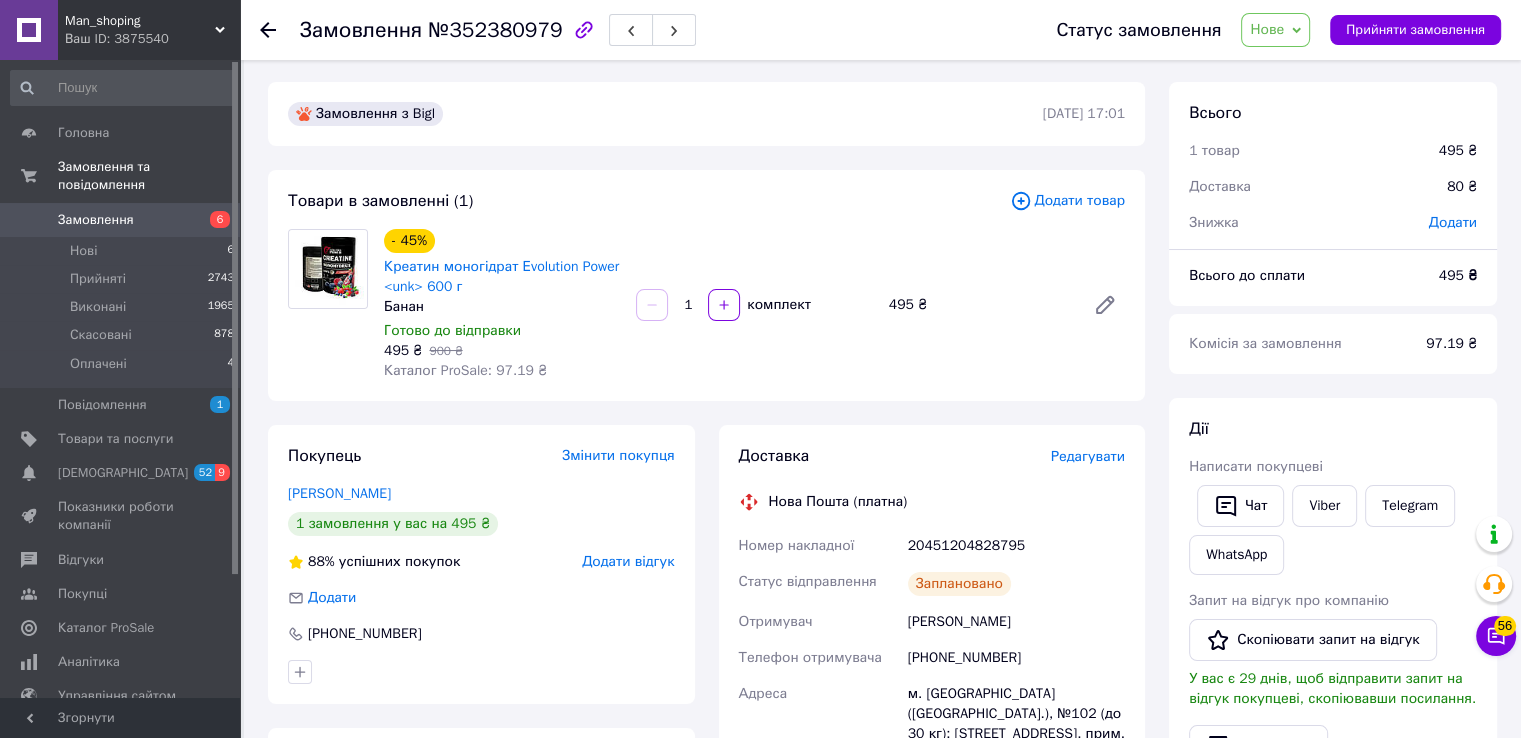click on "Нове" at bounding box center [1267, 29] 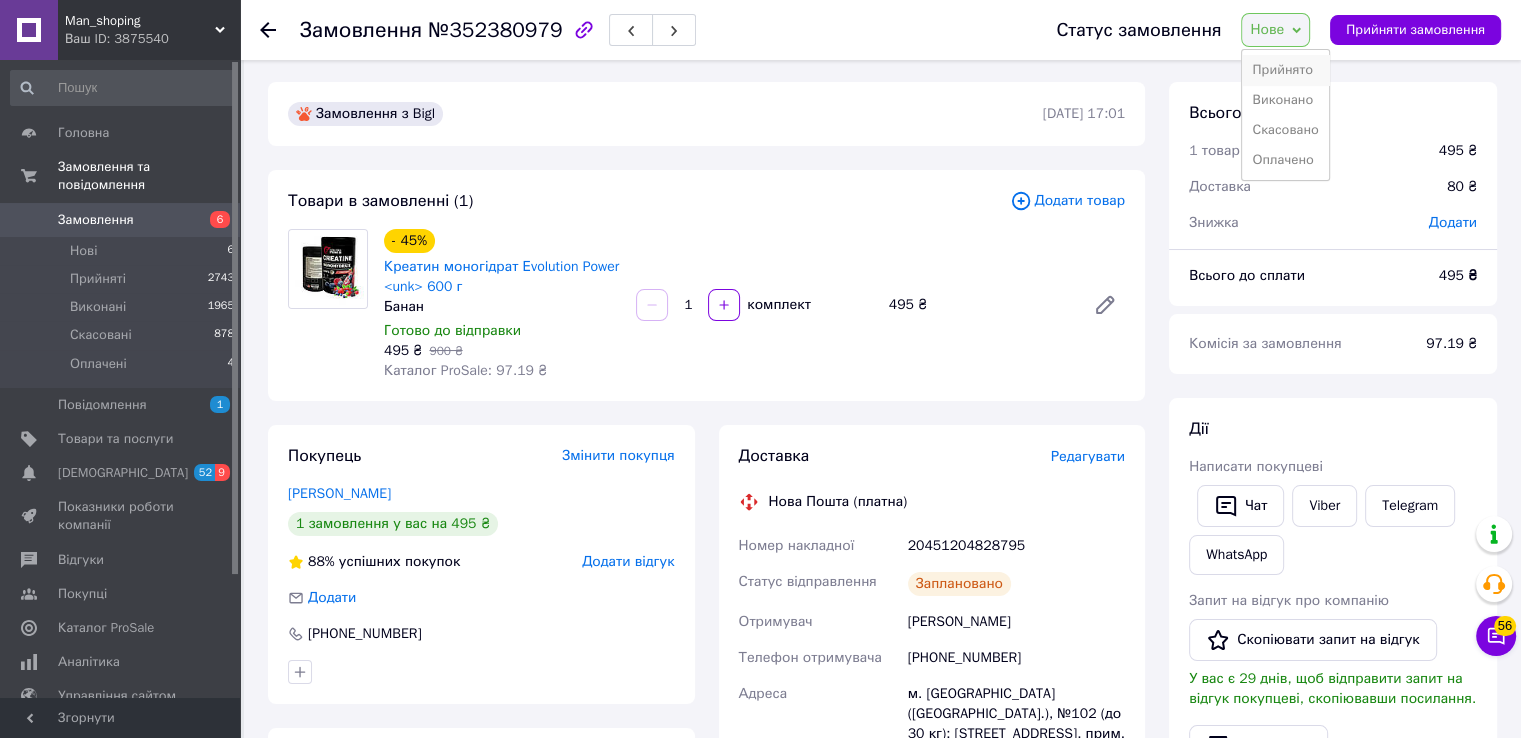 click on "Прийнято" at bounding box center [1285, 70] 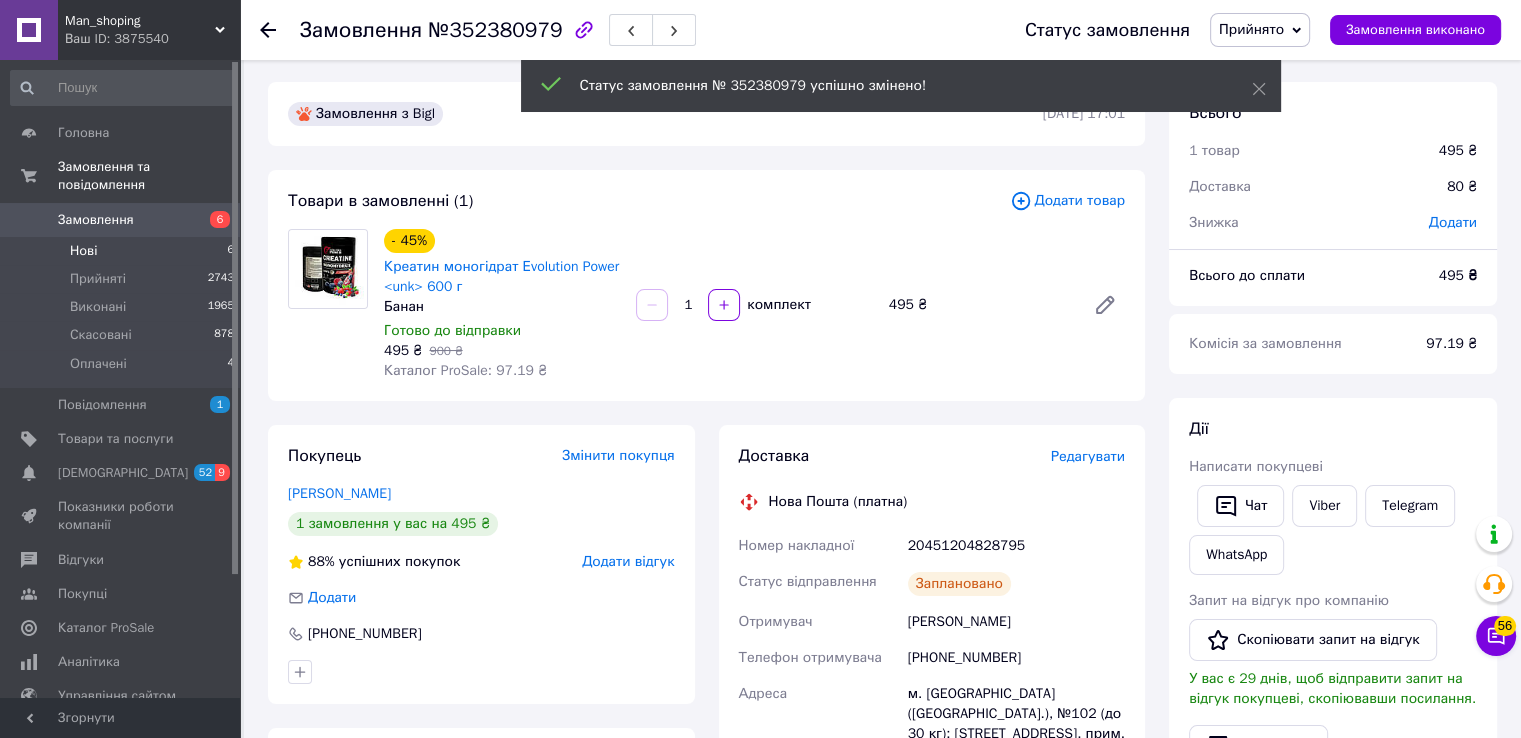 click on "Нові 6" at bounding box center [123, 251] 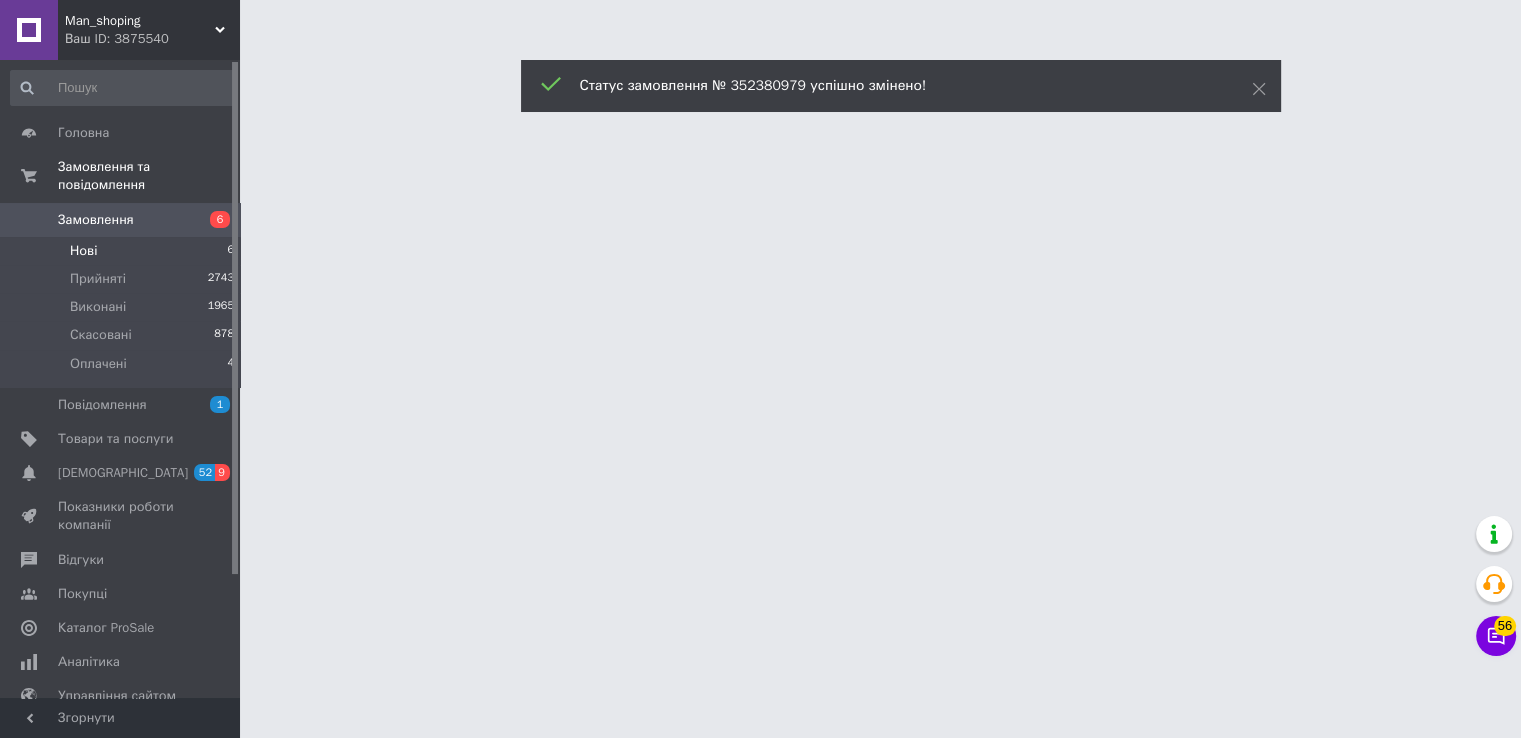scroll, scrollTop: 0, scrollLeft: 0, axis: both 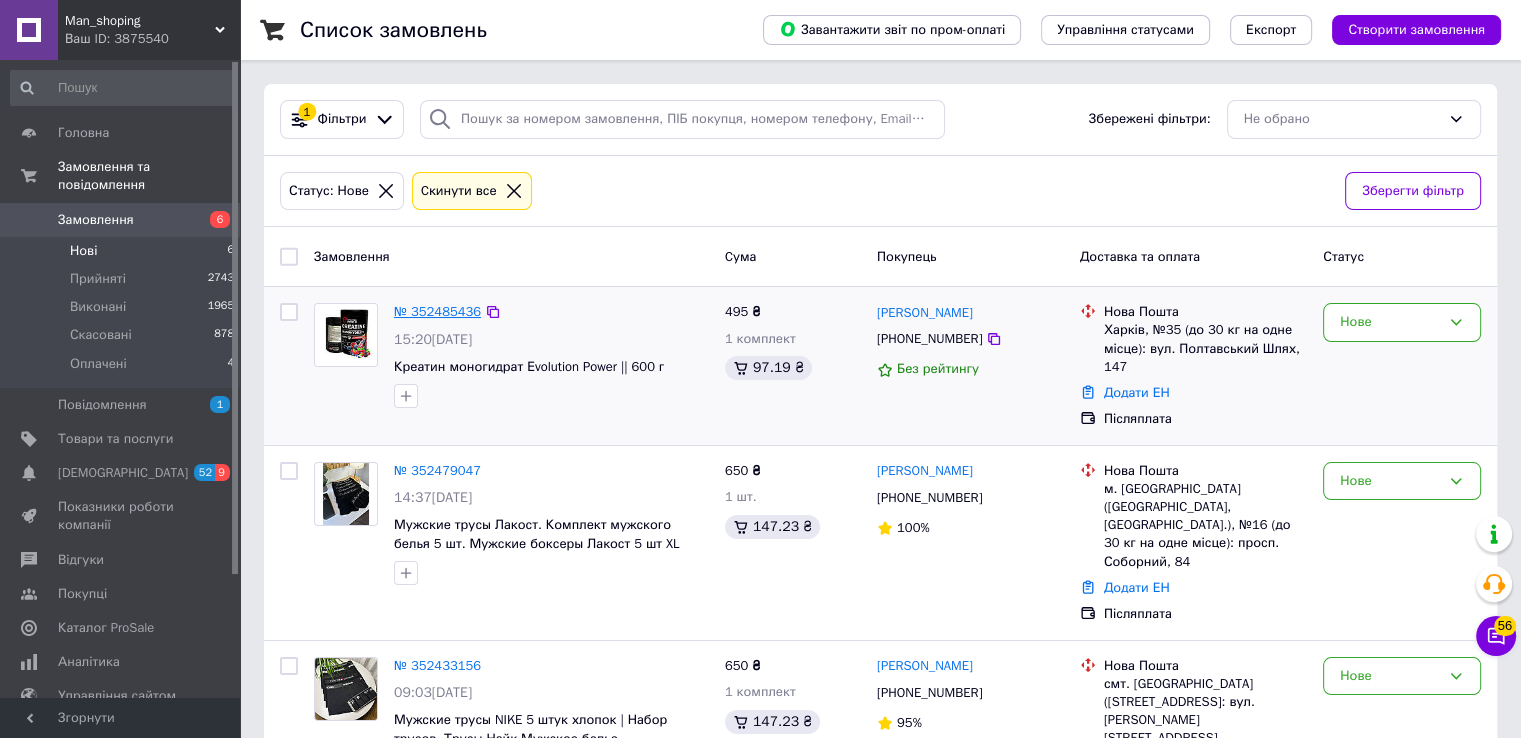 click on "№ 352485436" at bounding box center [437, 311] 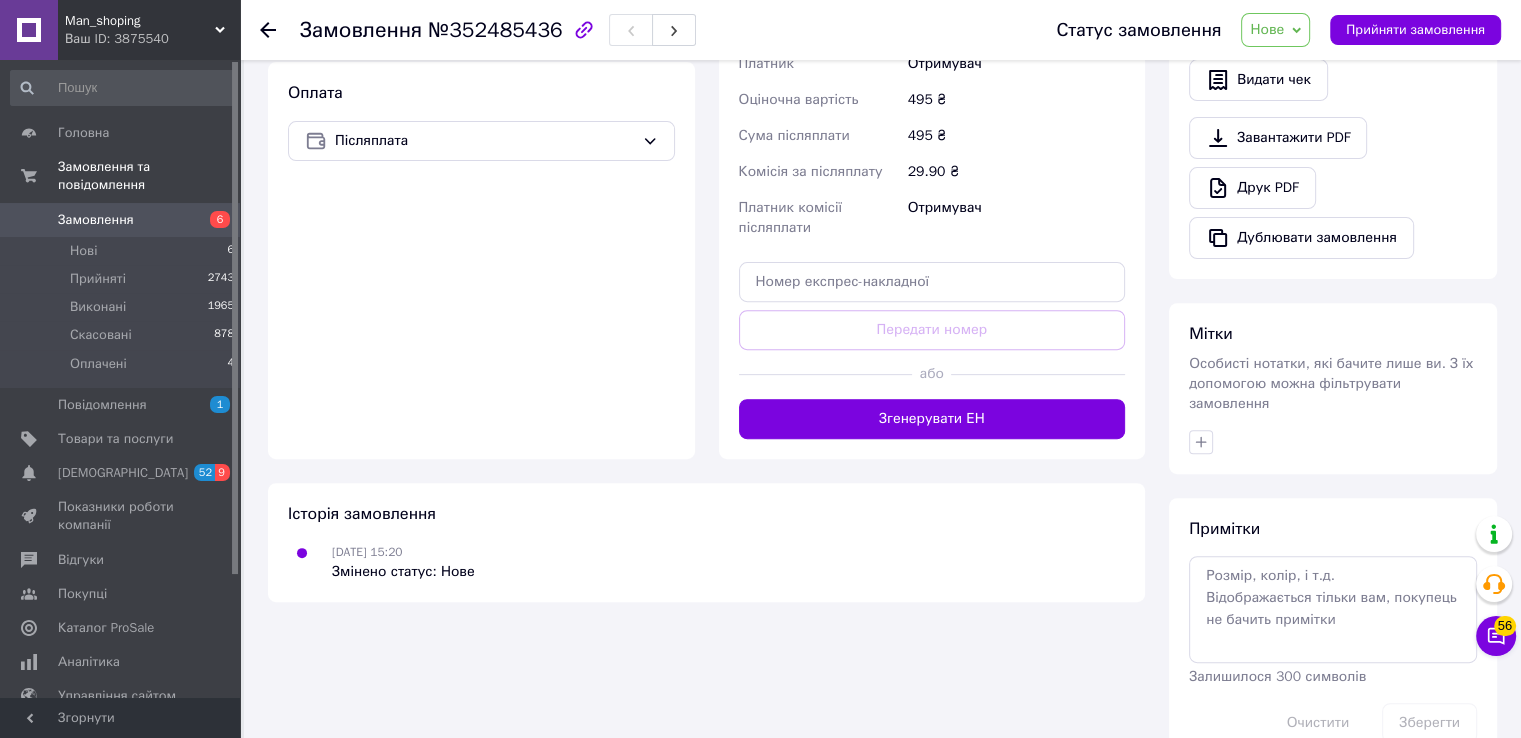 scroll, scrollTop: 675, scrollLeft: 0, axis: vertical 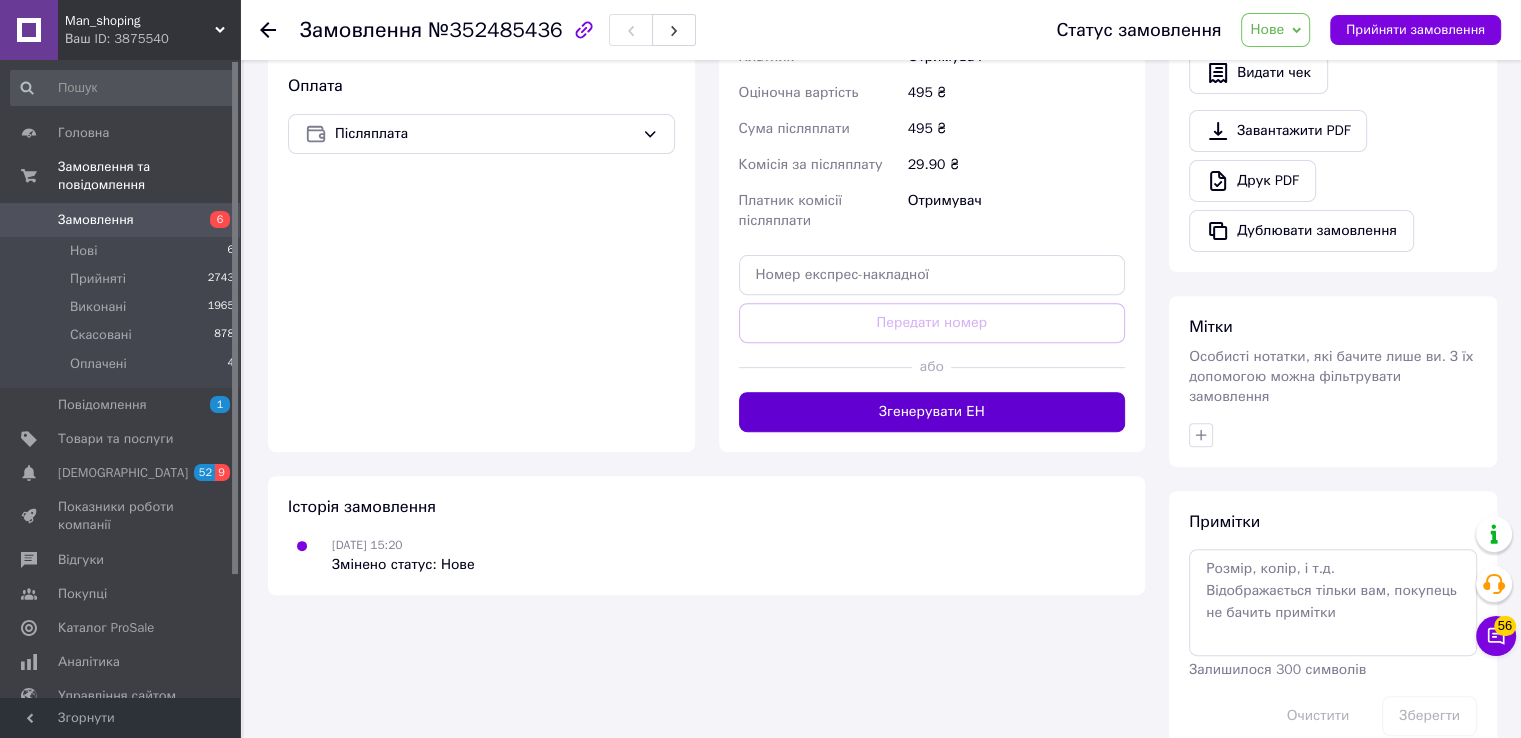 click on "Згенерувати ЕН" at bounding box center (932, 412) 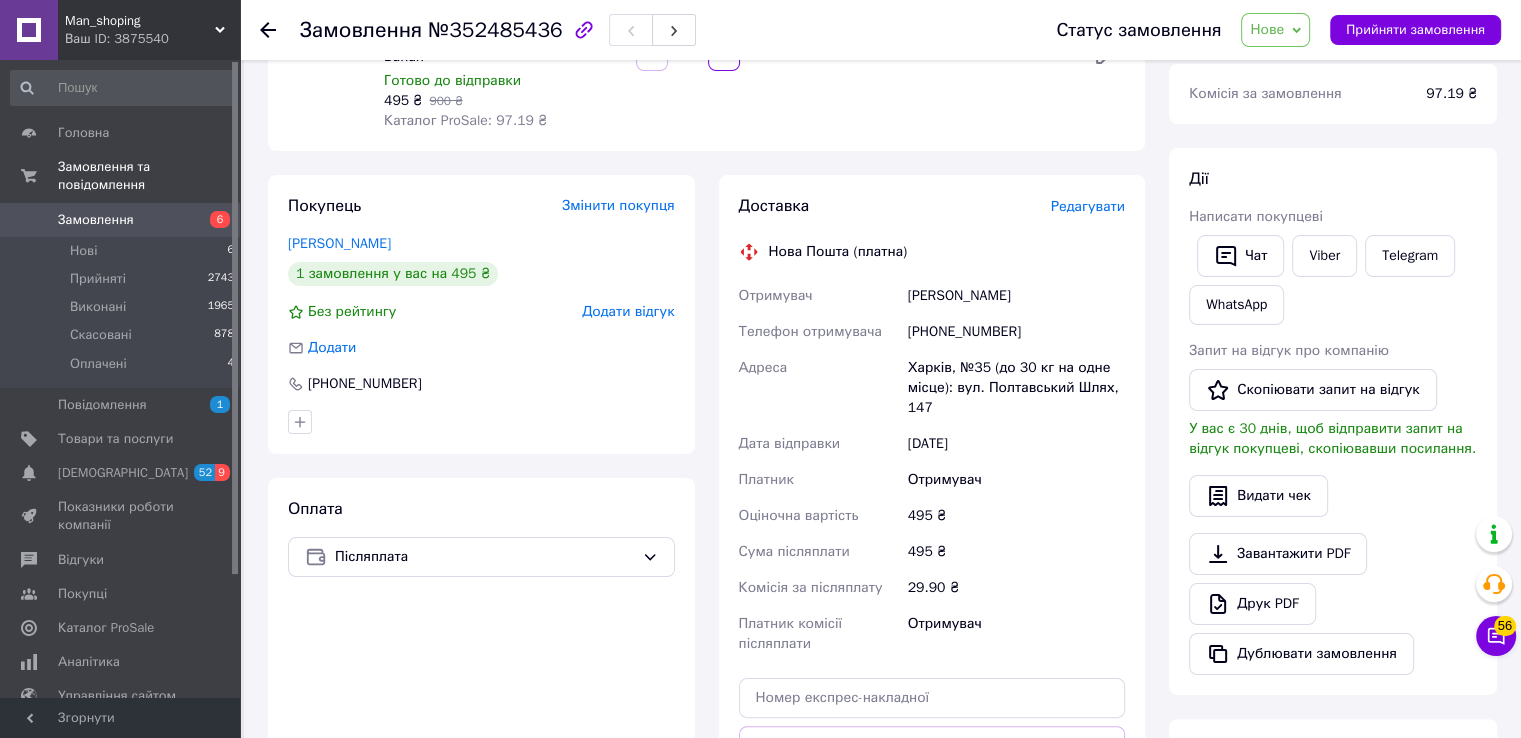 scroll, scrollTop: 247, scrollLeft: 0, axis: vertical 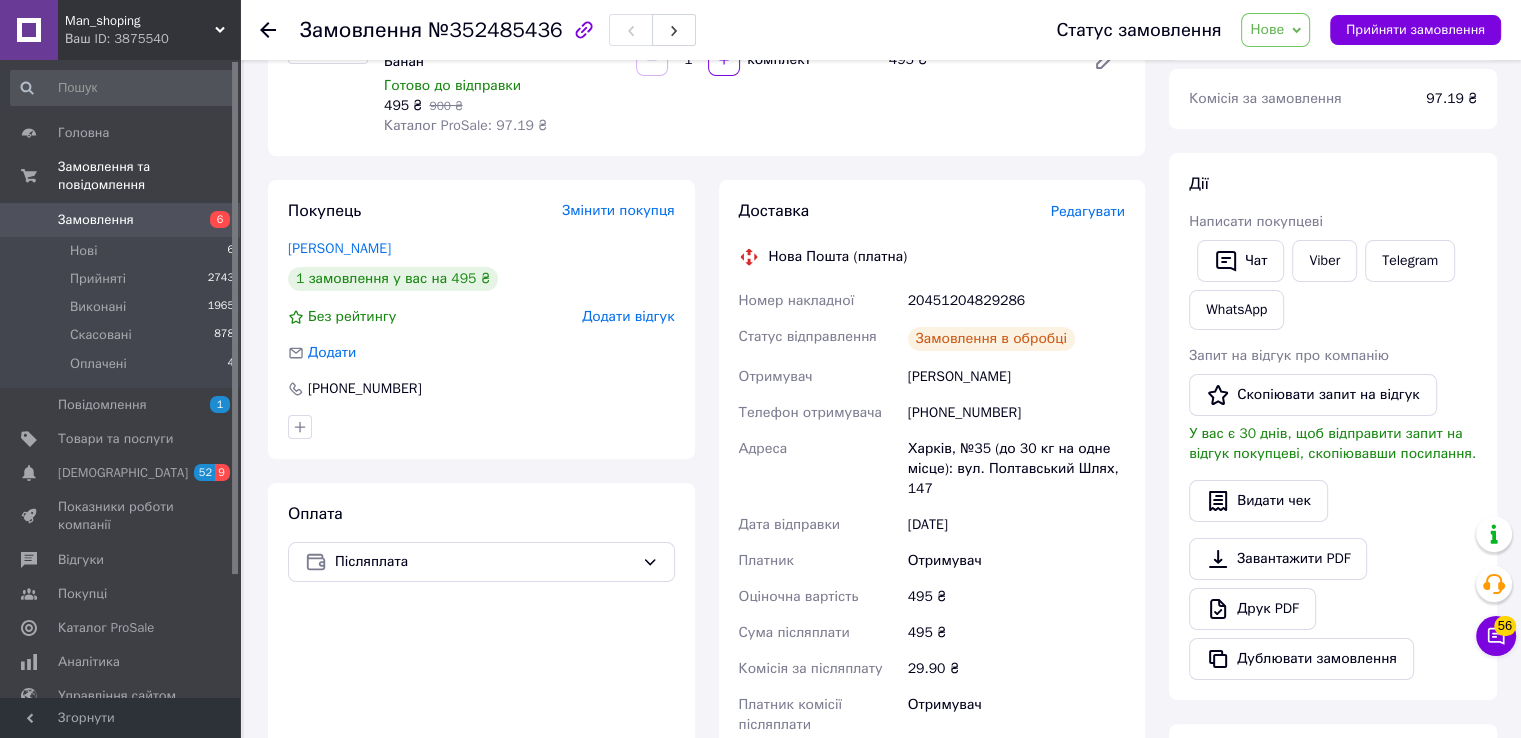 click on "20451204829286" at bounding box center (1016, 301) 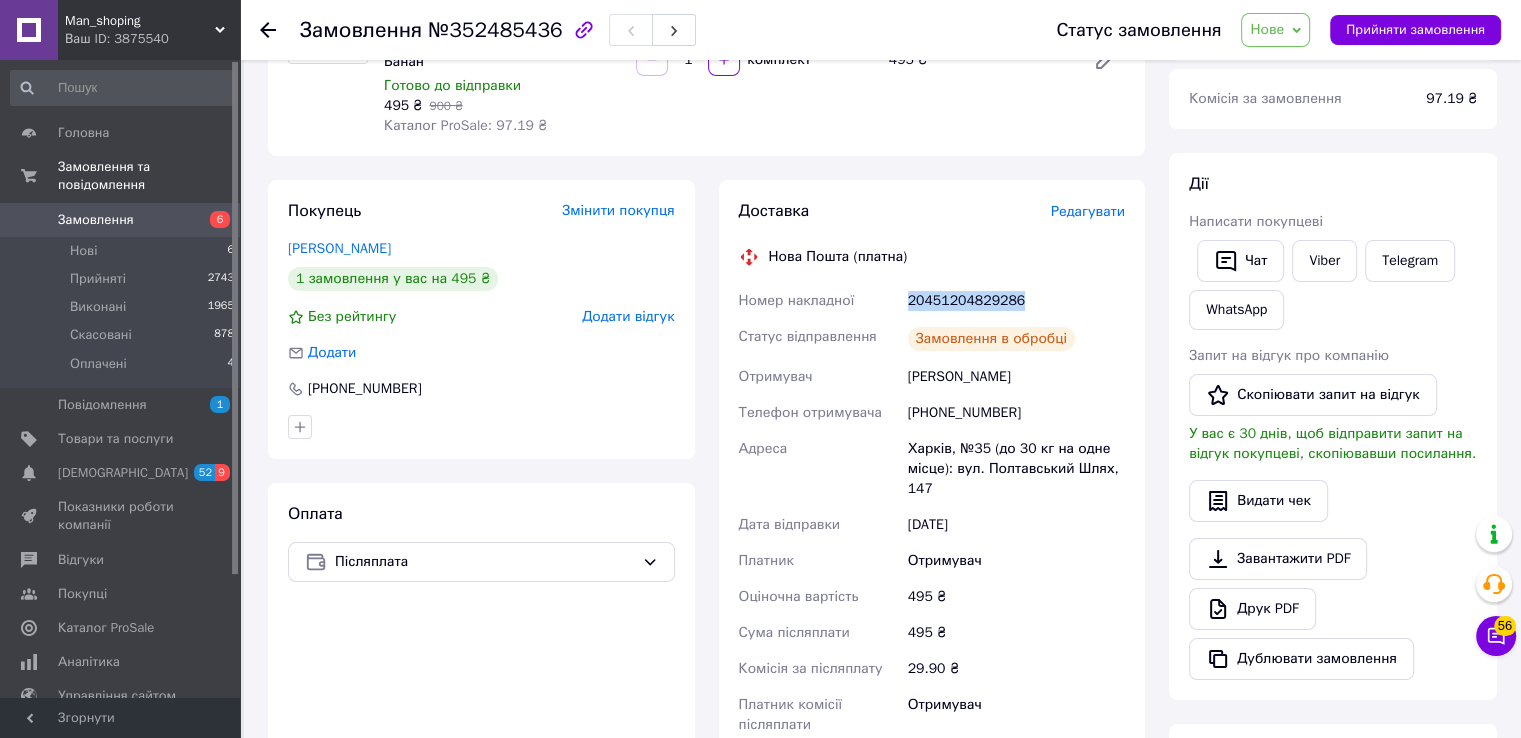 click on "20451204829286" at bounding box center (1016, 301) 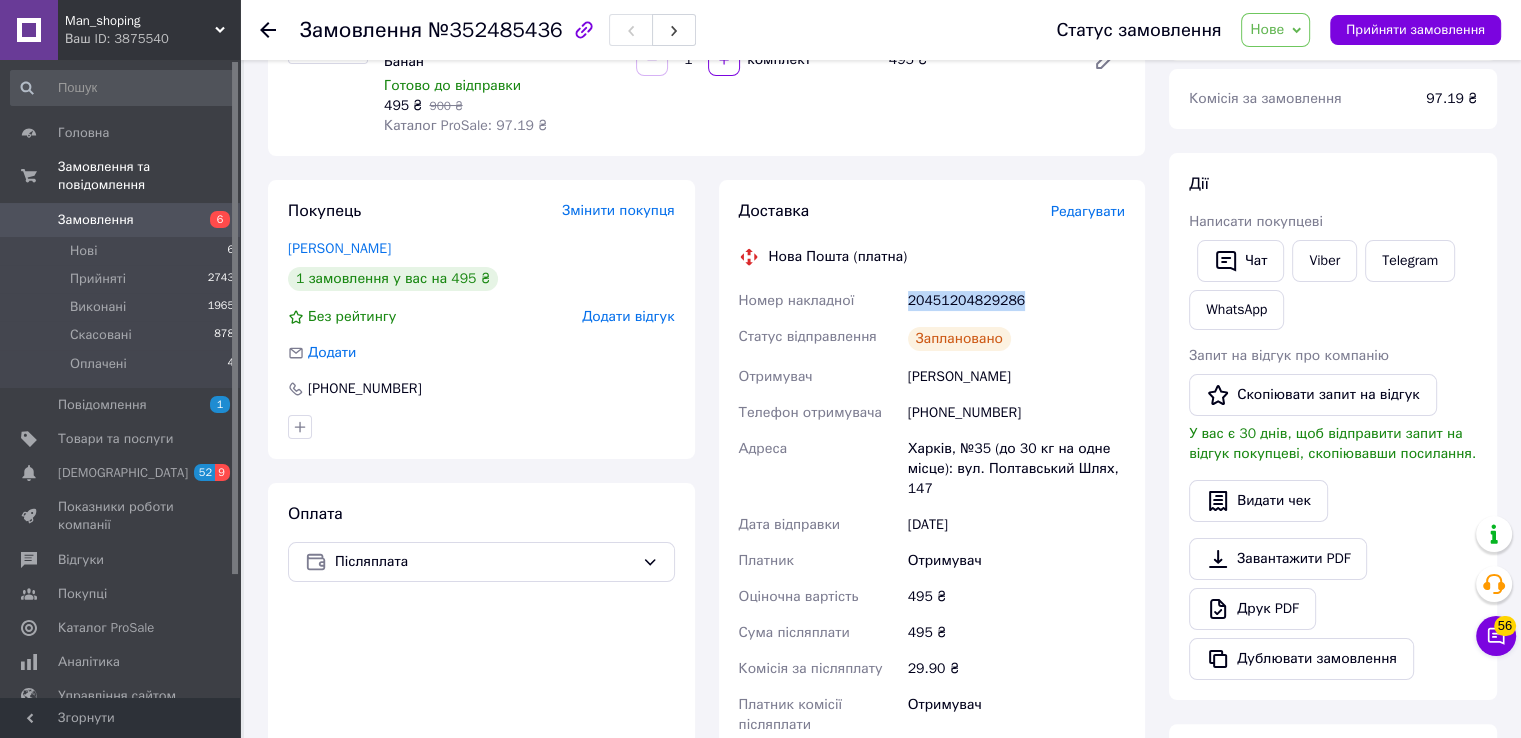 copy on "20451204829286" 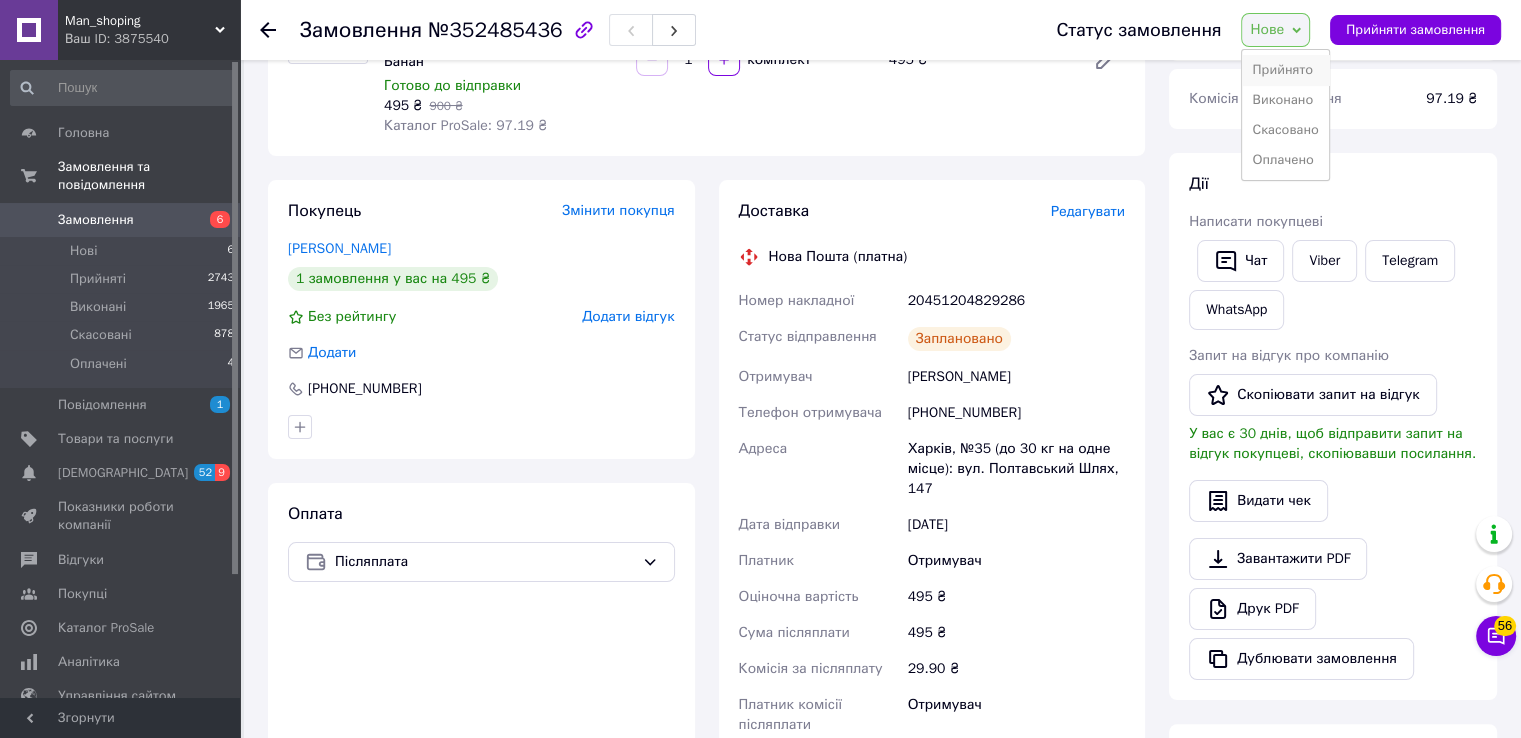 click on "Прийнято" at bounding box center (1285, 70) 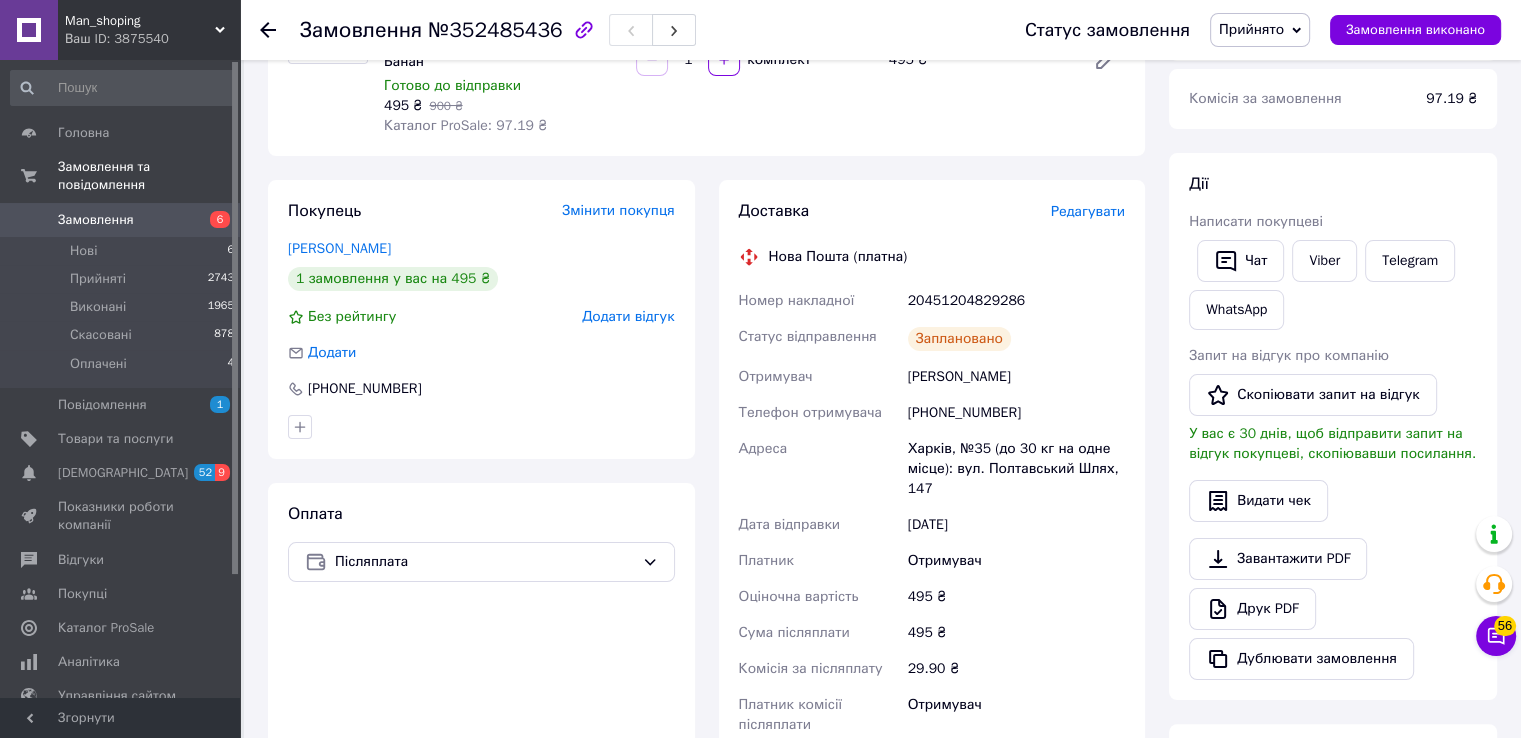 click on "Статус відправлення" at bounding box center [819, 339] 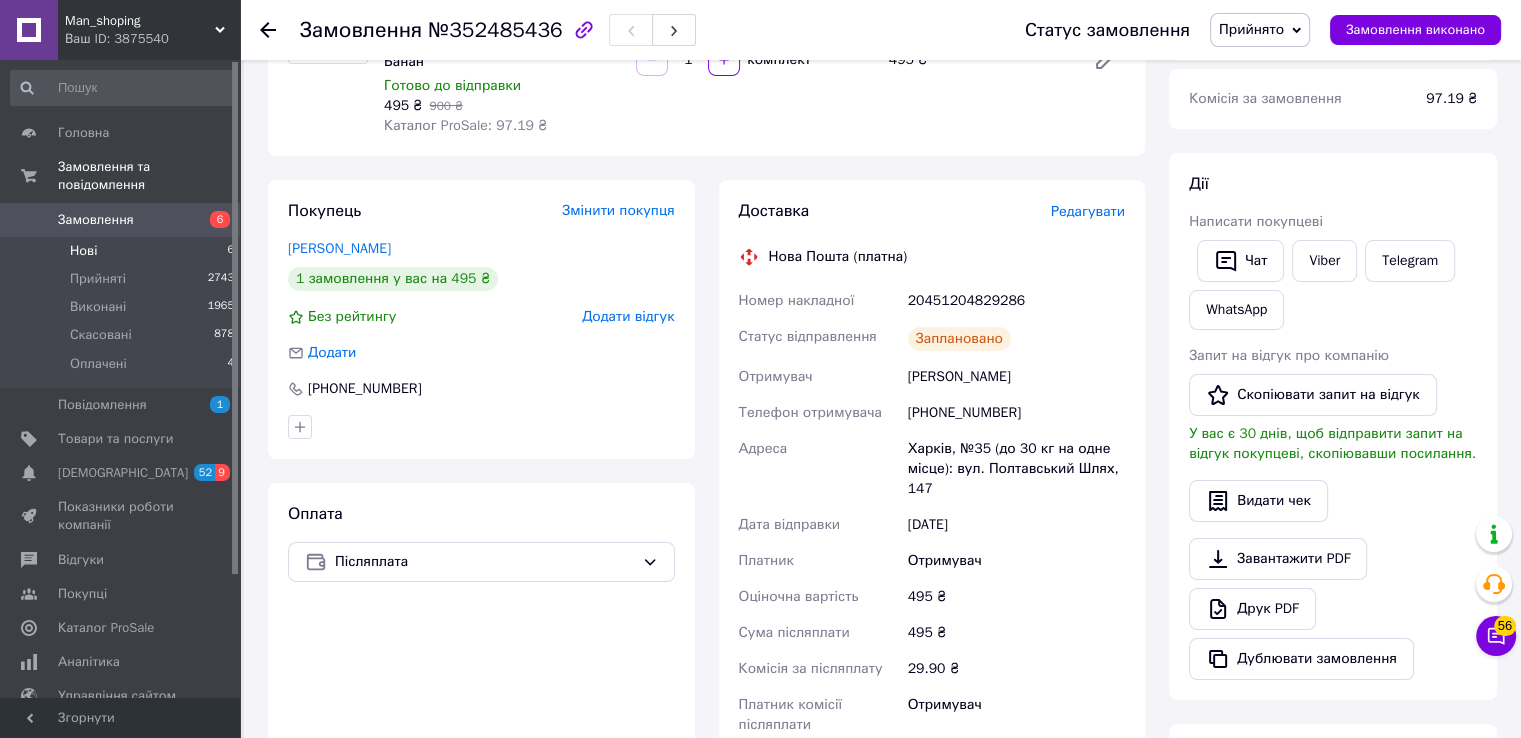 click on "Нові 6" at bounding box center (123, 251) 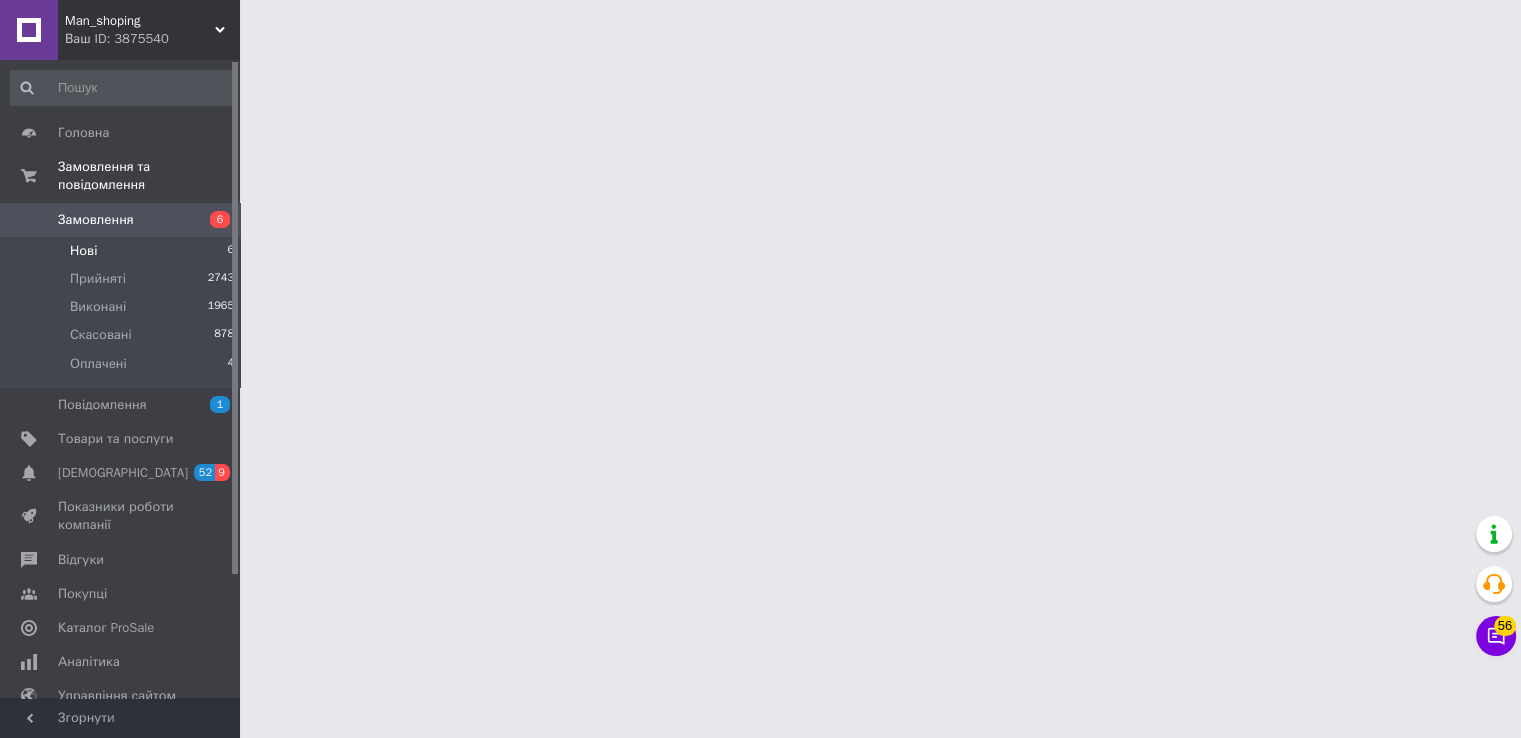 scroll, scrollTop: 0, scrollLeft: 0, axis: both 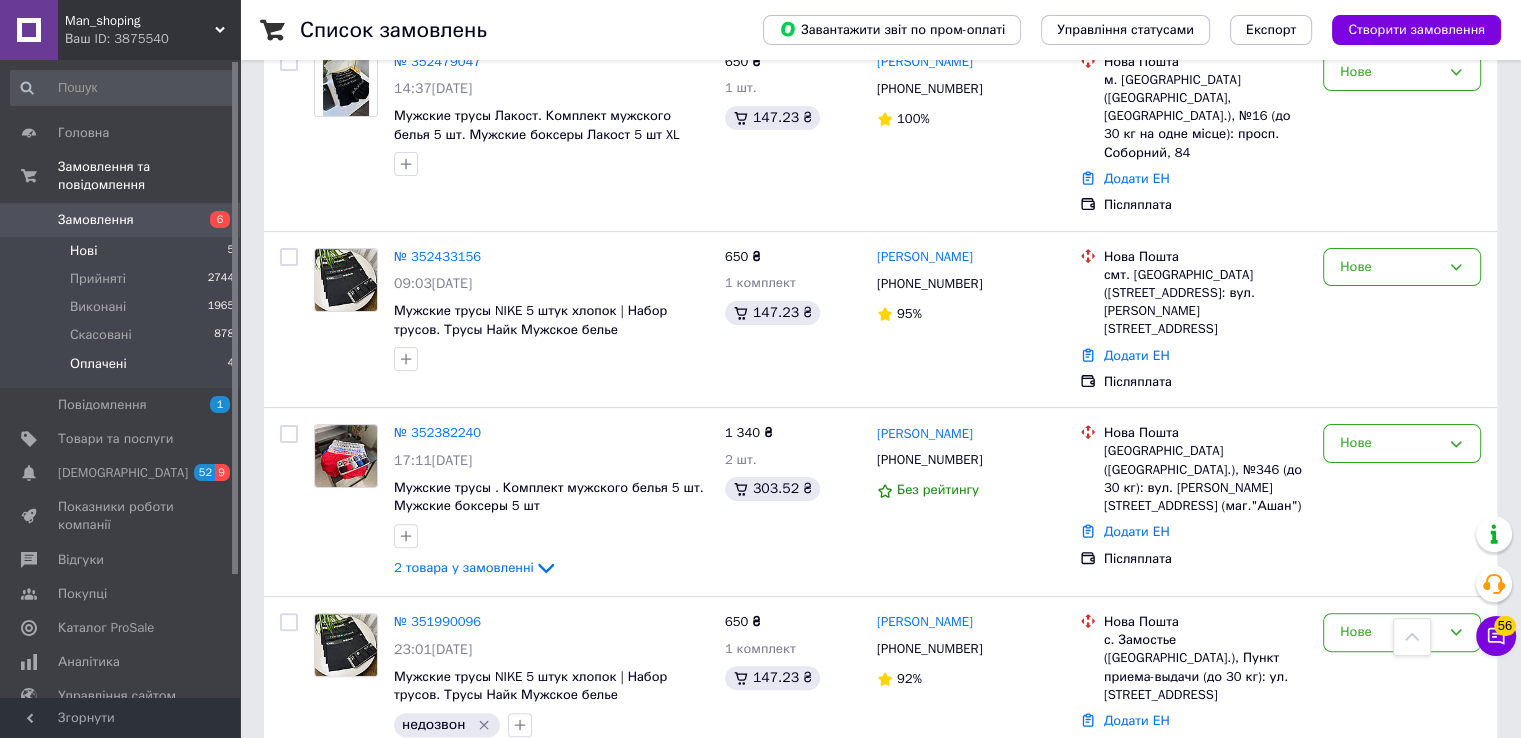 click on "Оплачені 4" at bounding box center [123, 369] 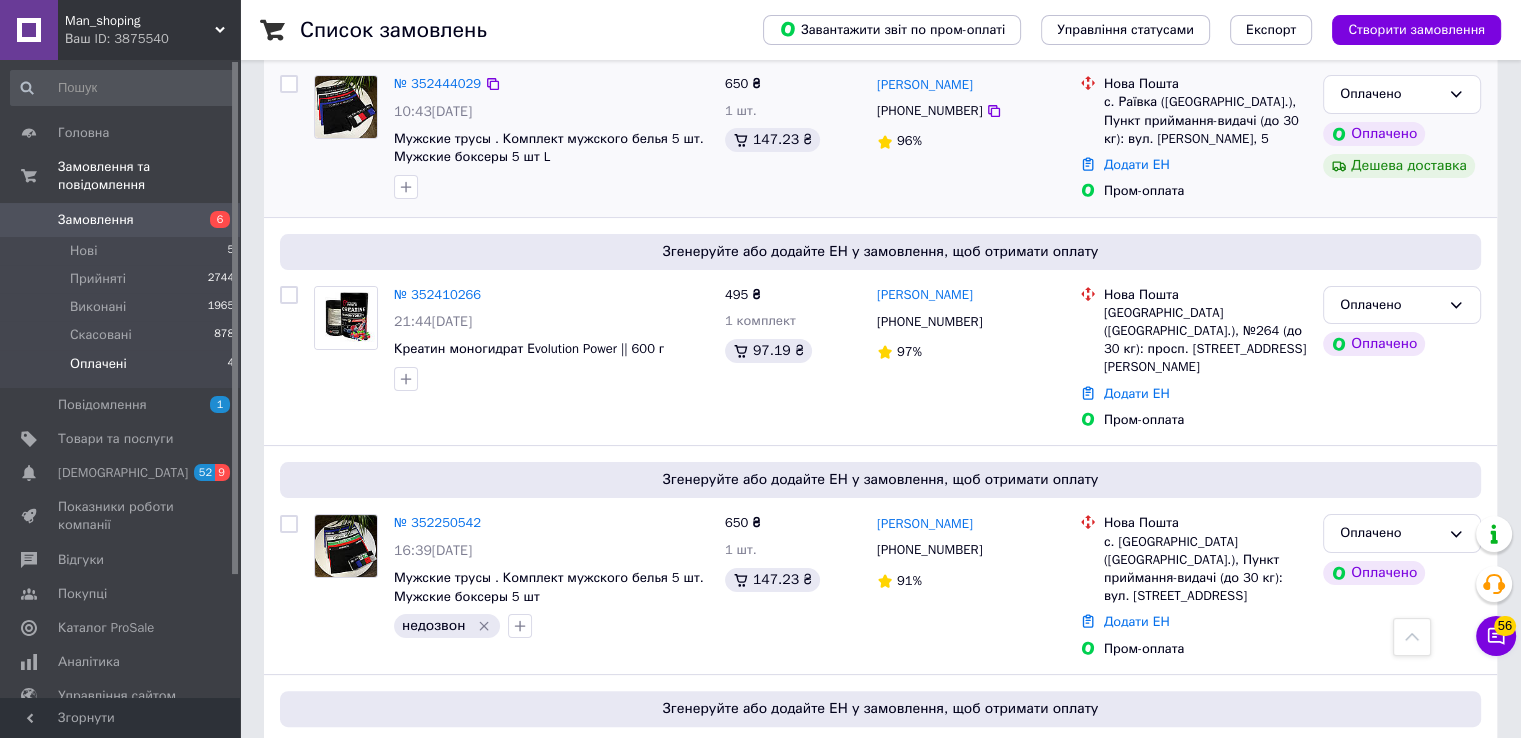scroll, scrollTop: 279, scrollLeft: 0, axis: vertical 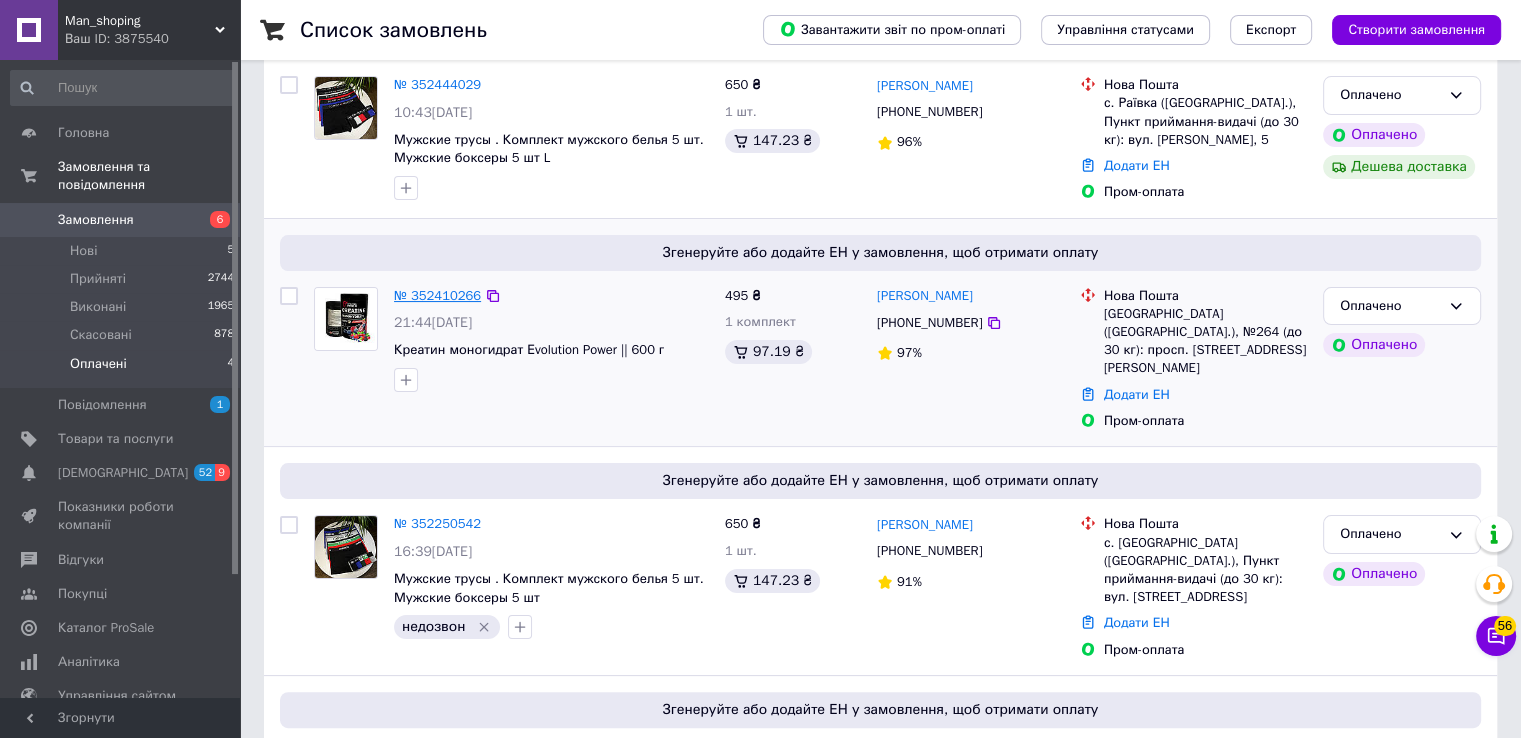 click on "№ 352410266" at bounding box center [437, 295] 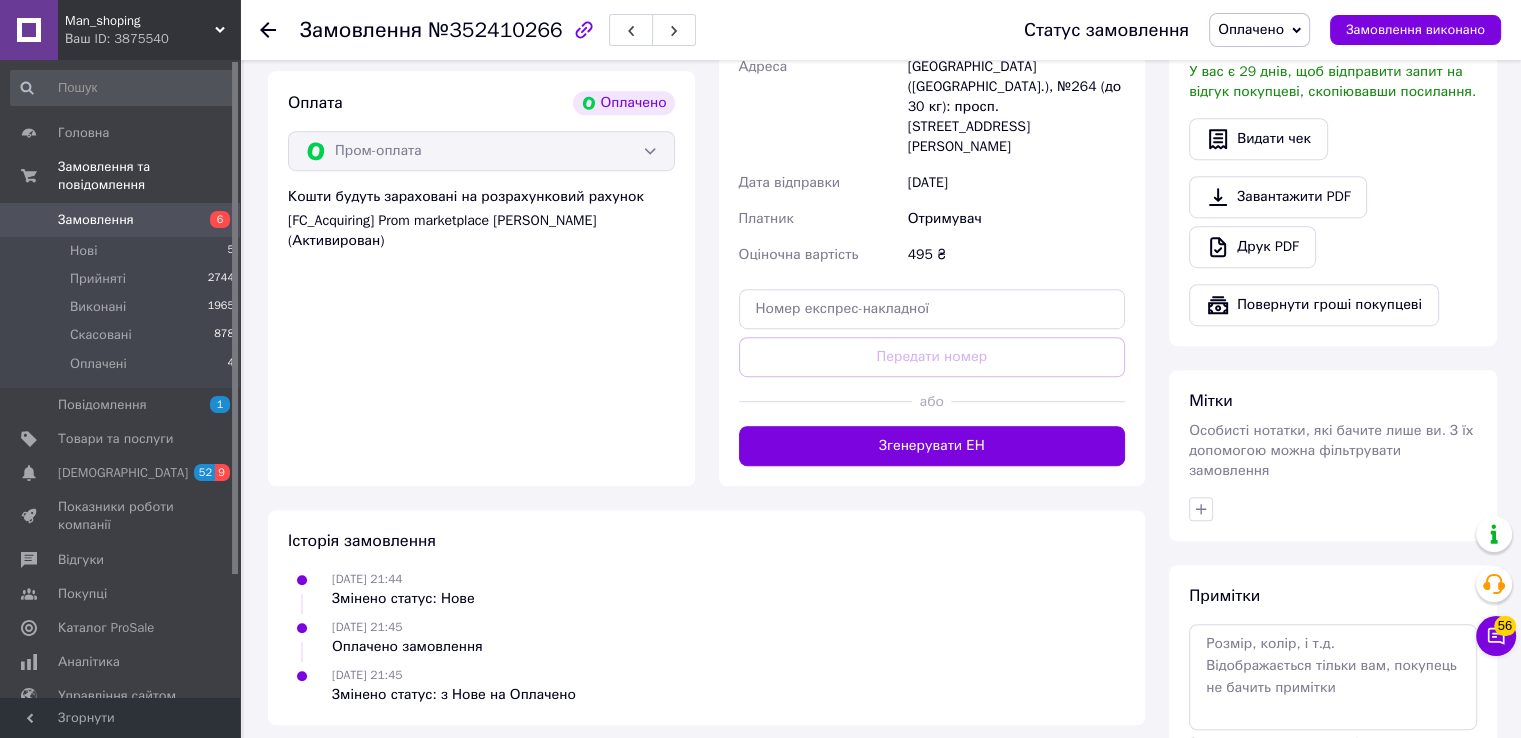 scroll, scrollTop: 1182, scrollLeft: 0, axis: vertical 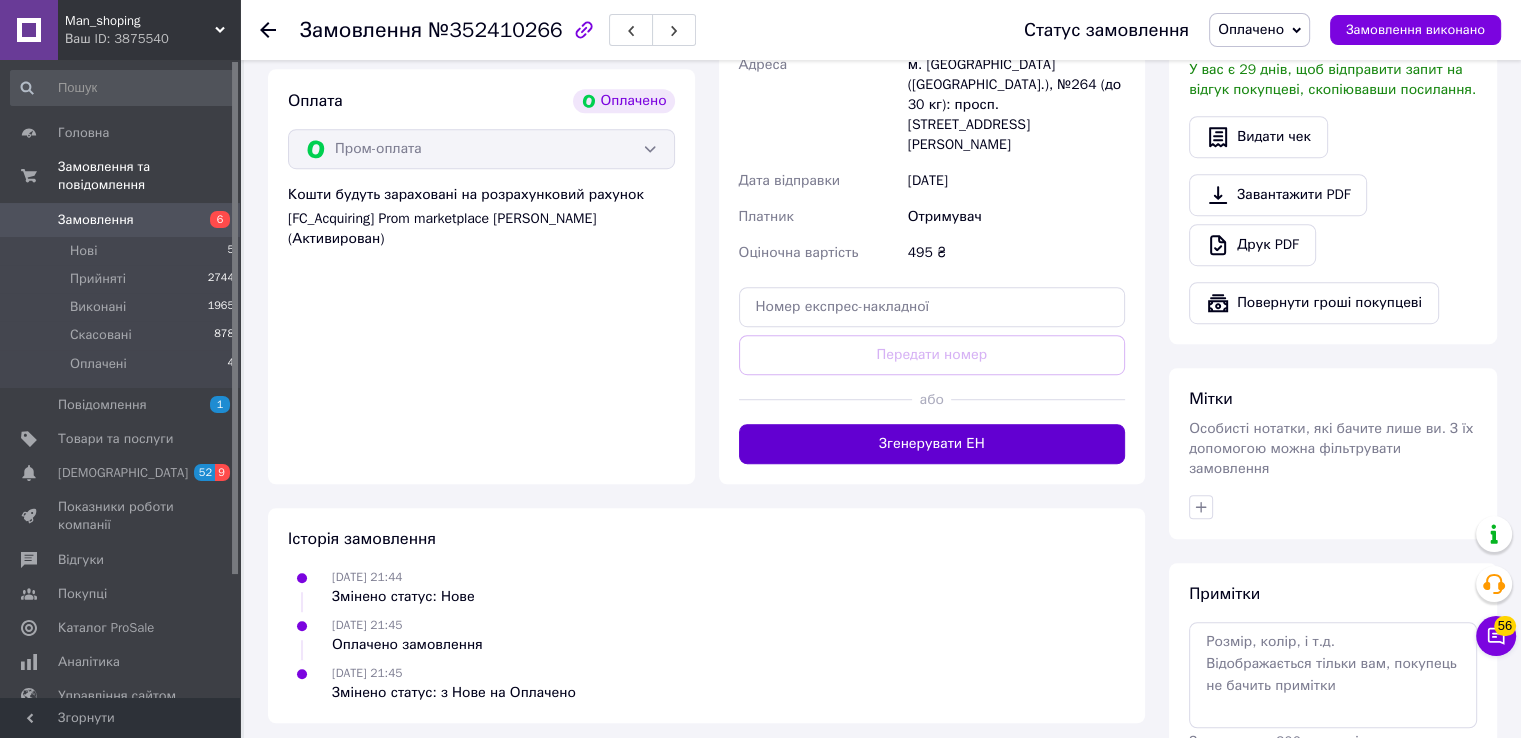 click on "Згенерувати ЕН" at bounding box center [932, 444] 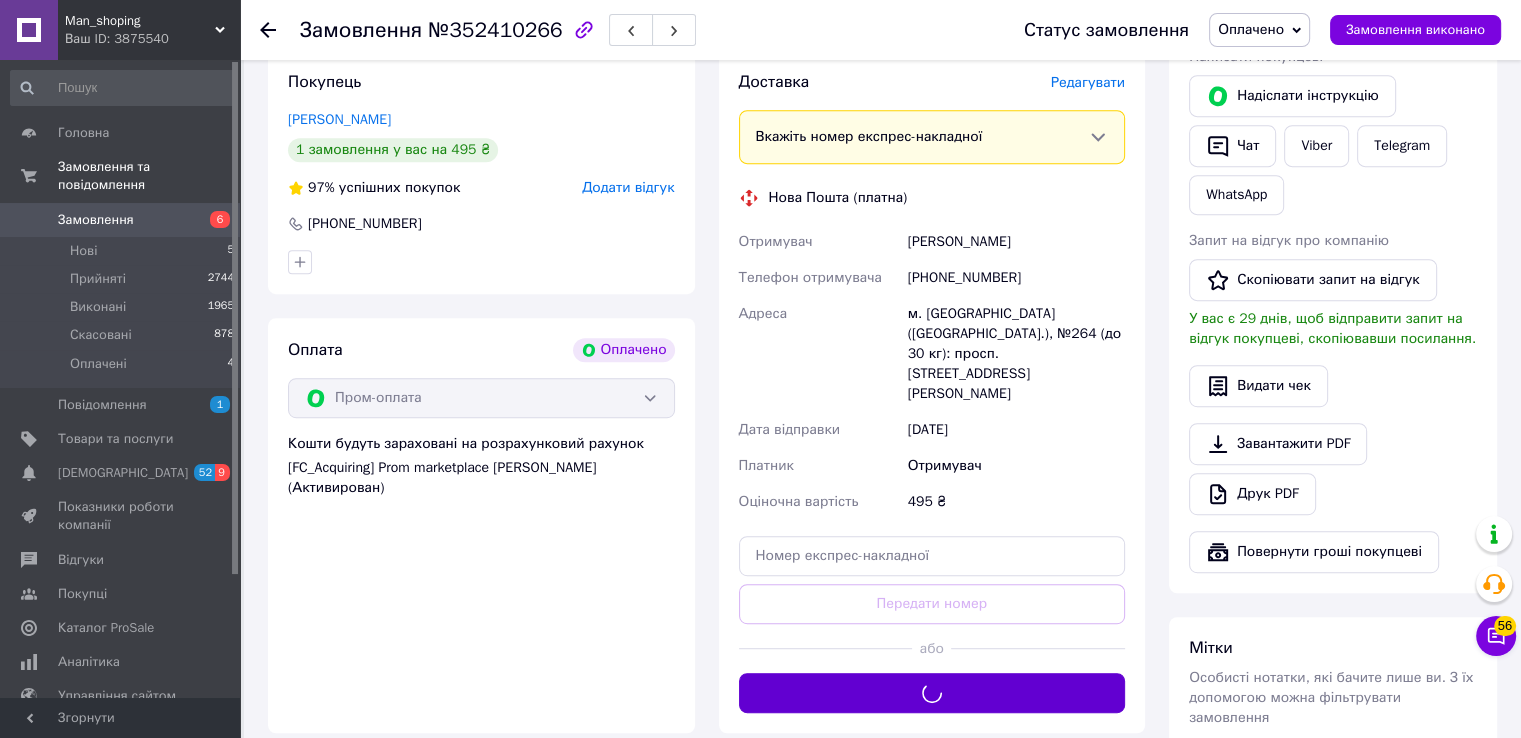 scroll, scrollTop: 936, scrollLeft: 0, axis: vertical 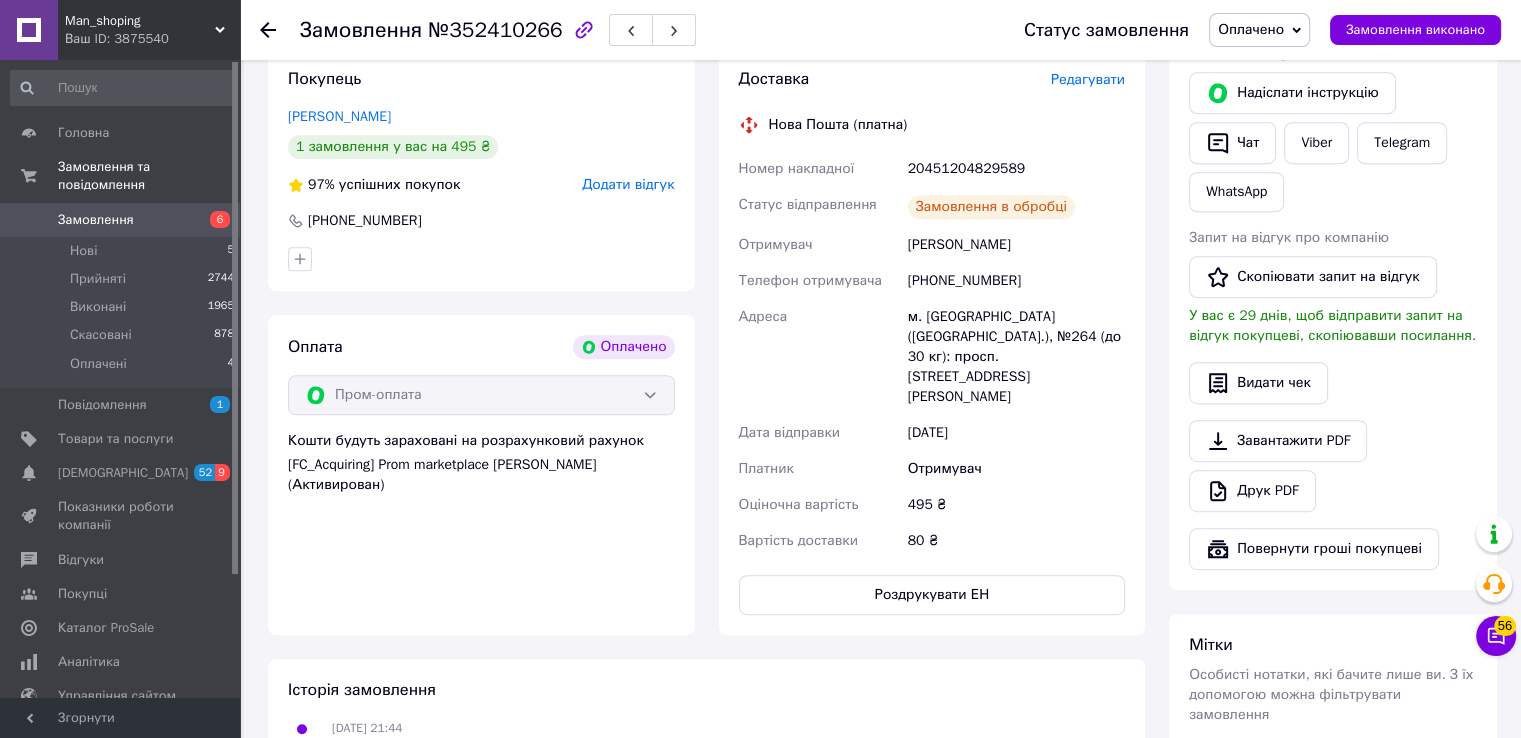 click on "20451204829589" at bounding box center (1016, 169) 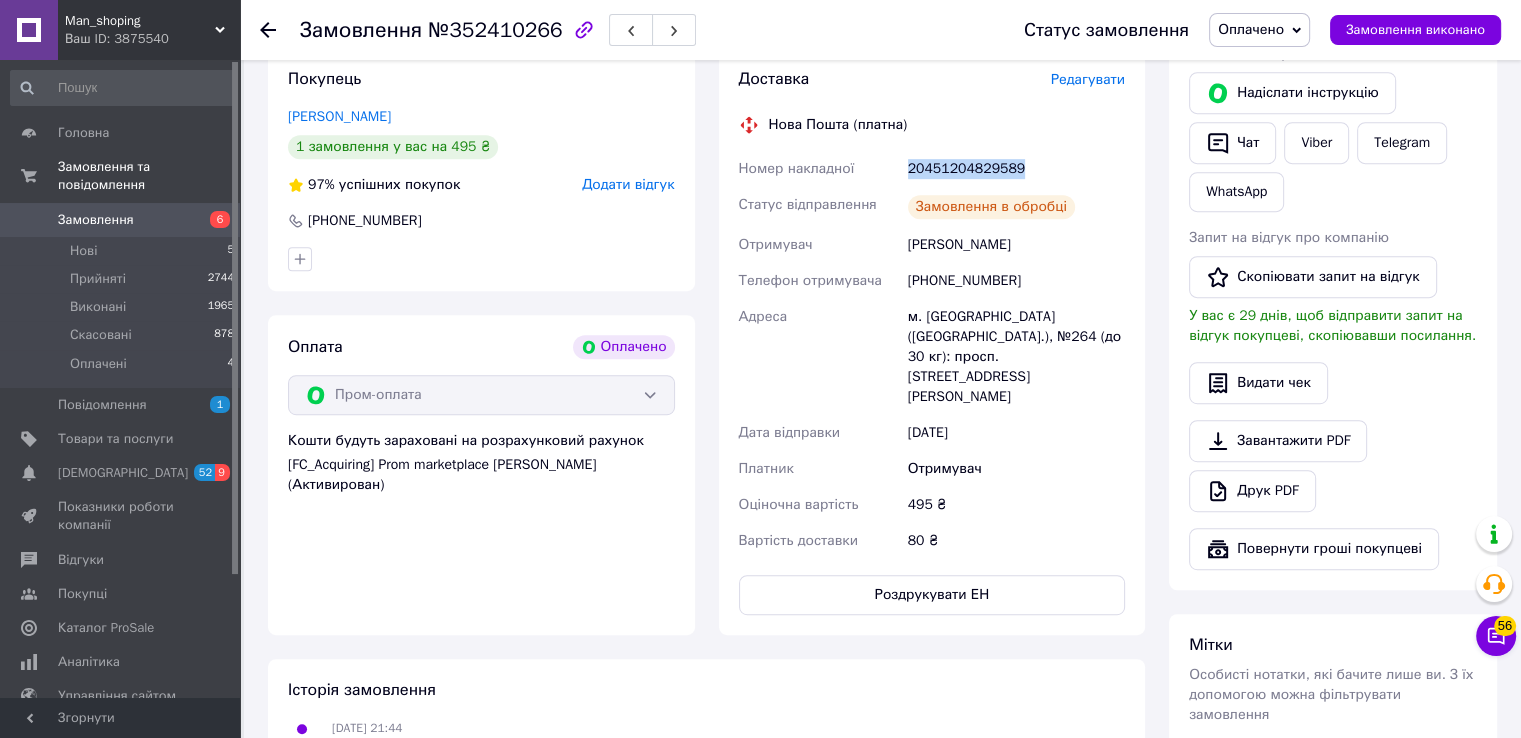 click on "20451204829589" at bounding box center (1016, 169) 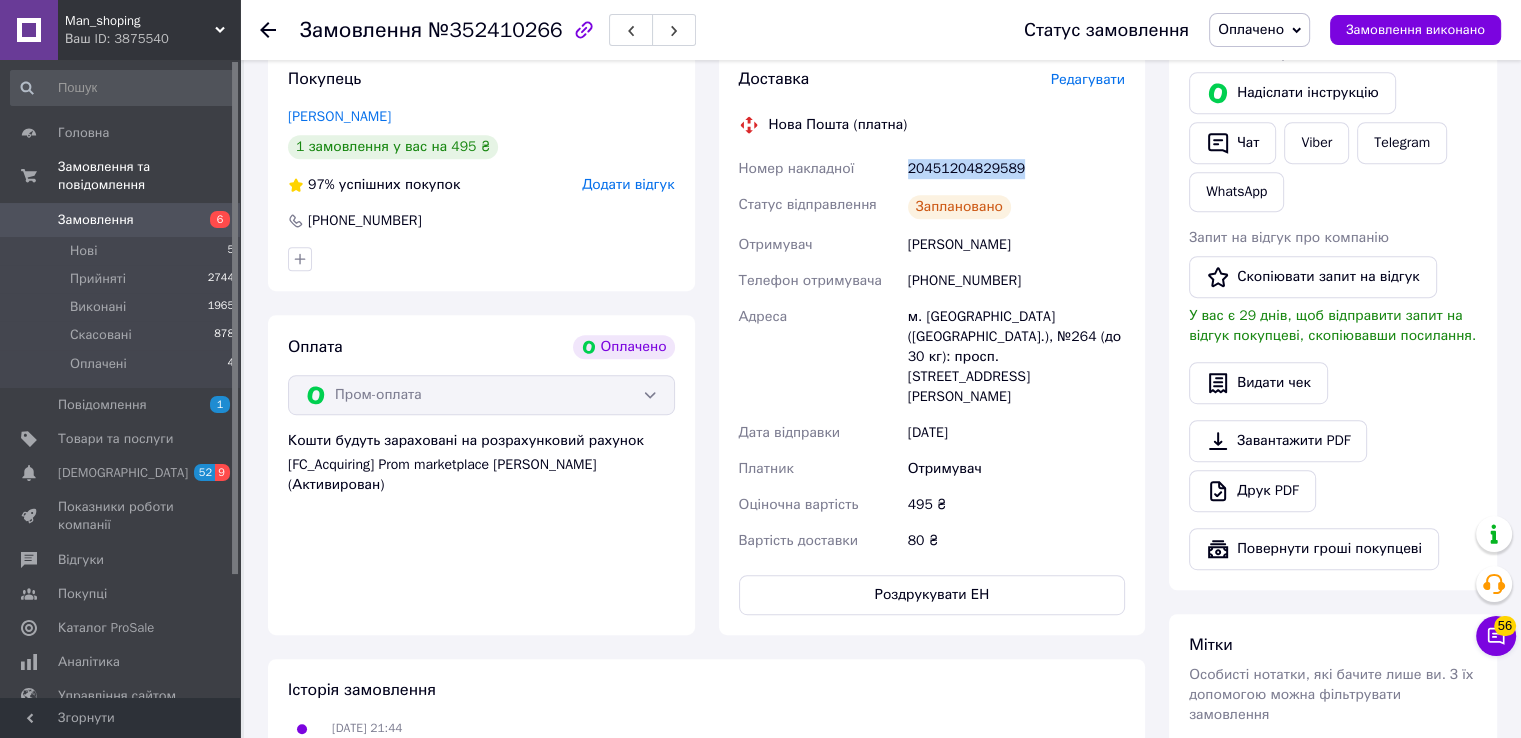 copy on "20451204829589" 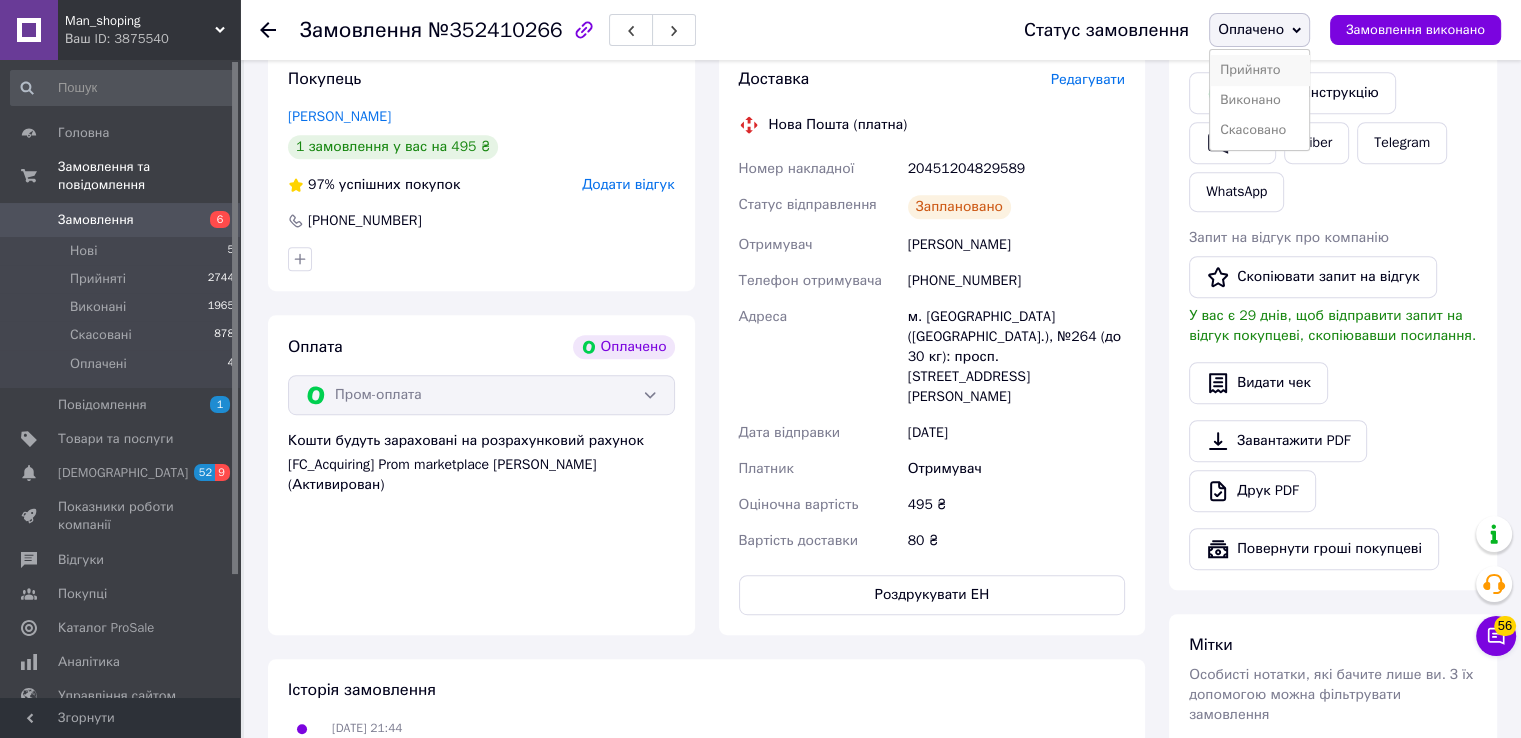 click on "Прийнято" at bounding box center [1259, 70] 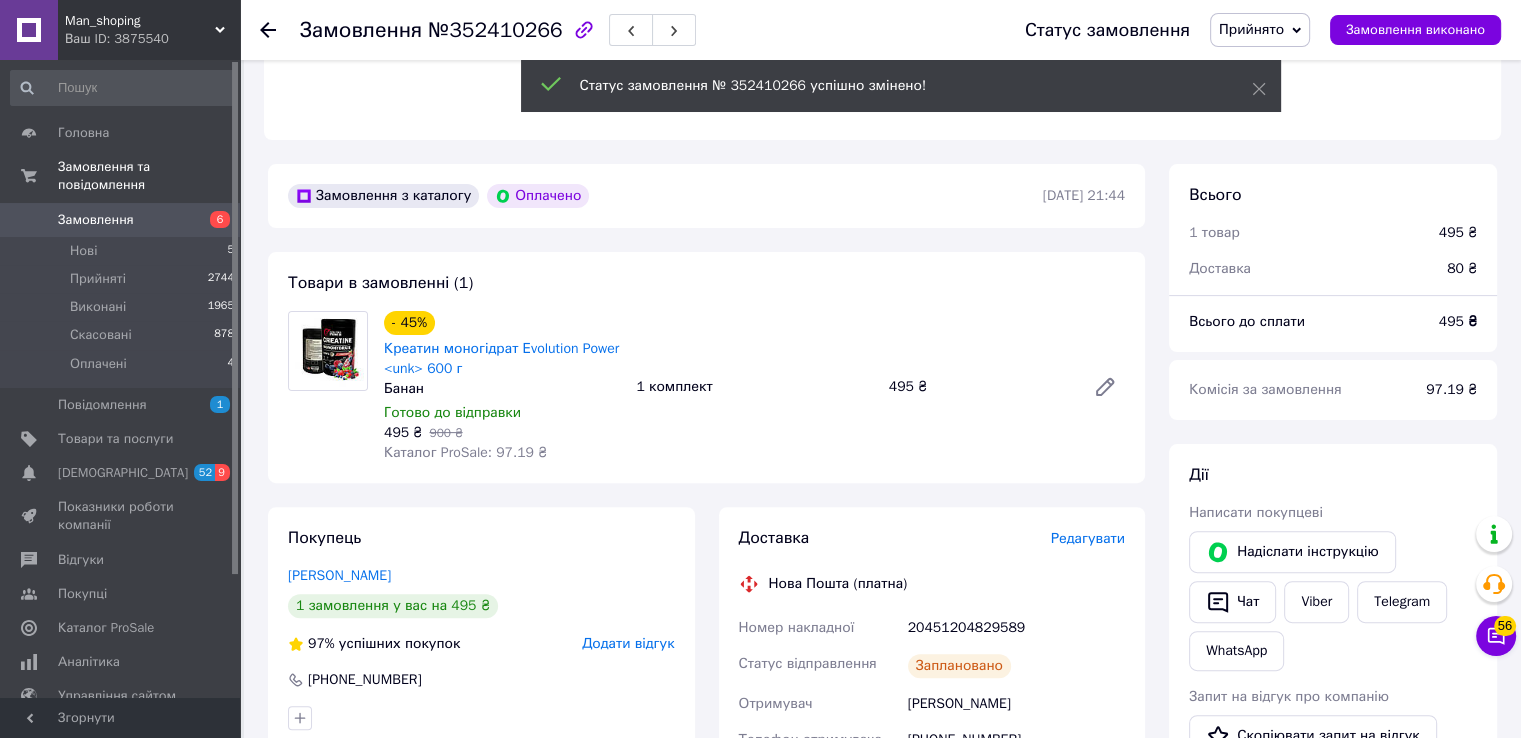 scroll, scrollTop: 448, scrollLeft: 0, axis: vertical 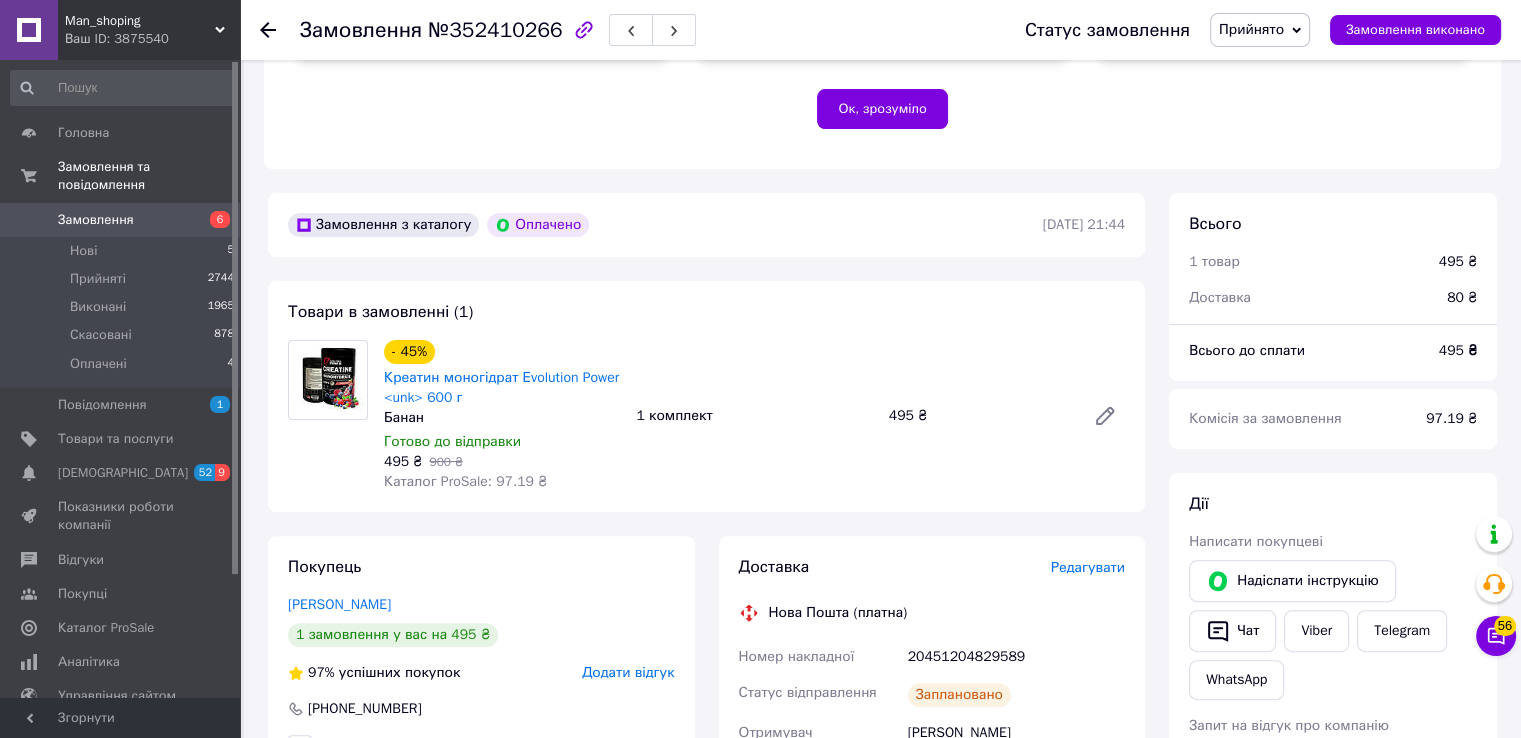 click on "Товари в замовленні (1) - 45% Креатин моногідрат Еvolution Power <unk> 600 г Банан Готово до відправки 495 ₴   900 ₴ Каталог ProSale: 97.19 ₴  1 комплект 495 ₴" at bounding box center [706, 396] 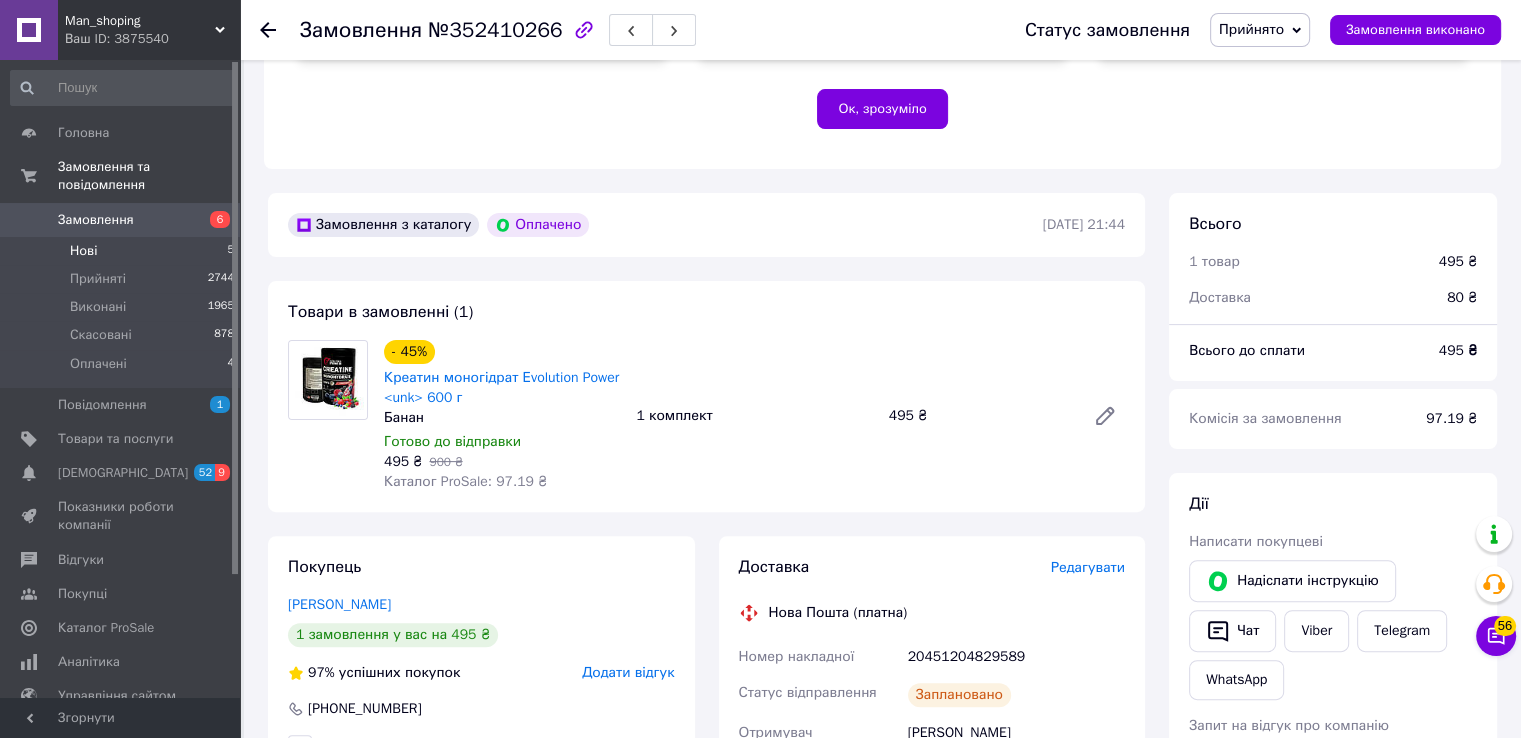 click on "Нові 5" at bounding box center [123, 251] 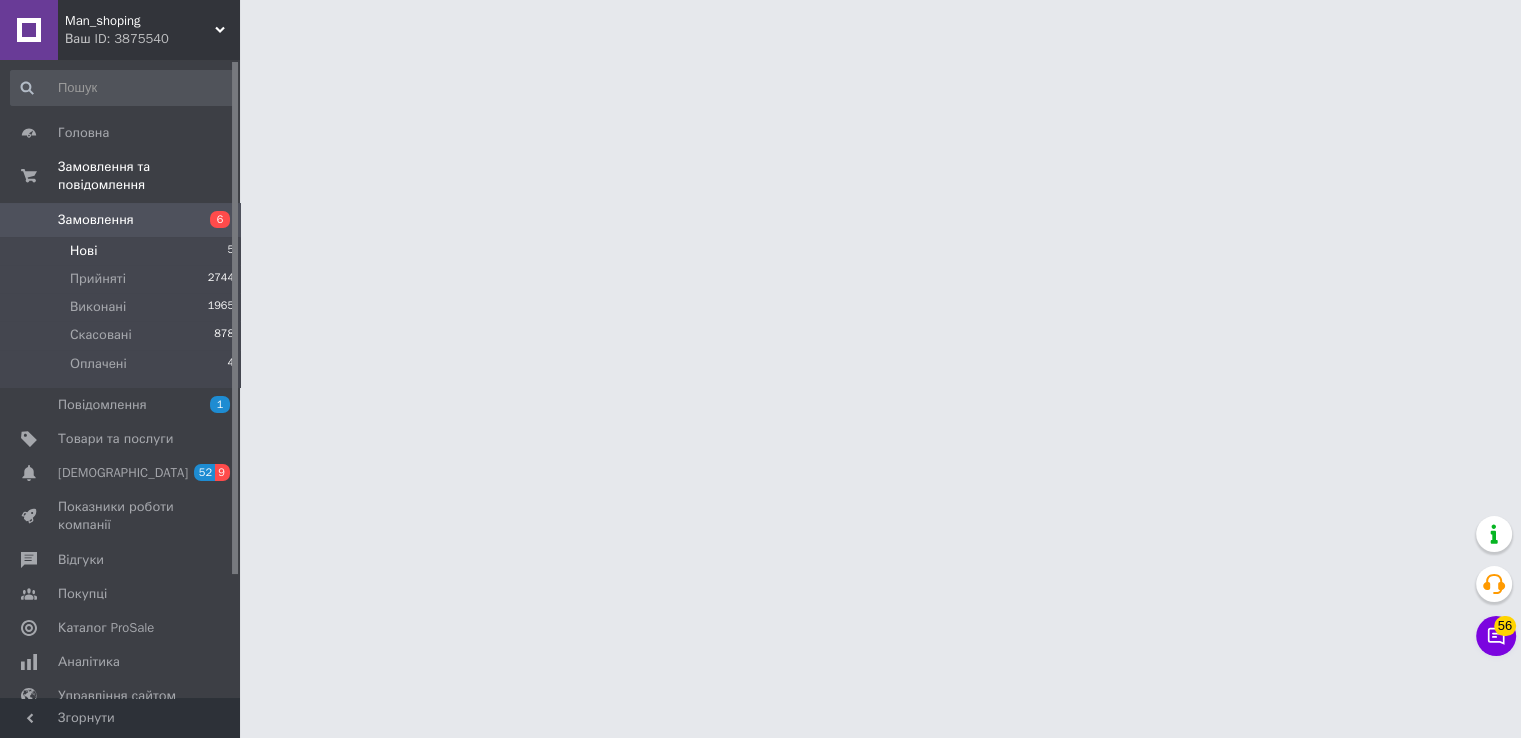 scroll, scrollTop: 0, scrollLeft: 0, axis: both 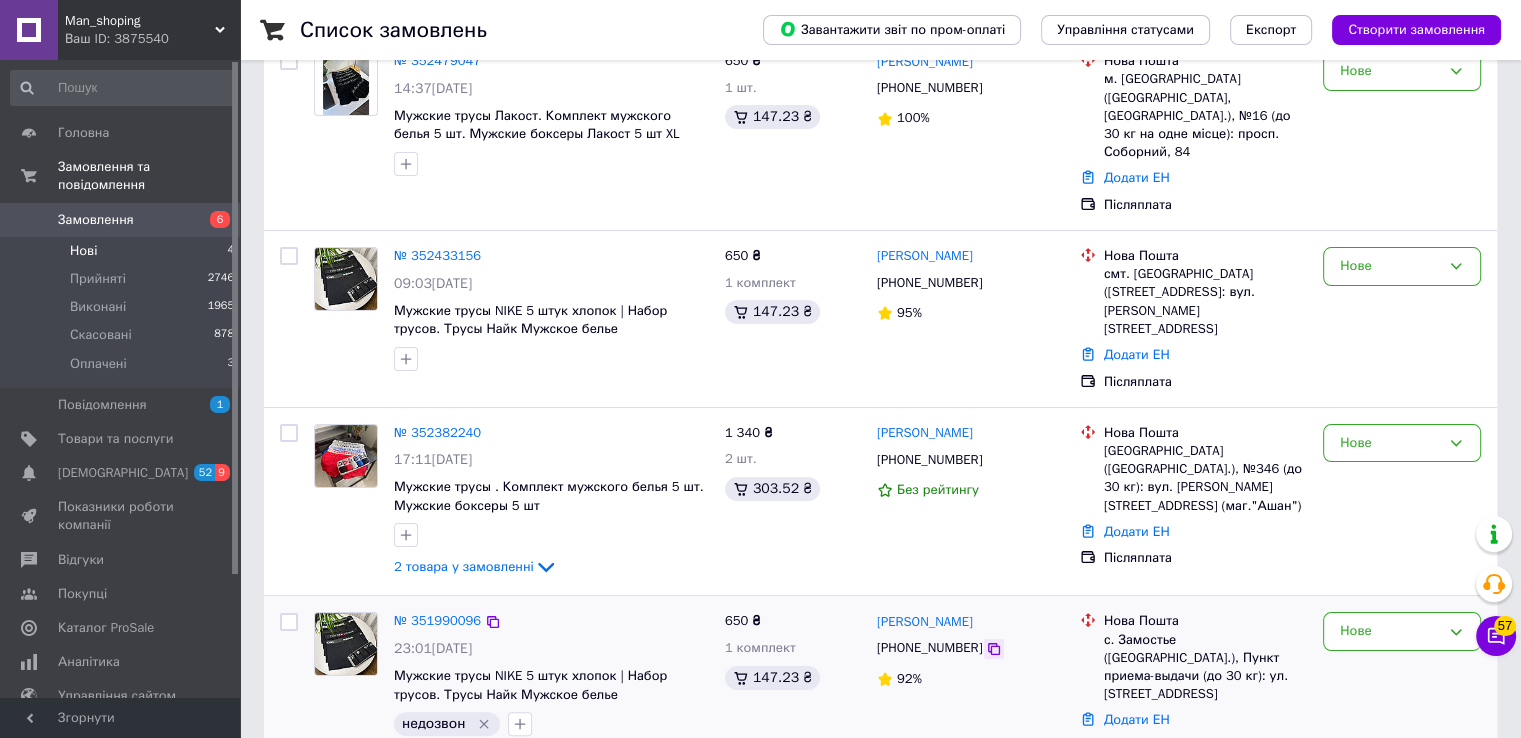 click 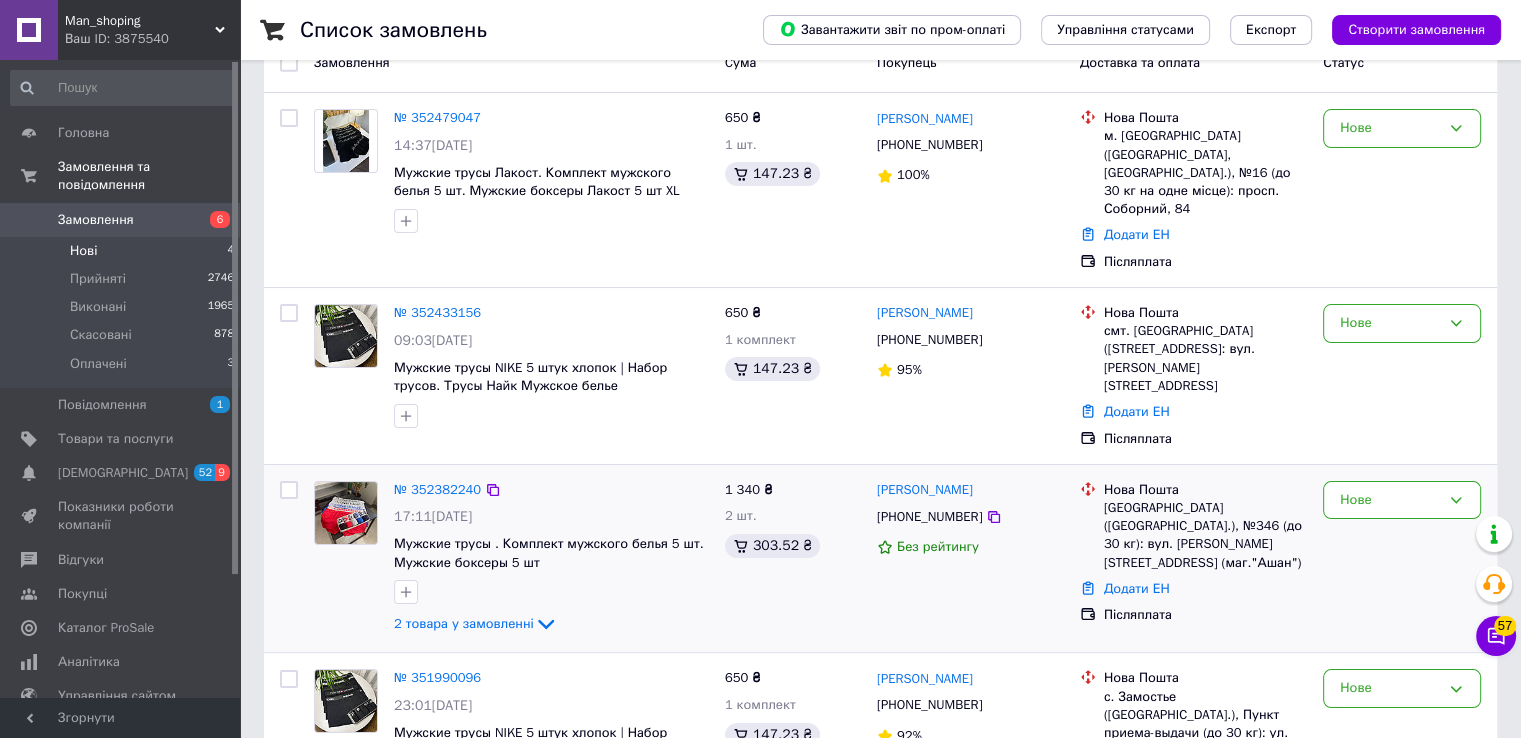 scroll, scrollTop: 251, scrollLeft: 0, axis: vertical 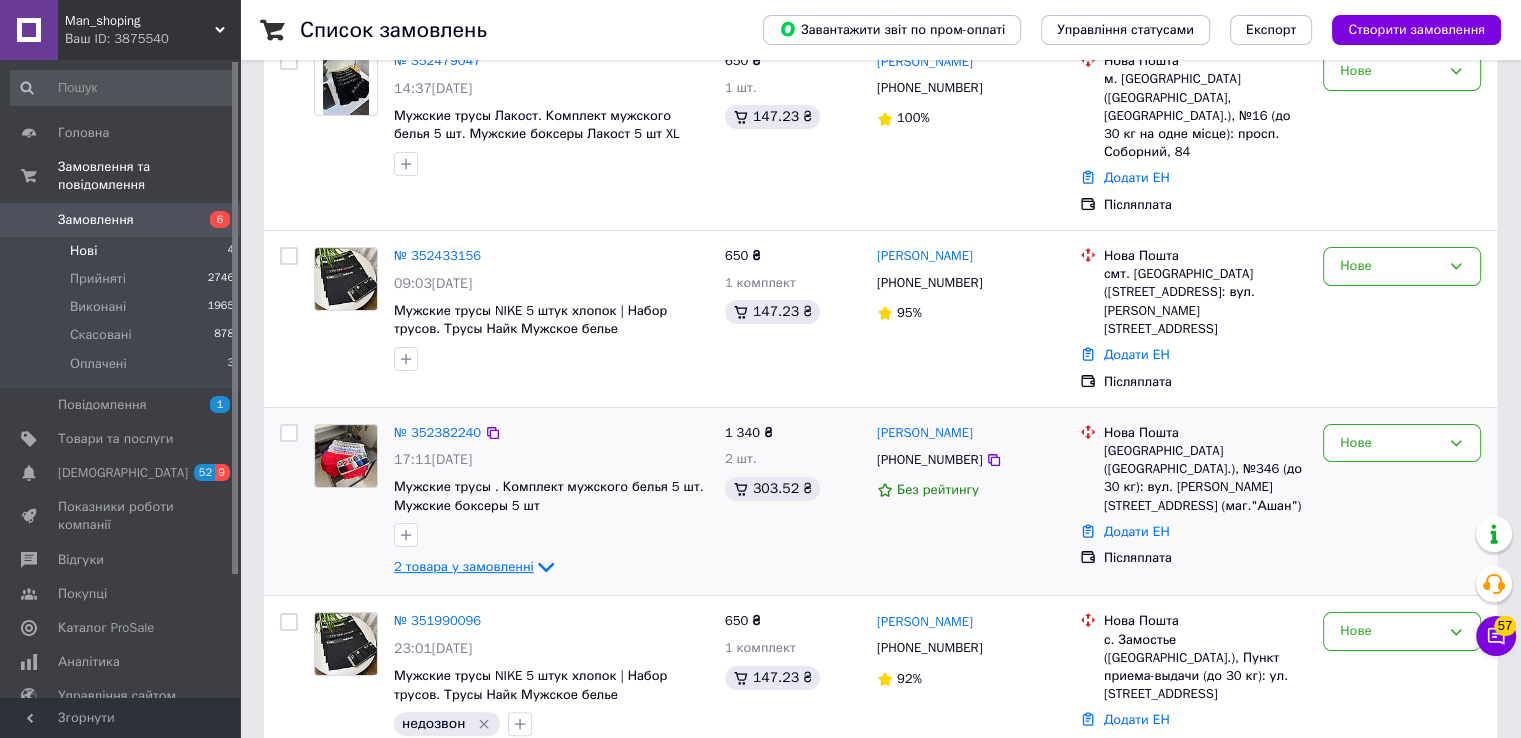 click on "2 товара у замовленні" at bounding box center [464, 566] 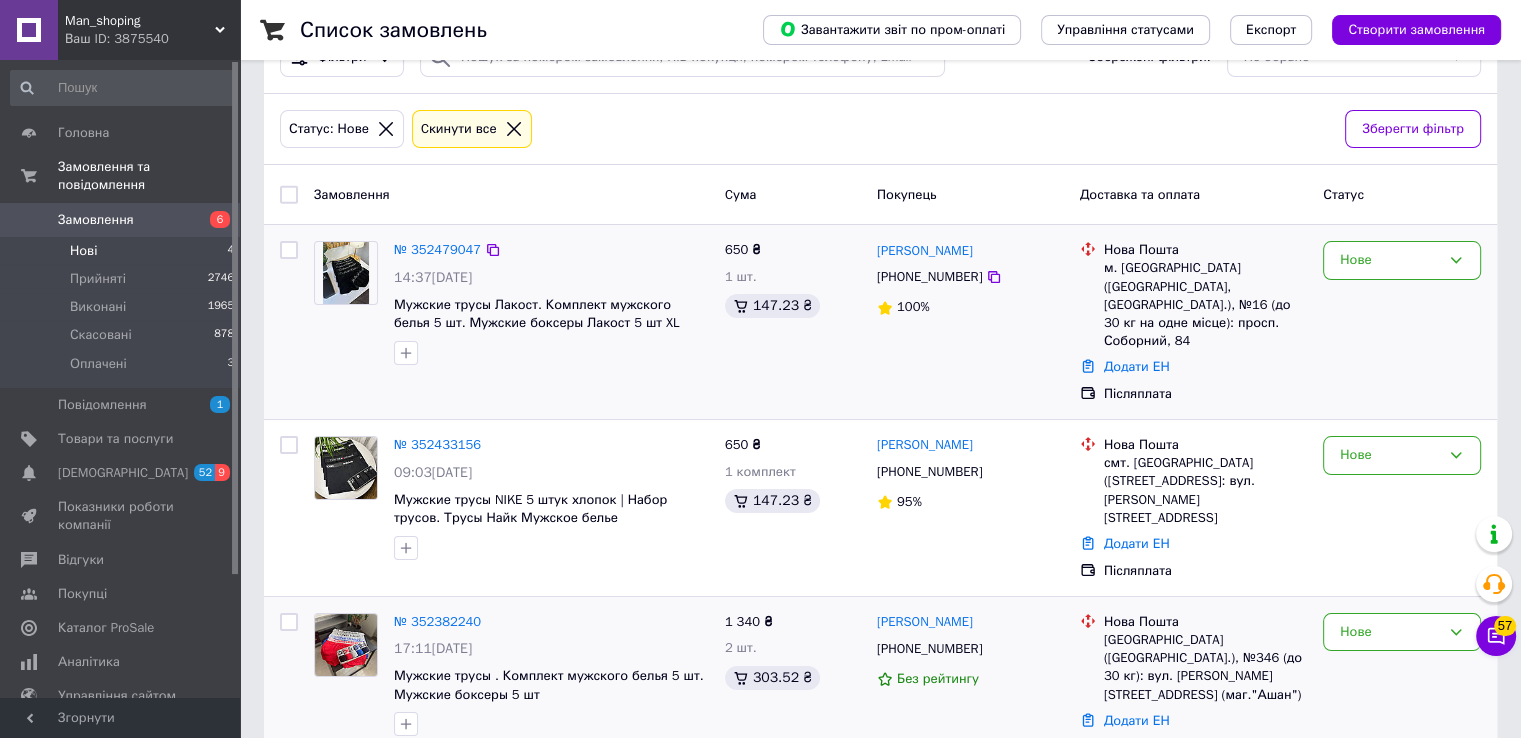 scroll, scrollTop: 46, scrollLeft: 0, axis: vertical 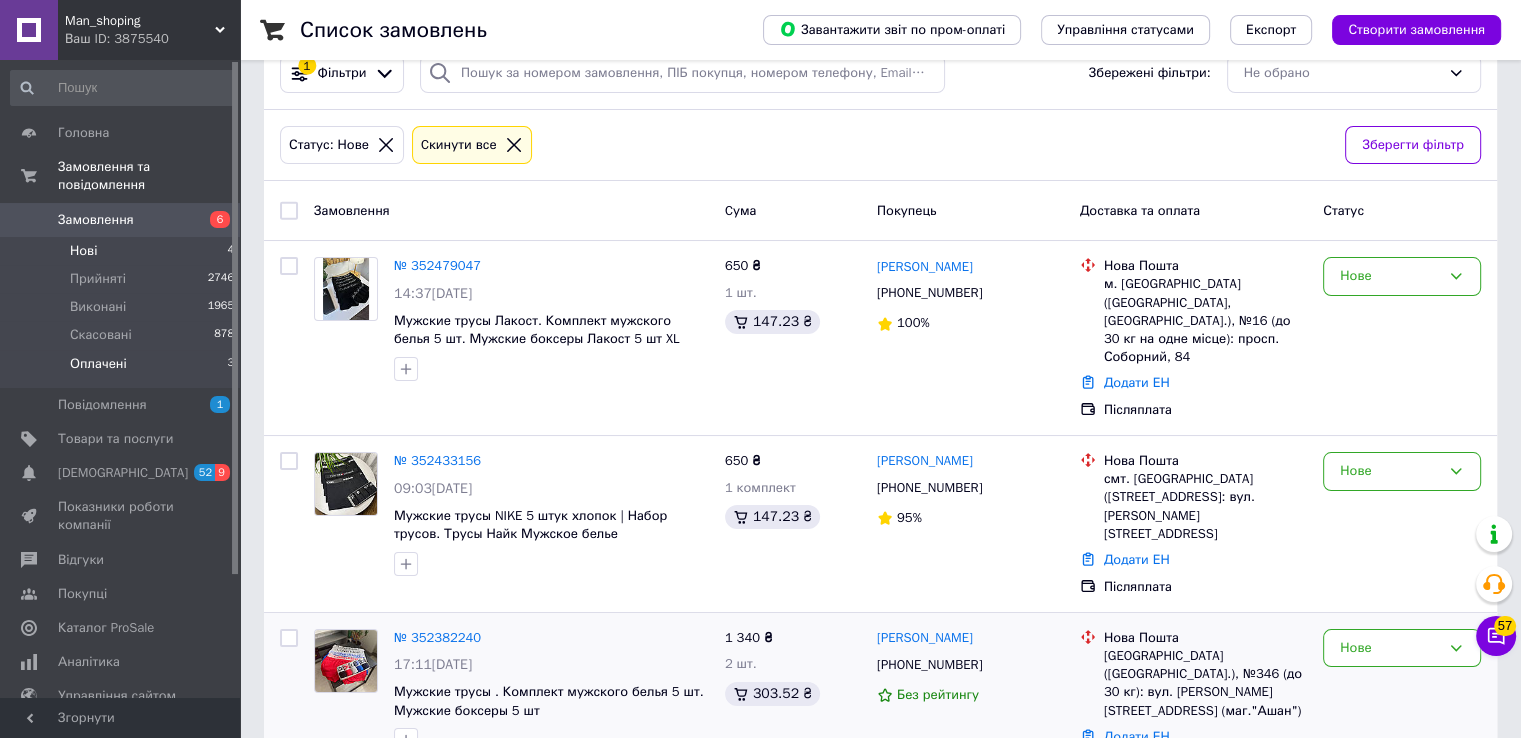 click on "Оплачені 3" at bounding box center (123, 369) 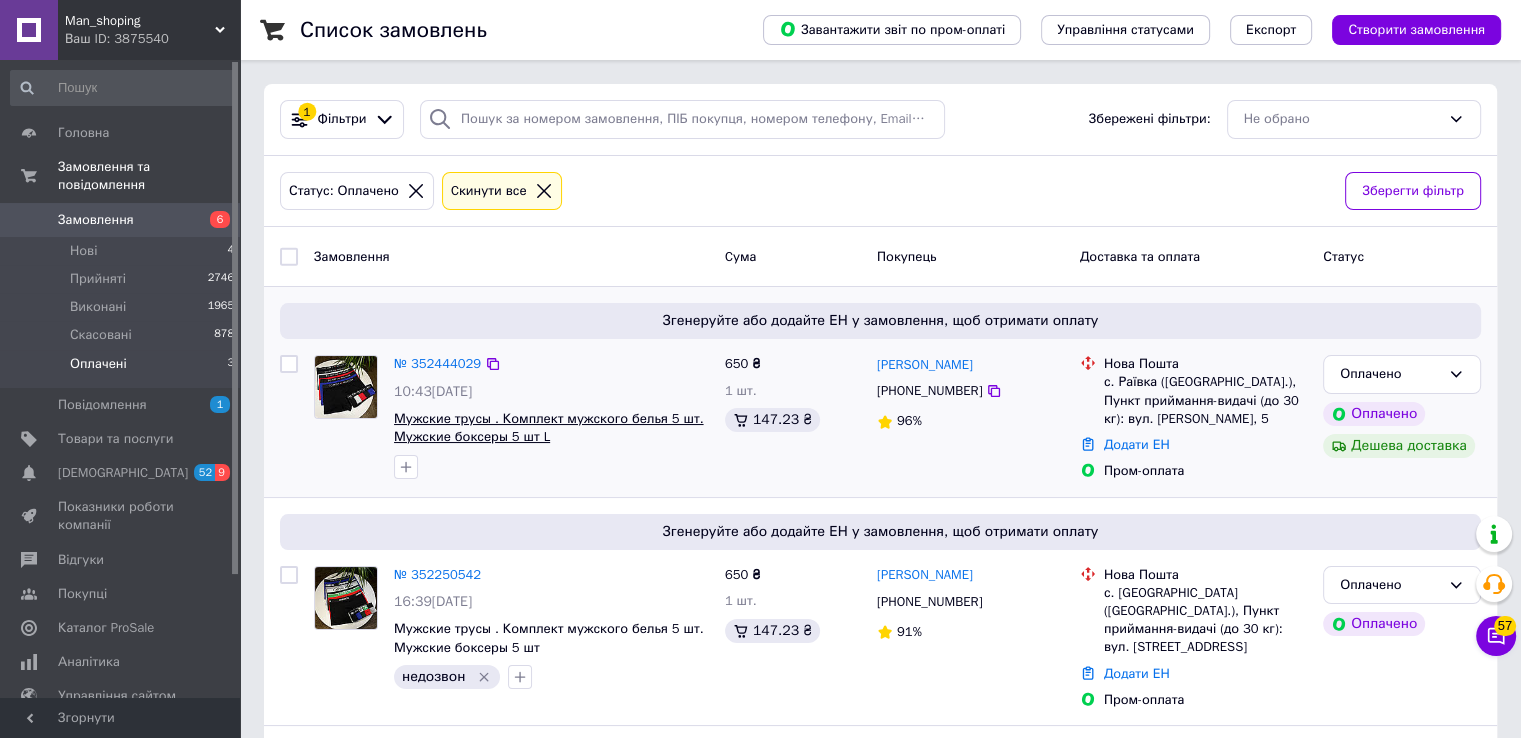 scroll, scrollTop: 232, scrollLeft: 0, axis: vertical 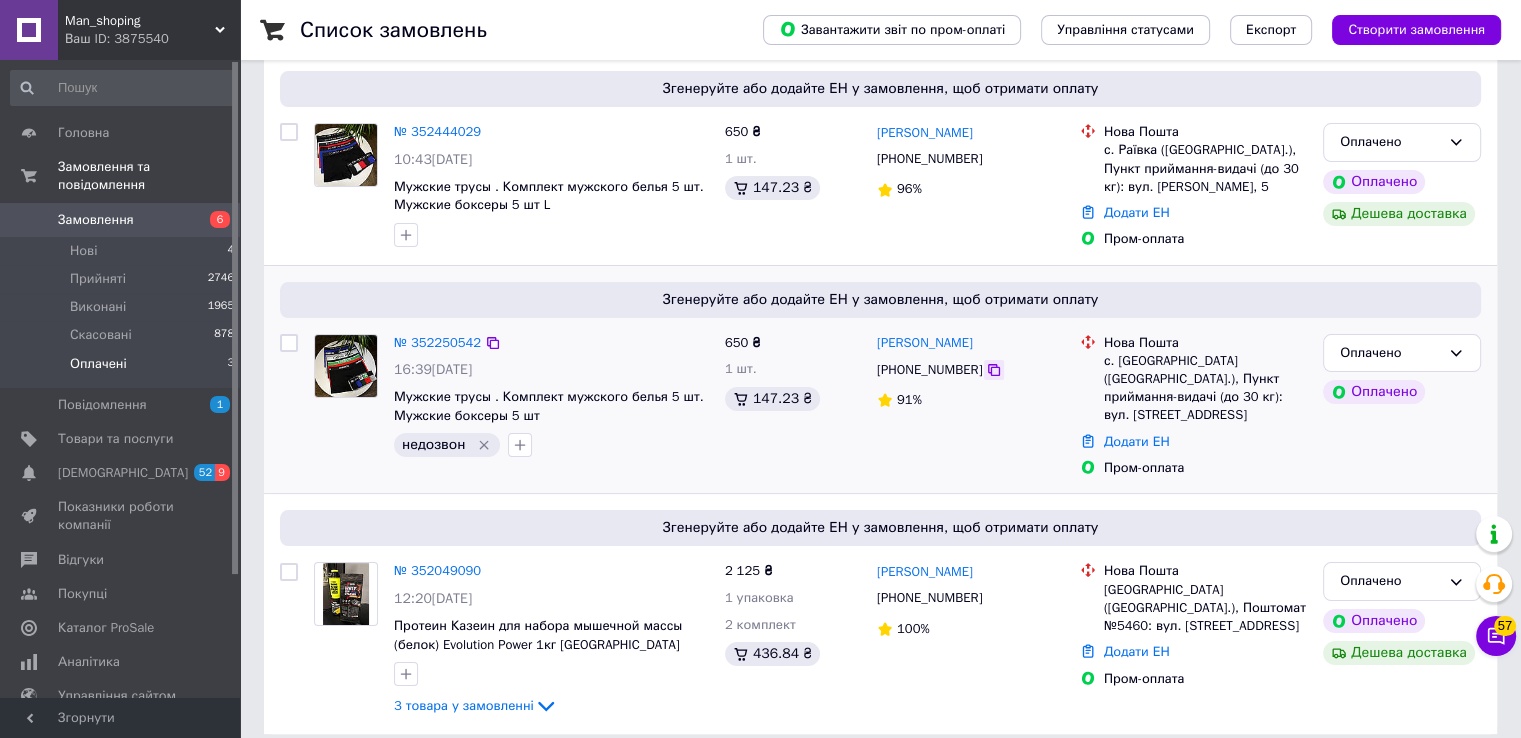 click at bounding box center (994, 370) 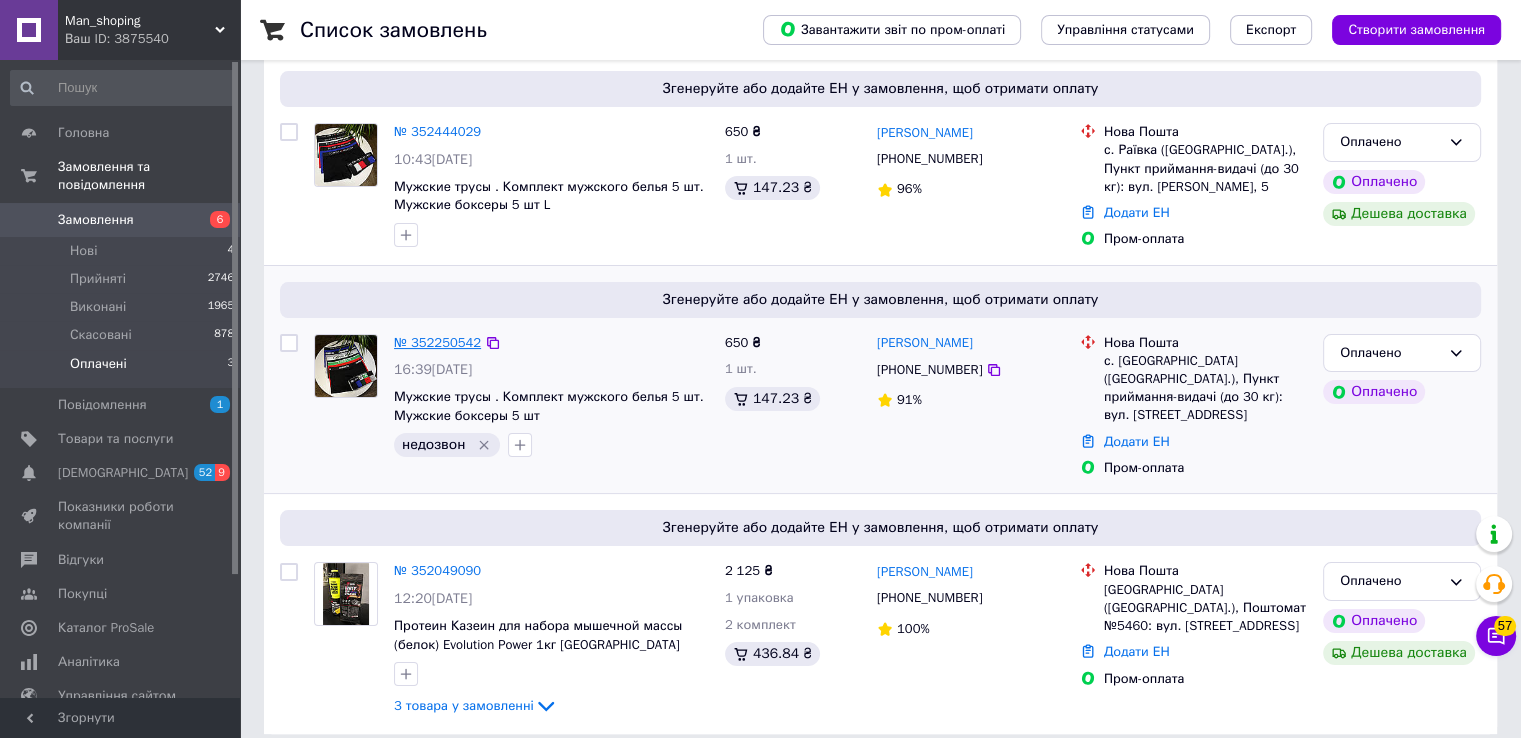 click on "№ 352250542" at bounding box center [437, 342] 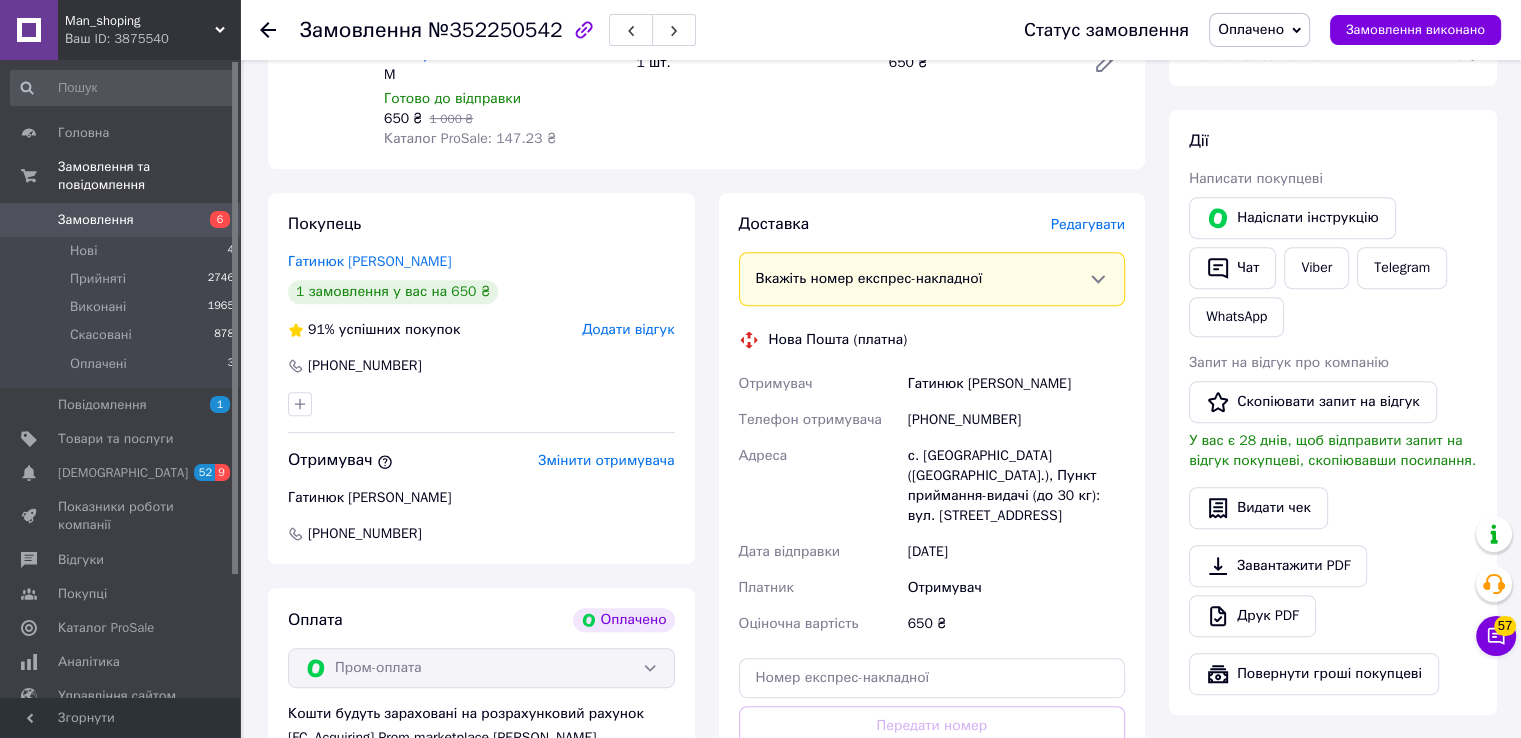 scroll, scrollTop: 808, scrollLeft: 0, axis: vertical 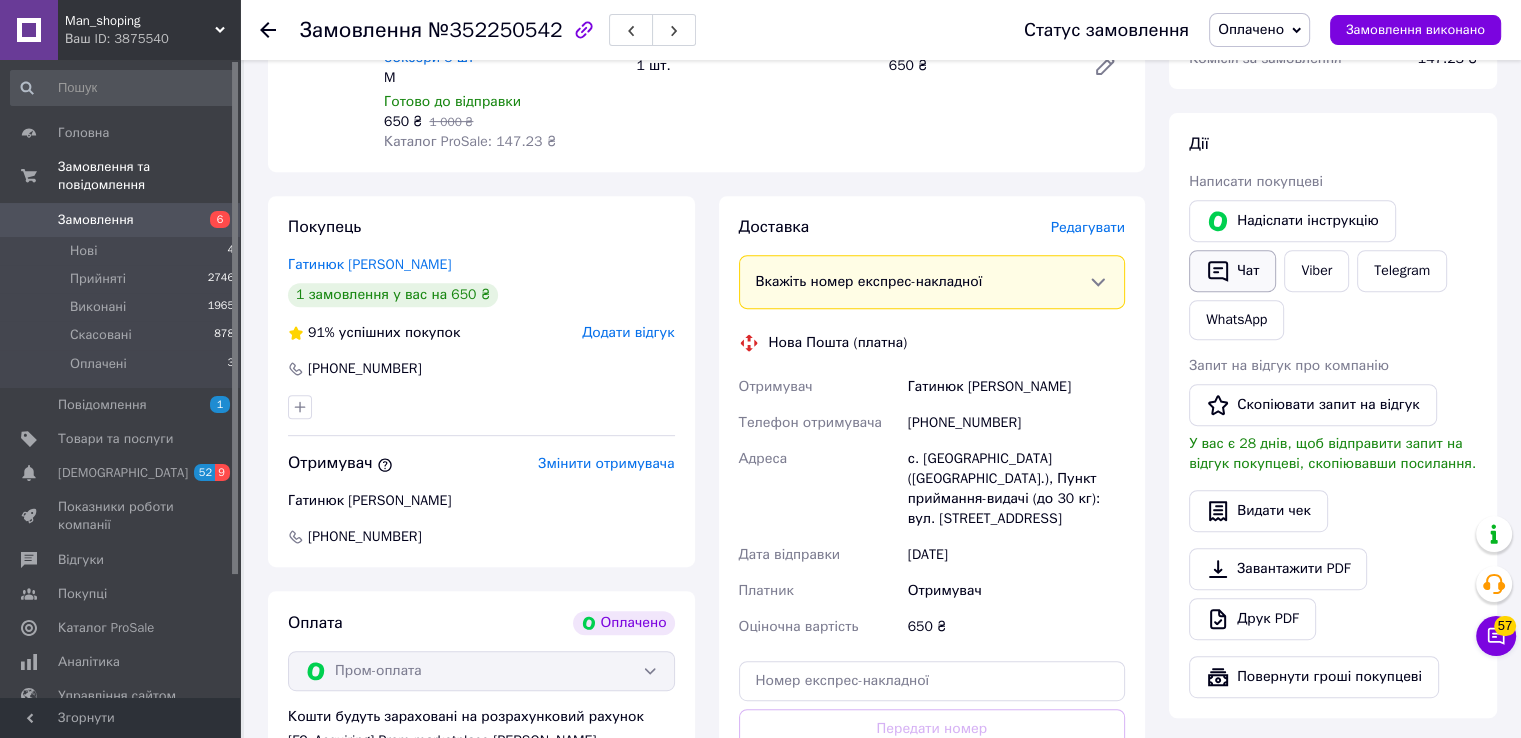 click on "Чат" at bounding box center [1232, 271] 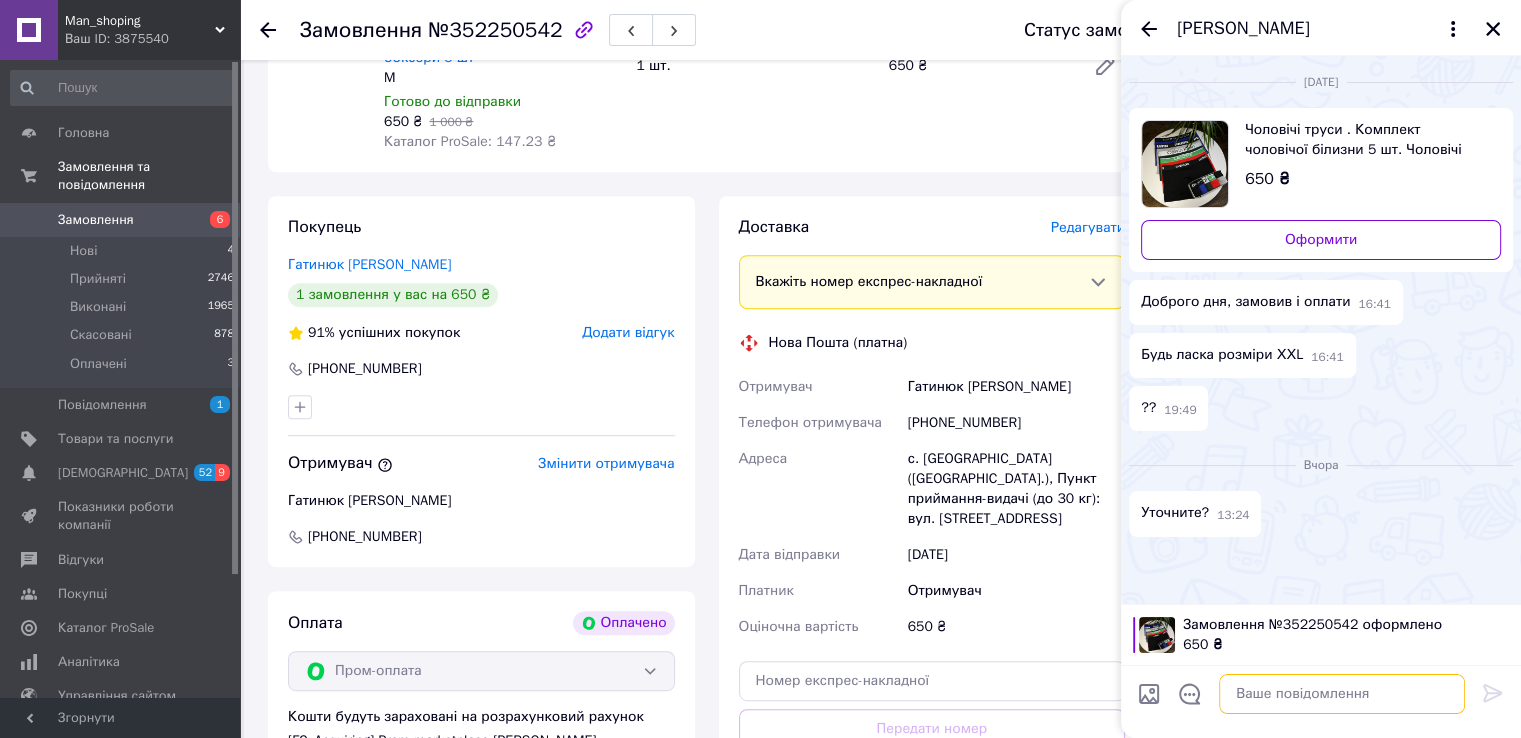 click at bounding box center [1342, 694] 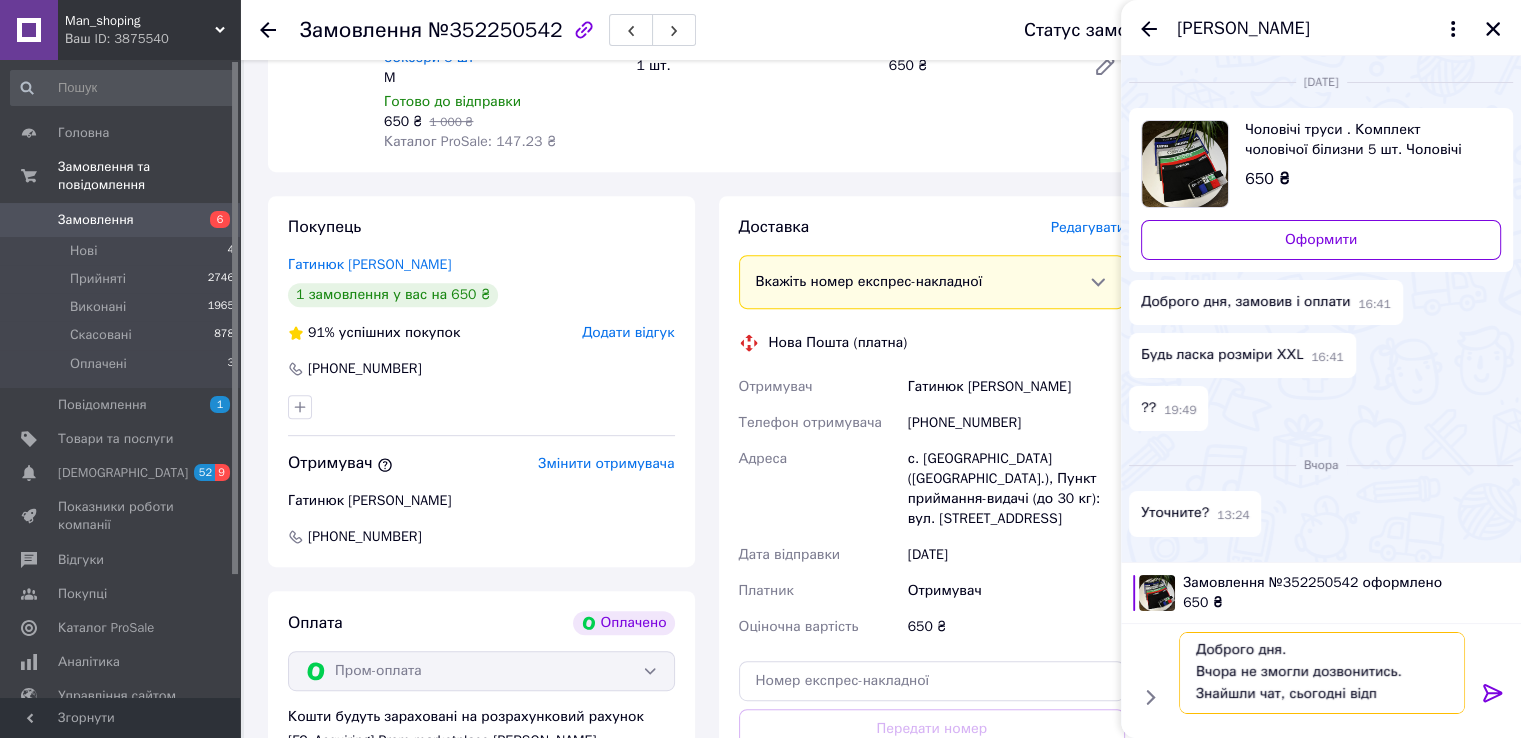 scroll, scrollTop: 1, scrollLeft: 0, axis: vertical 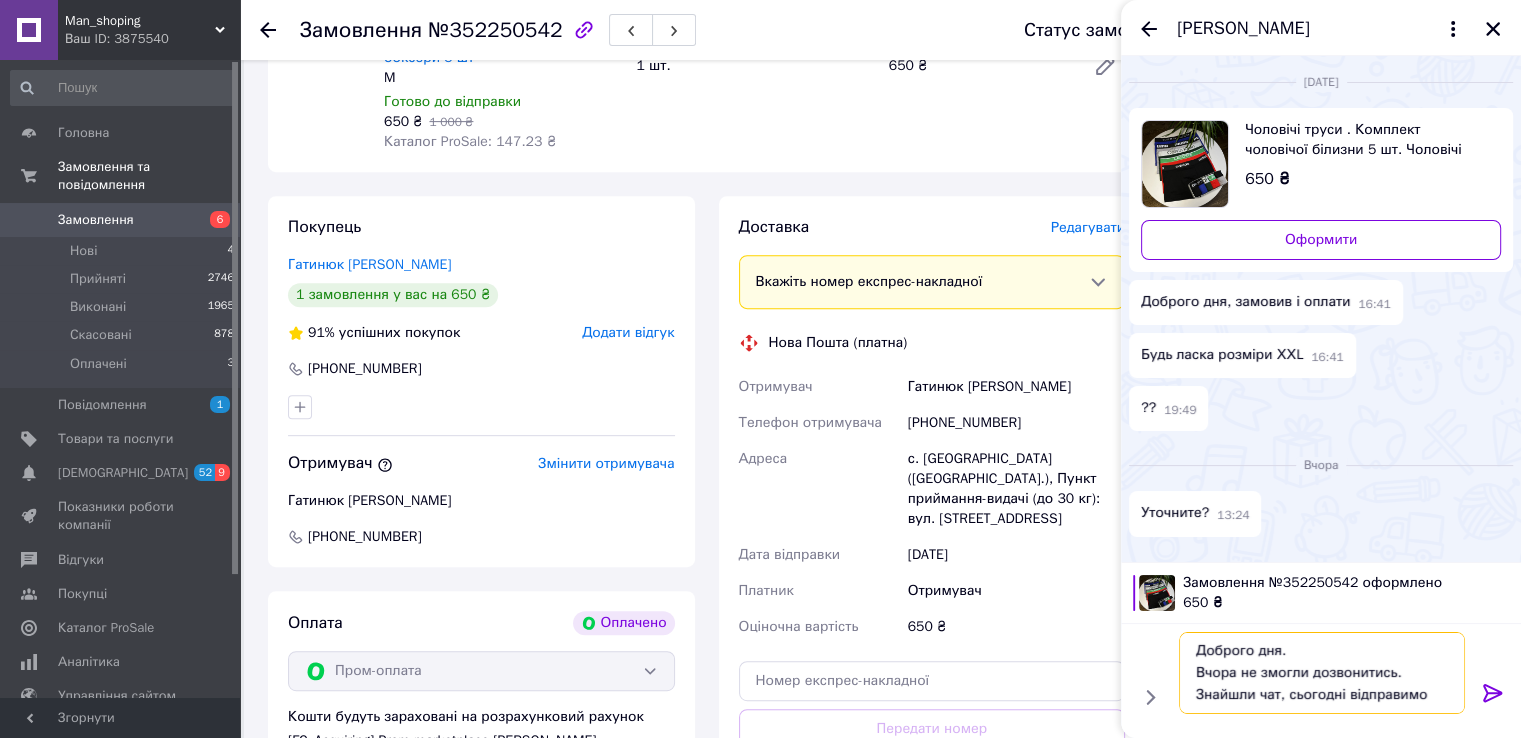 type on "Доброго дня.
Вчора не змогли дозвонитись.
Знайшли чат, сьогодні відправимо)" 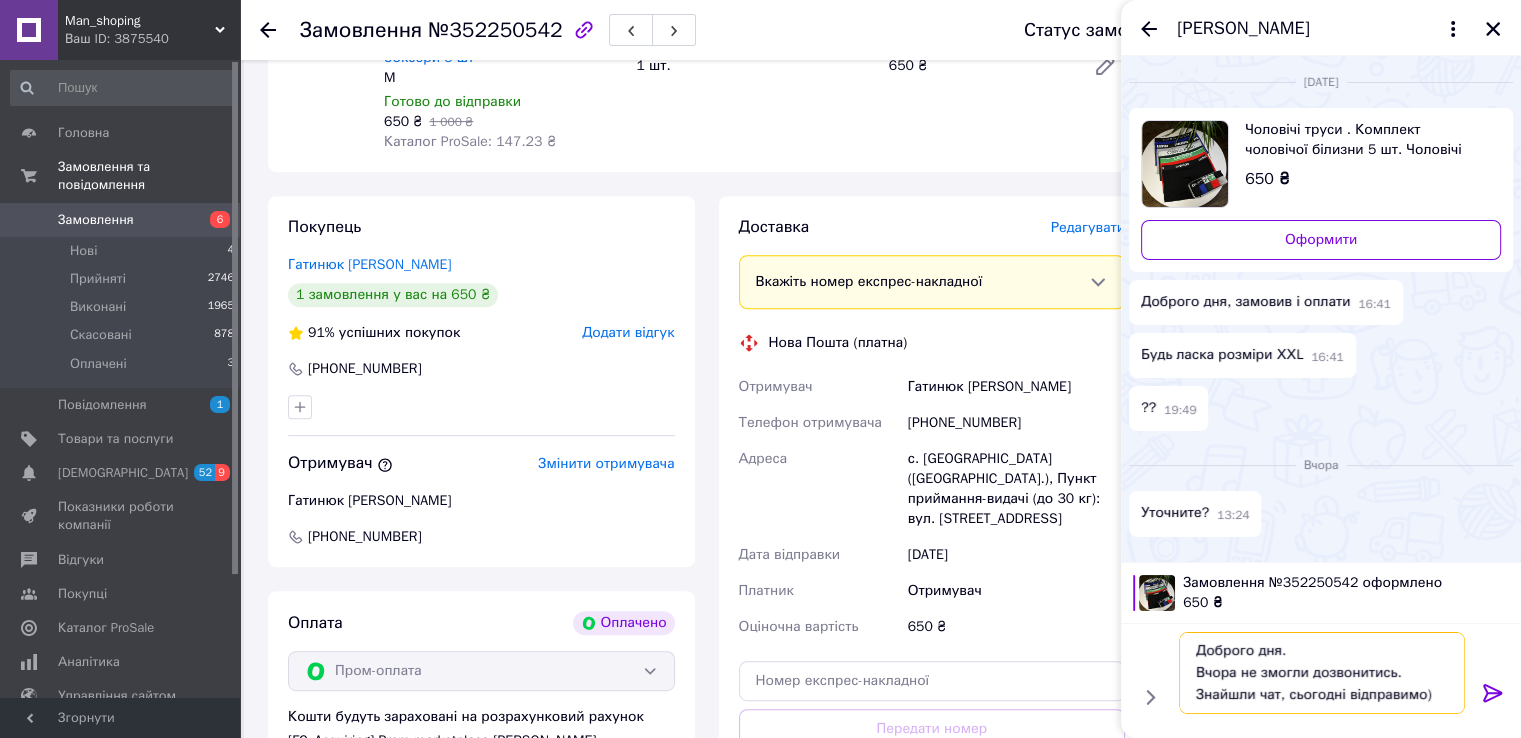 type 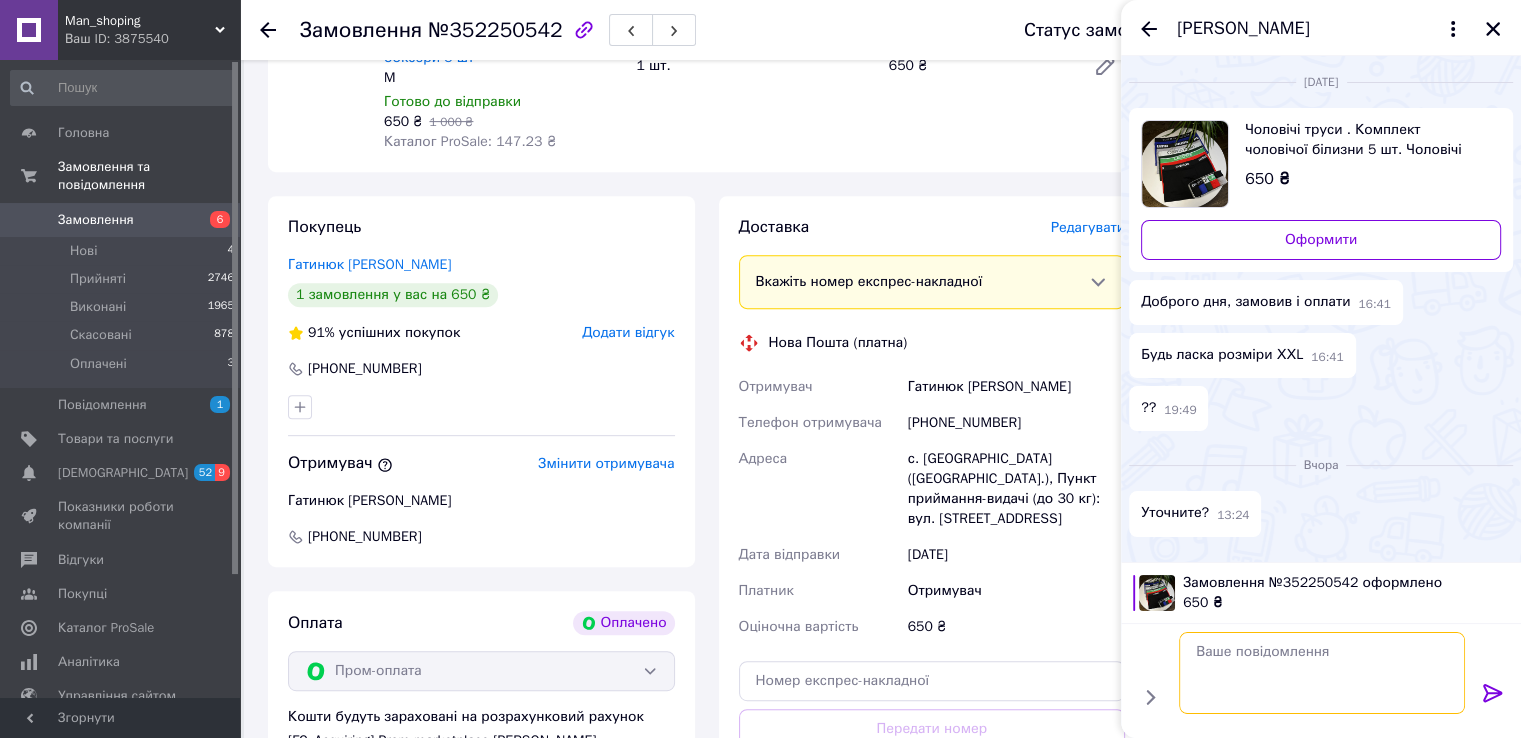 scroll, scrollTop: 0, scrollLeft: 0, axis: both 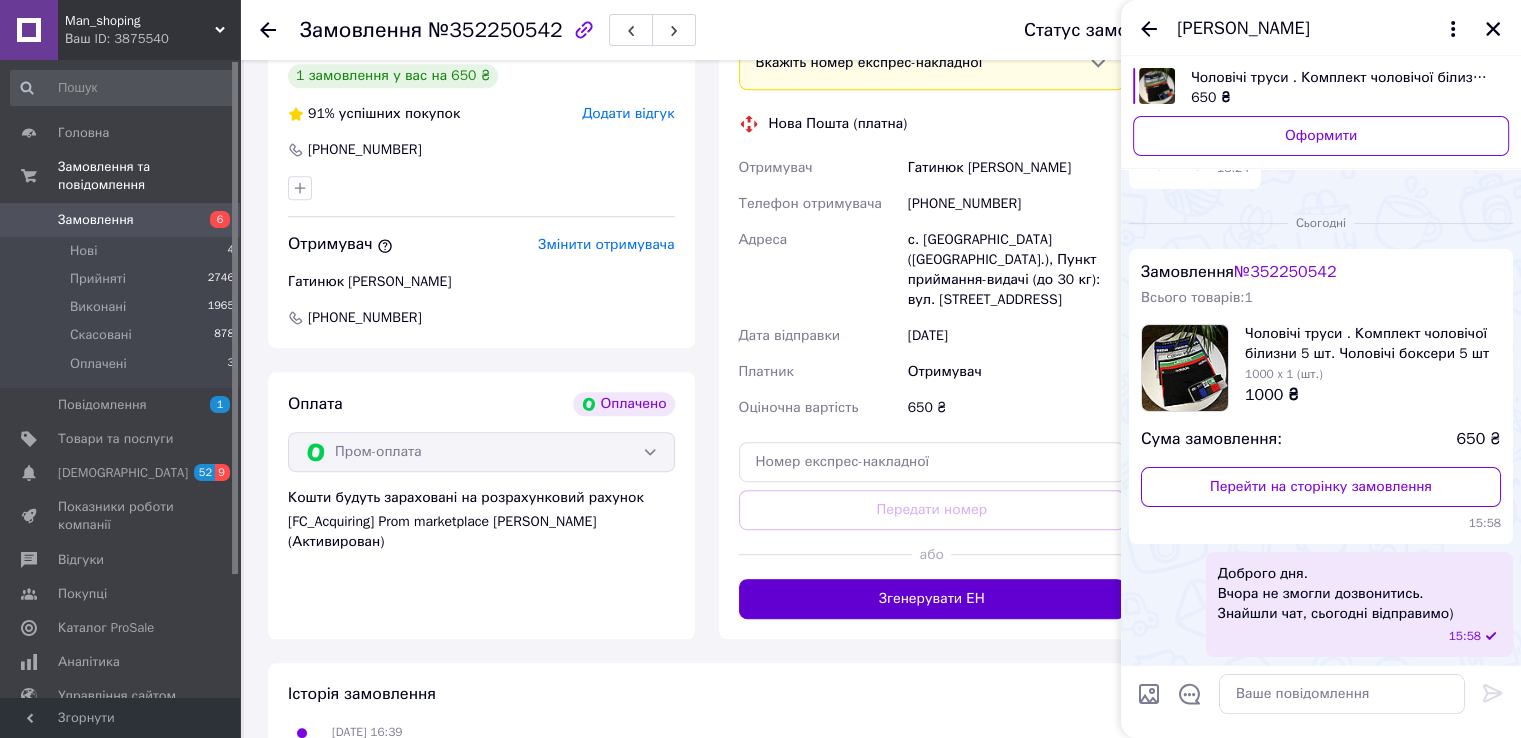 click on "Згенерувати ЕН" at bounding box center [932, 599] 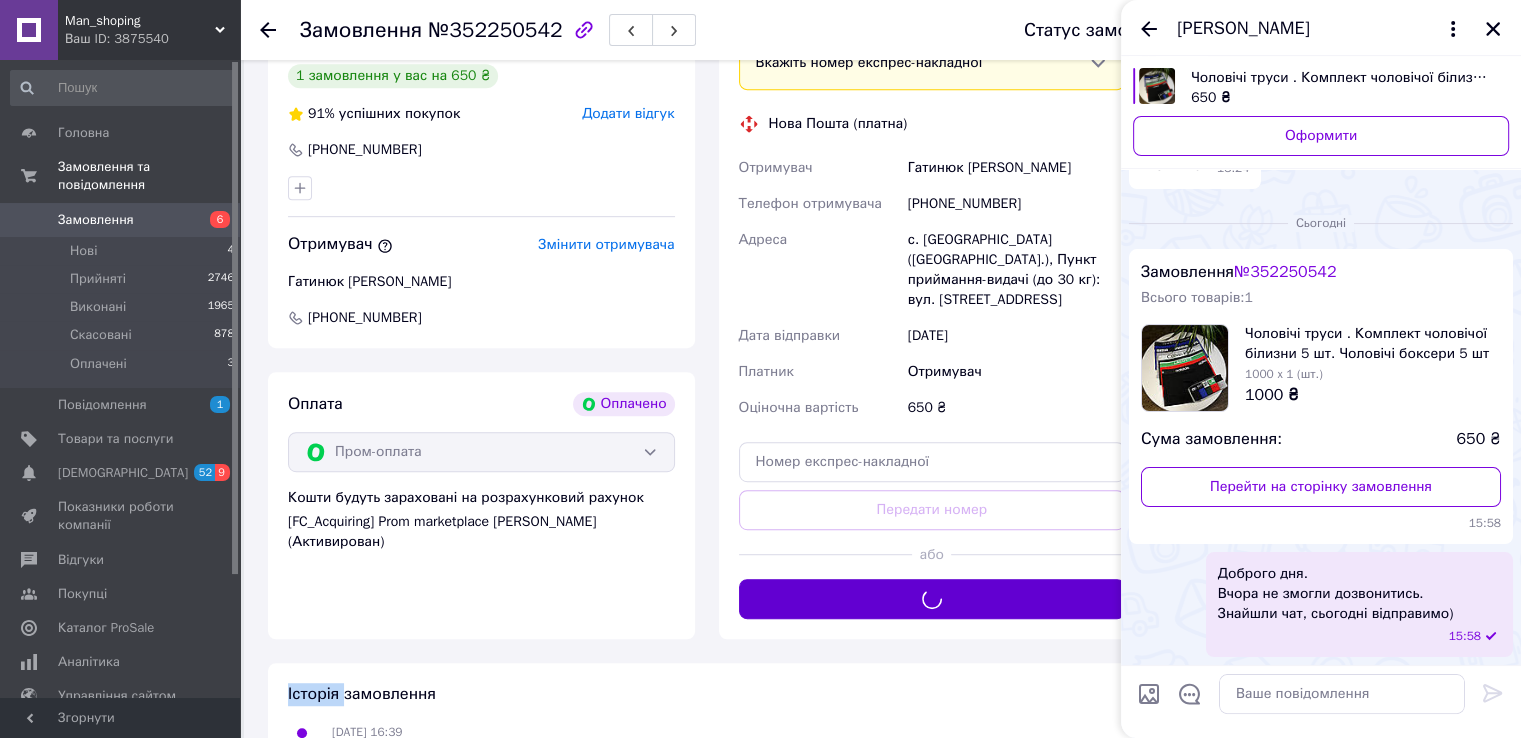 click on "Доставка [PERSON_NAME] Вкажіть номер експрес-накладної Обов'язково введіть номер експрес-накладної,
якщо створювали її не на цій сторінці. У разі,
якщо номер ЕН не буде доданий, ми не зможемо
виплатити гроші за замовлення Мобільний номер покупця (із замовлення) повинен відповідати номеру отримувача за накладною Нова Пошта (платна) Отримувач Гатинюк [PERSON_NAME] Телефон отримувача [PHONE_NUMBER] Адреса с. [GEOGRAPHIC_DATA] ([GEOGRAPHIC_DATA].), Пункт приймання-видачі (до 30 кг): вул. Першотравнева, 9 Дата відправки [DATE] Платник Отримувач Оціночна вартість 650 ₴ Передати номер або" at bounding box center (932, 308) 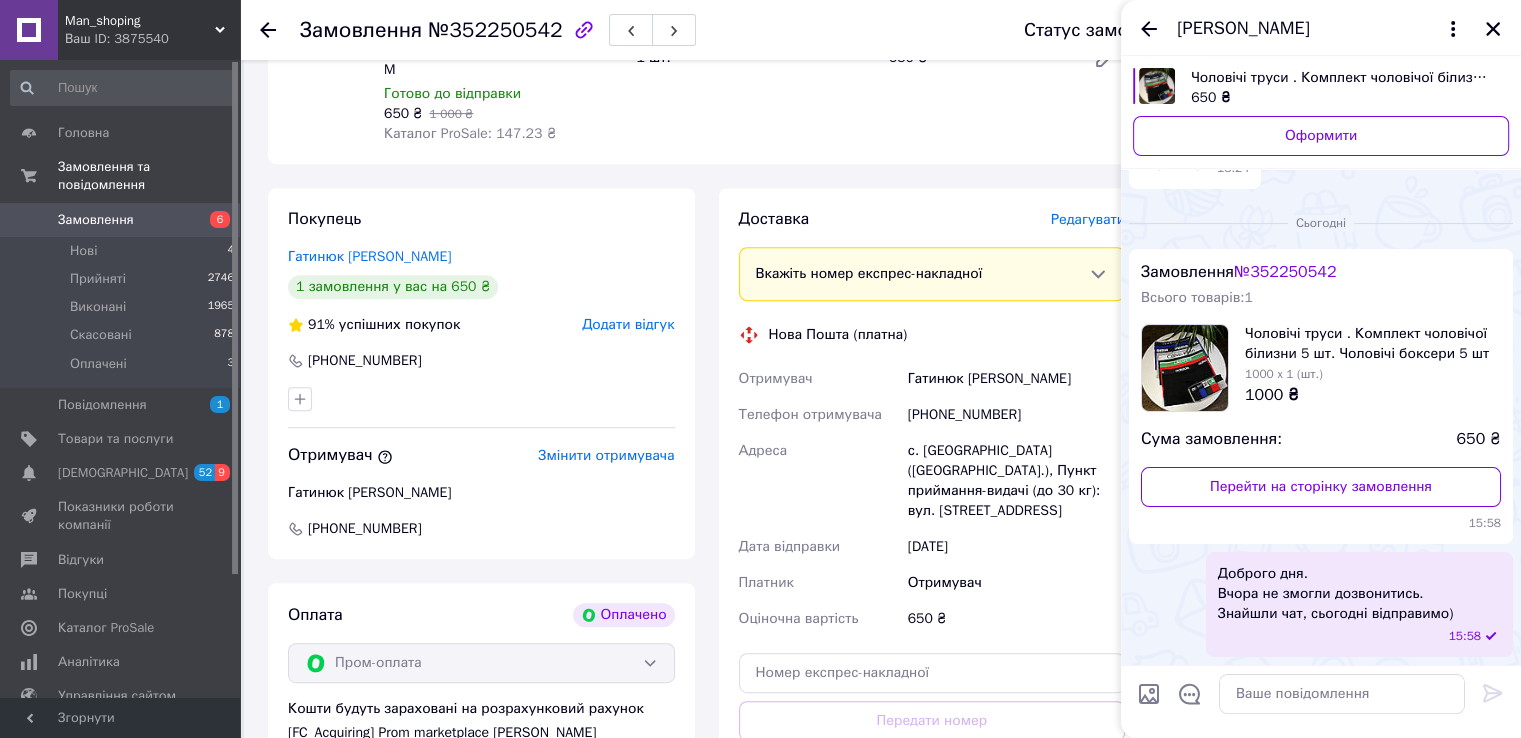 scroll, scrollTop: 815, scrollLeft: 0, axis: vertical 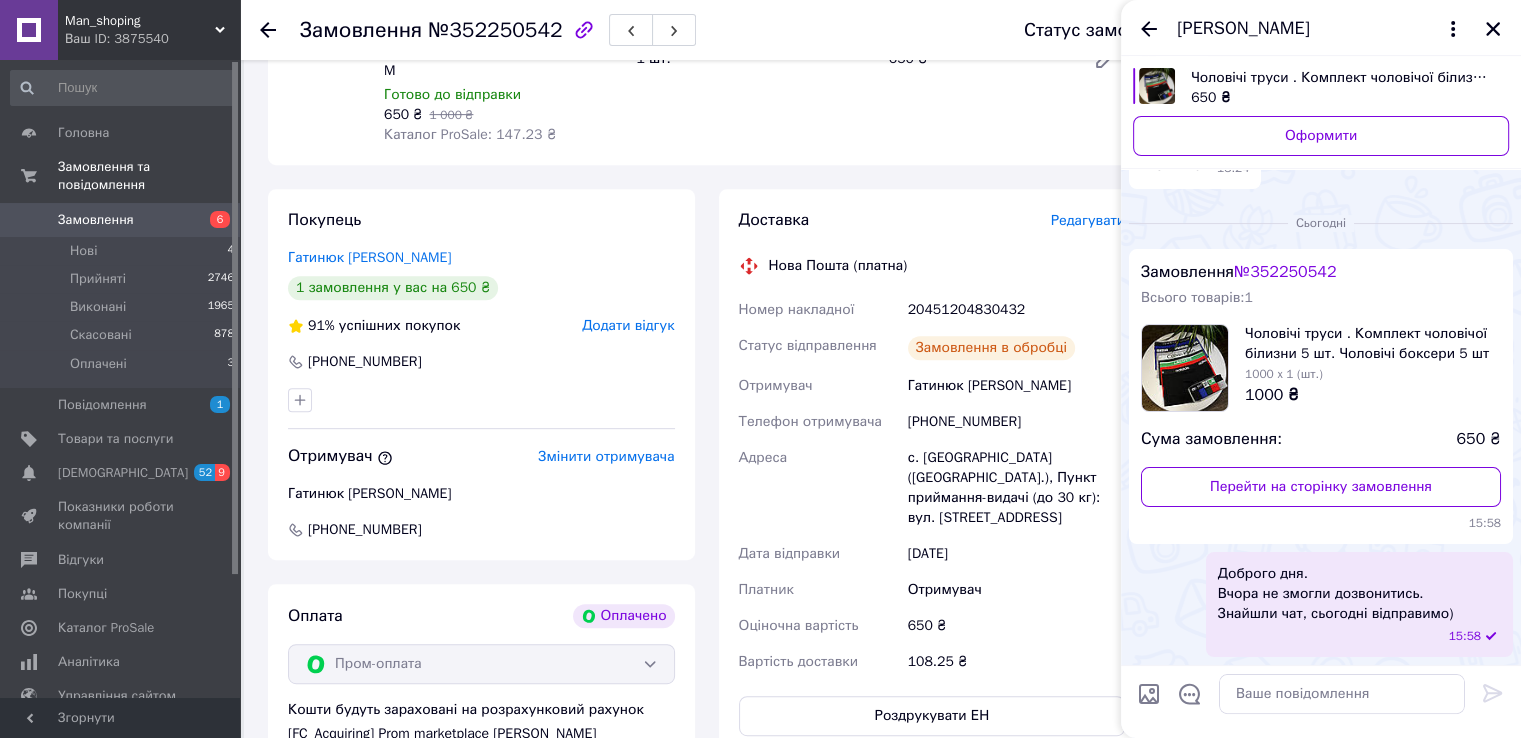 click on "20451204830432" at bounding box center (1016, 310) 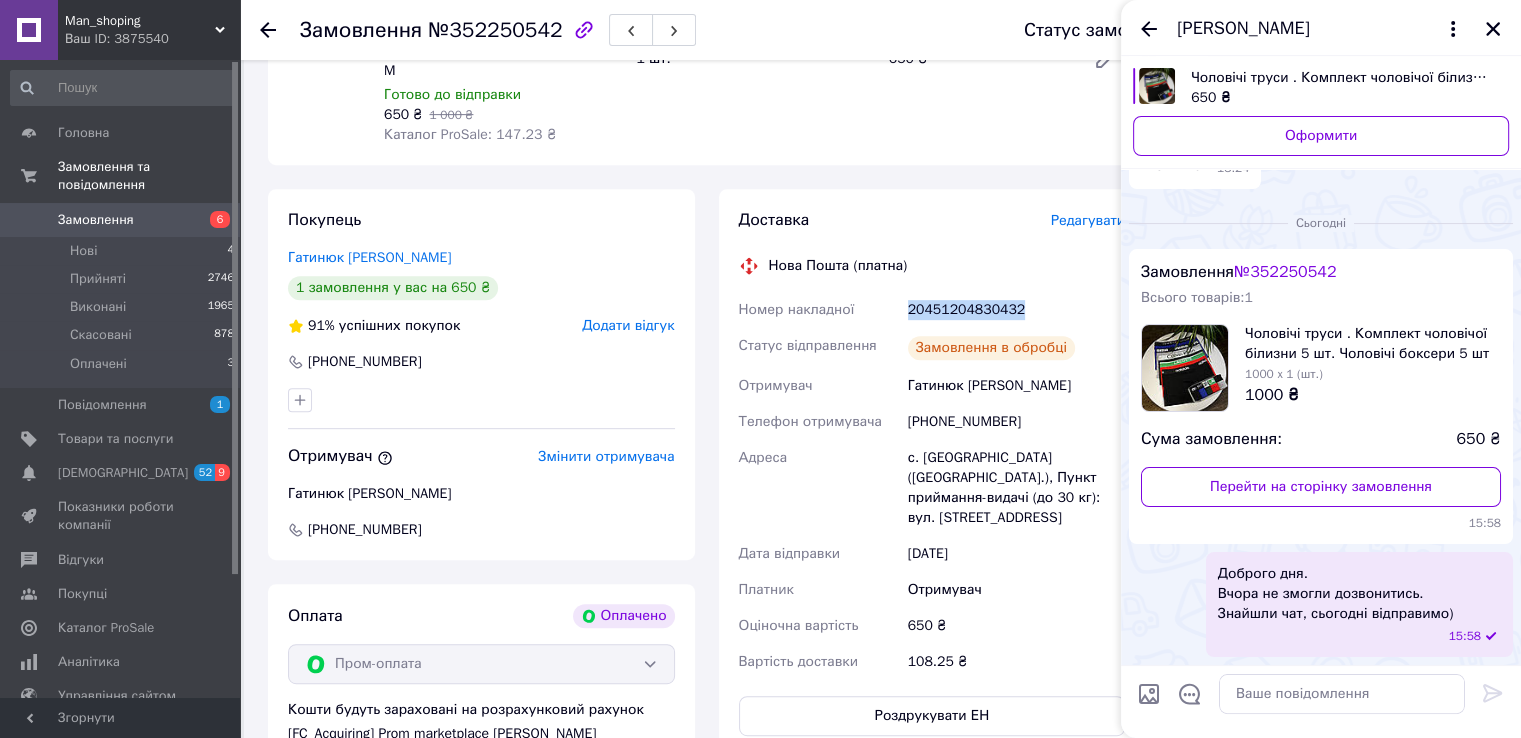 click on "20451204830432" at bounding box center (1016, 310) 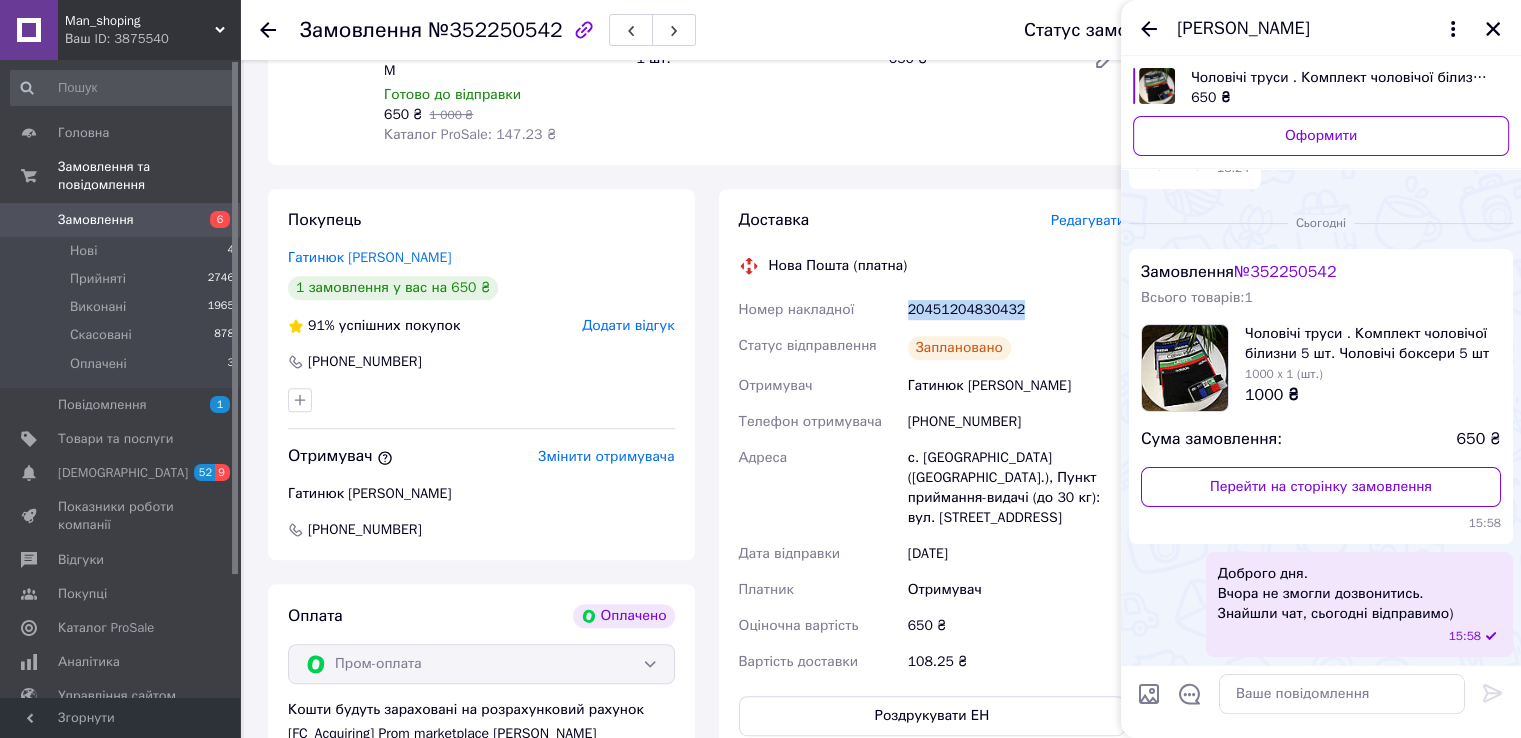 copy on "20451204830432" 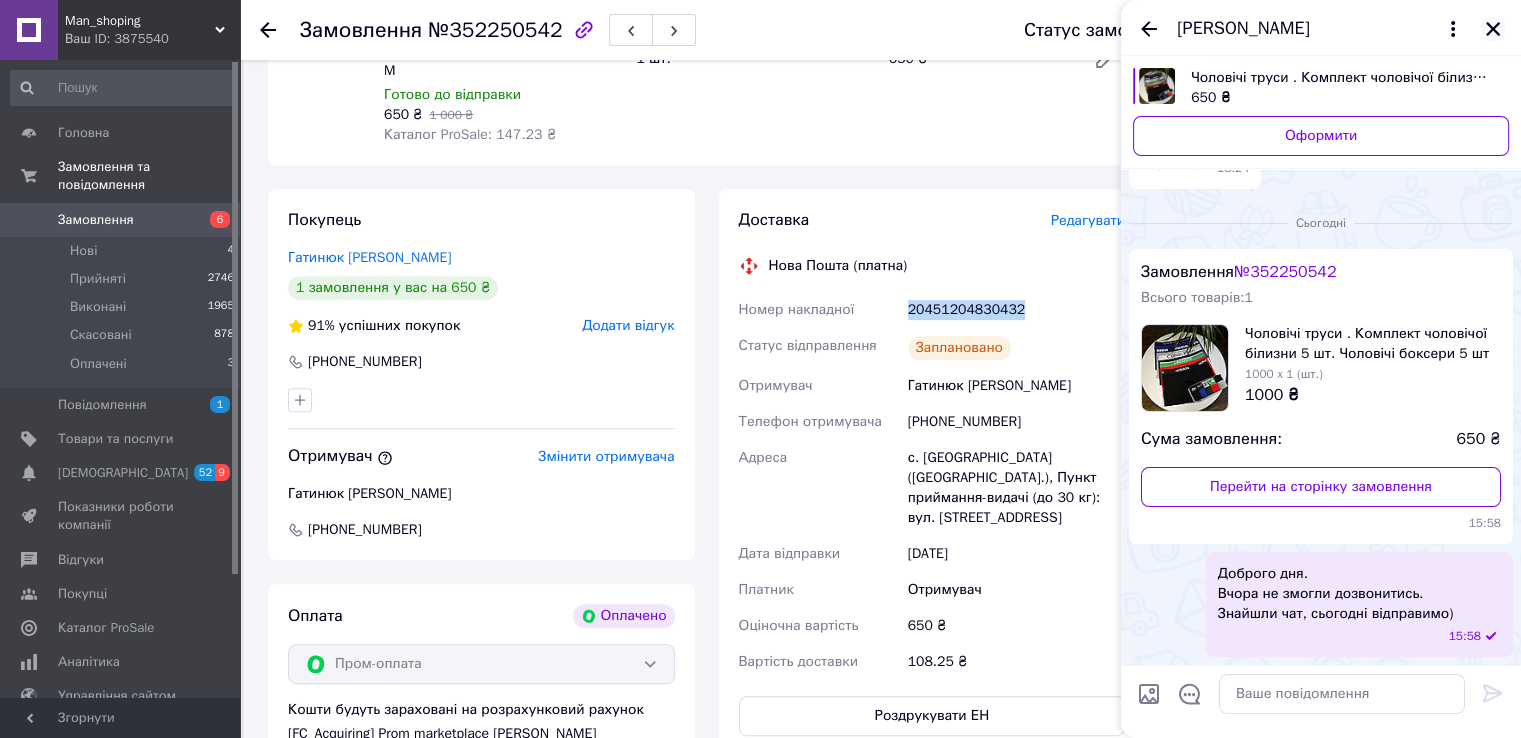 click 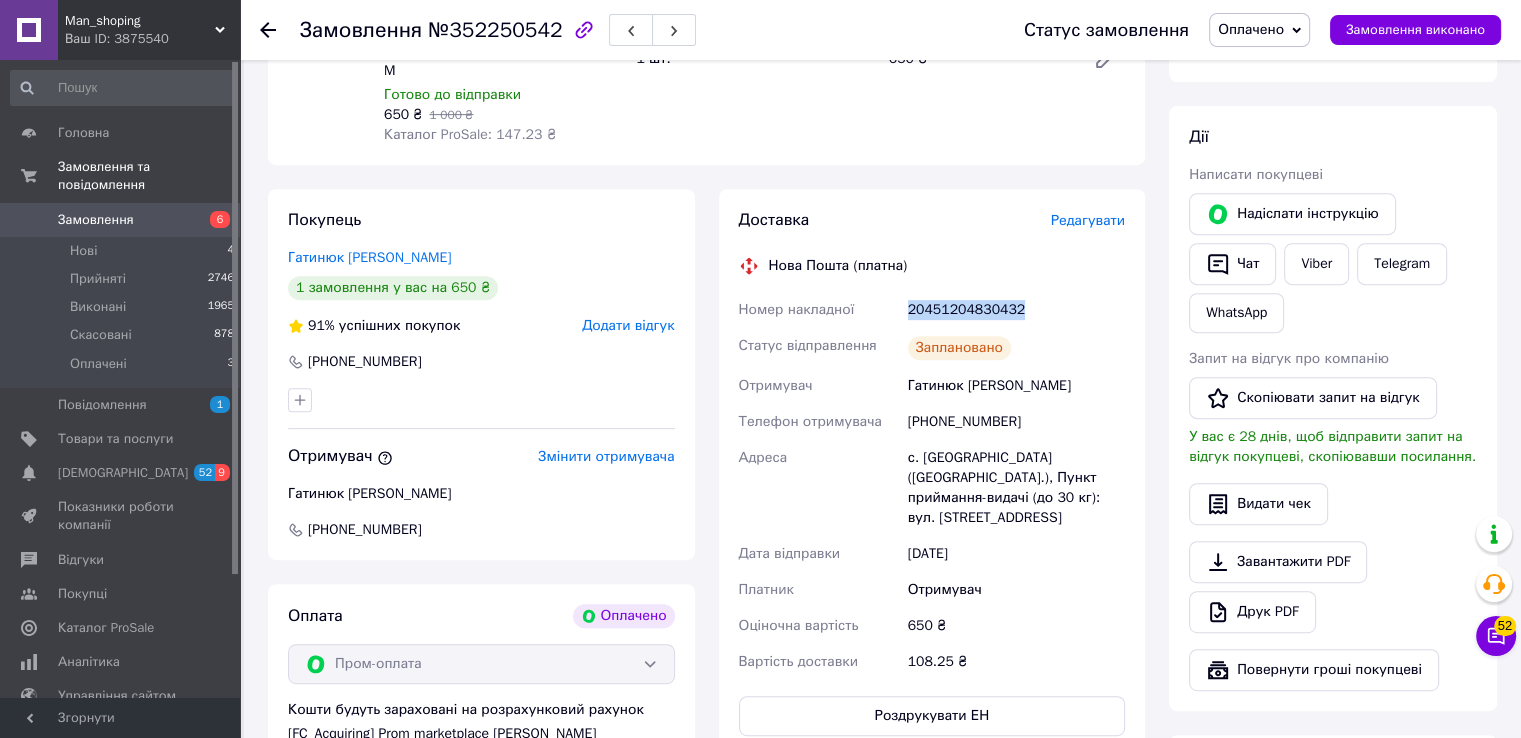 click on "Оплачено" at bounding box center (1251, 29) 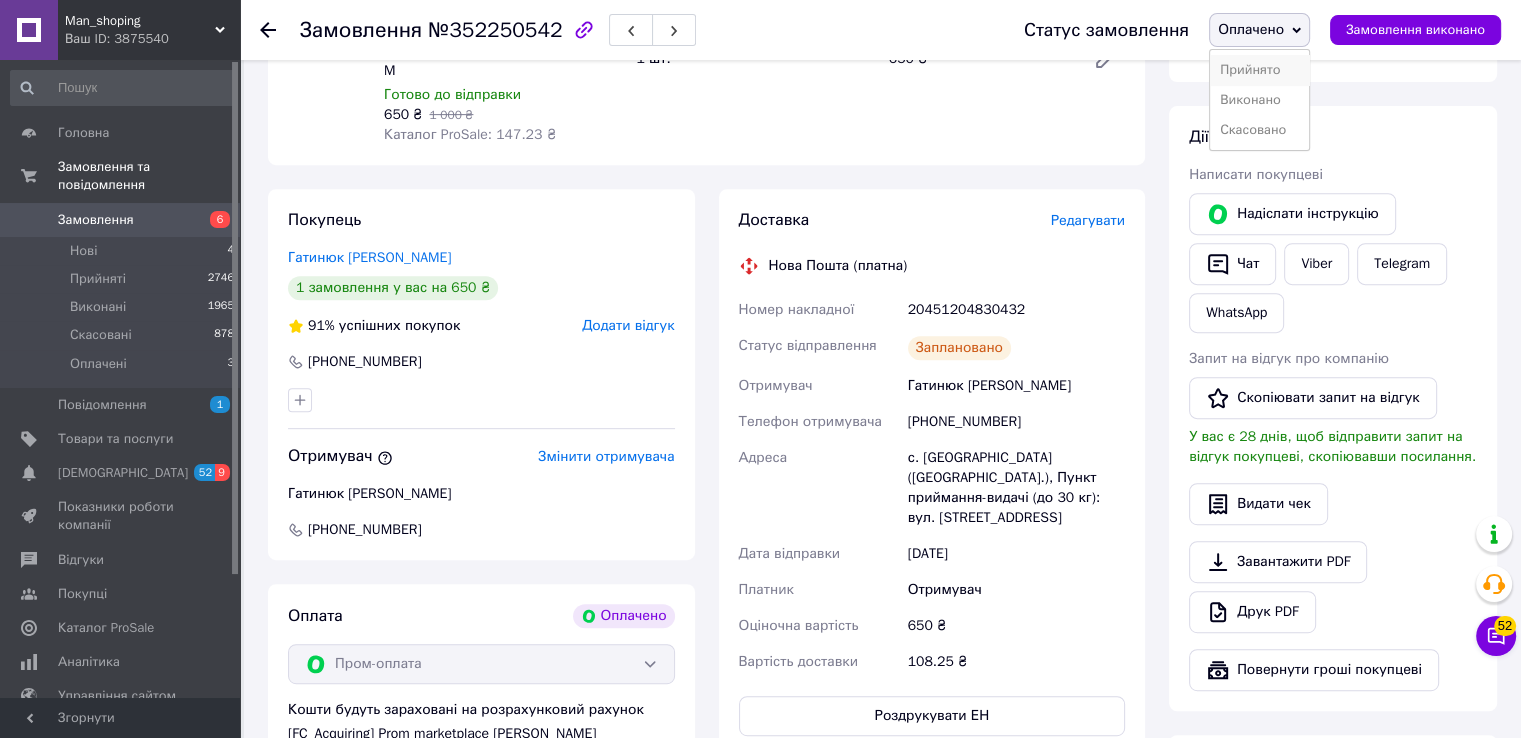 click on "Прийнято" at bounding box center [1259, 70] 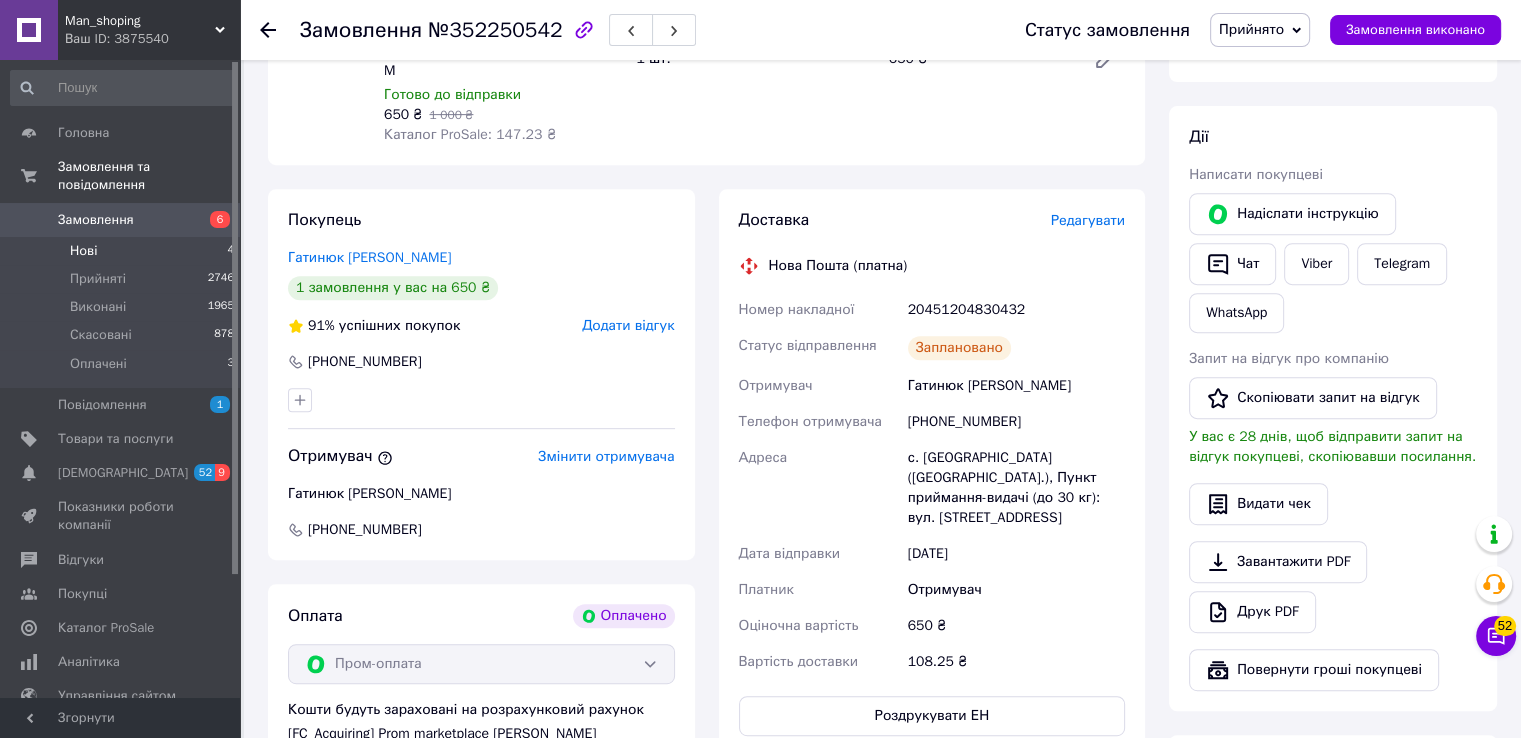 click on "Нові 4" at bounding box center [123, 251] 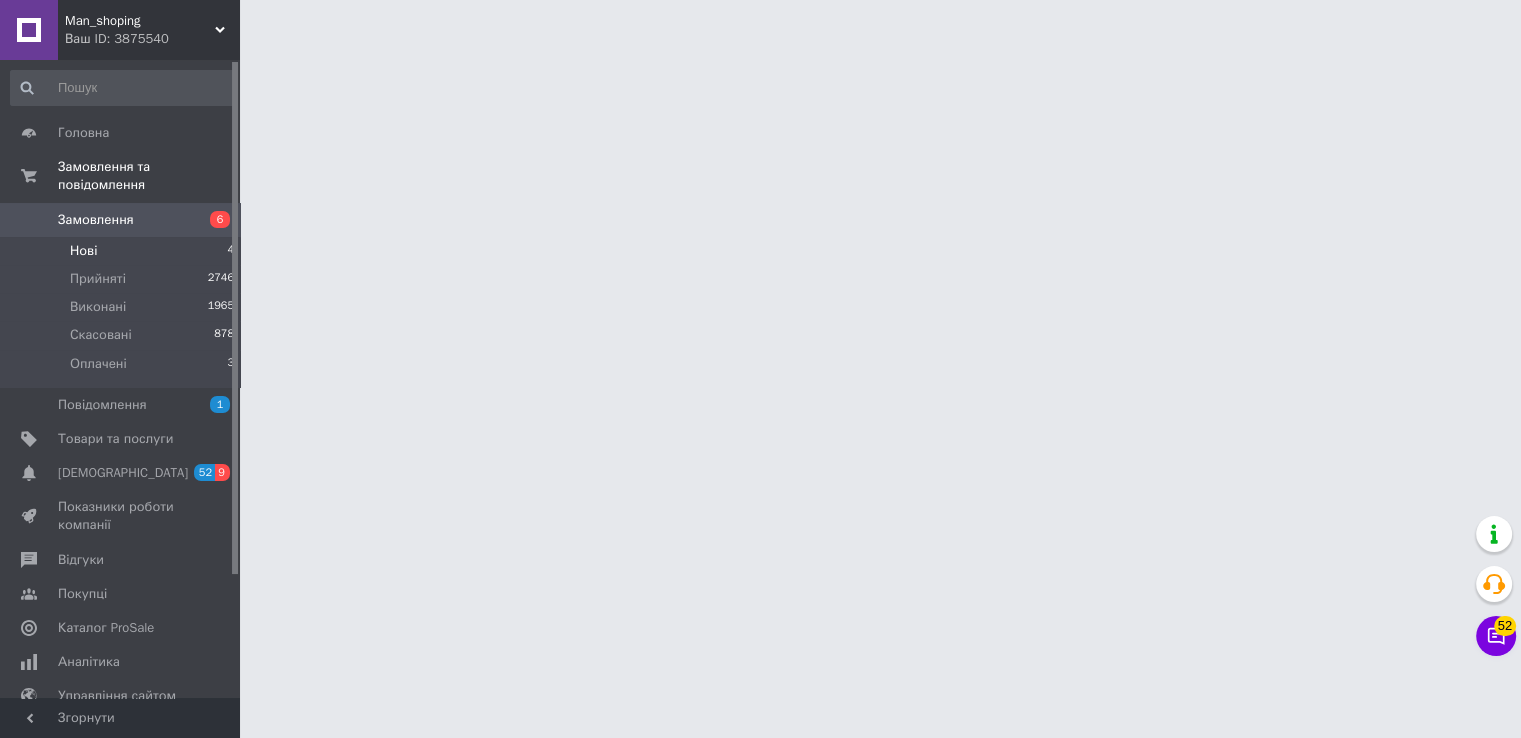 scroll, scrollTop: 0, scrollLeft: 0, axis: both 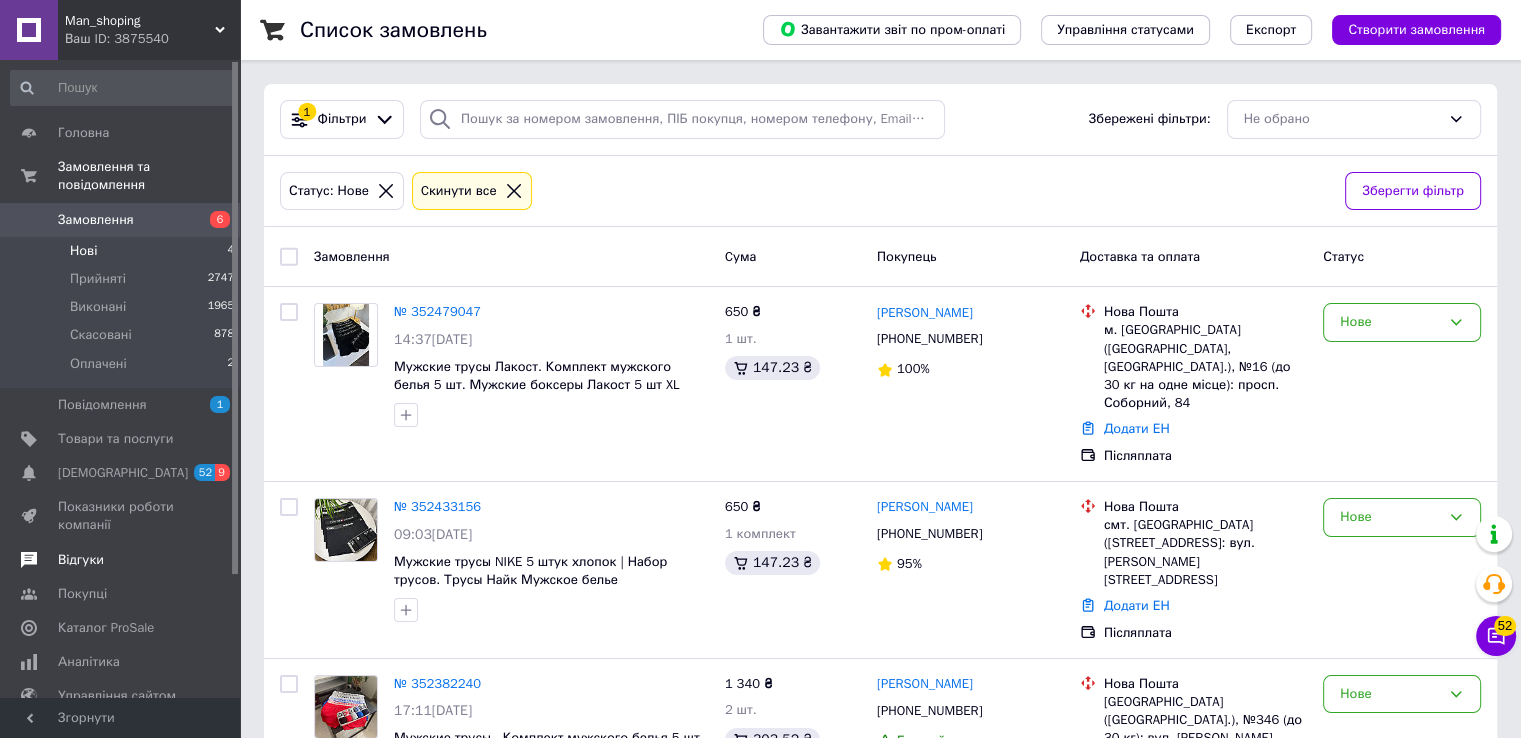 click on "Відгуки" at bounding box center (121, 560) 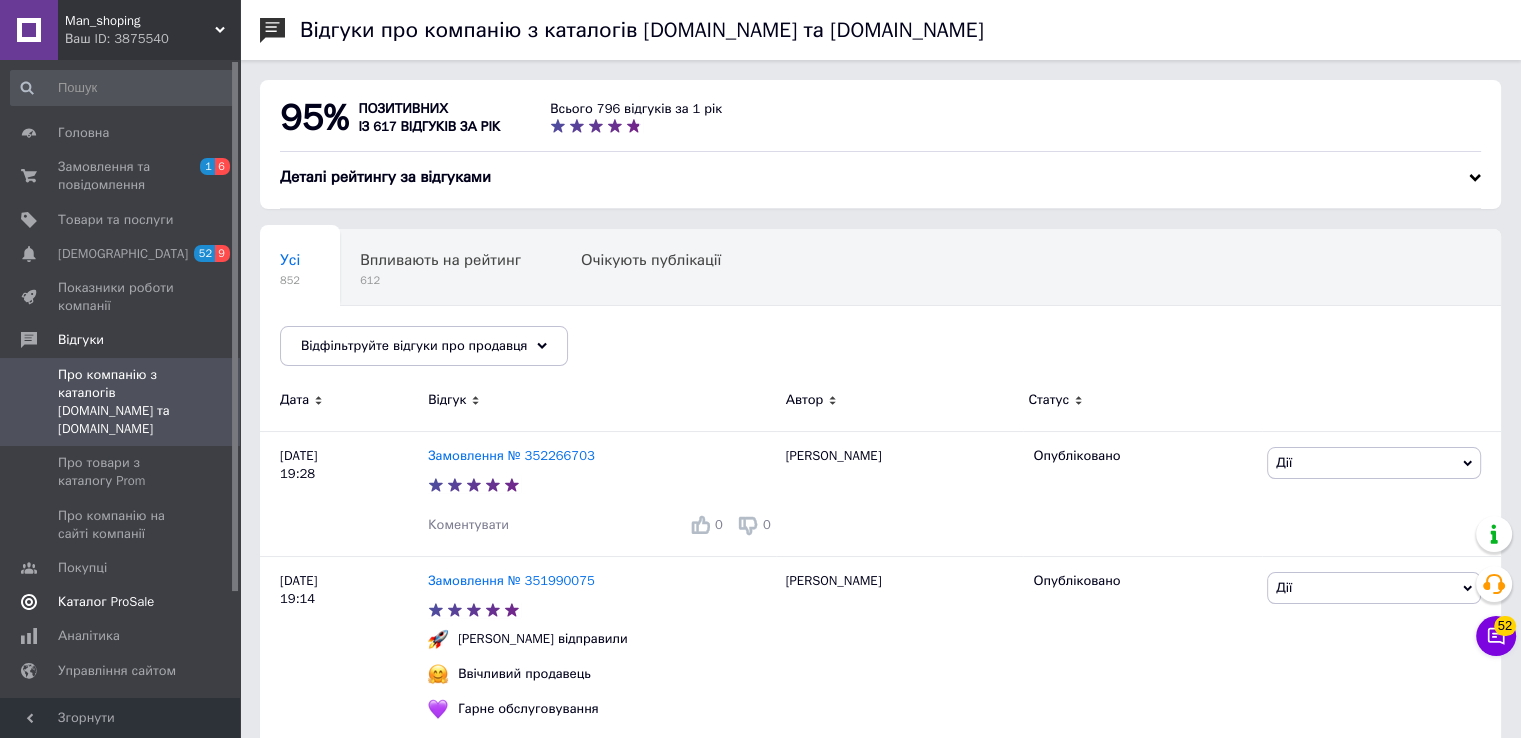 click on "Каталог ProSale" at bounding box center (106, 602) 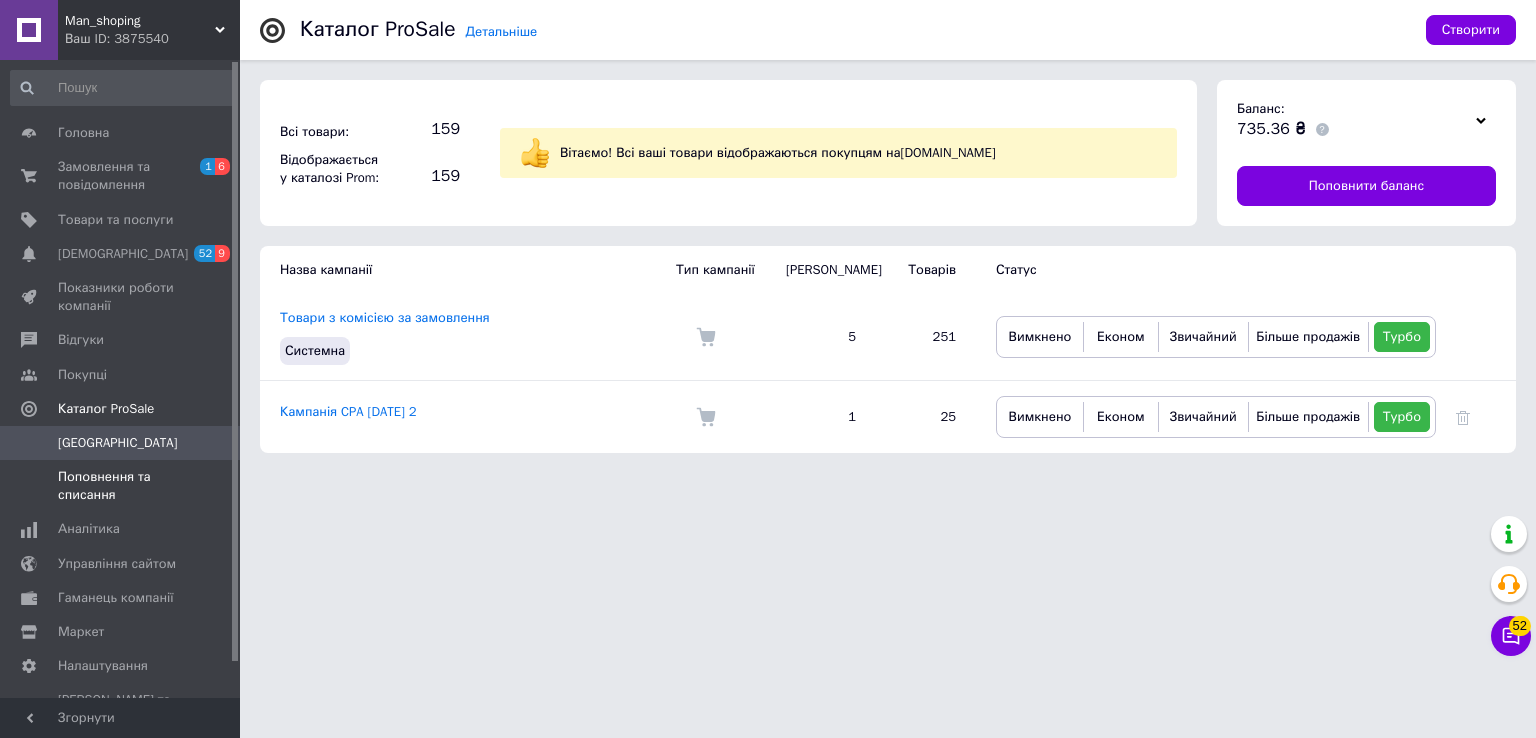 click at bounding box center (212, 486) 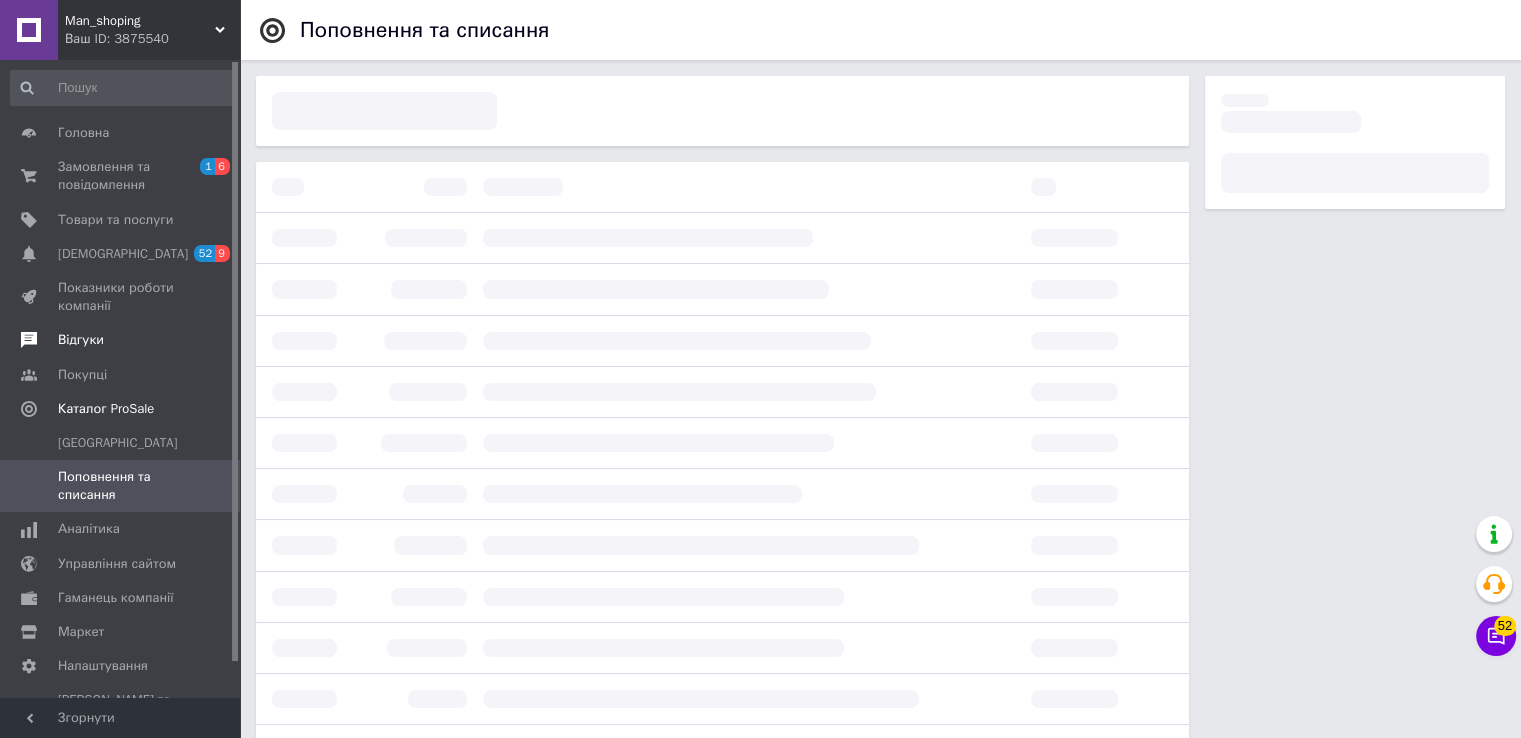 click on "Відгуки" at bounding box center (121, 340) 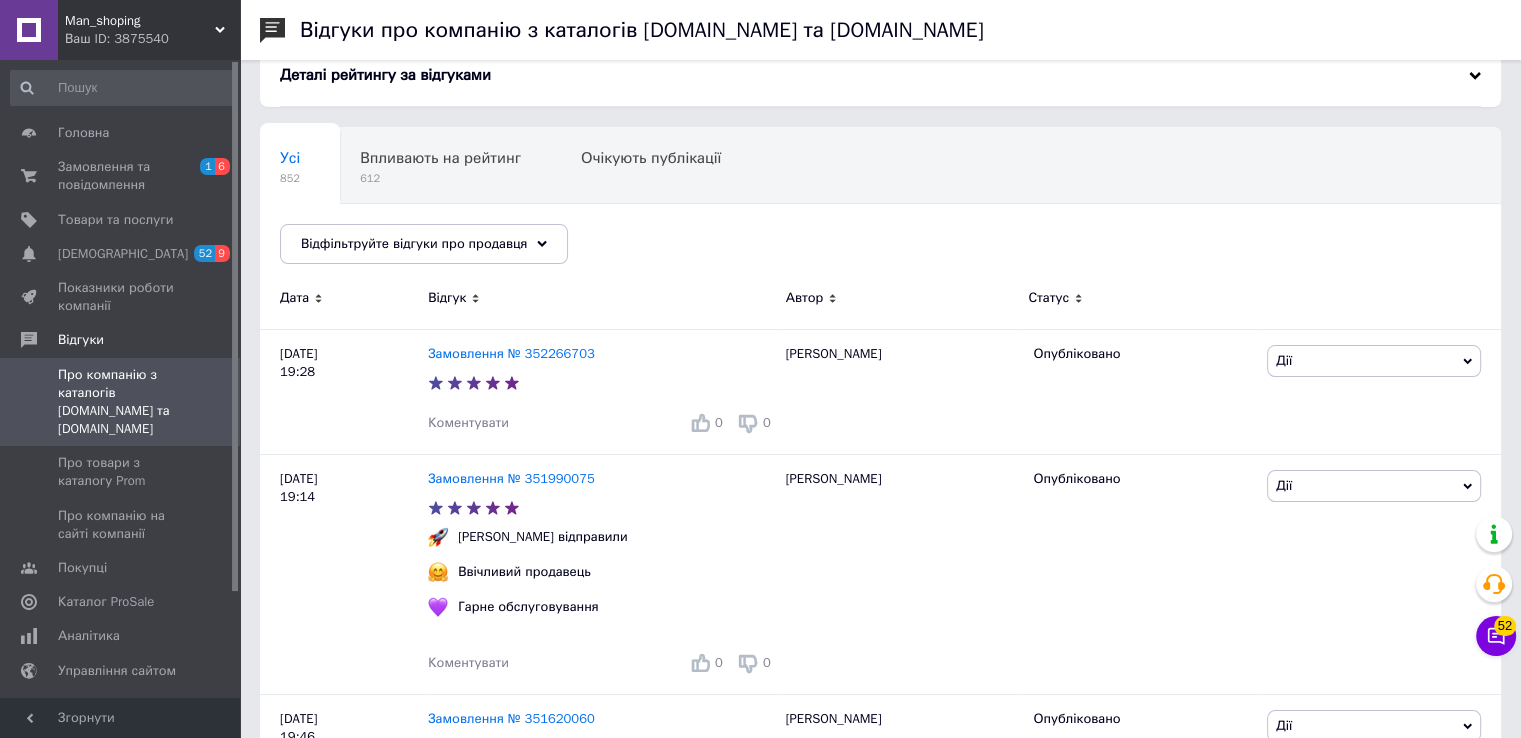 scroll, scrollTop: 0, scrollLeft: 0, axis: both 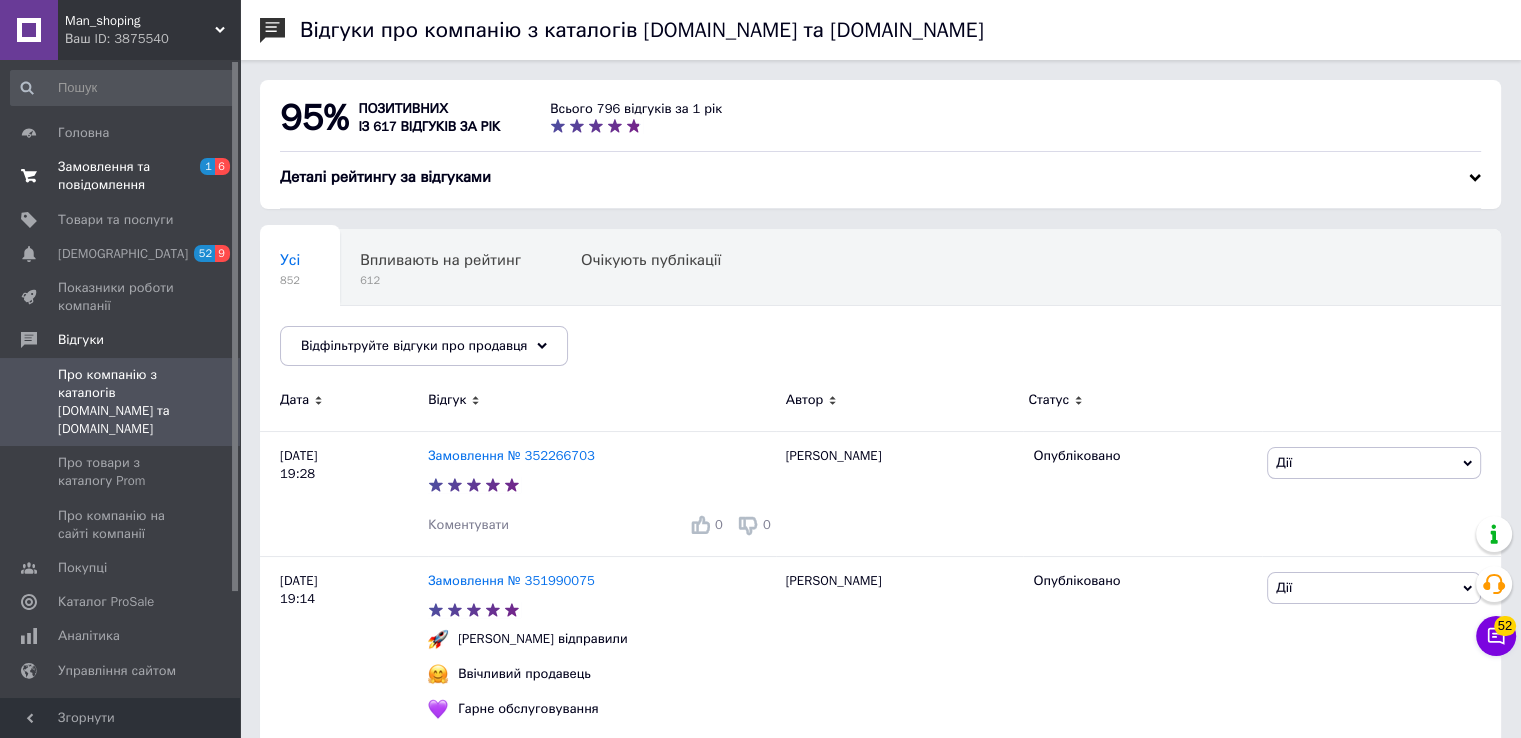 click on "1 6" at bounding box center [212, 176] 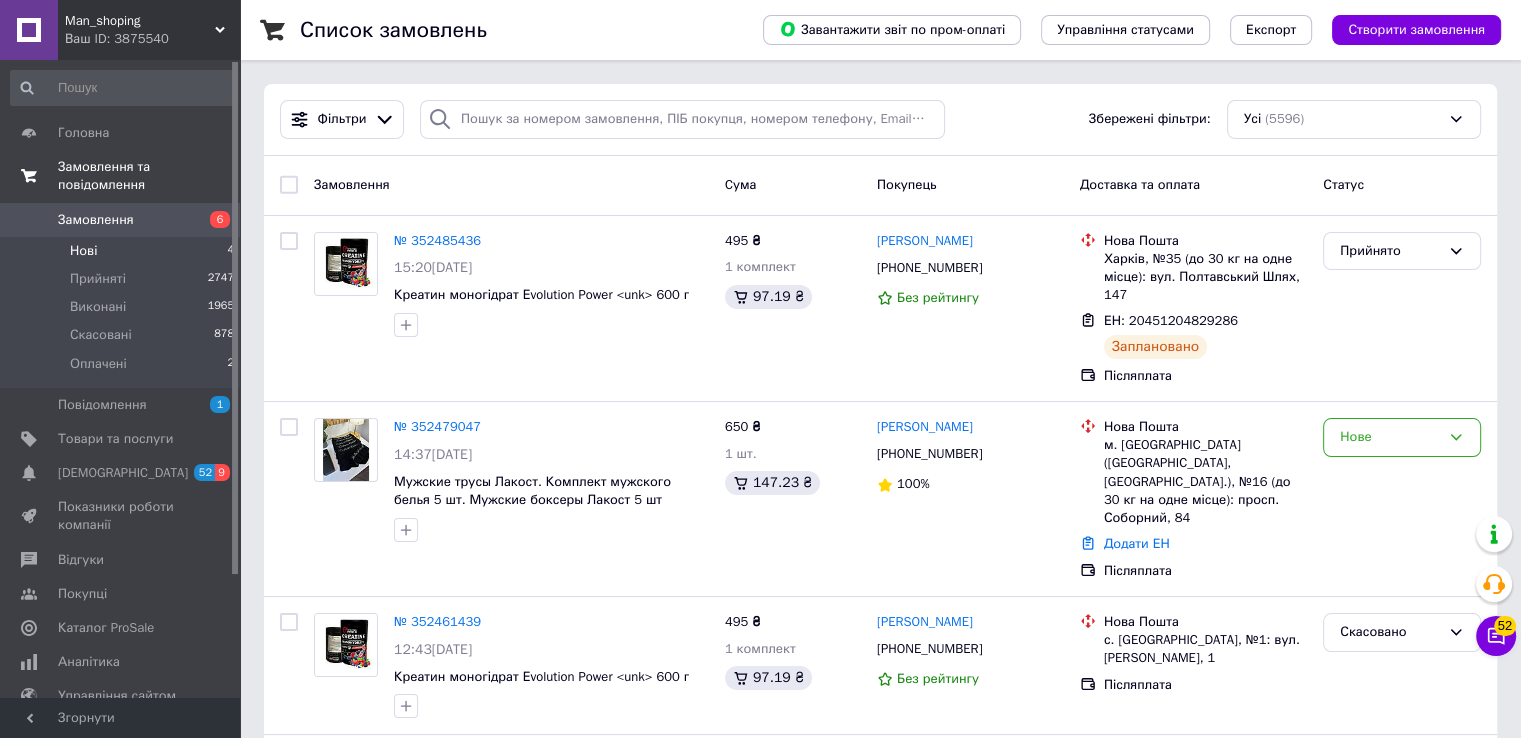 click on "Нові 4" at bounding box center (123, 251) 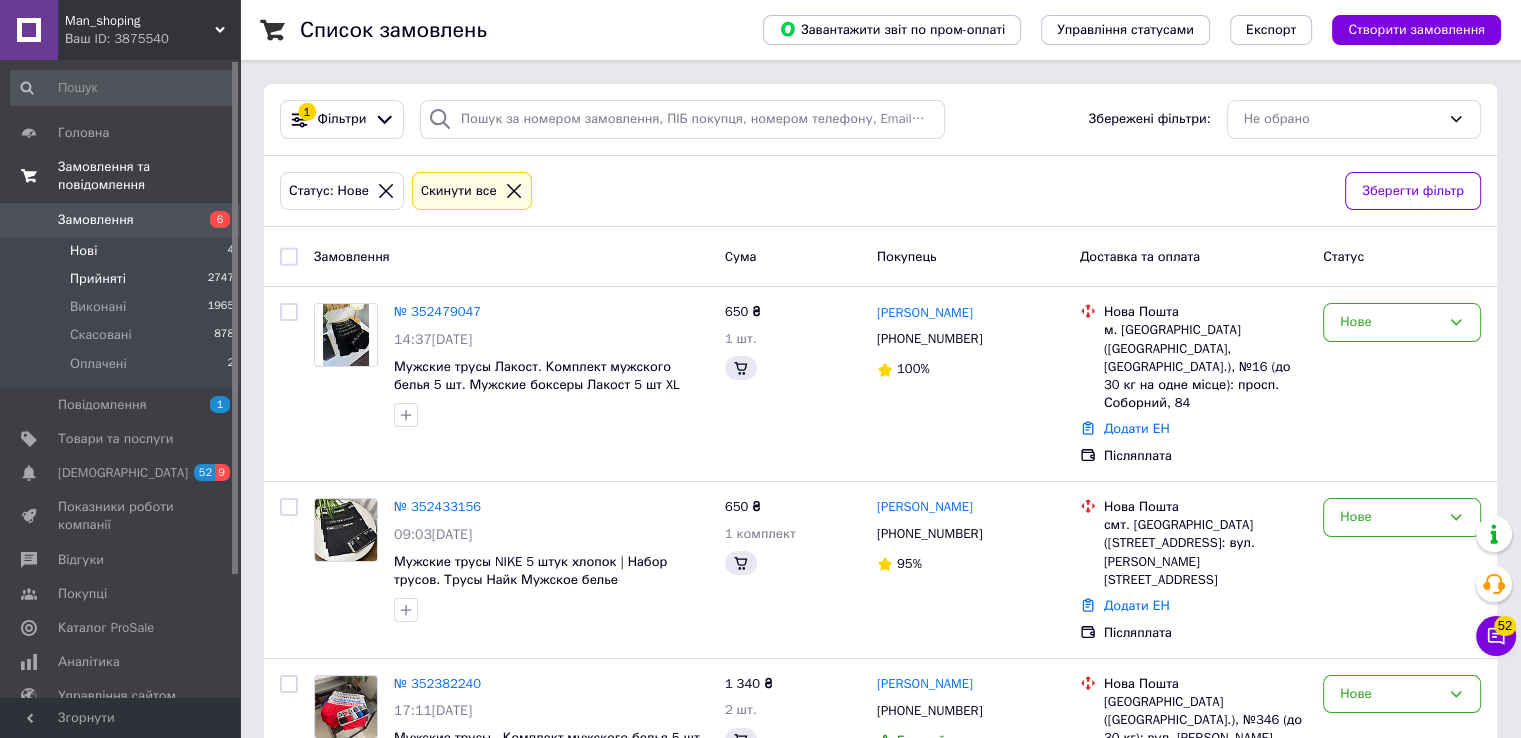 click on "Прийняті 2747" at bounding box center [123, 279] 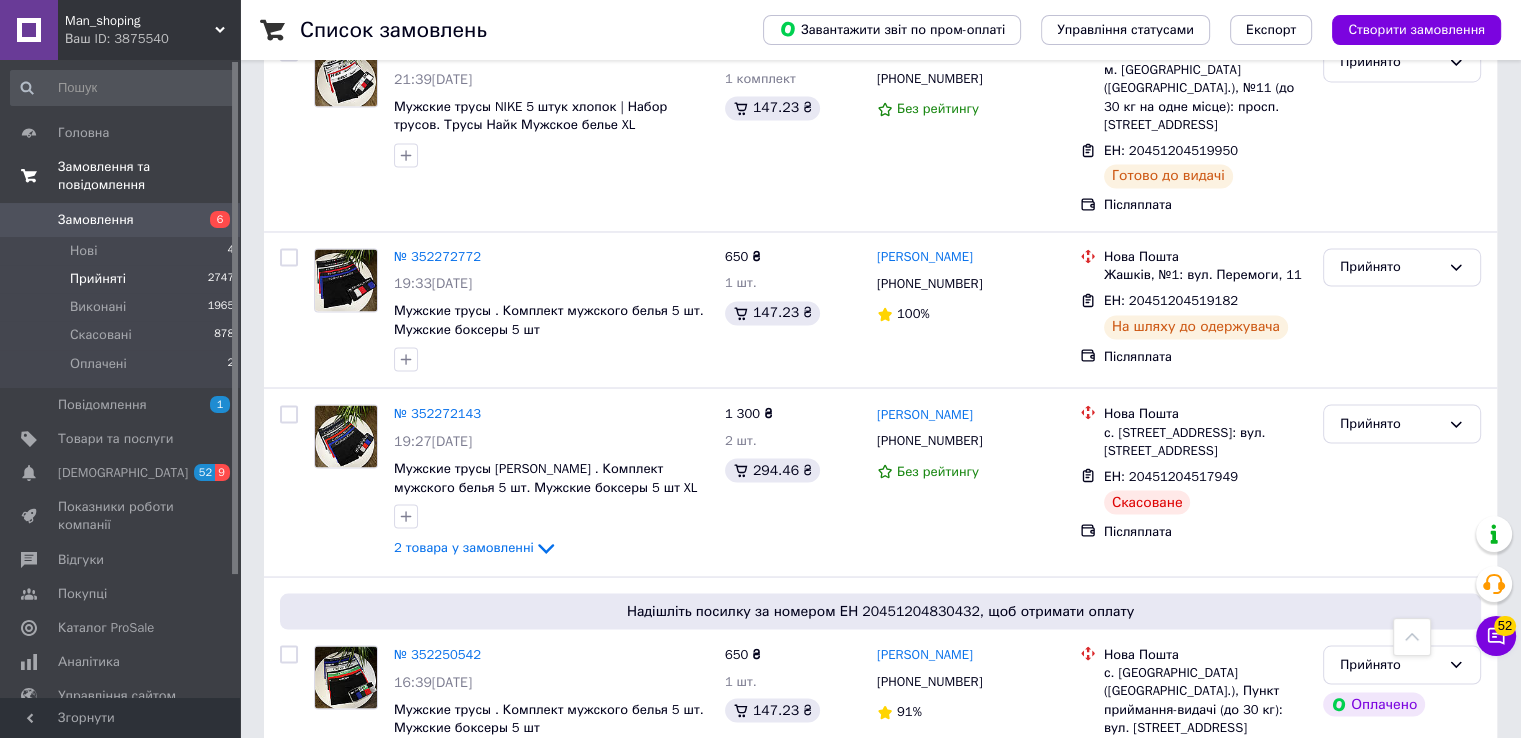 scroll, scrollTop: 3557, scrollLeft: 0, axis: vertical 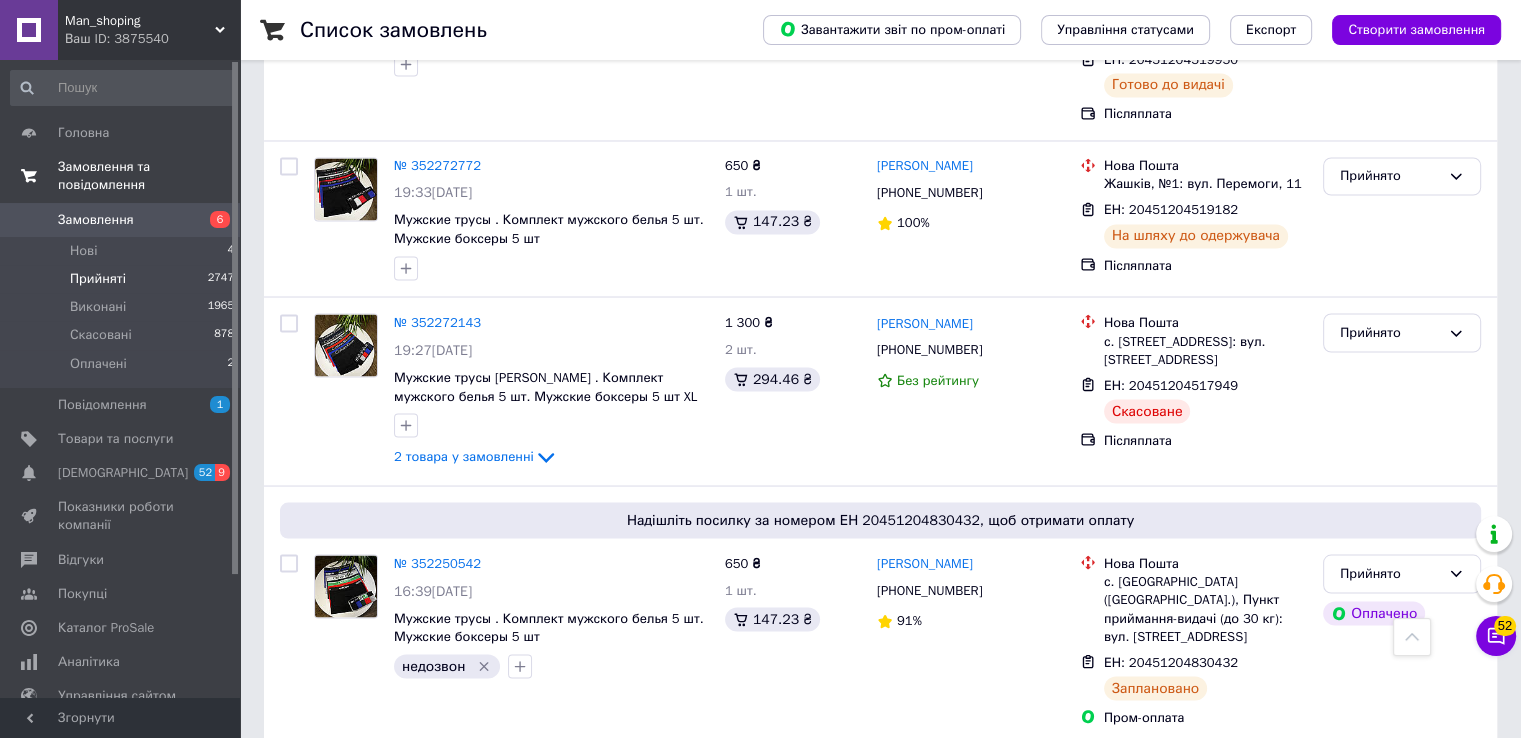 click on "2" at bounding box center [327, 973] 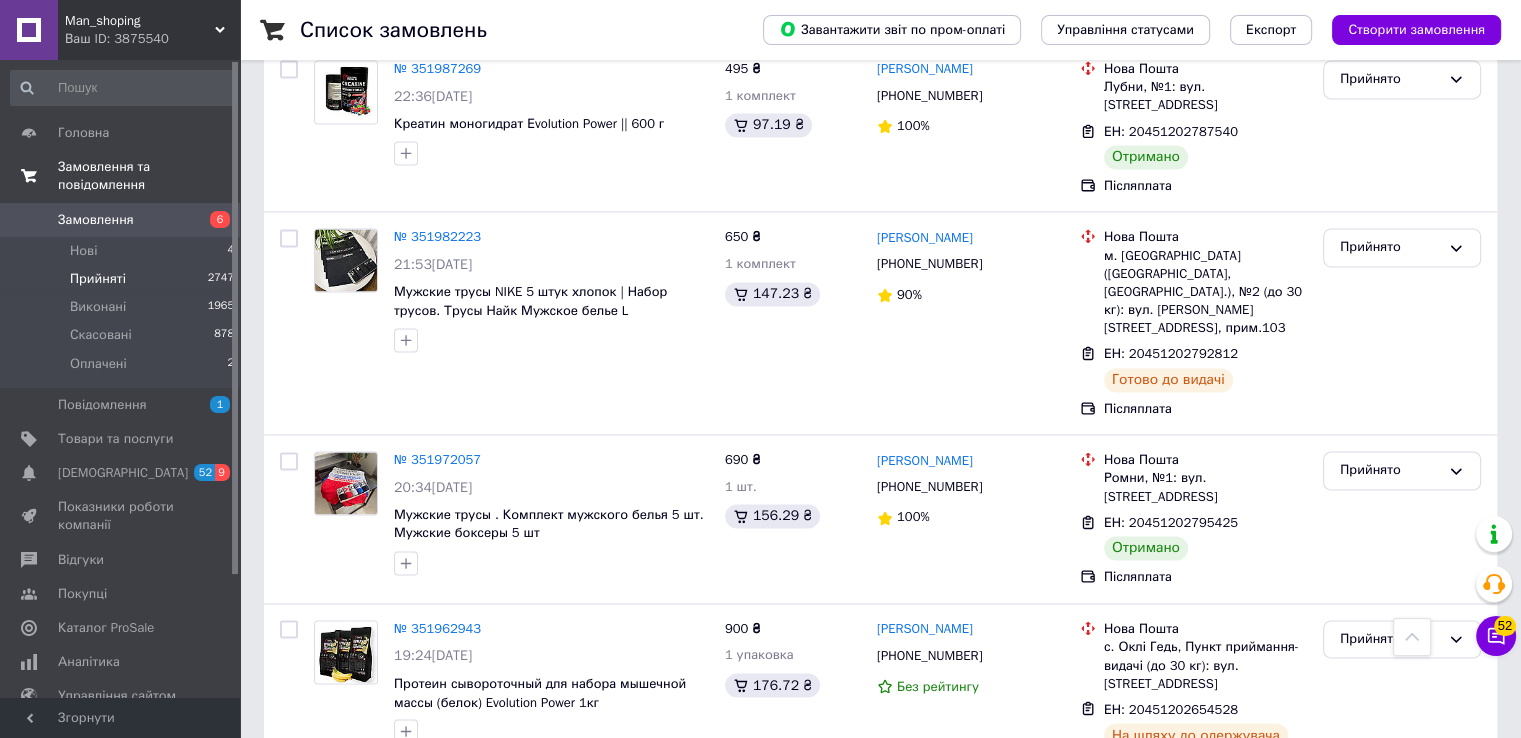 scroll, scrollTop: 3206, scrollLeft: 0, axis: vertical 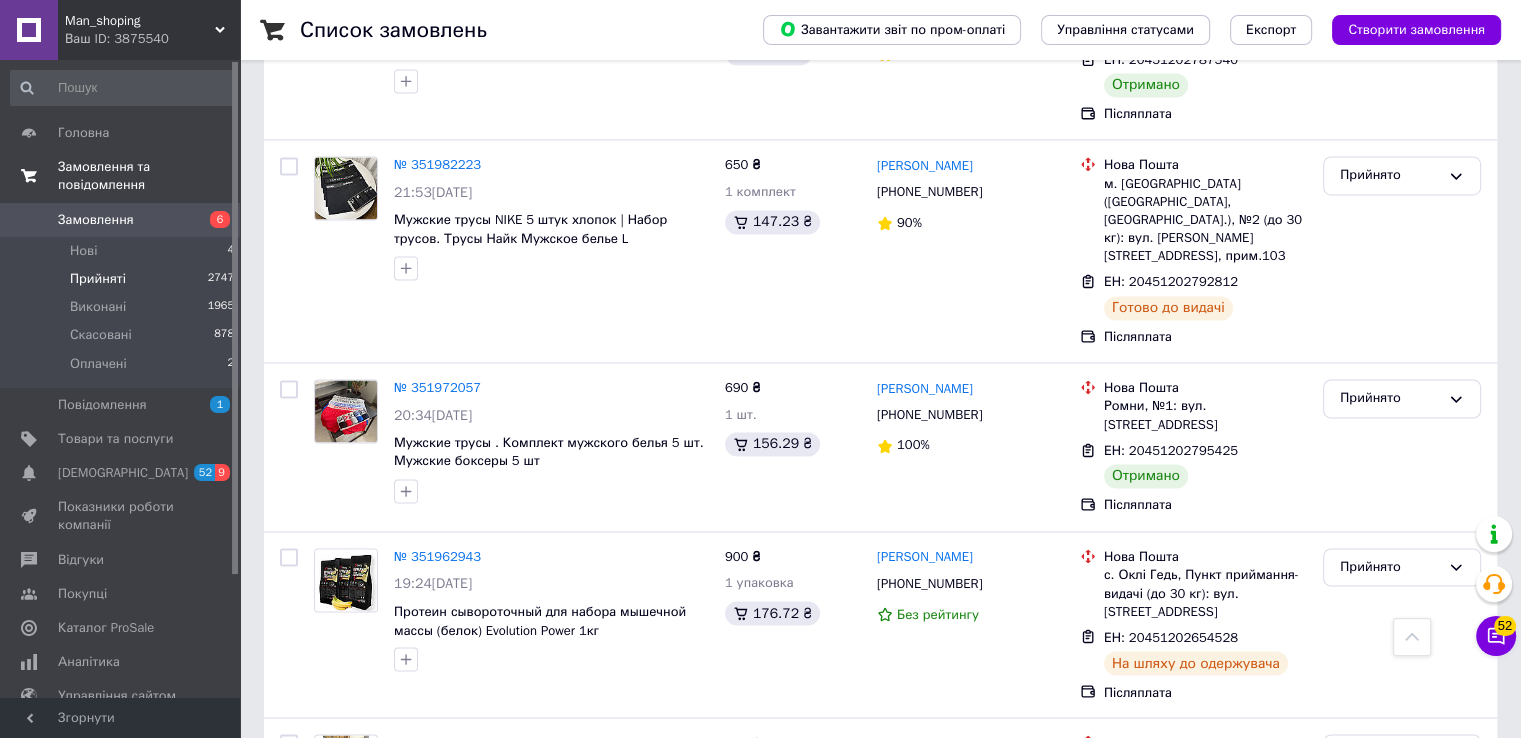 click on "1" at bounding box center [404, 967] 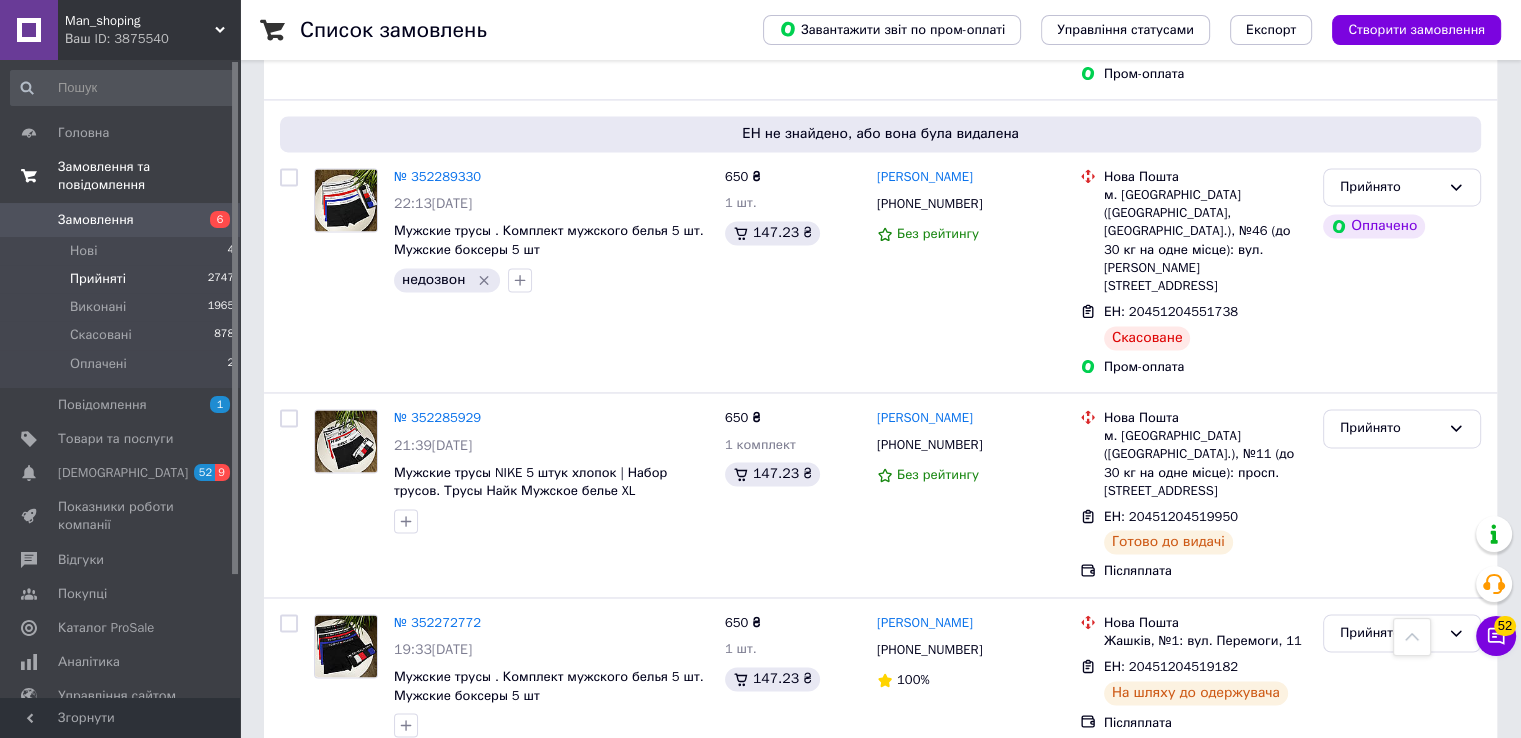 scroll, scrollTop: 3338, scrollLeft: 0, axis: vertical 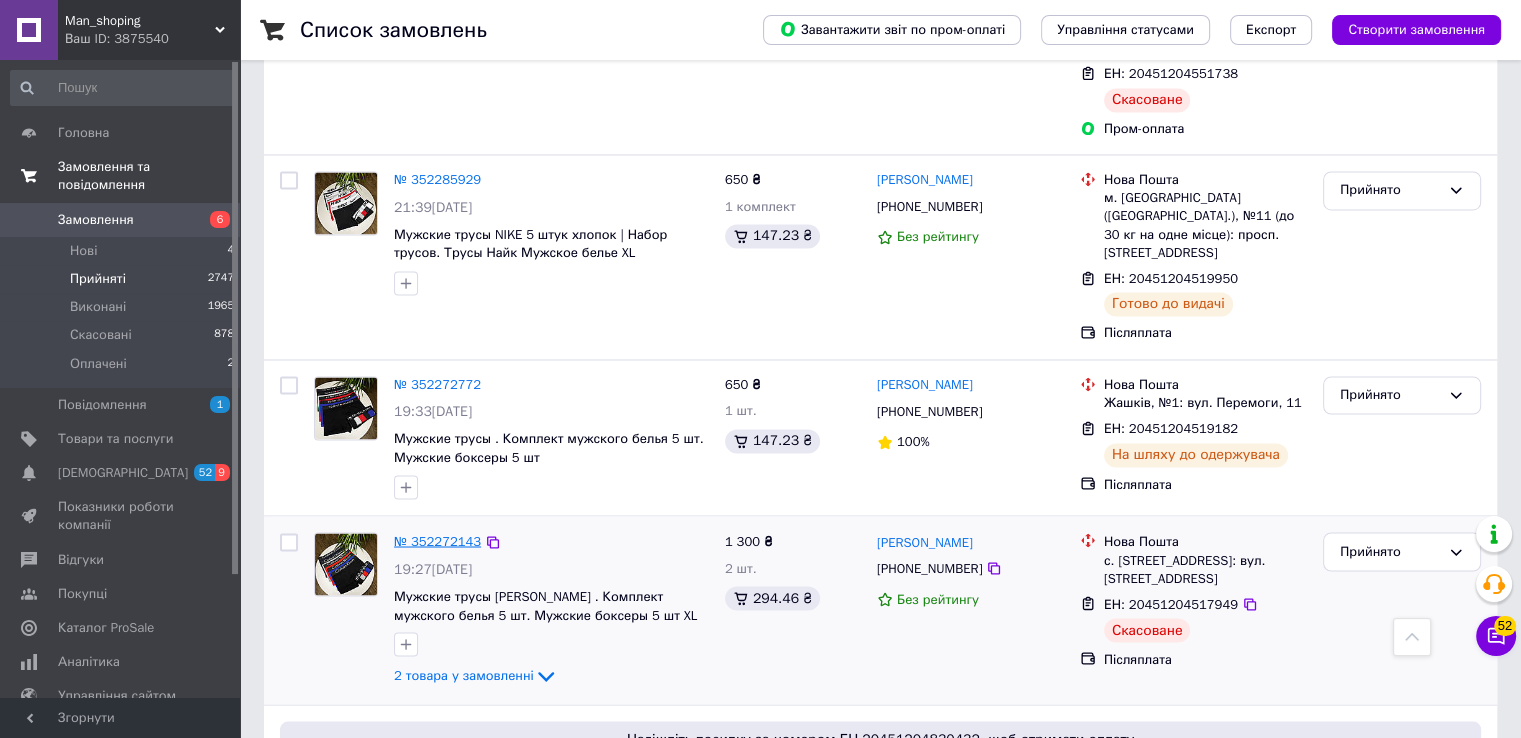 click on "№ 352272143" at bounding box center (437, 540) 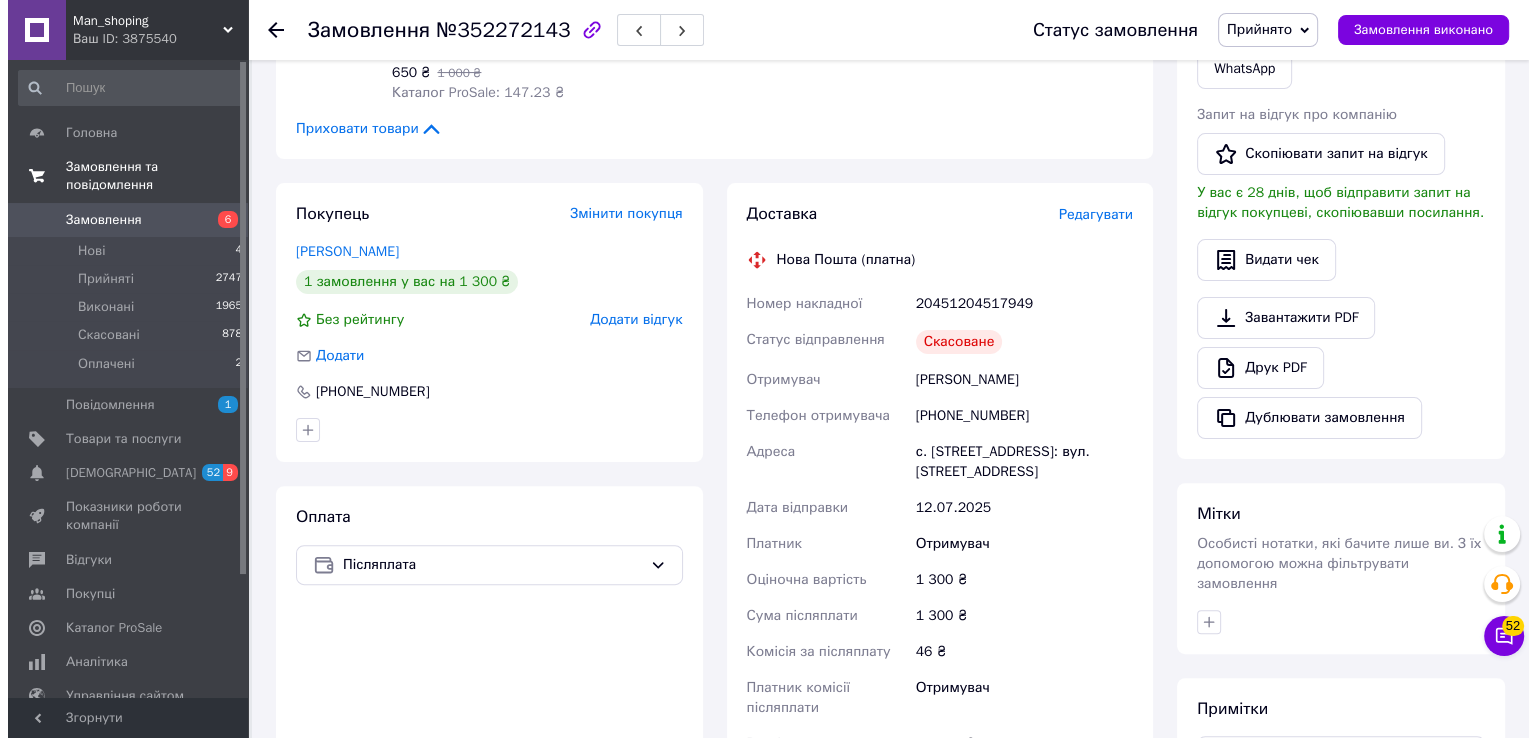 scroll, scrollTop: 487, scrollLeft: 0, axis: vertical 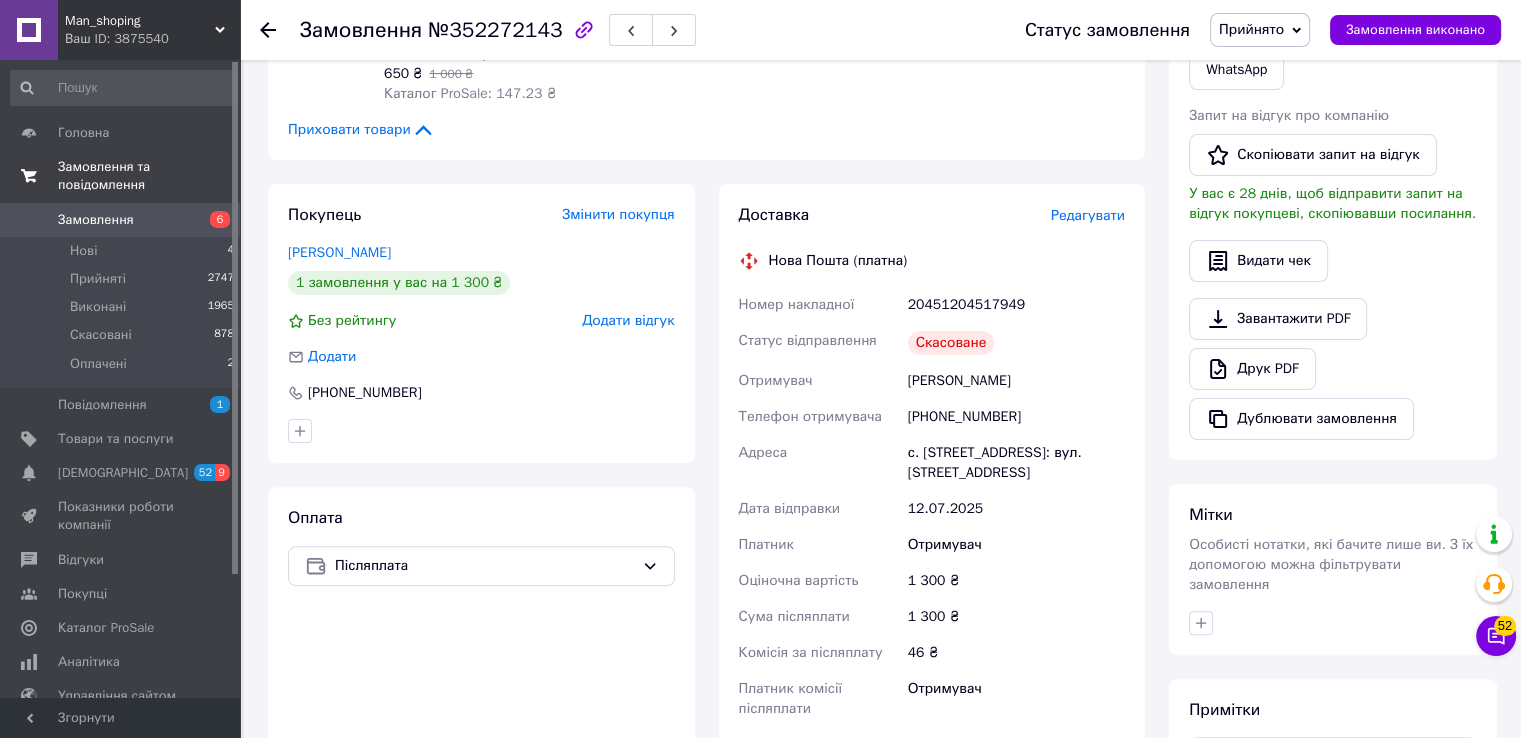 click on "Редагувати" at bounding box center (1088, 215) 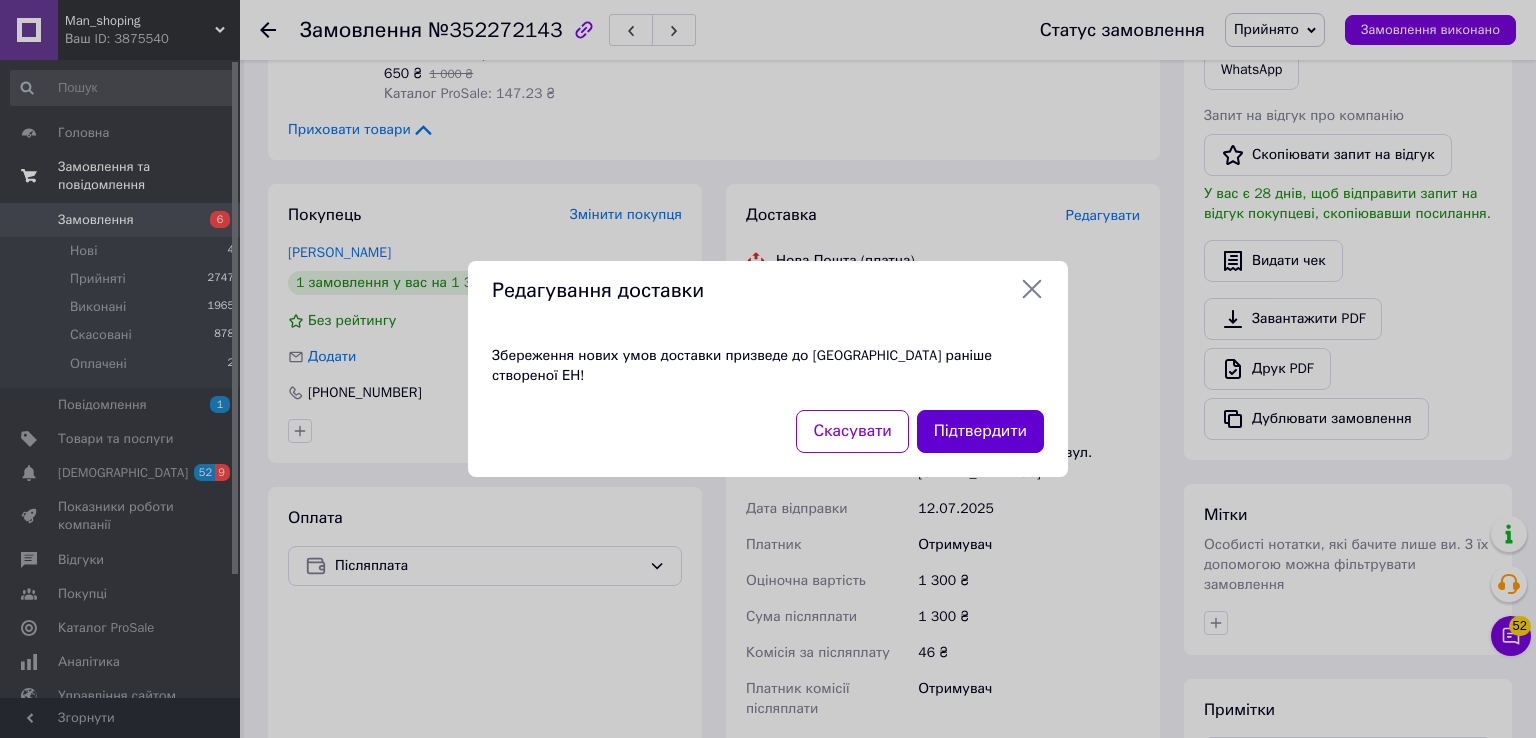 click on "Підтвердити" at bounding box center (980, 431) 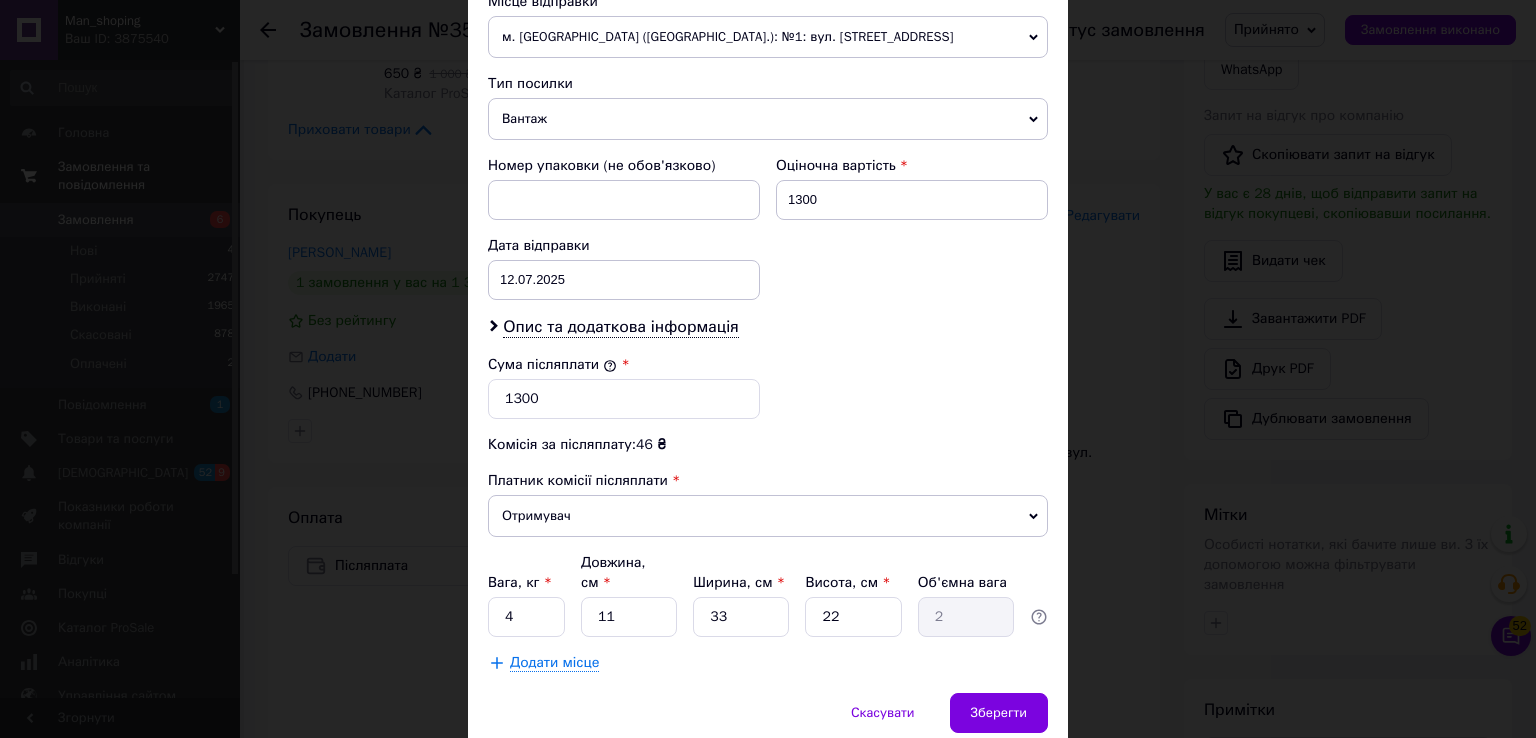 scroll, scrollTop: 782, scrollLeft: 0, axis: vertical 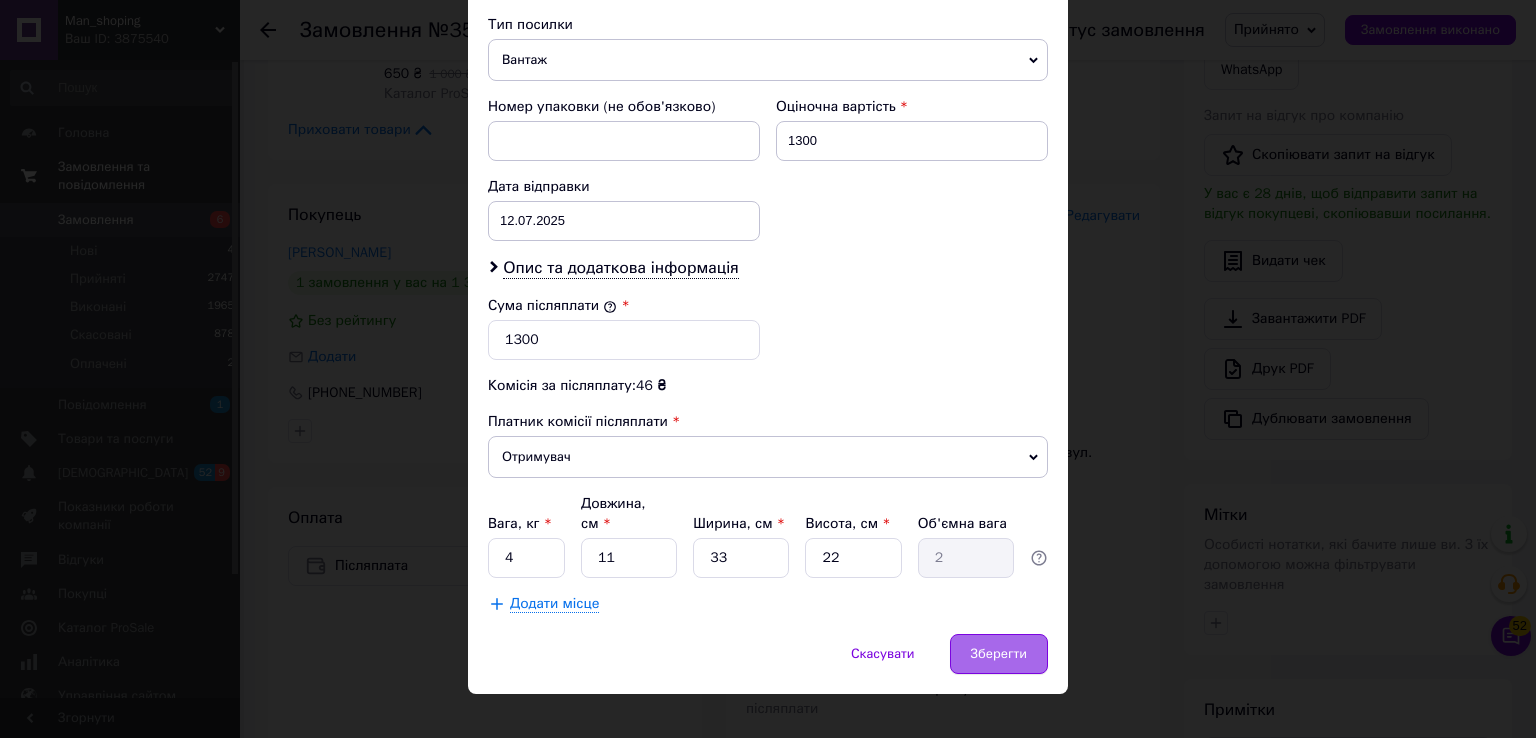 click on "Зберегти" at bounding box center (999, 654) 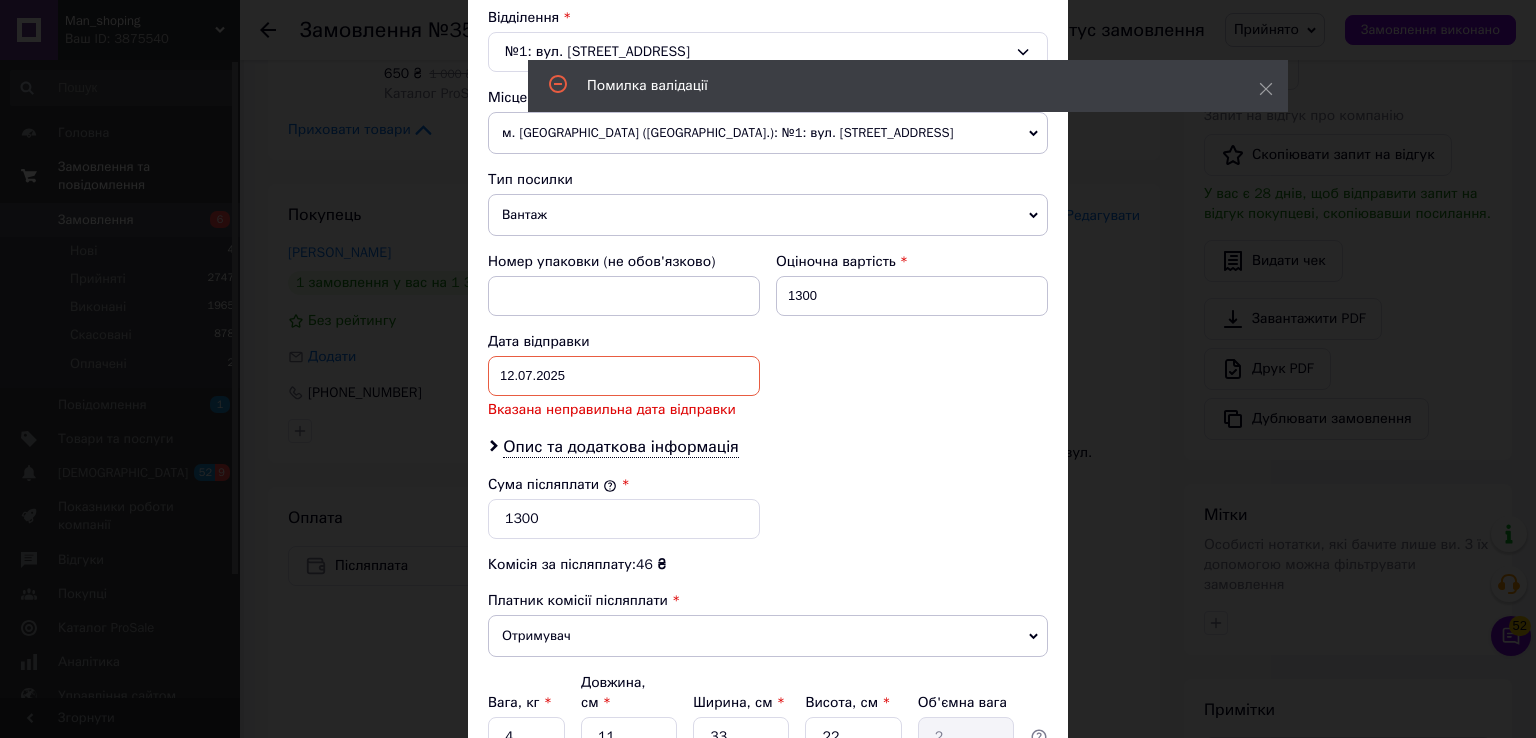 scroll, scrollTop: 592, scrollLeft: 0, axis: vertical 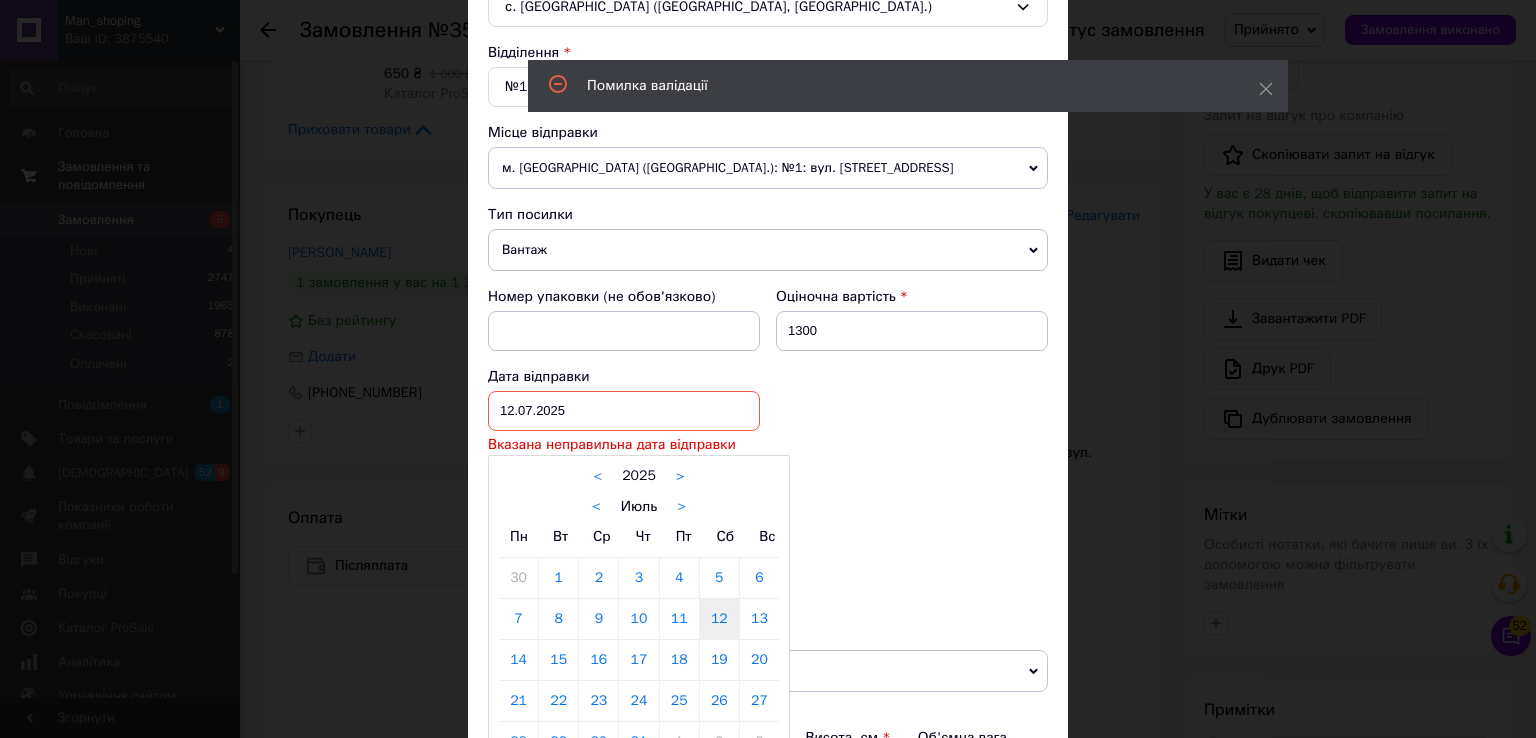 click on "[DATE] < 2025 > < Июль > Пн Вт Ср Чт Пт Сб Вс 30 1 2 3 4 5 6 7 8 9 10 11 12 13 14 15 16 17 18 19 20 21 22 23 24 25 26 27 28 29 30 31 1 2 3 4 5 6 7 8 9 10" at bounding box center (624, 411) 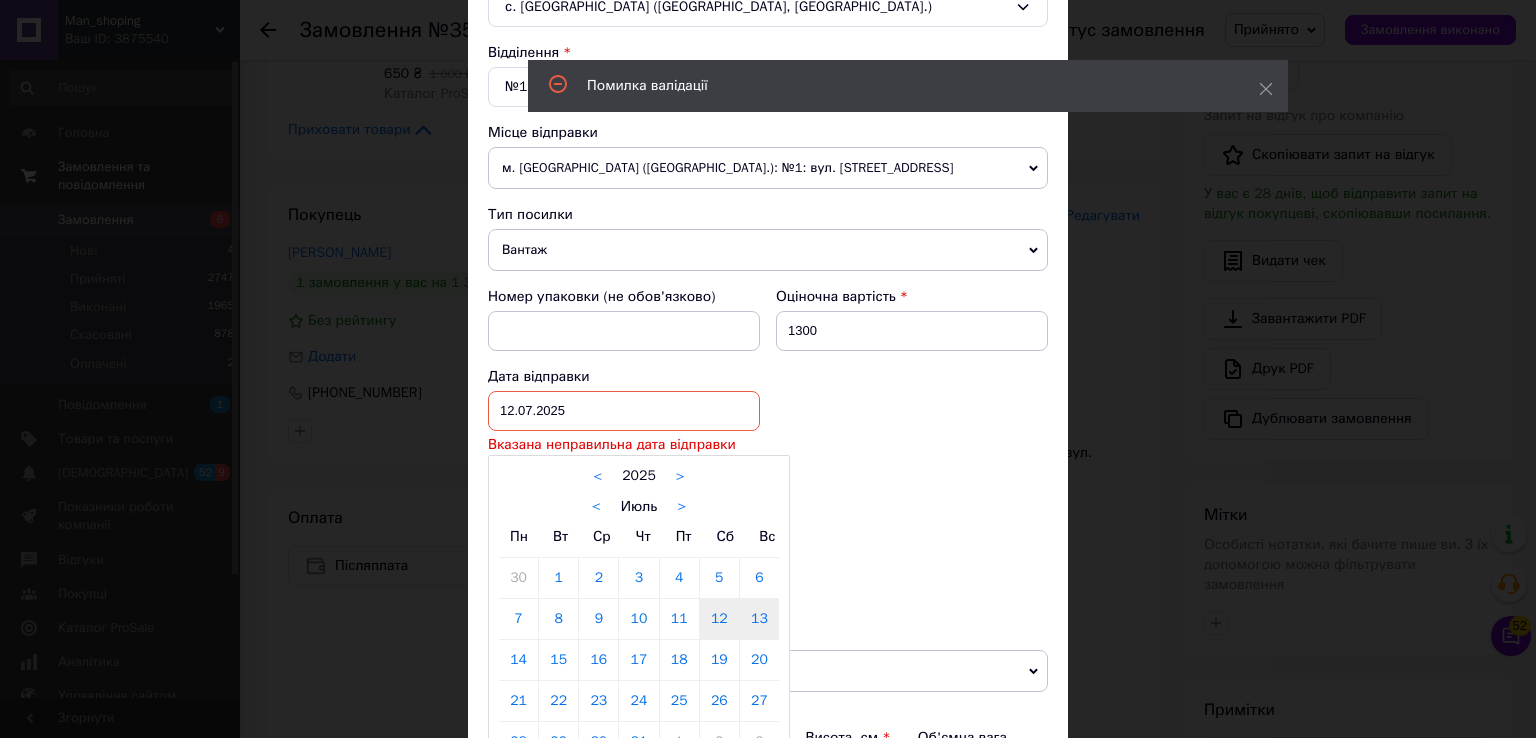 click on "13" at bounding box center (759, 619) 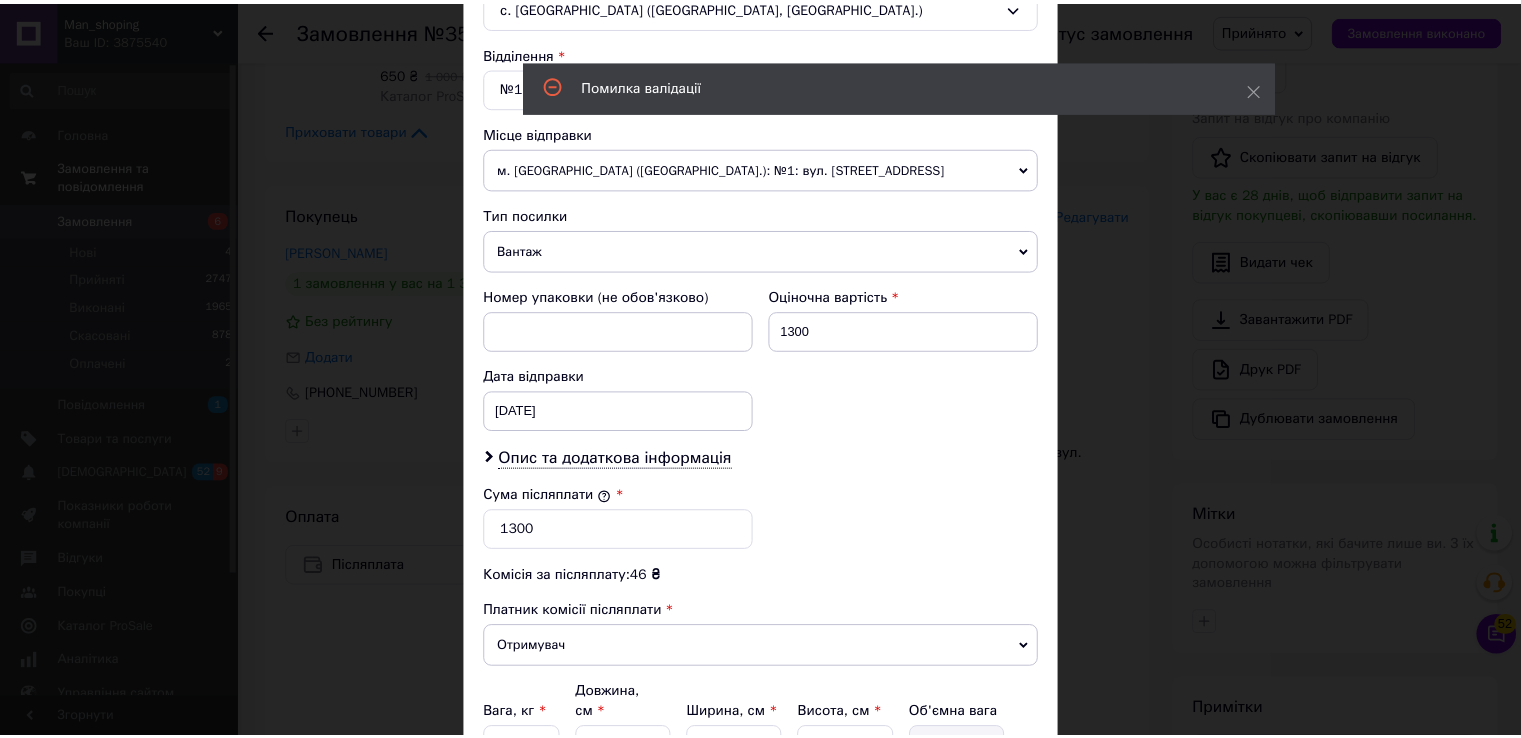 scroll, scrollTop: 782, scrollLeft: 0, axis: vertical 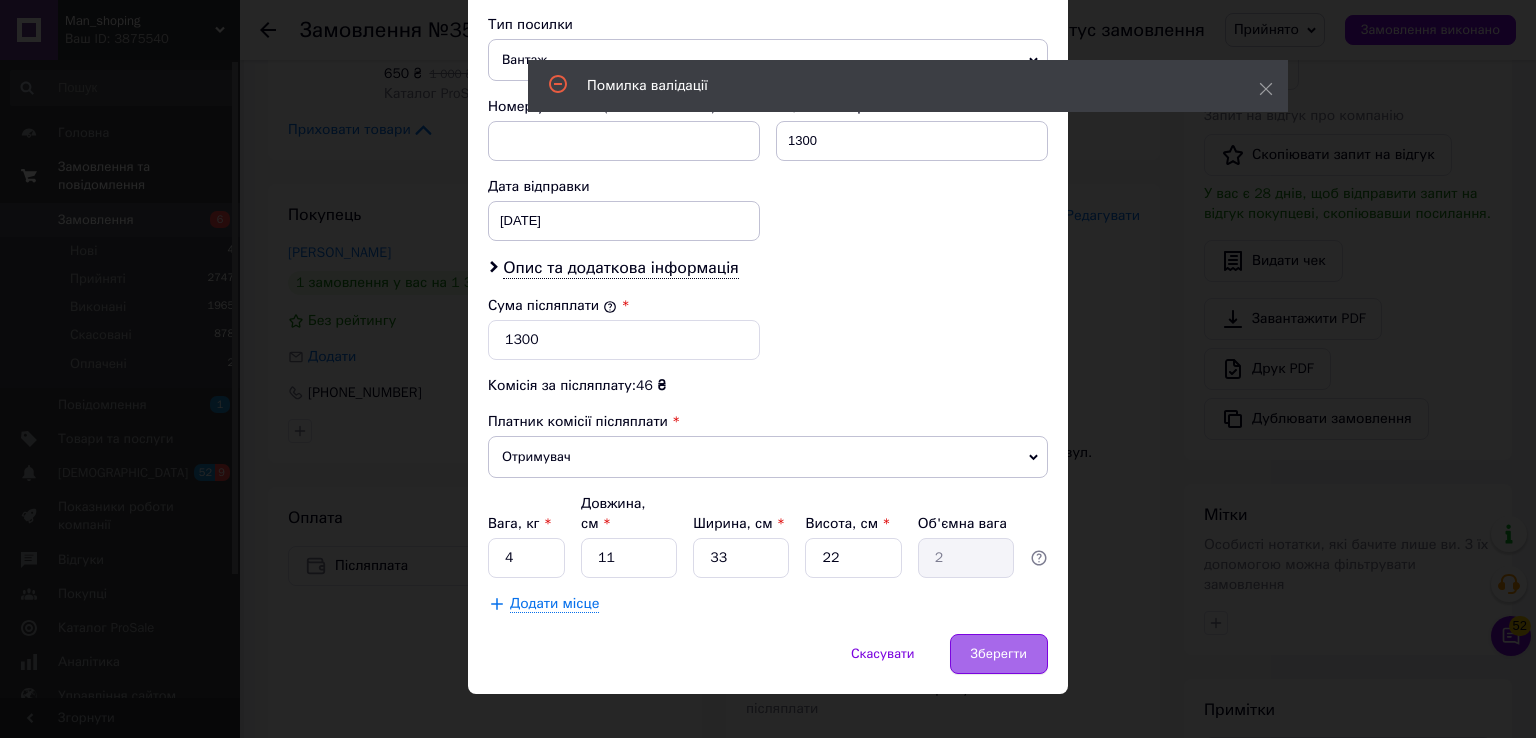 click on "Зберегти" at bounding box center [999, 654] 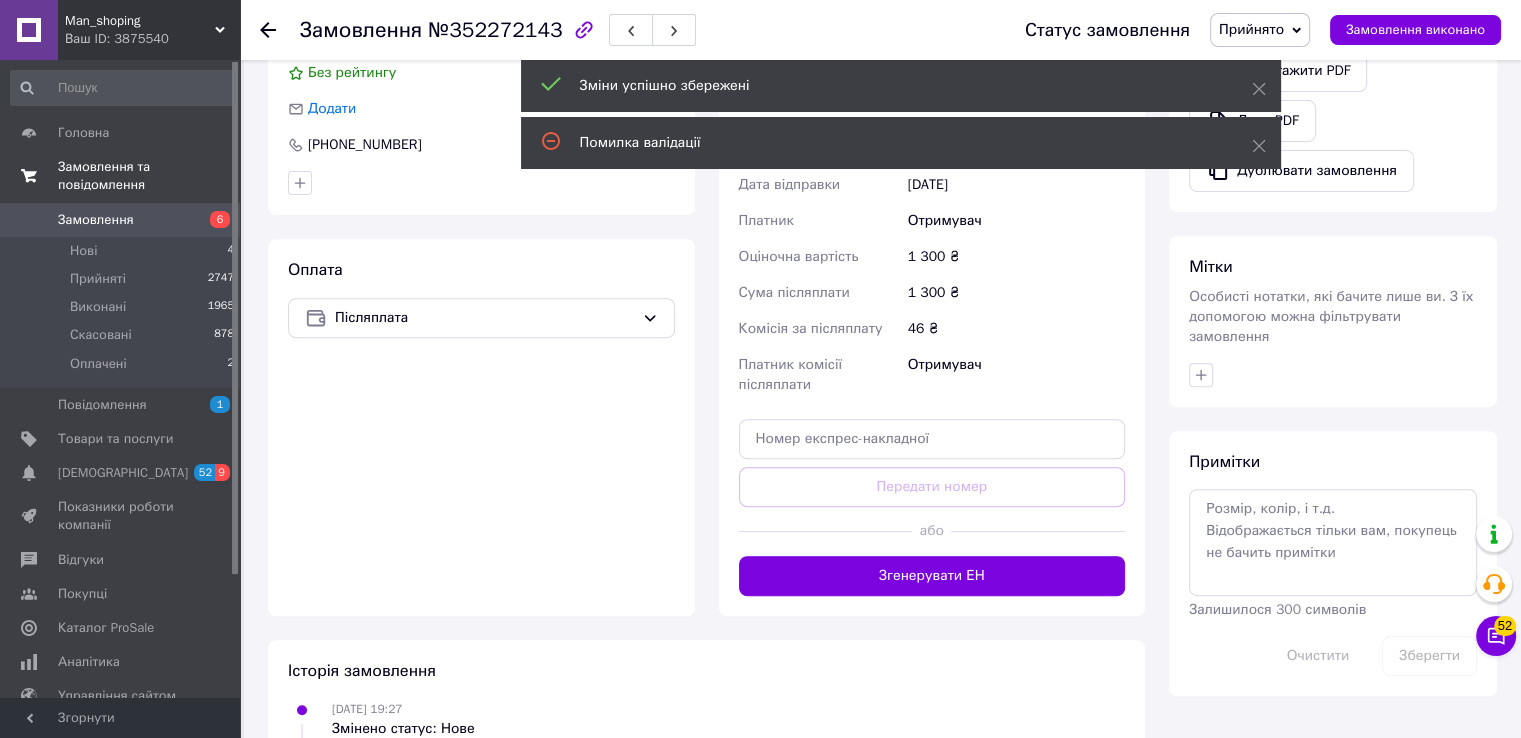 scroll, scrollTop: 757, scrollLeft: 0, axis: vertical 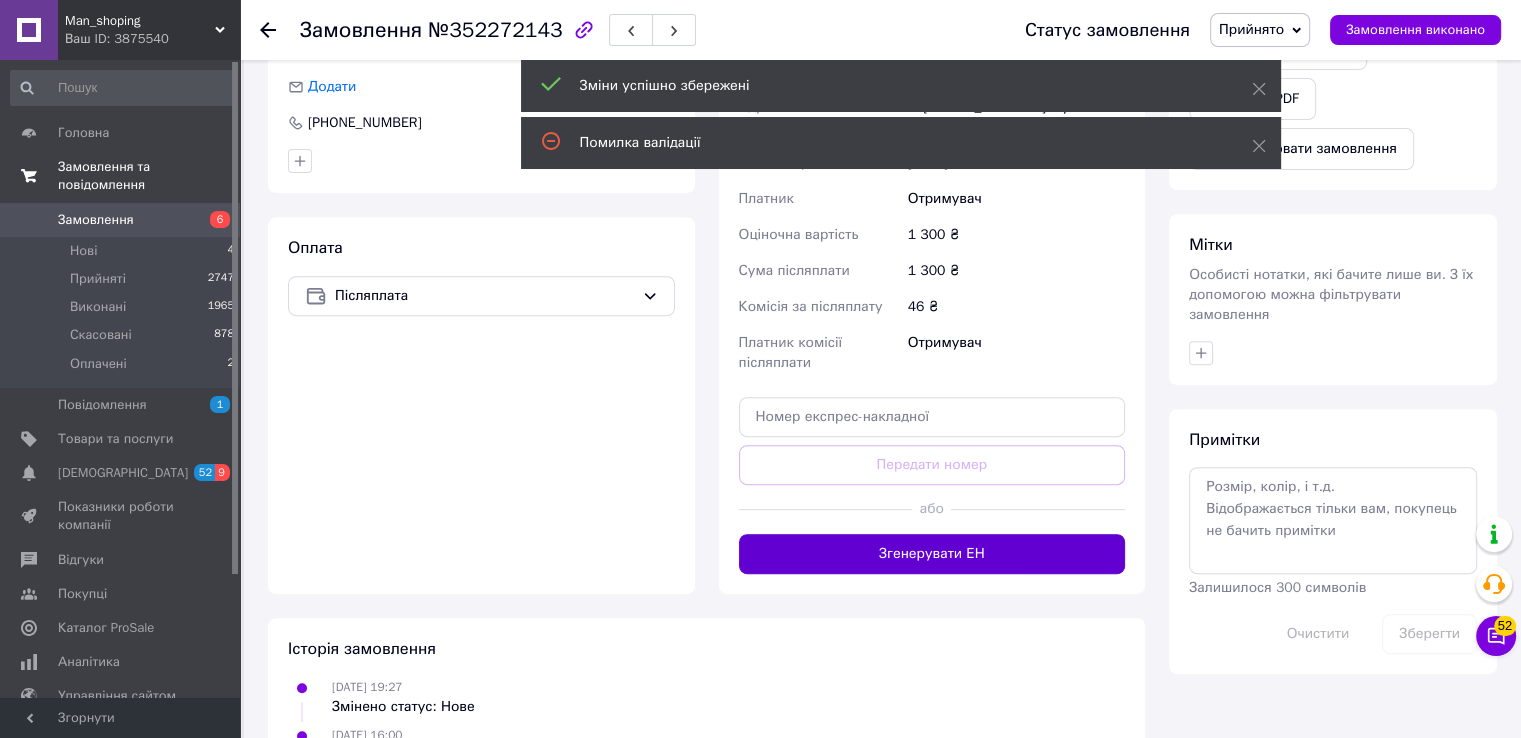 click on "Згенерувати ЕН" at bounding box center (932, 554) 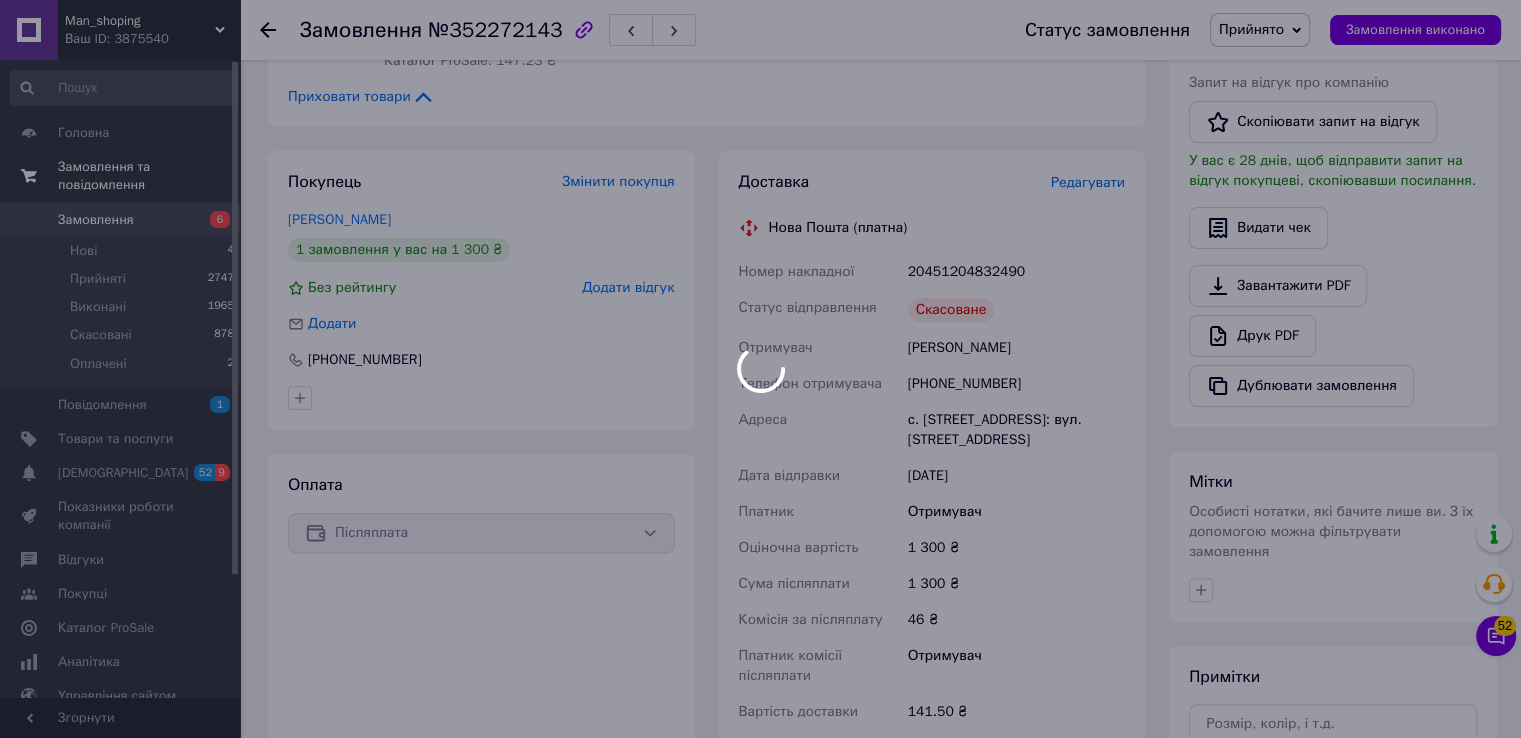 scroll, scrollTop: 508, scrollLeft: 0, axis: vertical 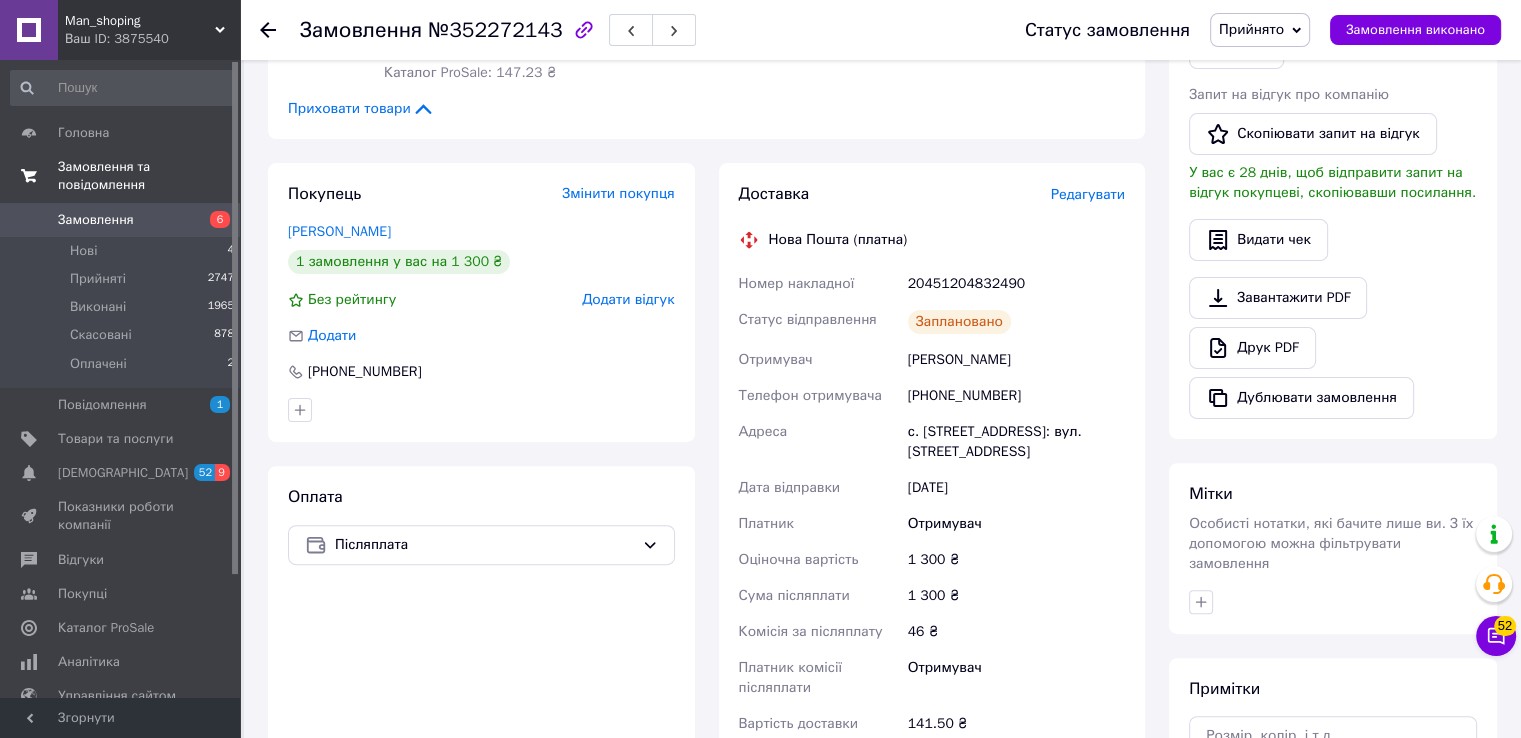 click on "20451204832490" at bounding box center (1016, 284) 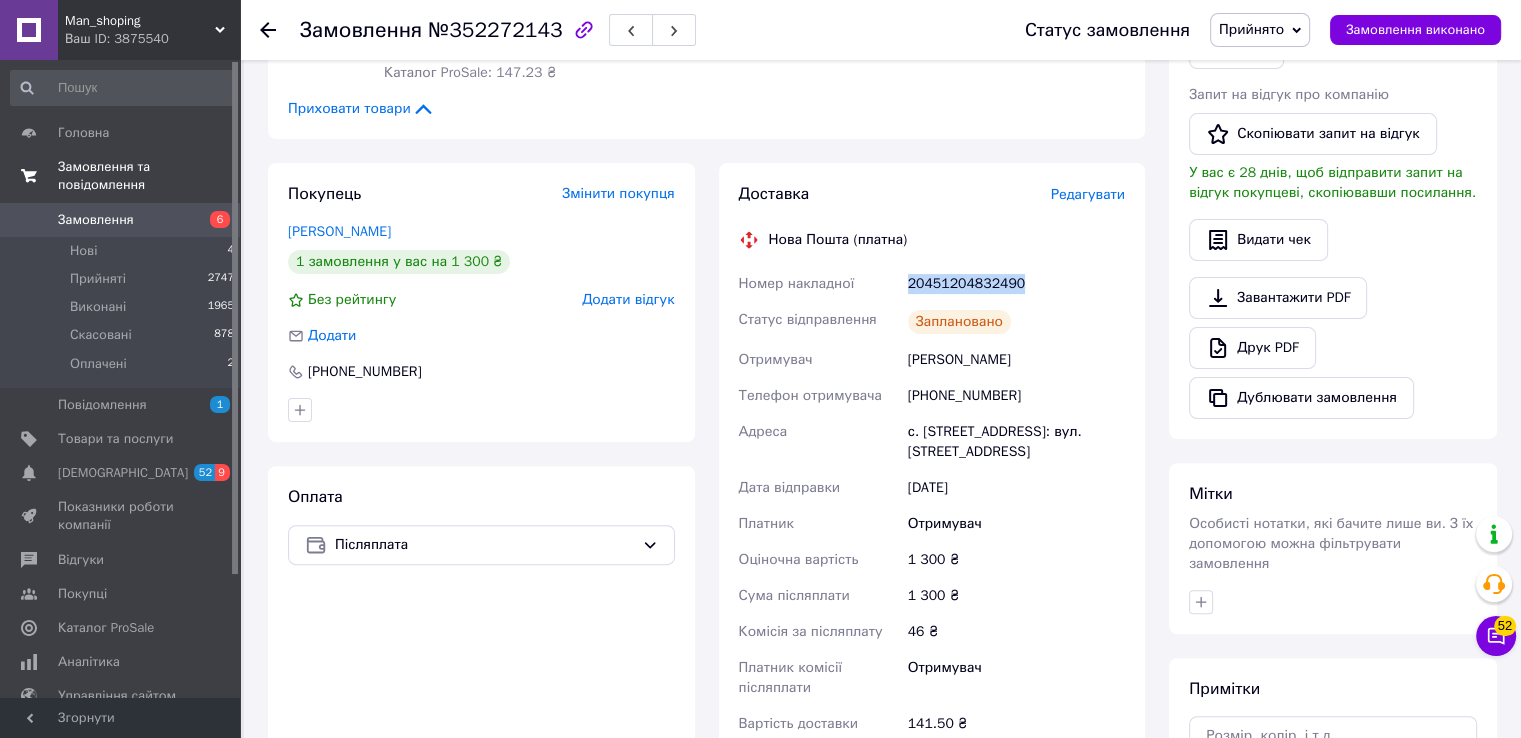 click on "20451204832490" at bounding box center [1016, 284] 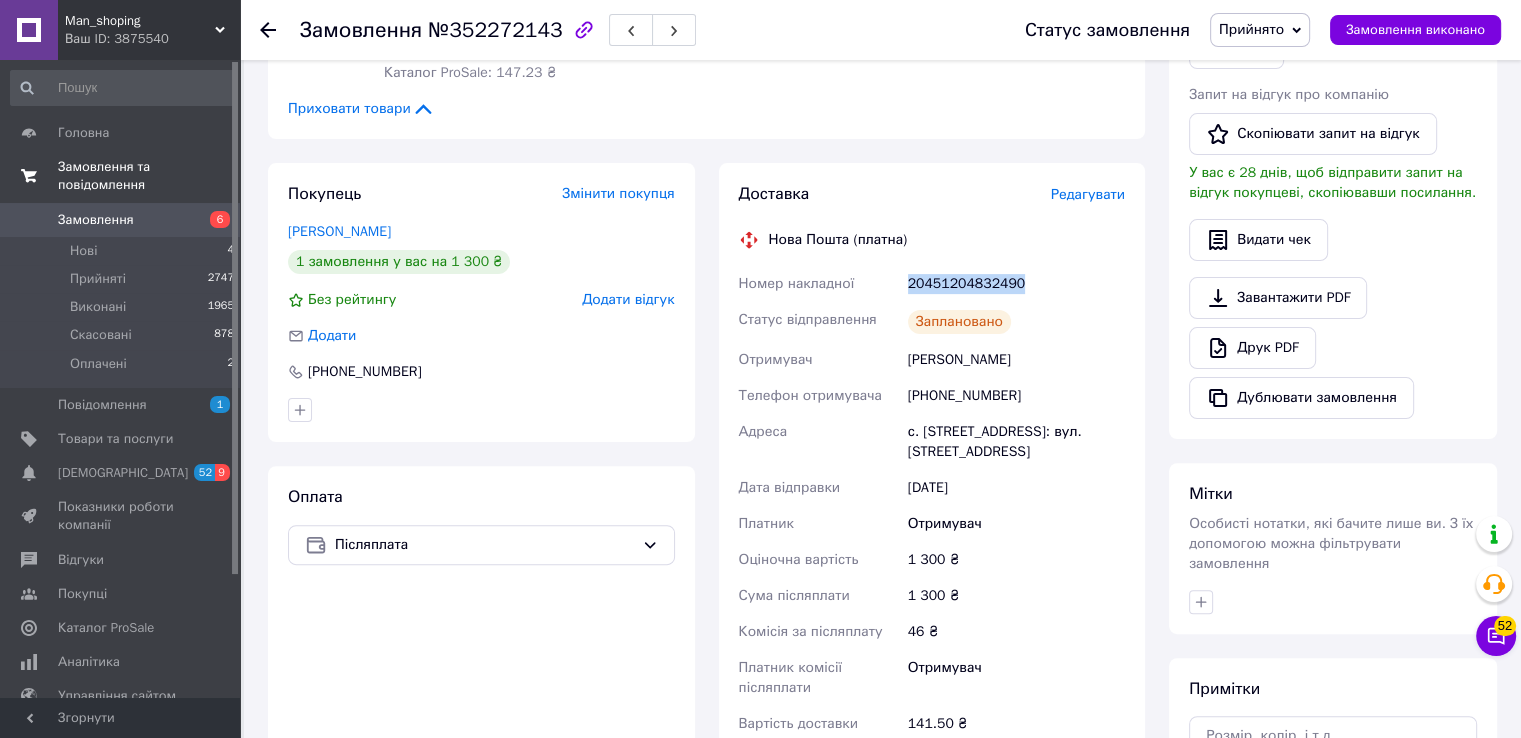 scroll, scrollTop: 634, scrollLeft: 0, axis: vertical 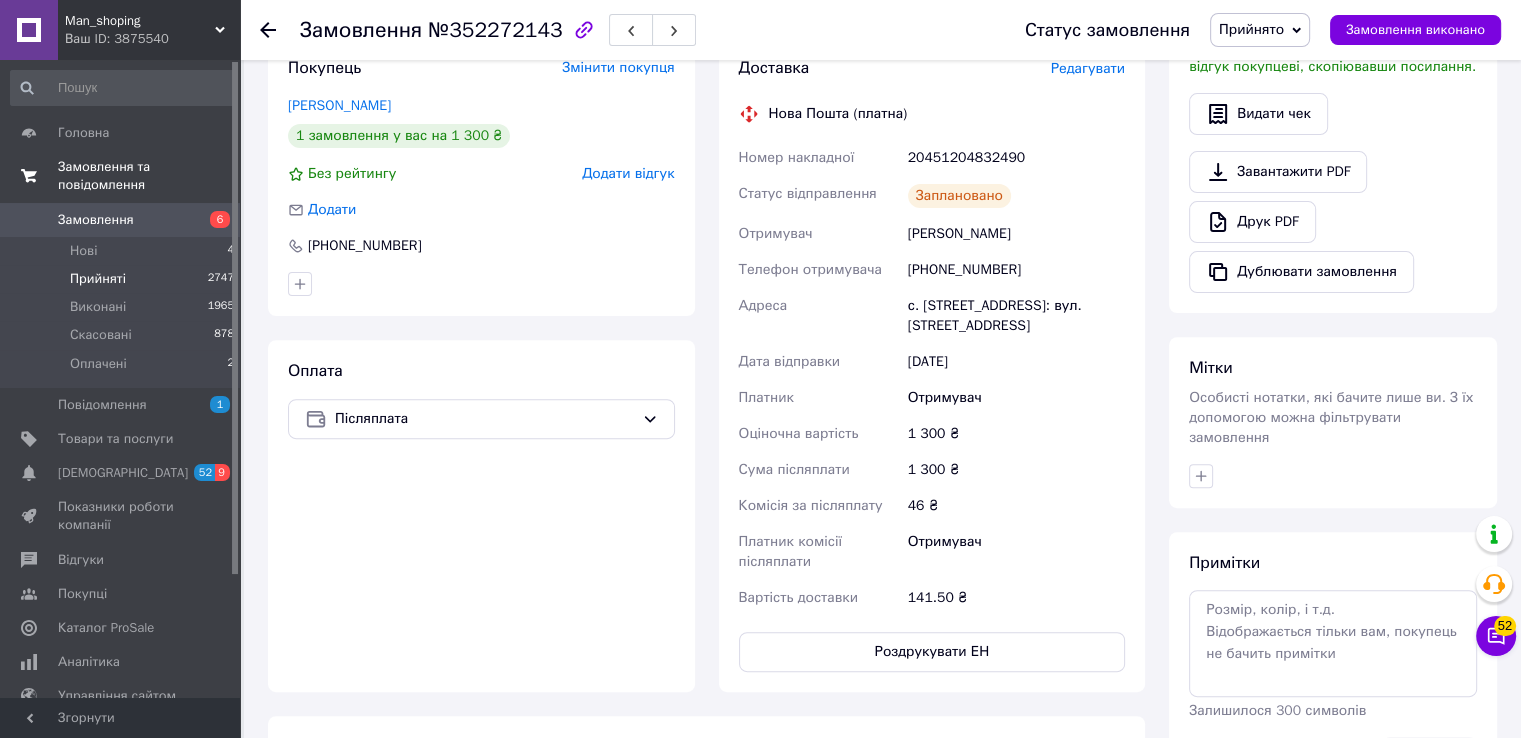 click on "2747" at bounding box center (221, 279) 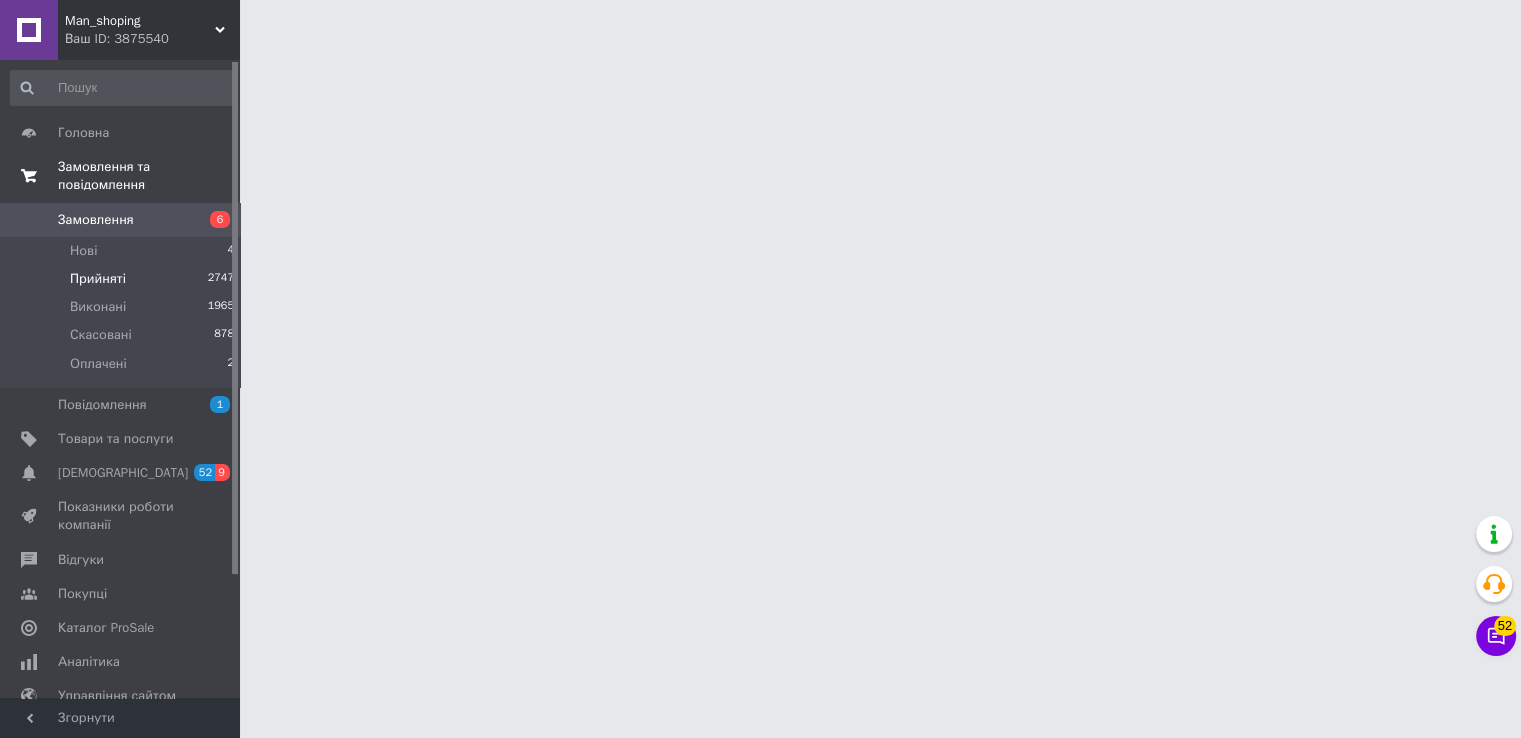 scroll, scrollTop: 0, scrollLeft: 0, axis: both 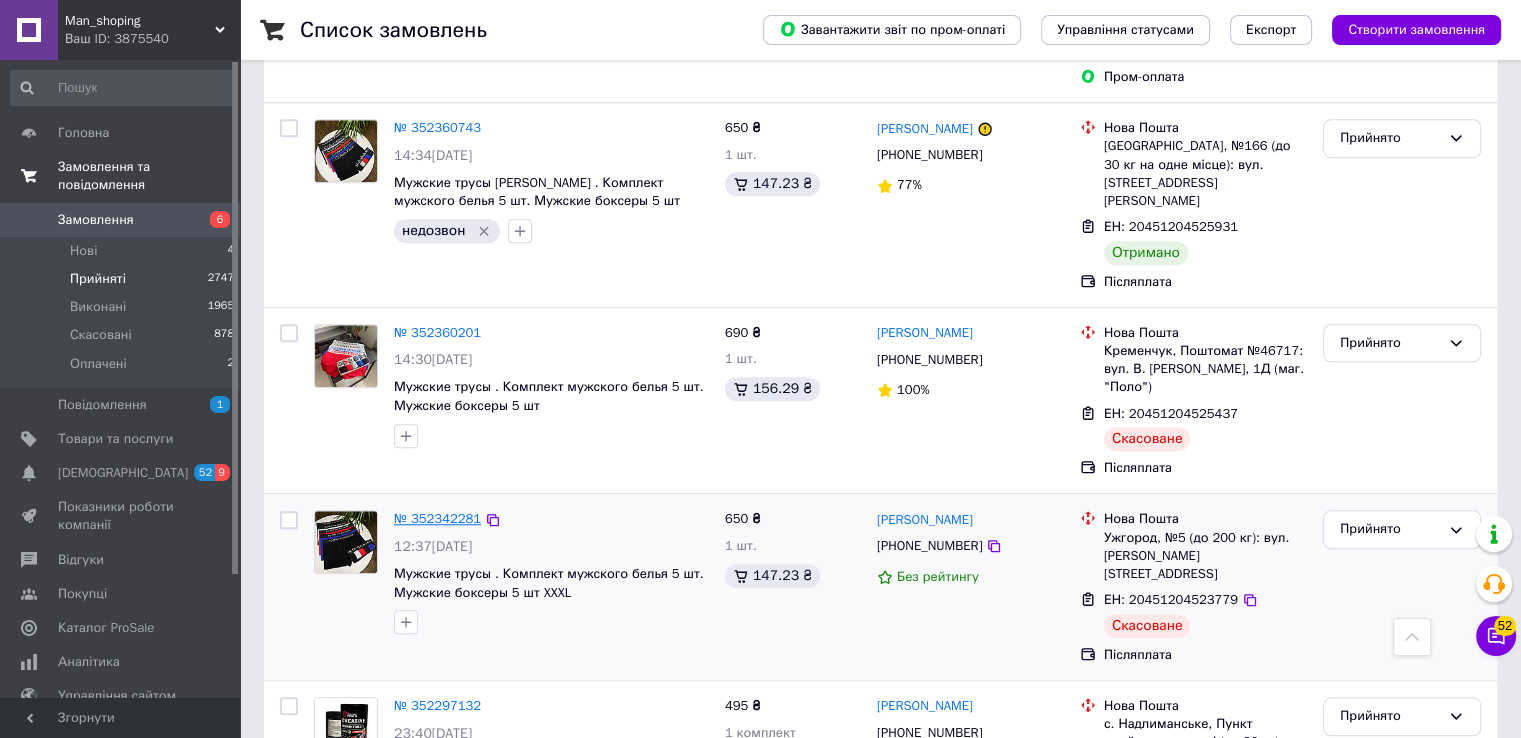 click on "№ 352342281" at bounding box center (437, 518) 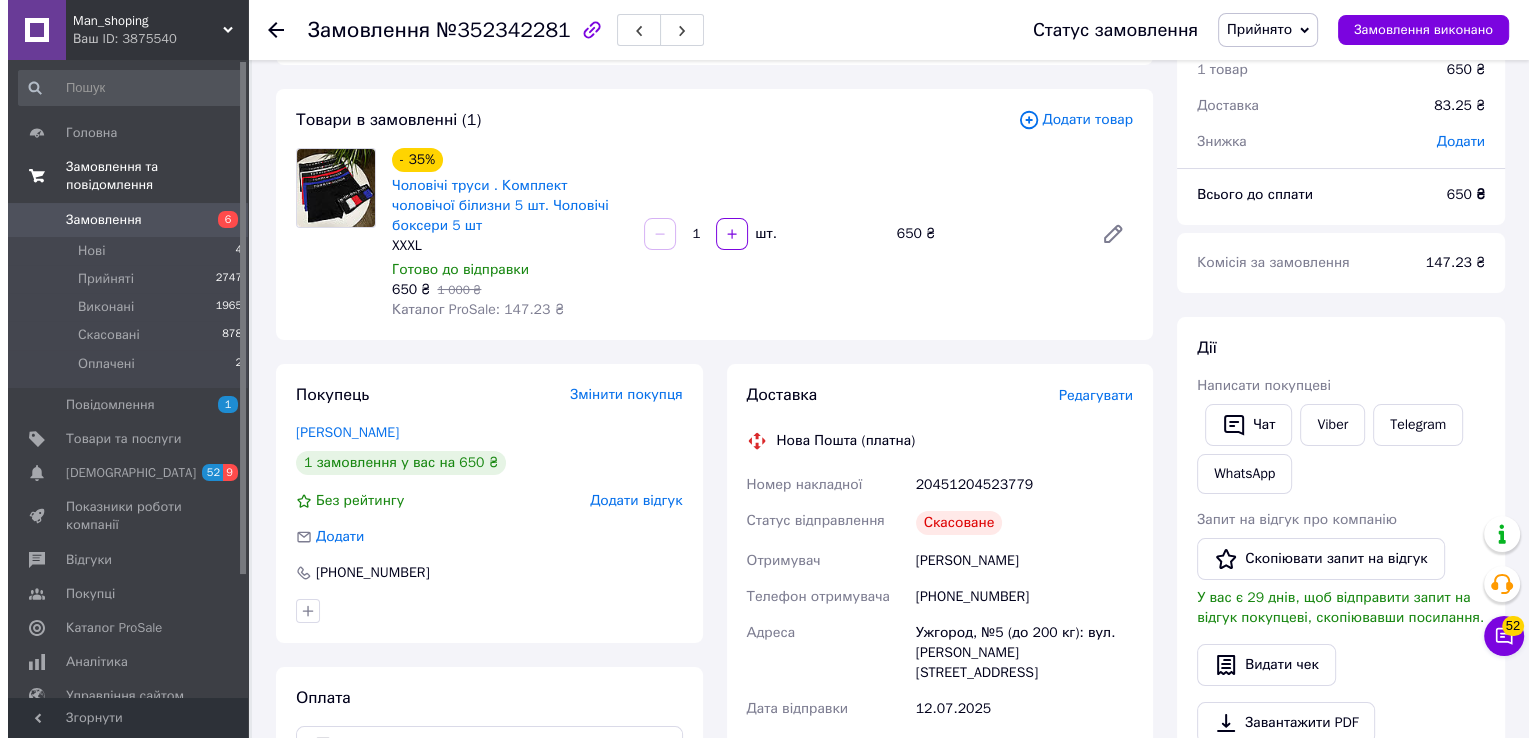 scroll, scrollTop: 82, scrollLeft: 0, axis: vertical 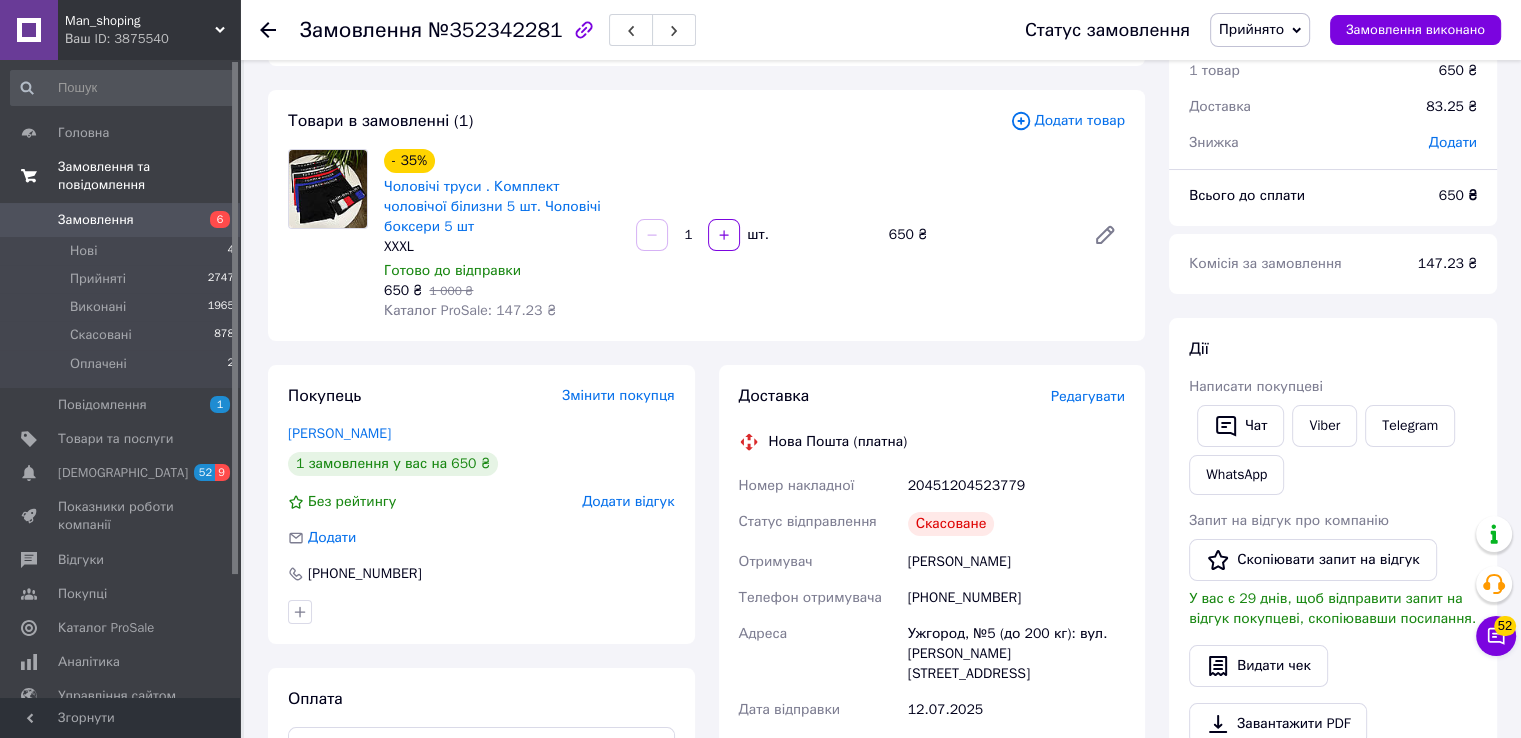 click on "20451204523779" at bounding box center [1016, 486] 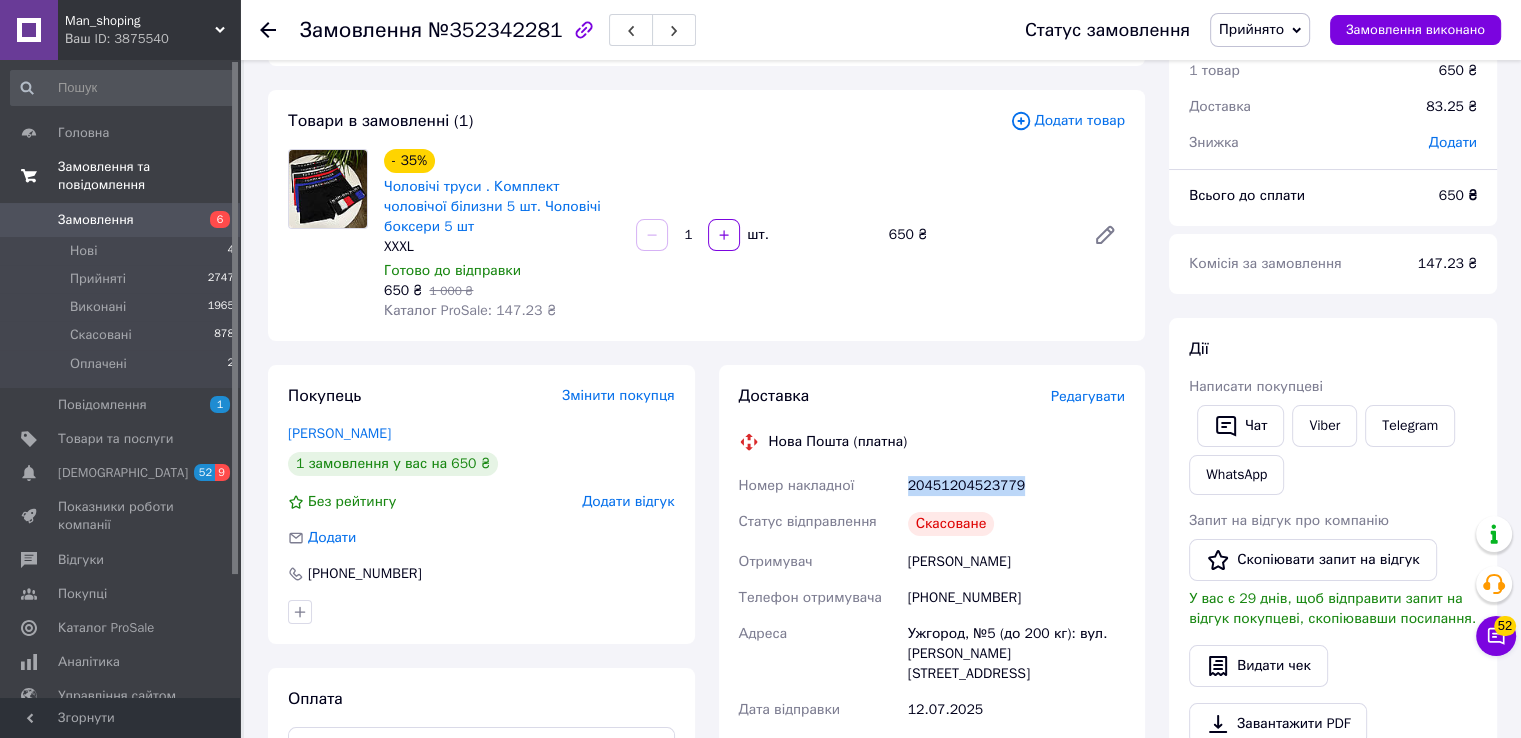 click on "20451204523779" at bounding box center (1016, 486) 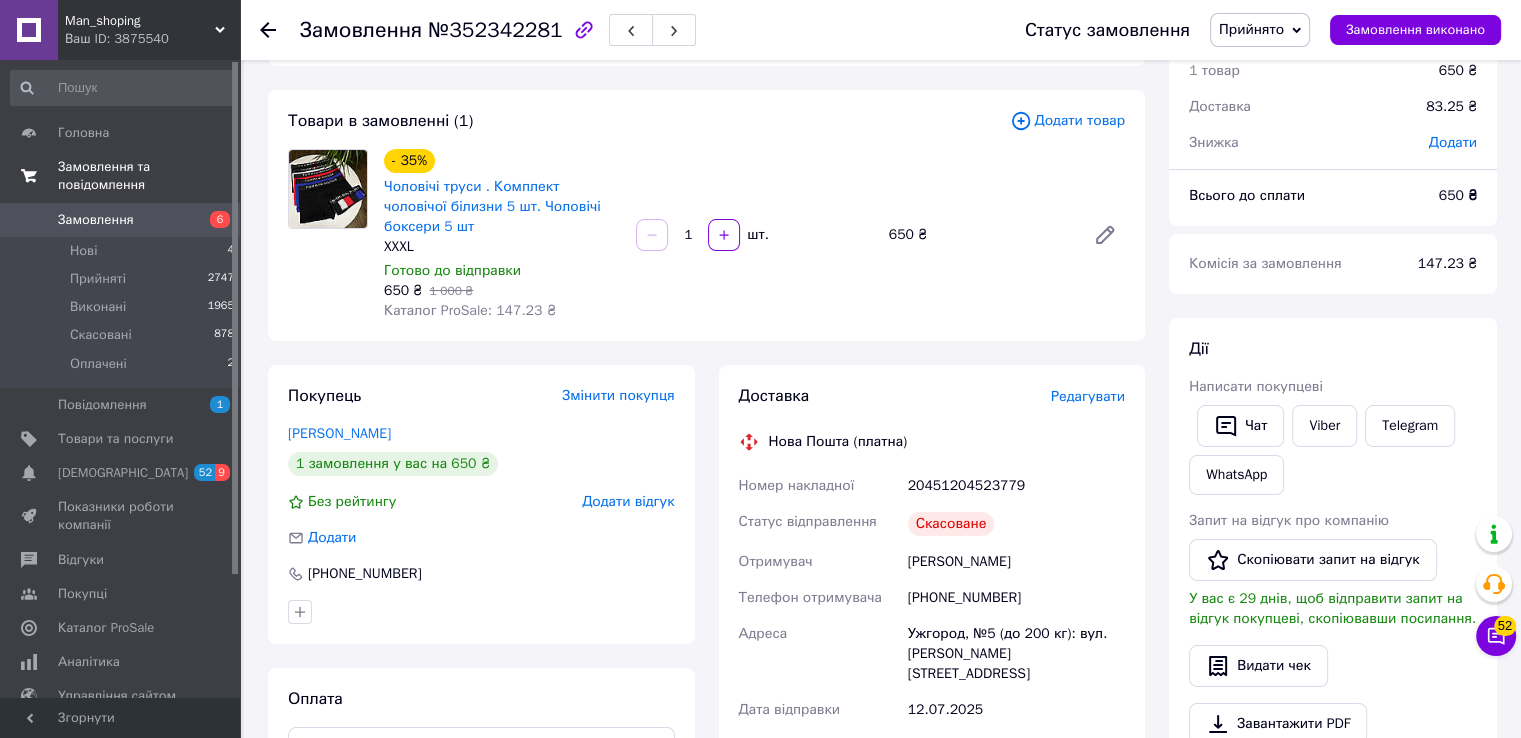 click on "Покупець Змінити покупця [PERSON_NAME] 1 замовлення у вас на 650 ₴ Без рейтингу   Додати відгук Додати [PHONE_NUMBER]" at bounding box center (481, 504) 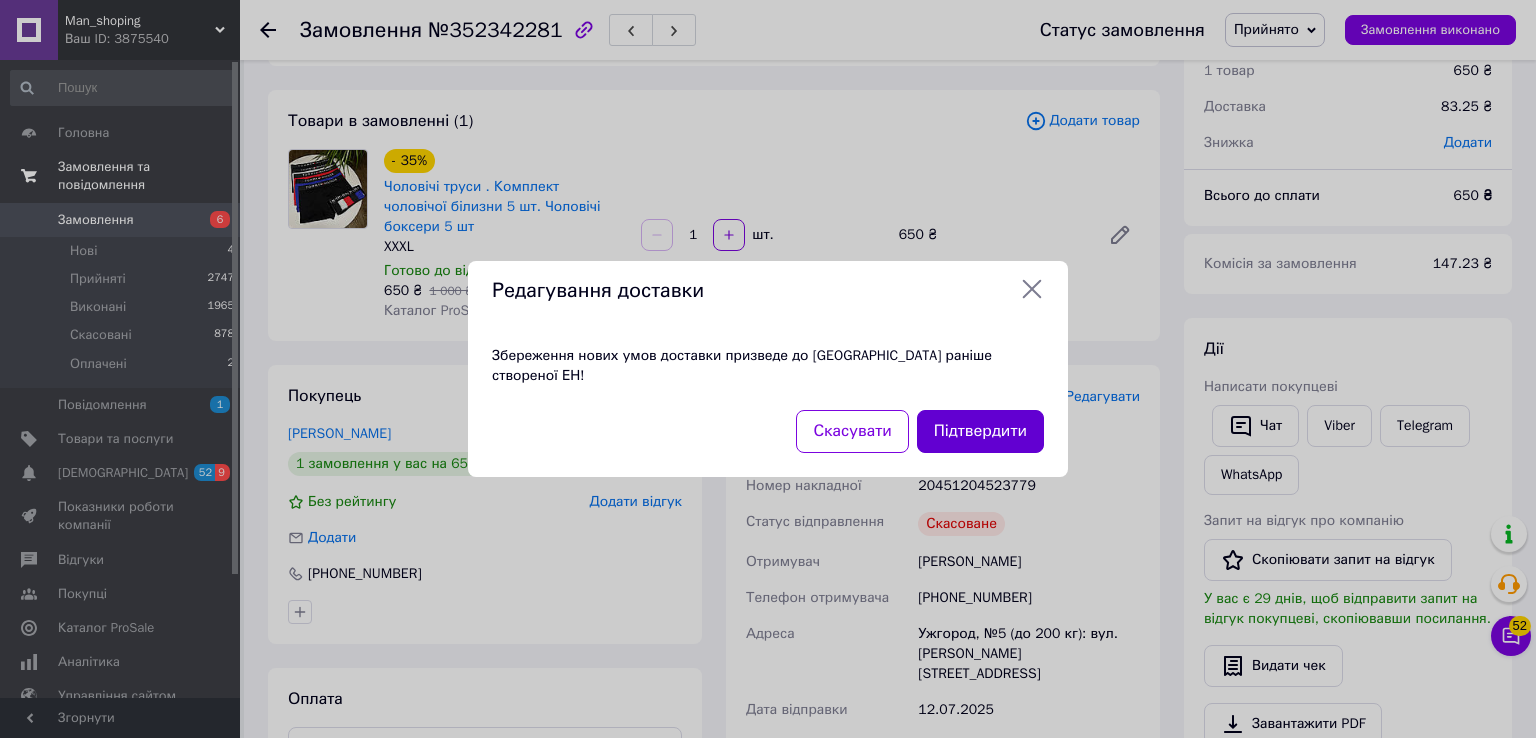 click on "Підтвердити" at bounding box center [980, 431] 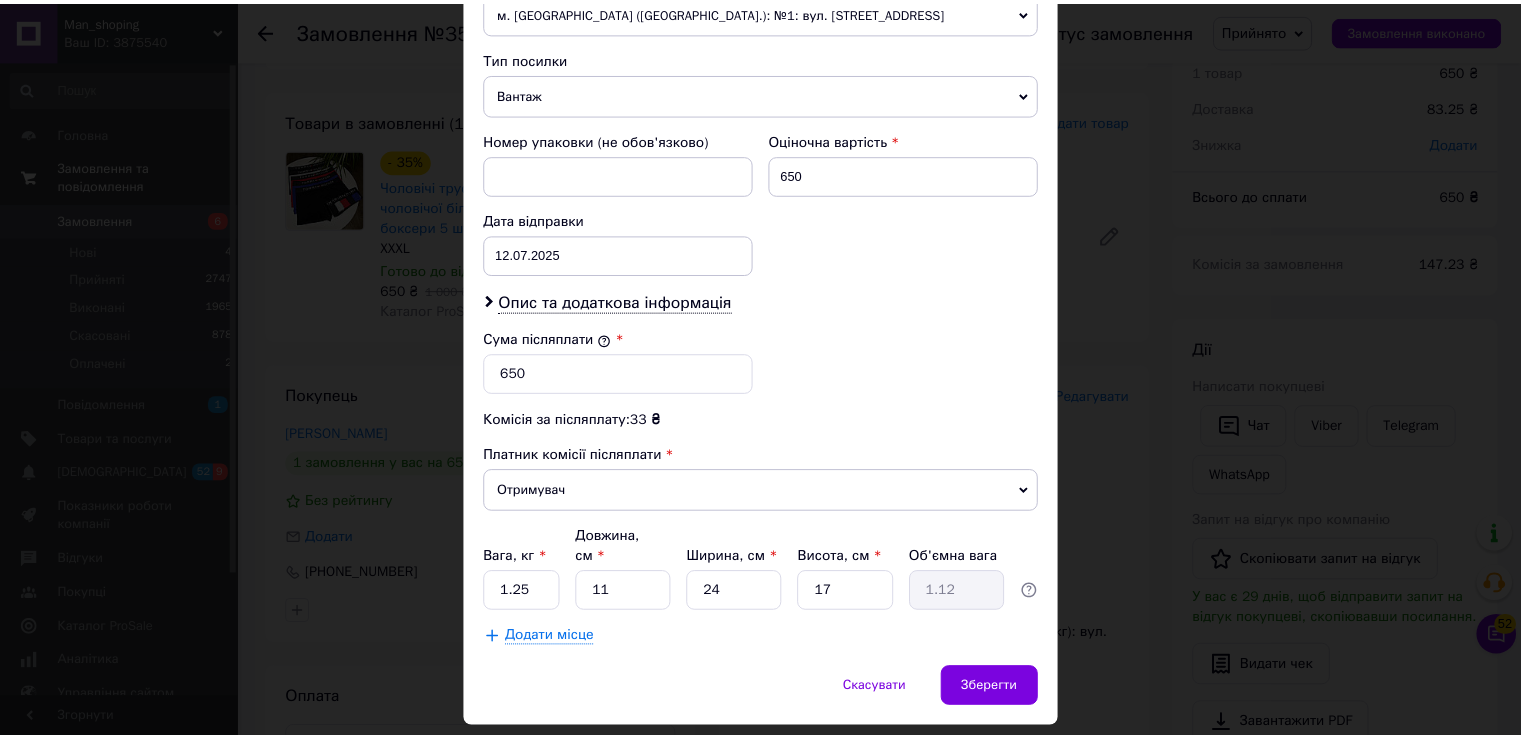 scroll, scrollTop: 782, scrollLeft: 0, axis: vertical 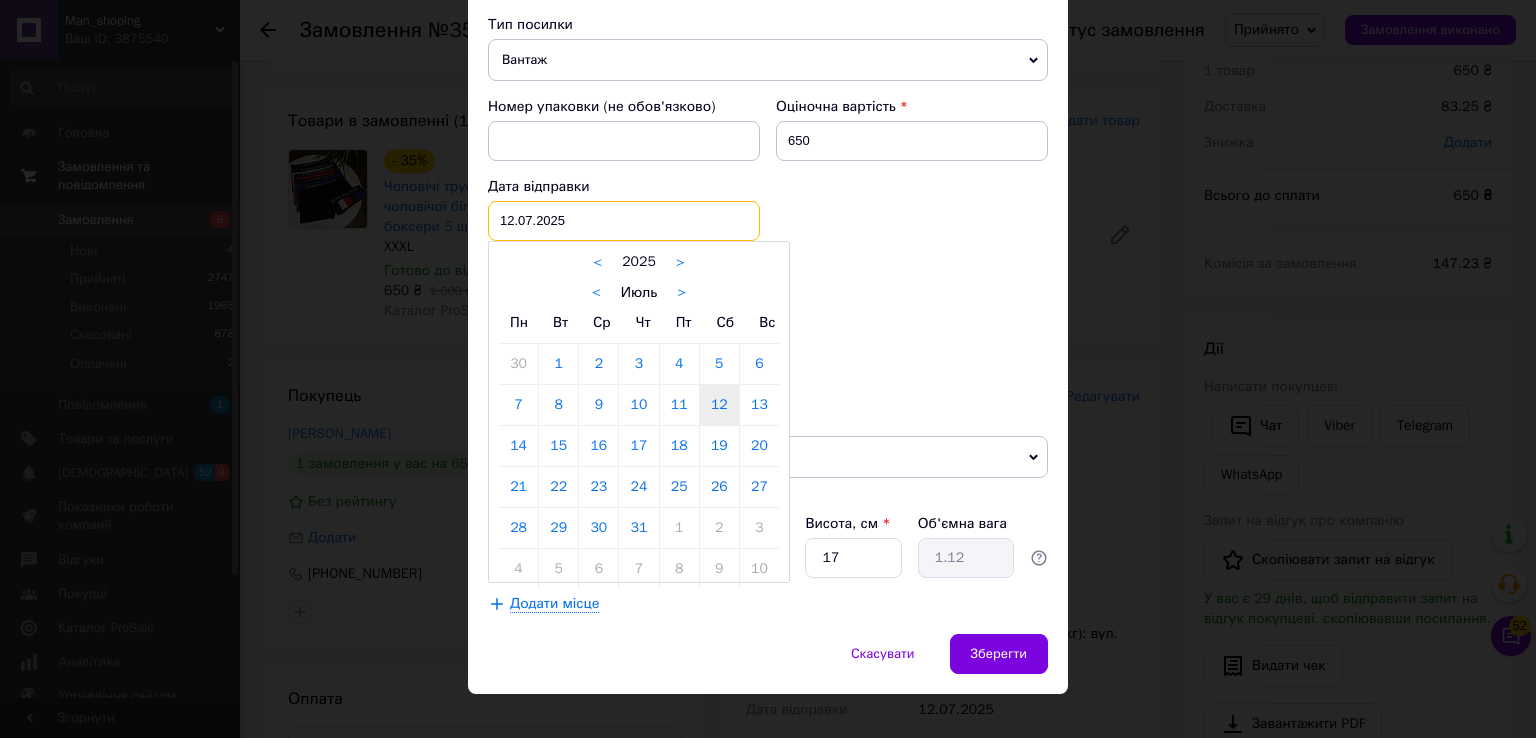 click on "[DATE] < 2025 > < Июль > Пн Вт Ср Чт Пт Сб Вс 30 1 2 3 4 5 6 7 8 9 10 11 12 13 14 15 16 17 18 19 20 21 22 23 24 25 26 27 28 29 30 31 1 2 3 4 5 6 7 8 9 10" at bounding box center [624, 221] 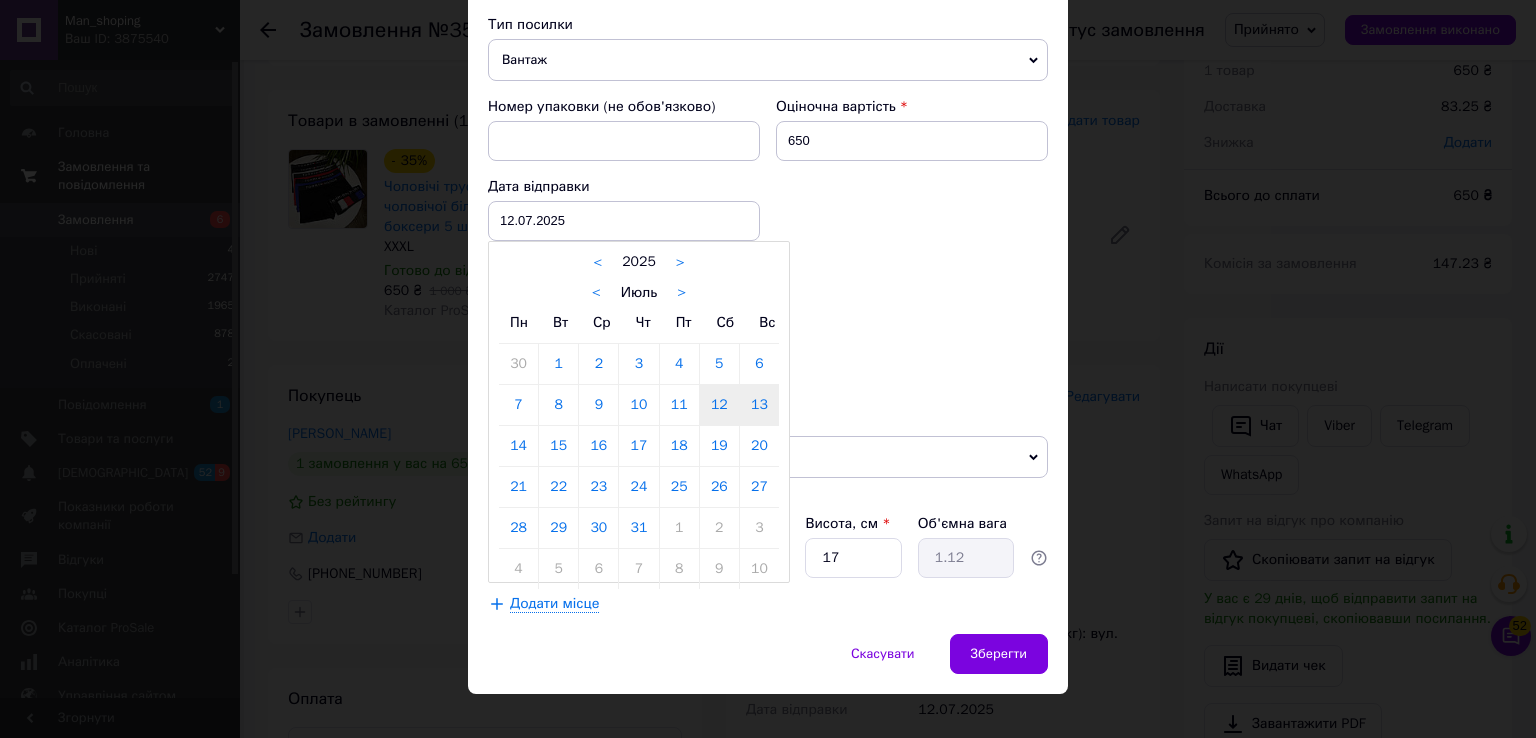 click on "13" at bounding box center [759, 405] 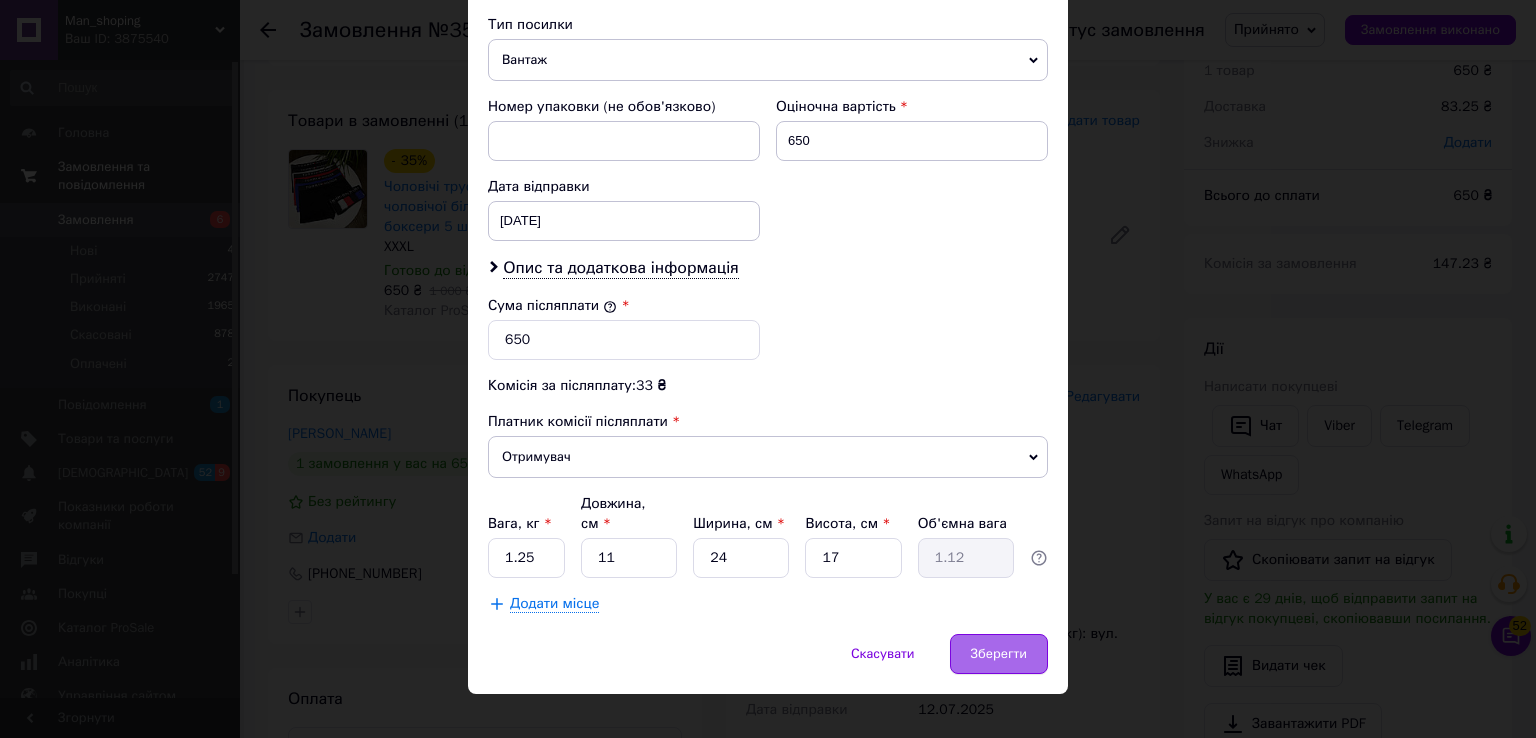 click on "Зберегти" at bounding box center [999, 654] 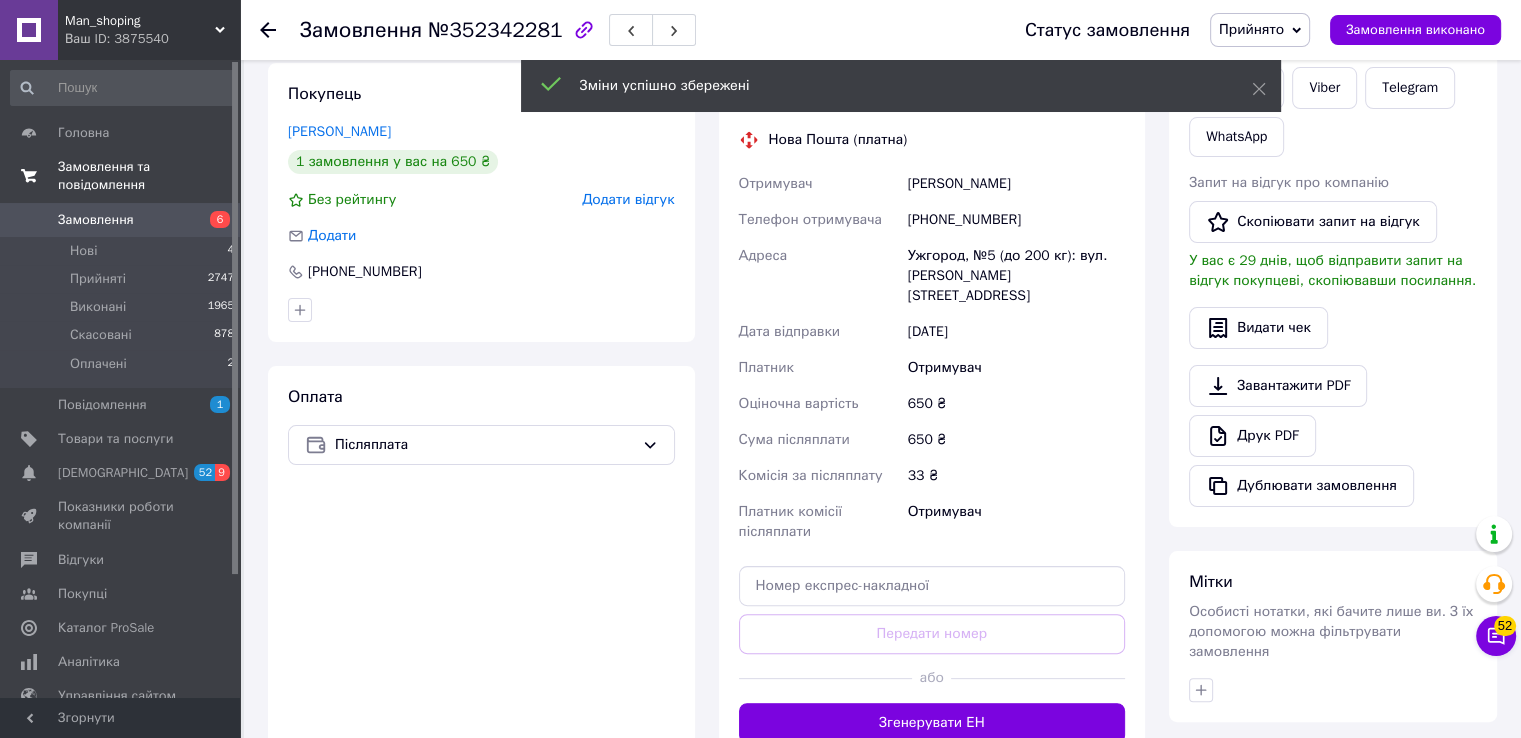 scroll, scrollTop: 386, scrollLeft: 0, axis: vertical 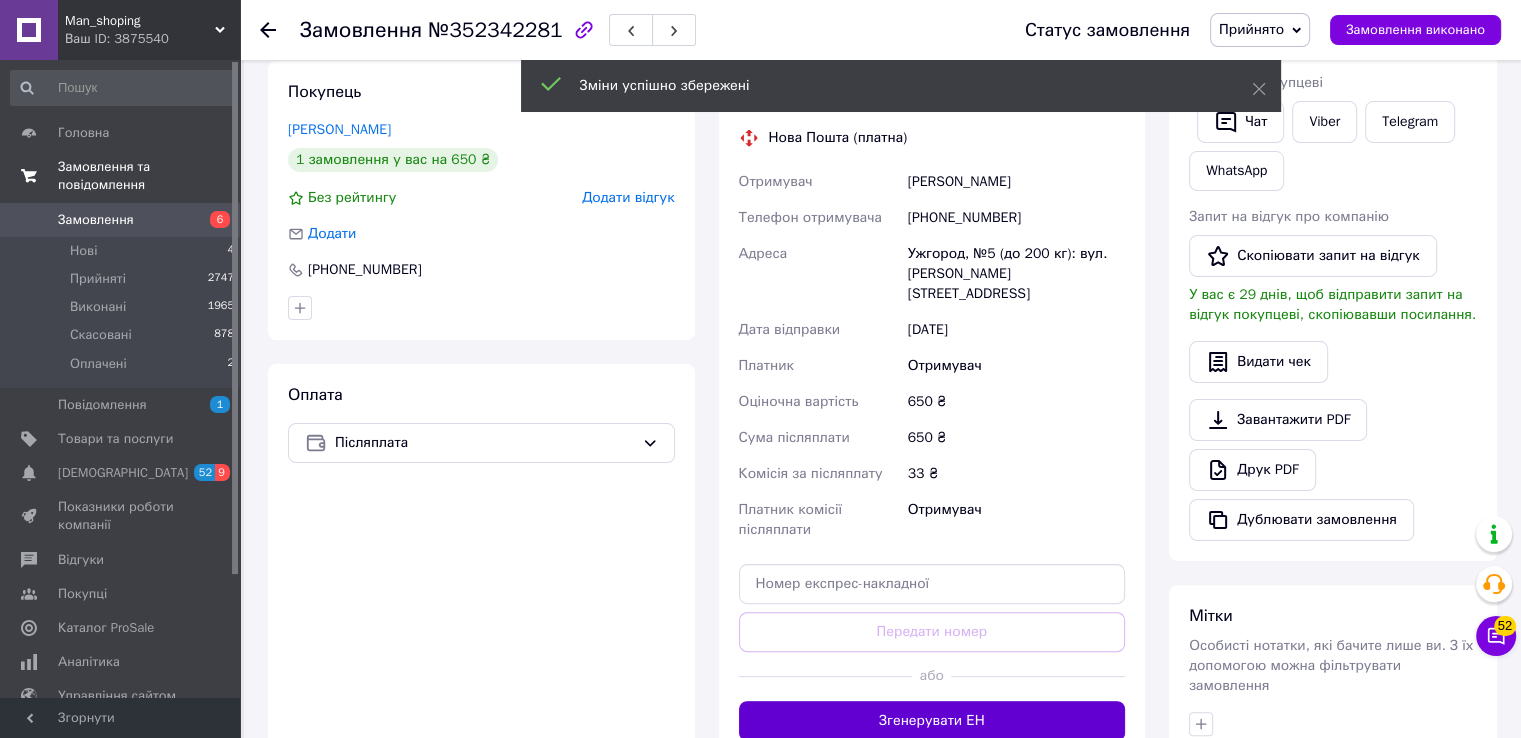 click on "Згенерувати ЕН" at bounding box center (932, 721) 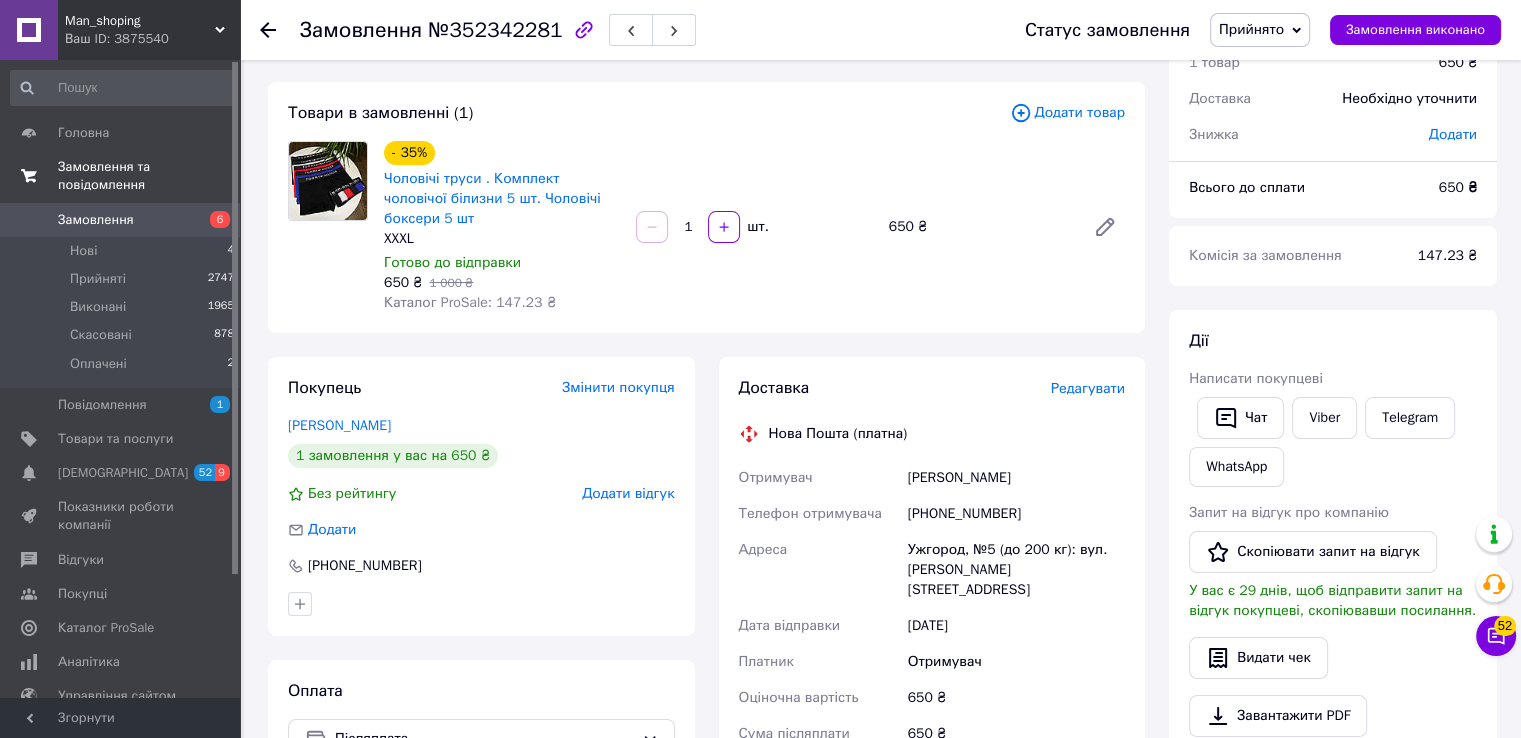 scroll, scrollTop: 66, scrollLeft: 0, axis: vertical 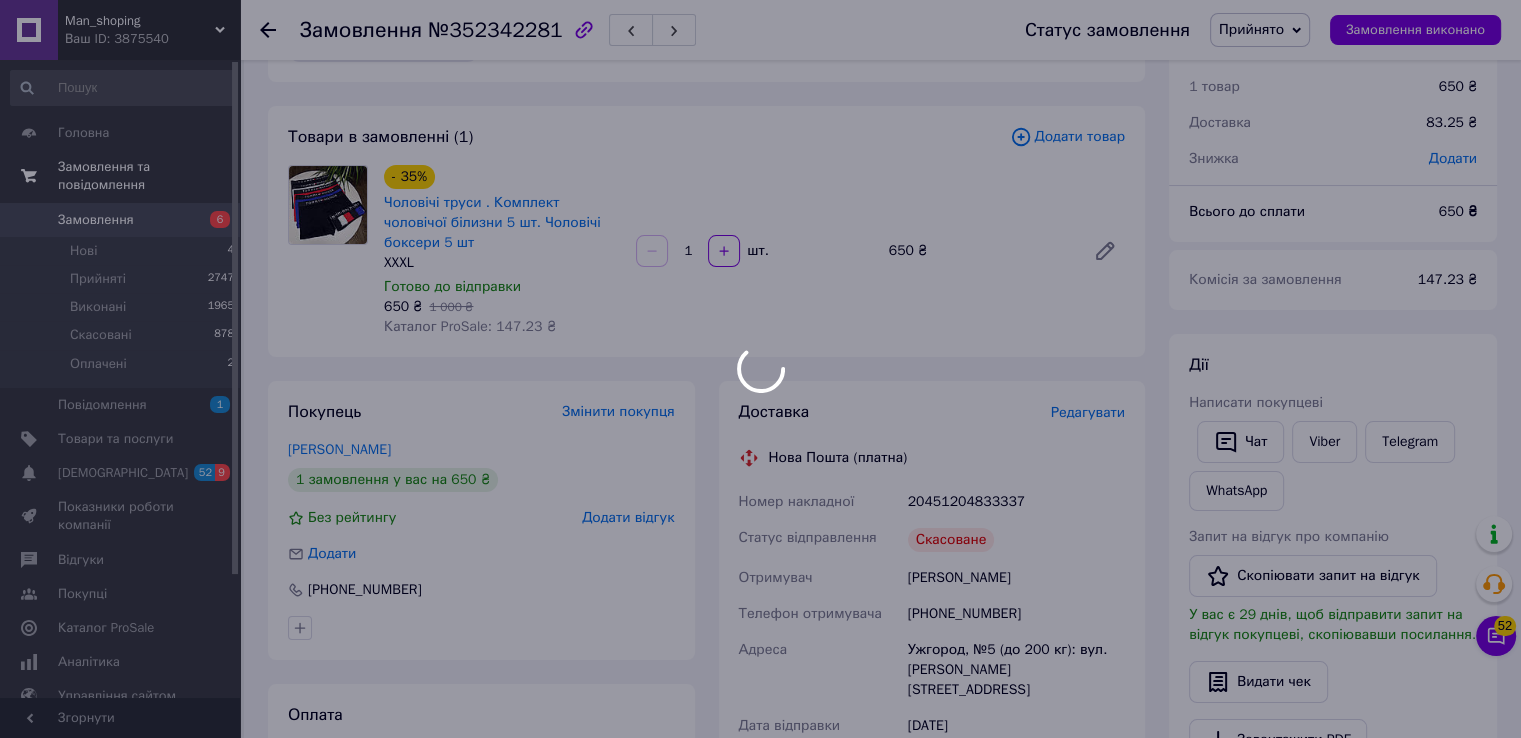 click on "20451204833337" at bounding box center [1016, 502] 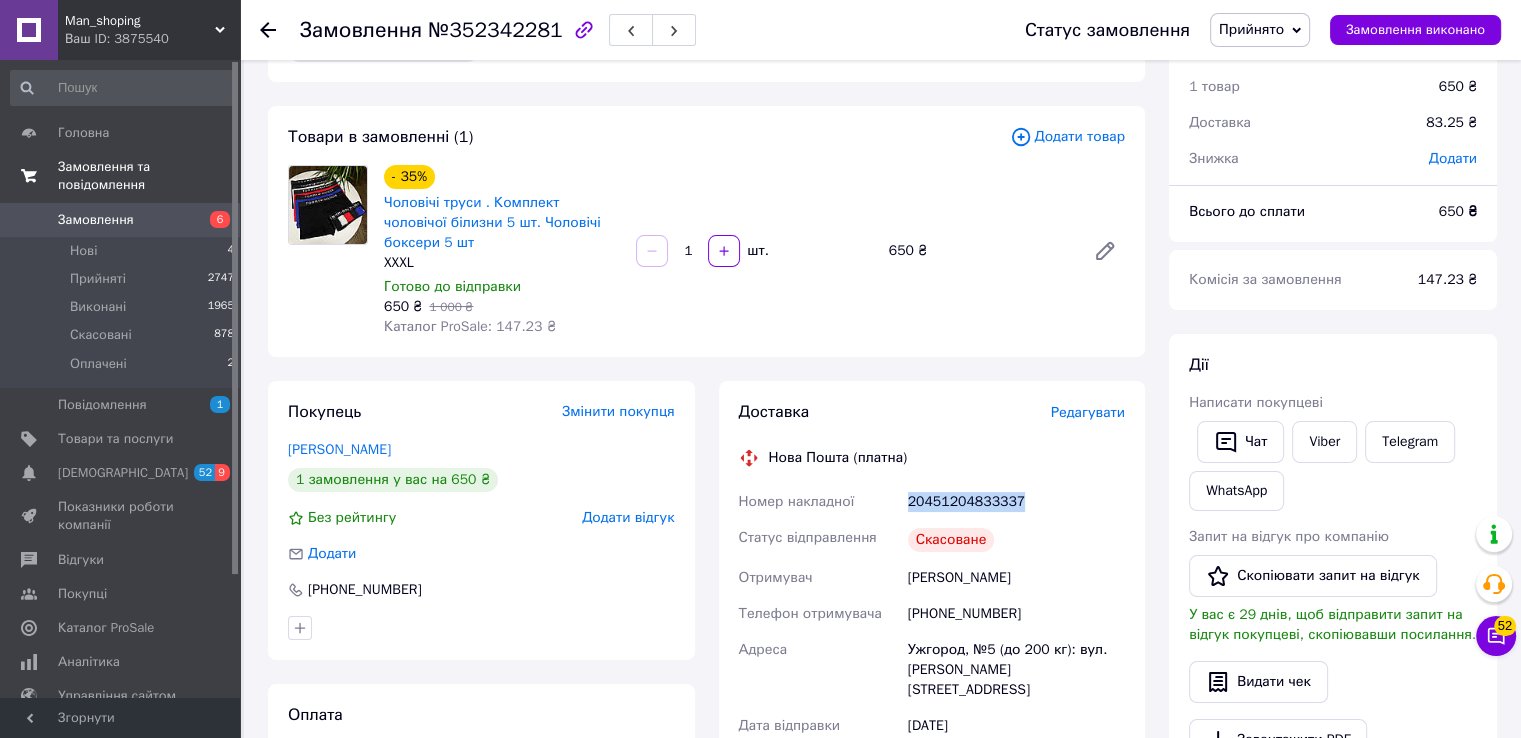 click on "20451204833337" at bounding box center [1016, 502] 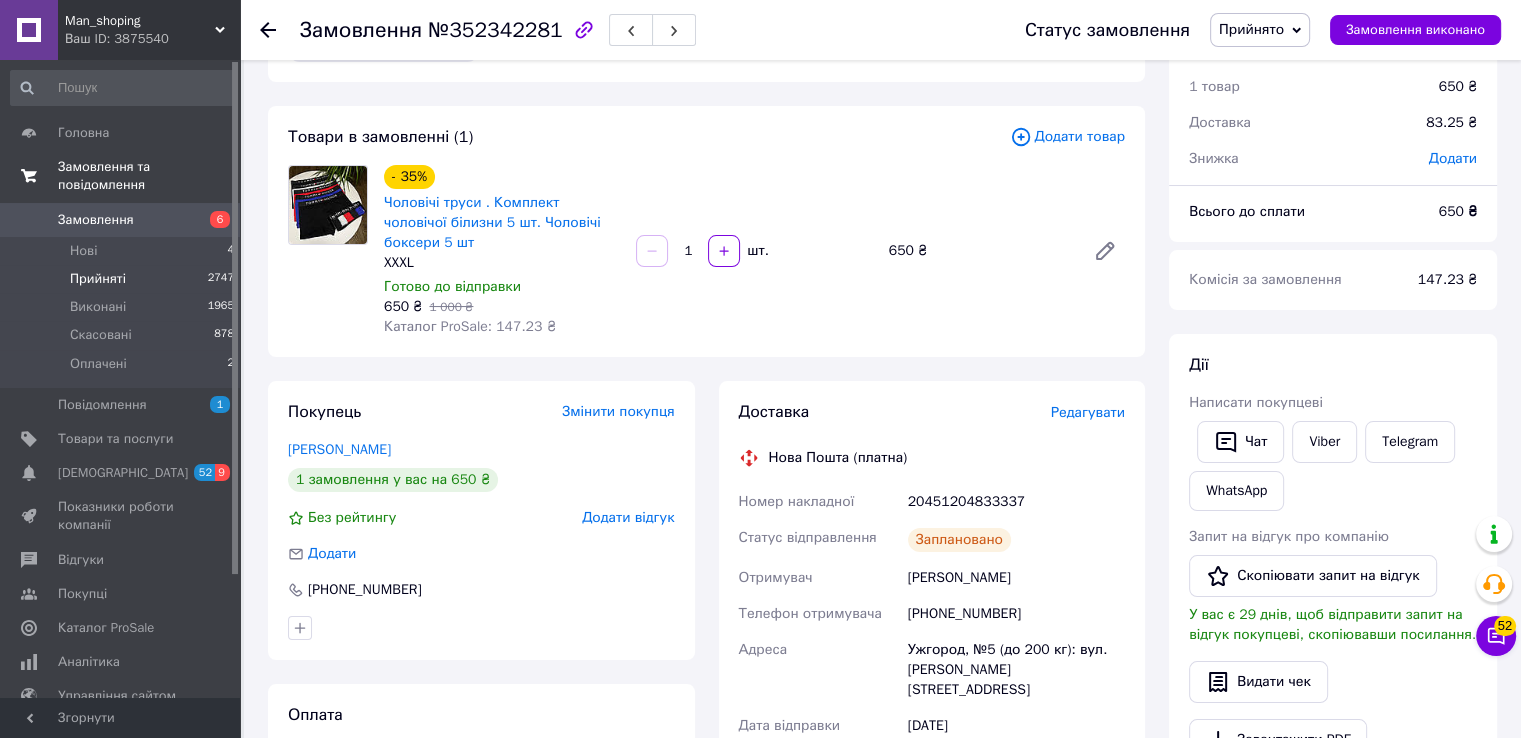 click on "Прийняті 2747" at bounding box center [123, 279] 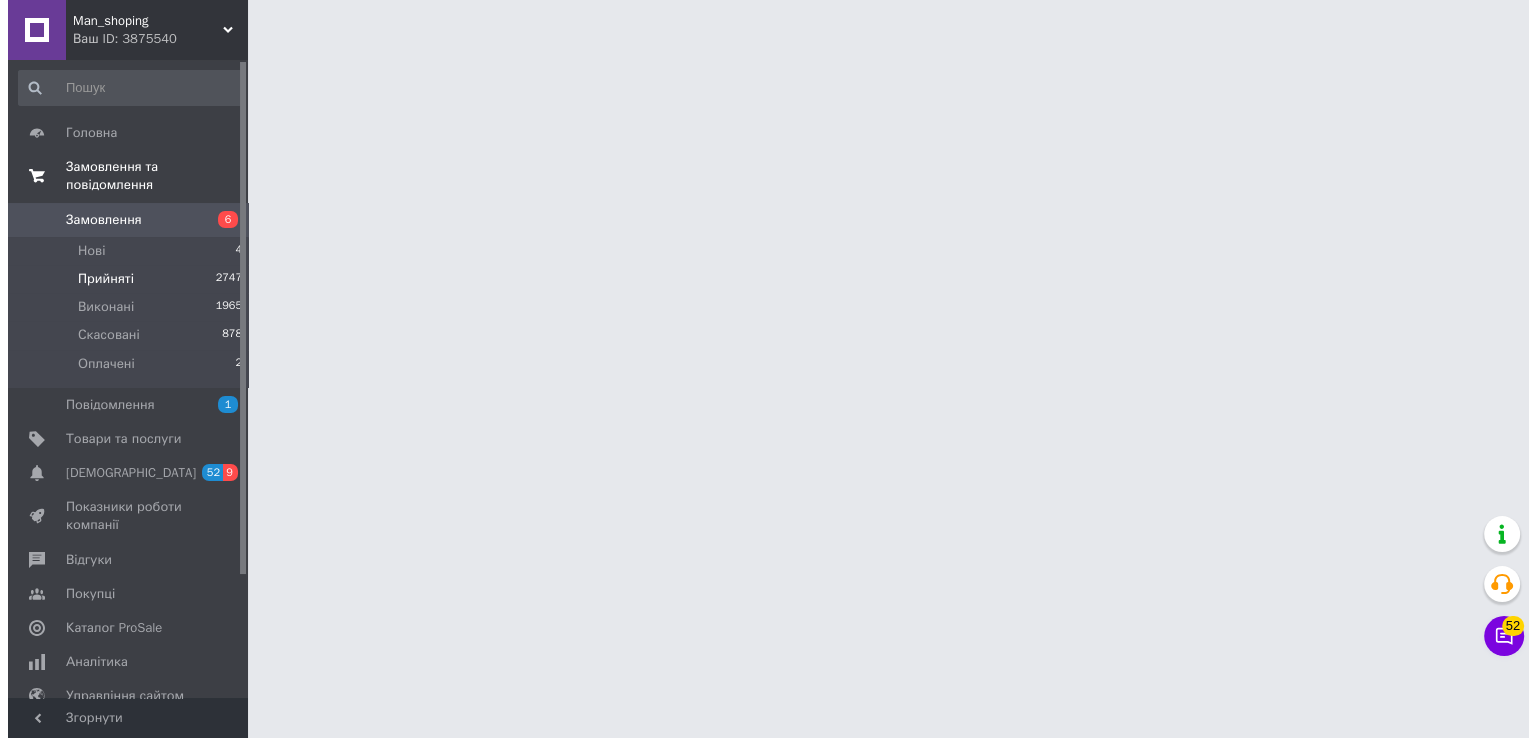 scroll, scrollTop: 0, scrollLeft: 0, axis: both 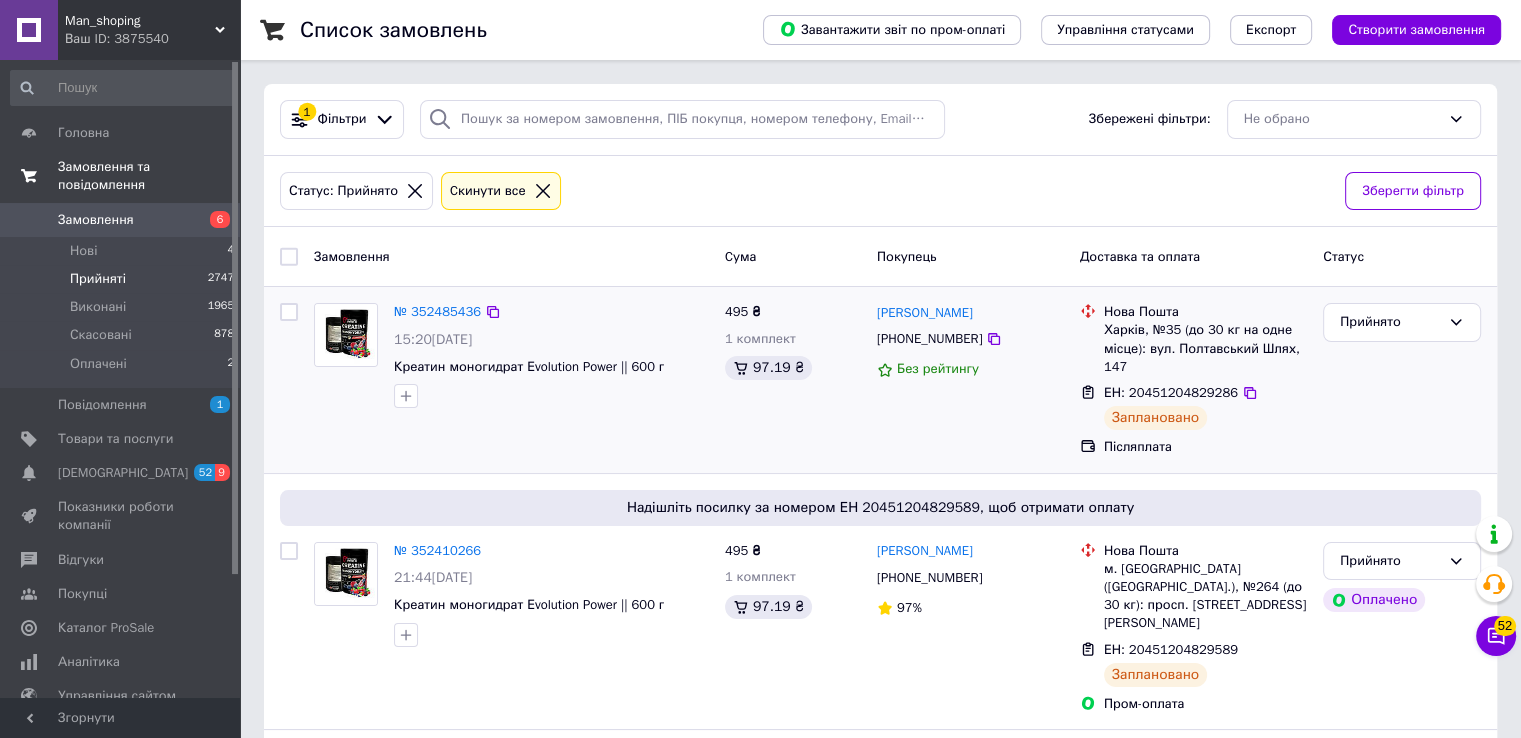 click at bounding box center (551, 396) 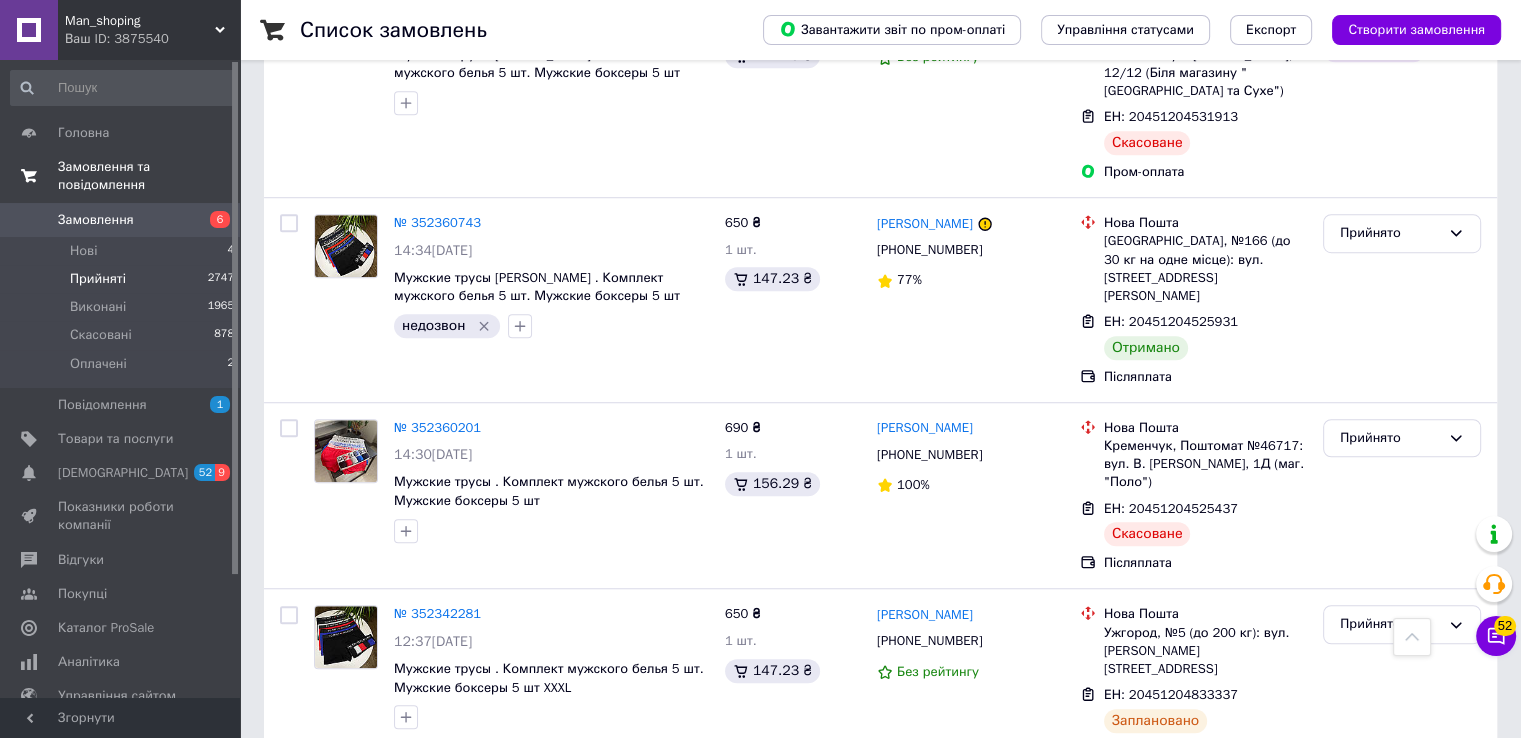 scroll, scrollTop: 1402, scrollLeft: 0, axis: vertical 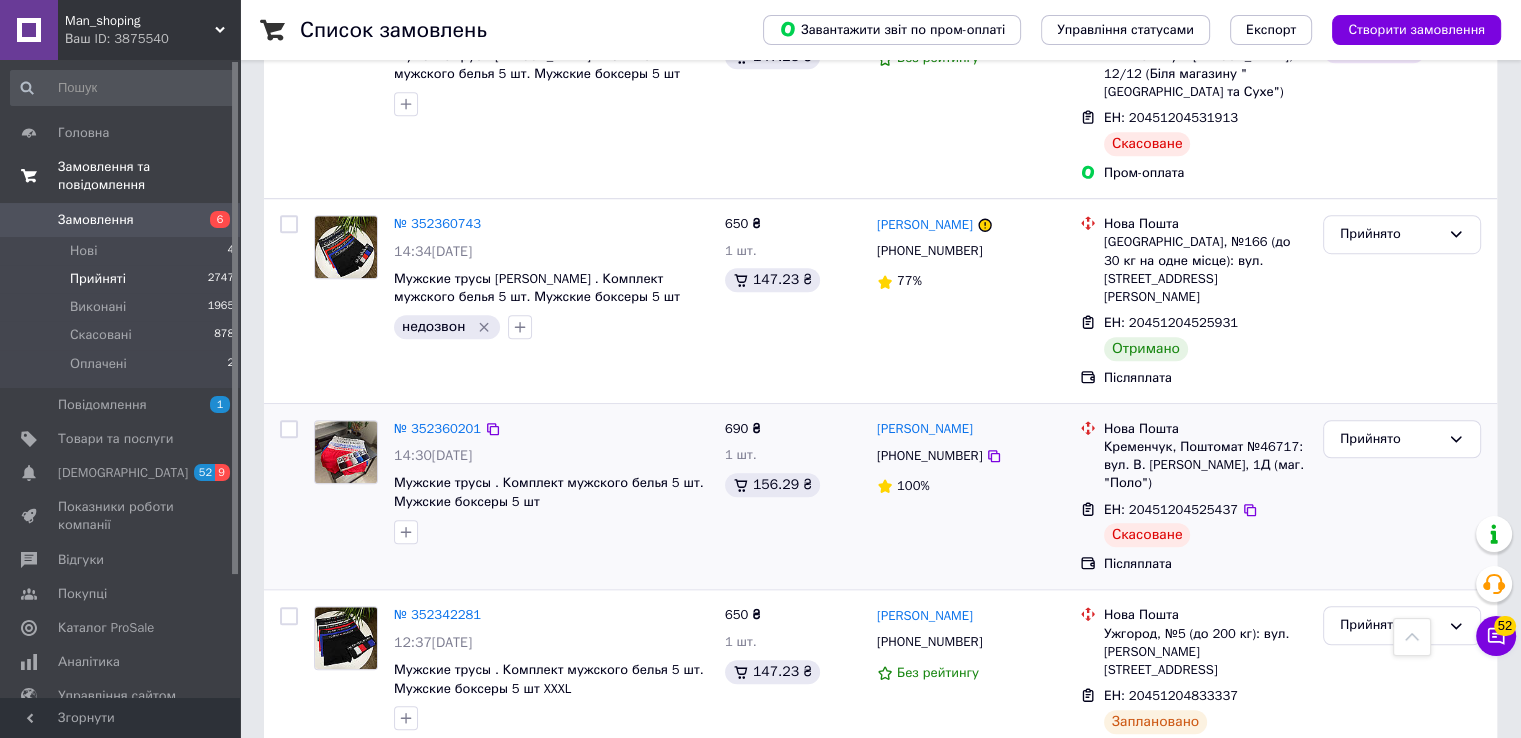 click on "№ 352360201" at bounding box center (437, 428) 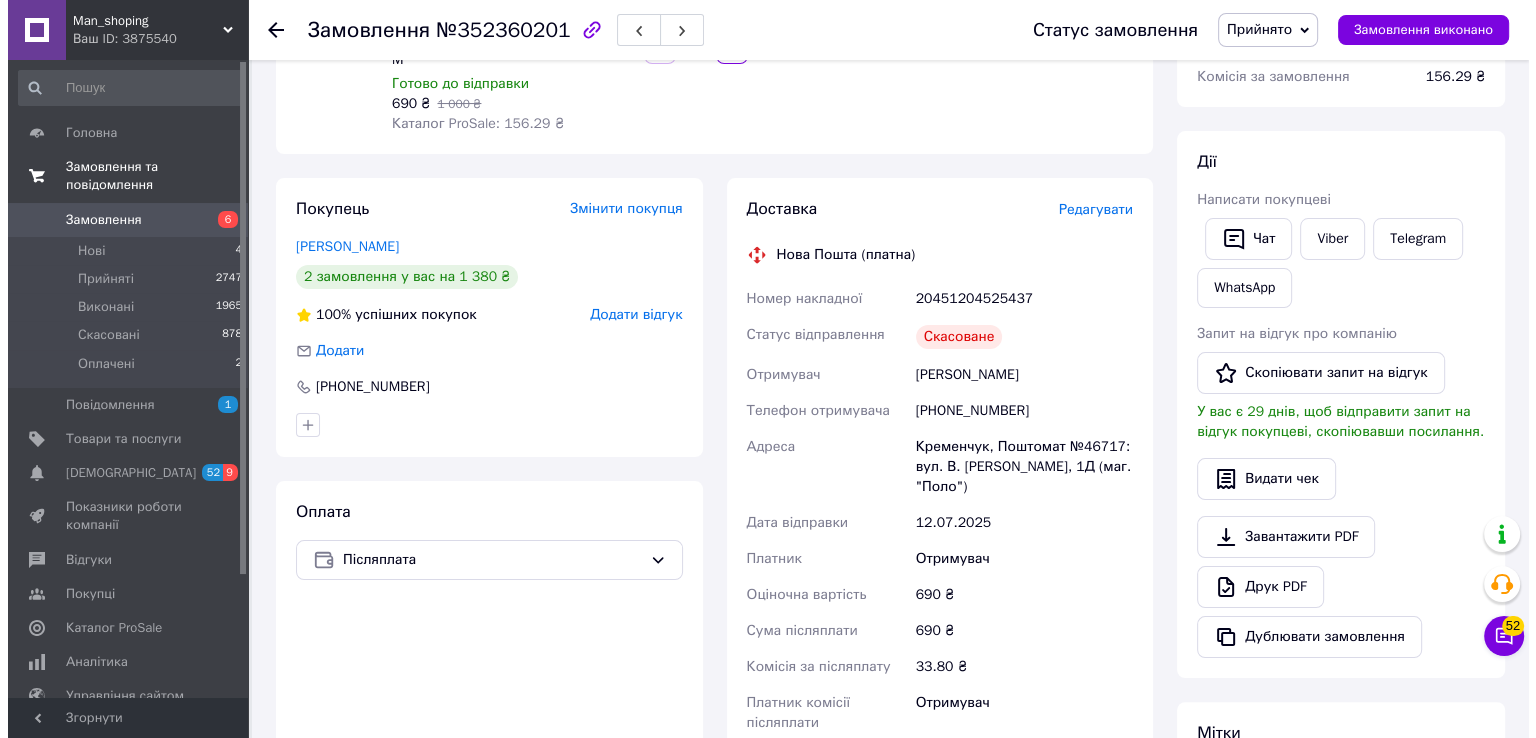 scroll, scrollTop: 239, scrollLeft: 0, axis: vertical 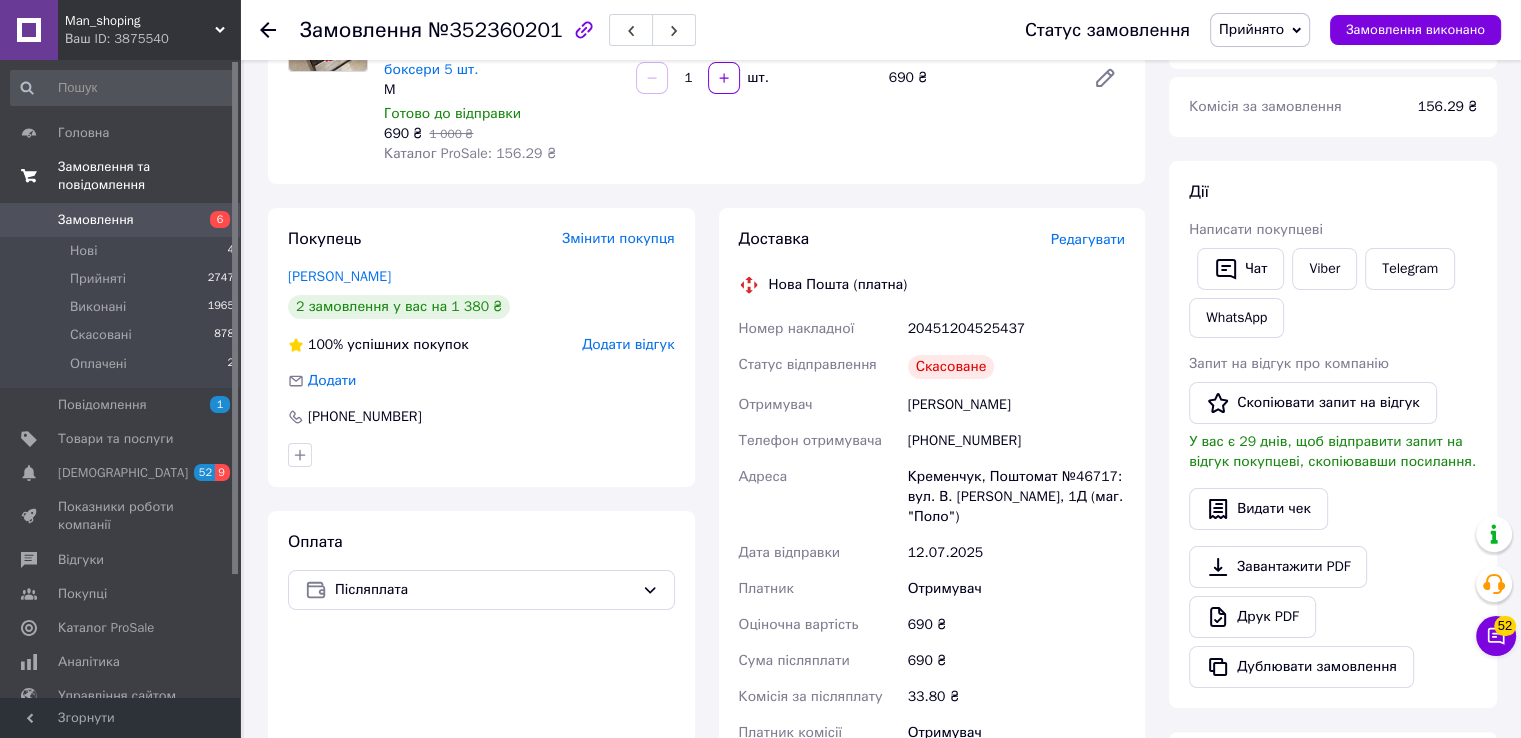 click on "Редагувати" at bounding box center [1088, 239] 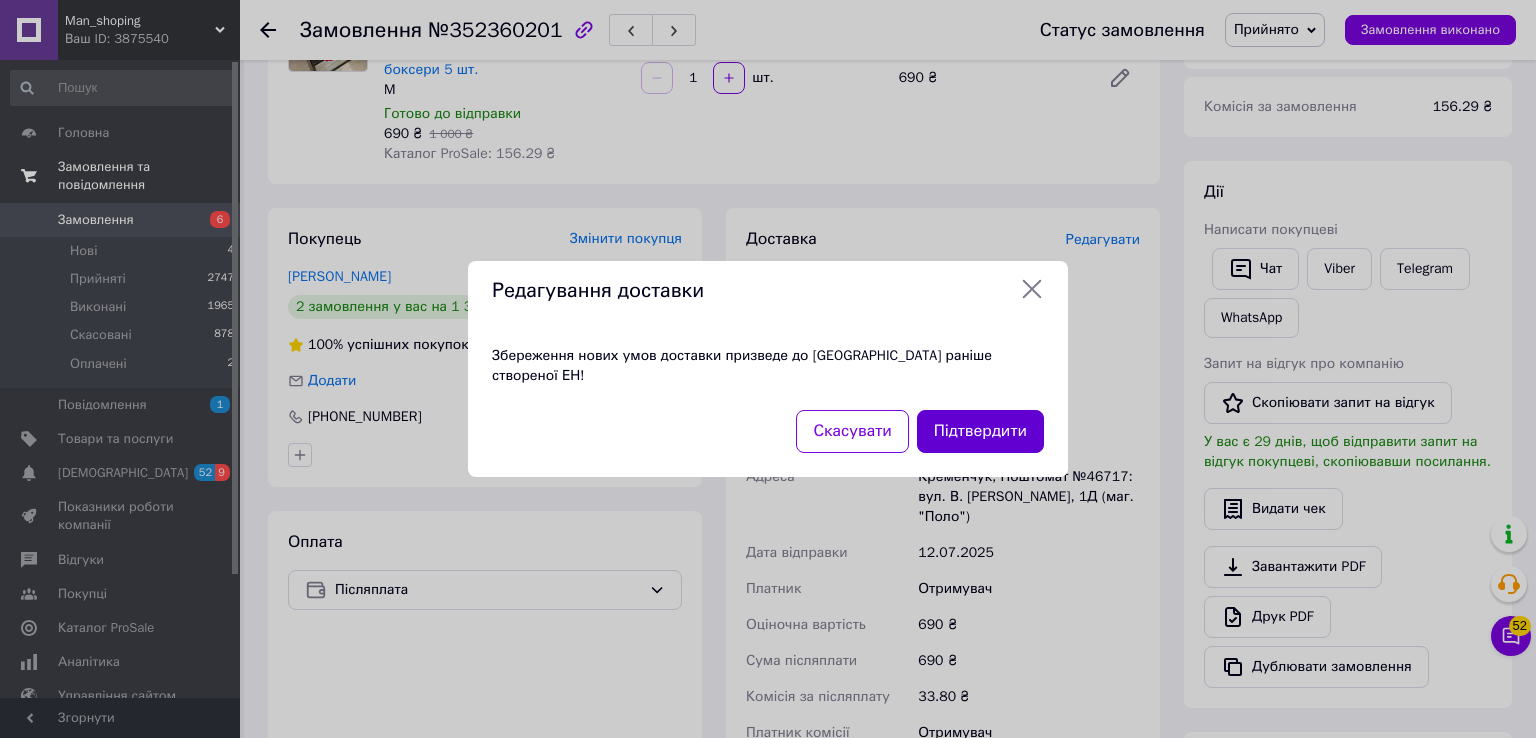 click on "Підтвердити" at bounding box center (980, 431) 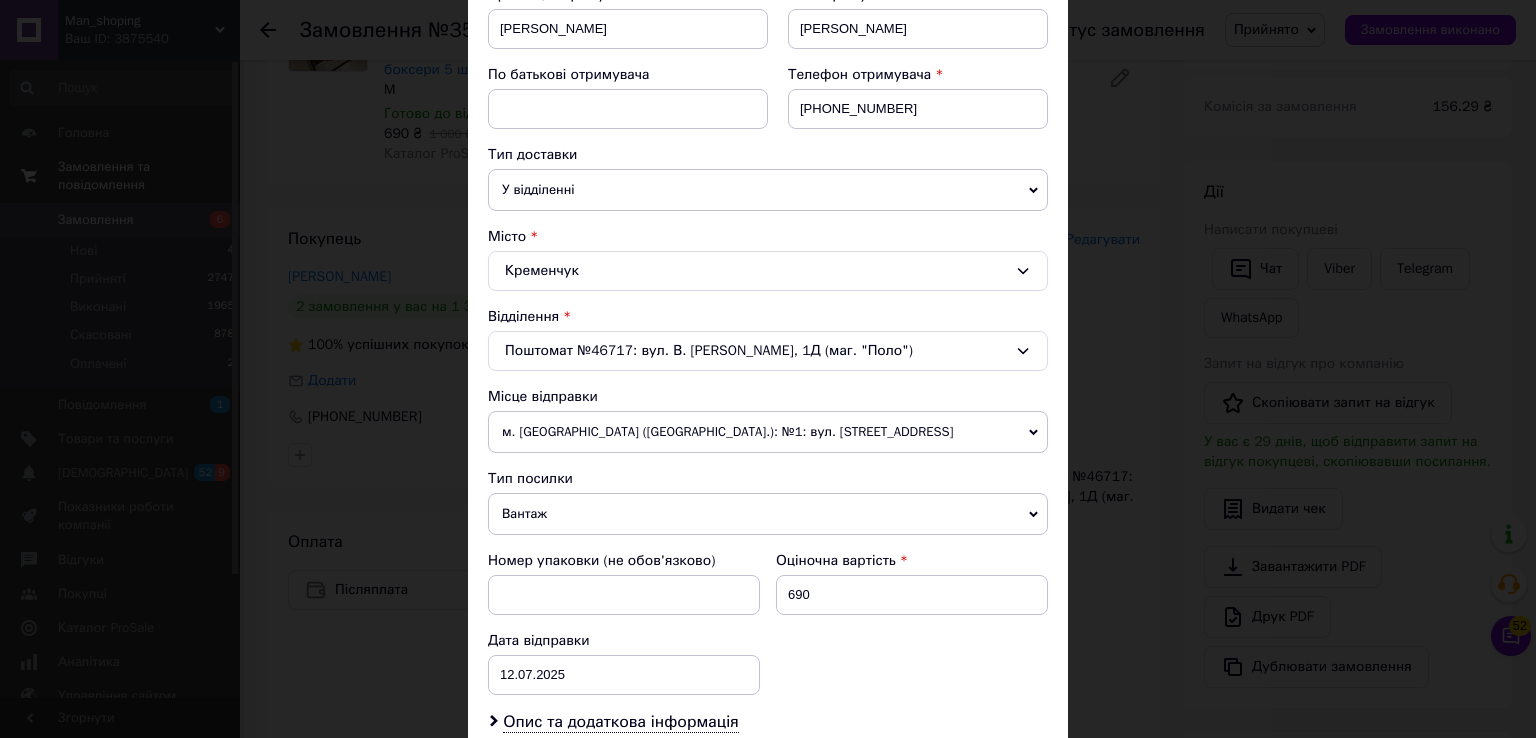 scroll, scrollTop: 459, scrollLeft: 0, axis: vertical 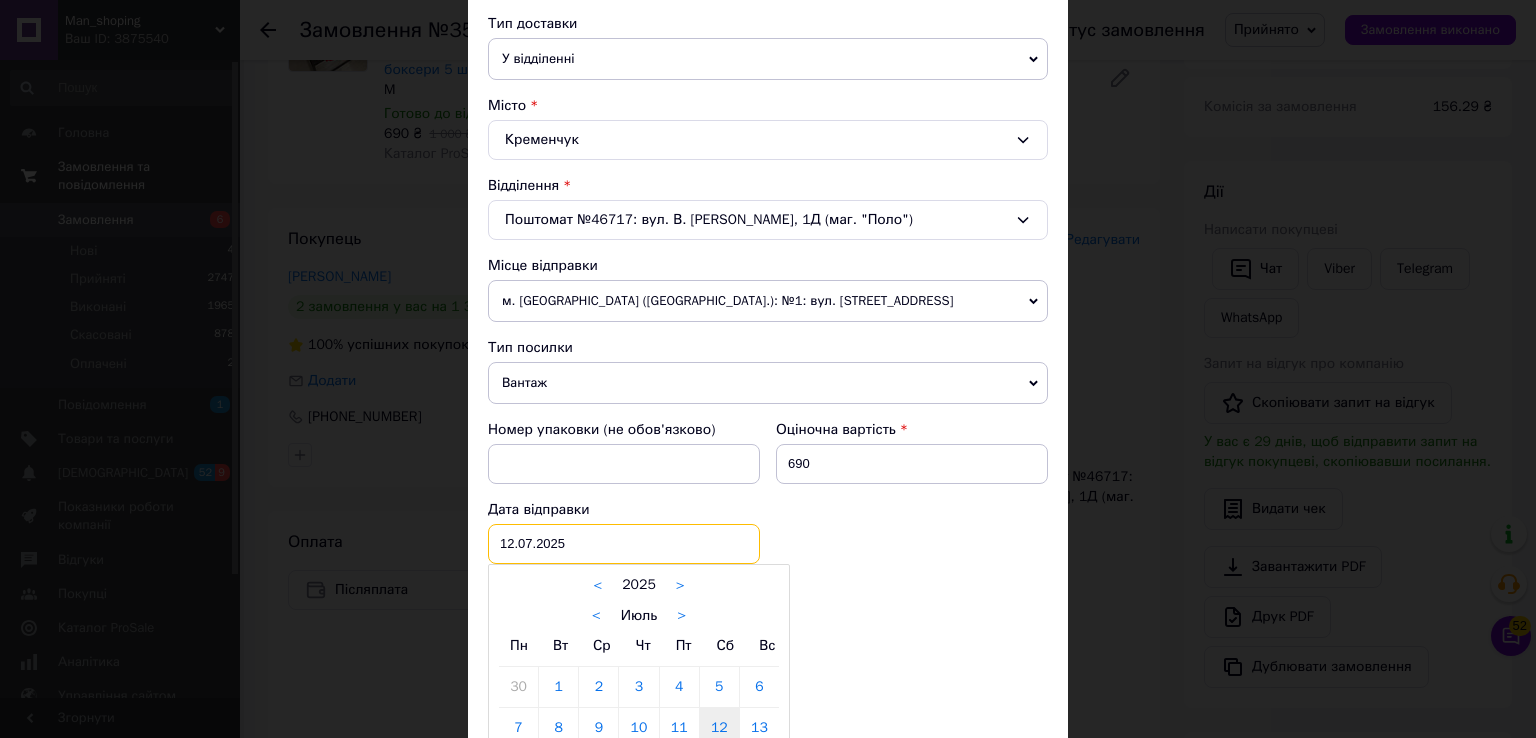 click on "[DATE] < 2025 > < Июль > Пн Вт Ср Чт Пт Сб Вс 30 1 2 3 4 5 6 7 8 9 10 11 12 13 14 15 16 17 18 19 20 21 22 23 24 25 26 27 28 29 30 31 1 2 3 4 5 6 7 8 9 10" at bounding box center (624, 544) 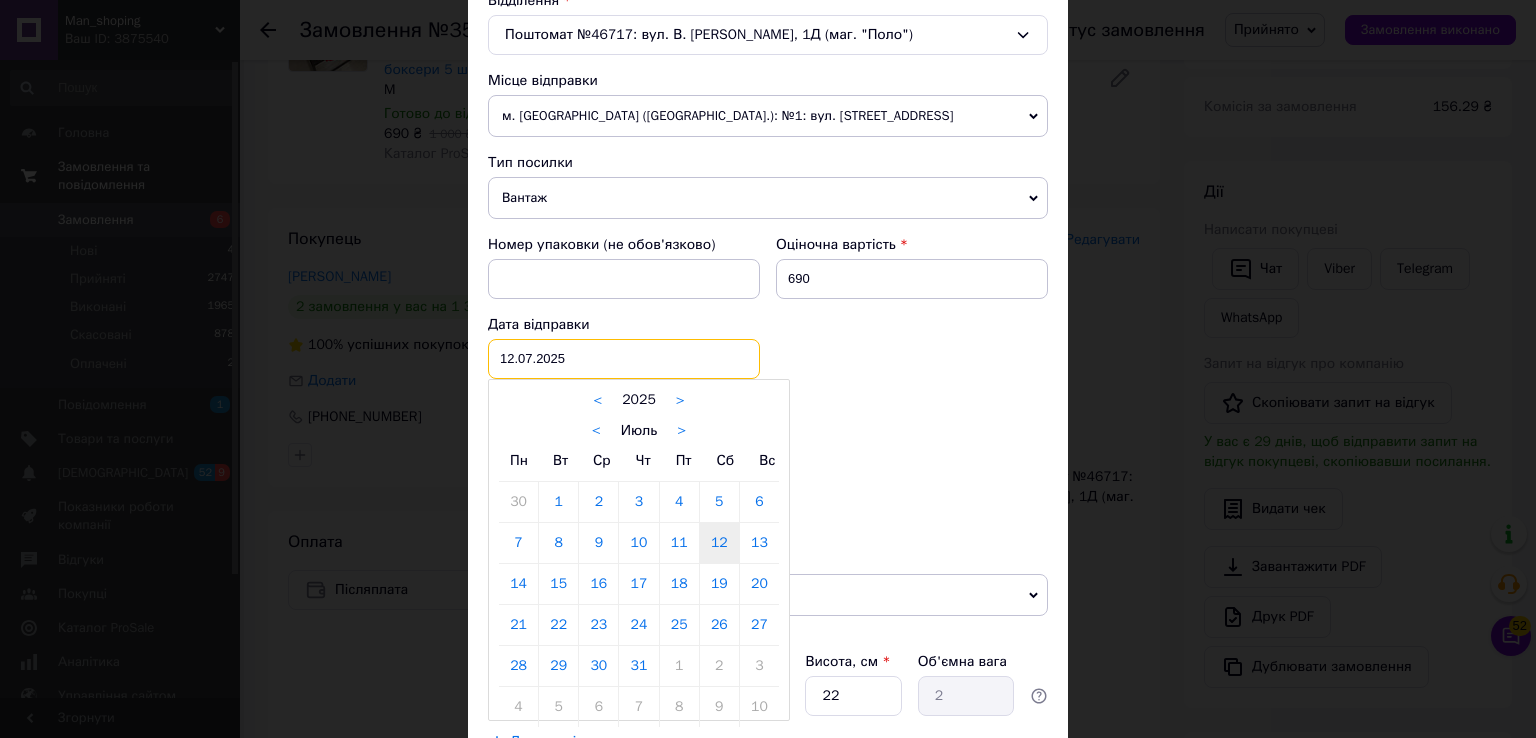 scroll, scrollTop: 646, scrollLeft: 0, axis: vertical 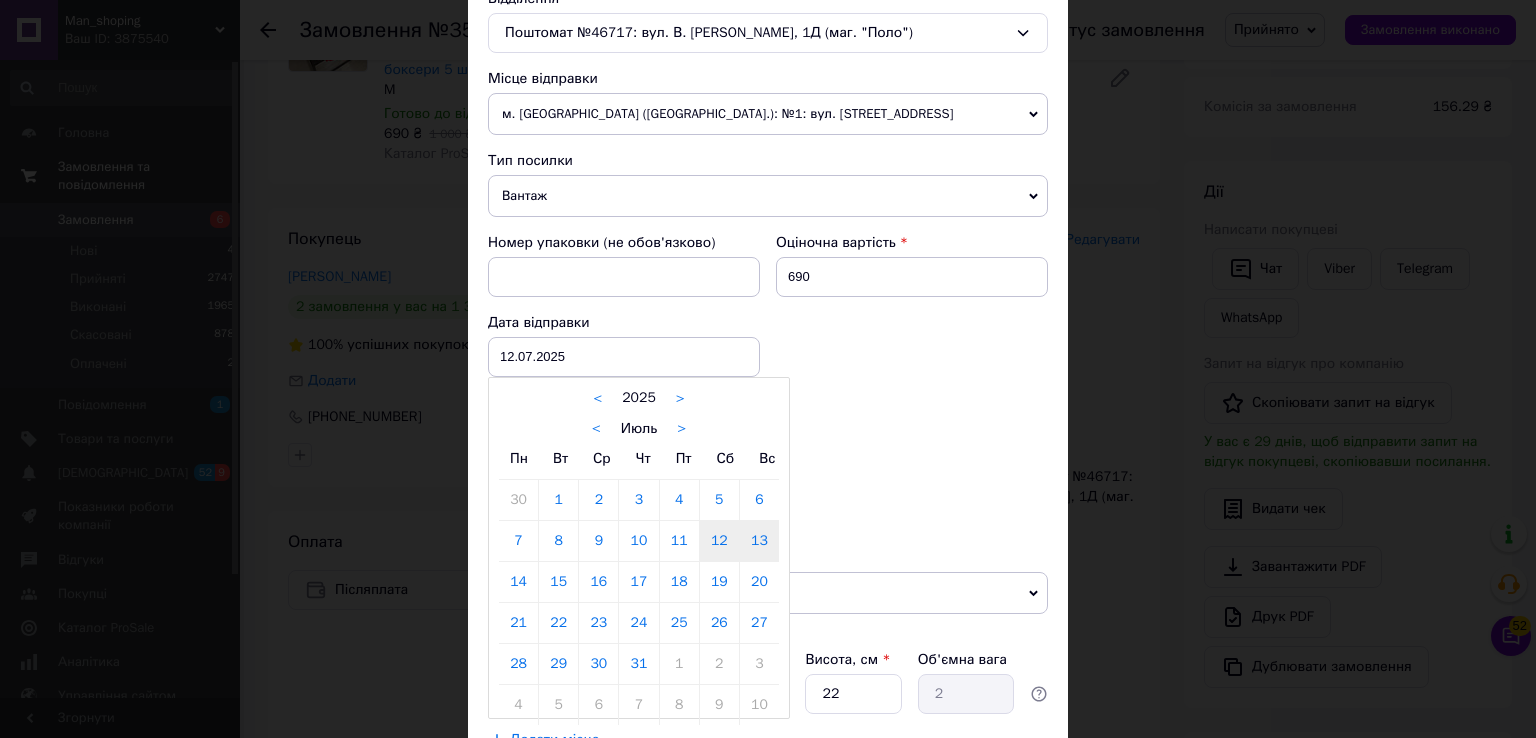 click on "13" at bounding box center [759, 541] 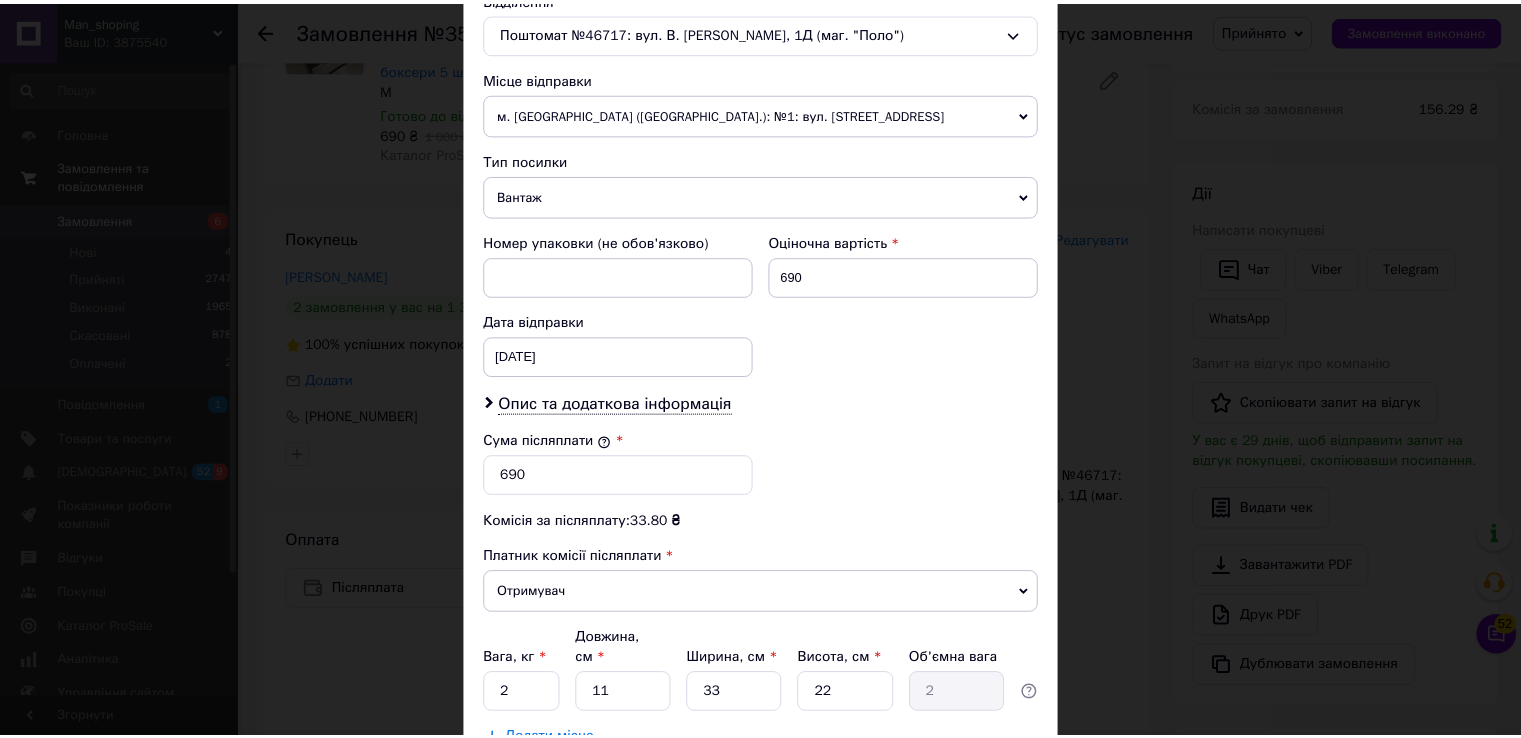 scroll, scrollTop: 782, scrollLeft: 0, axis: vertical 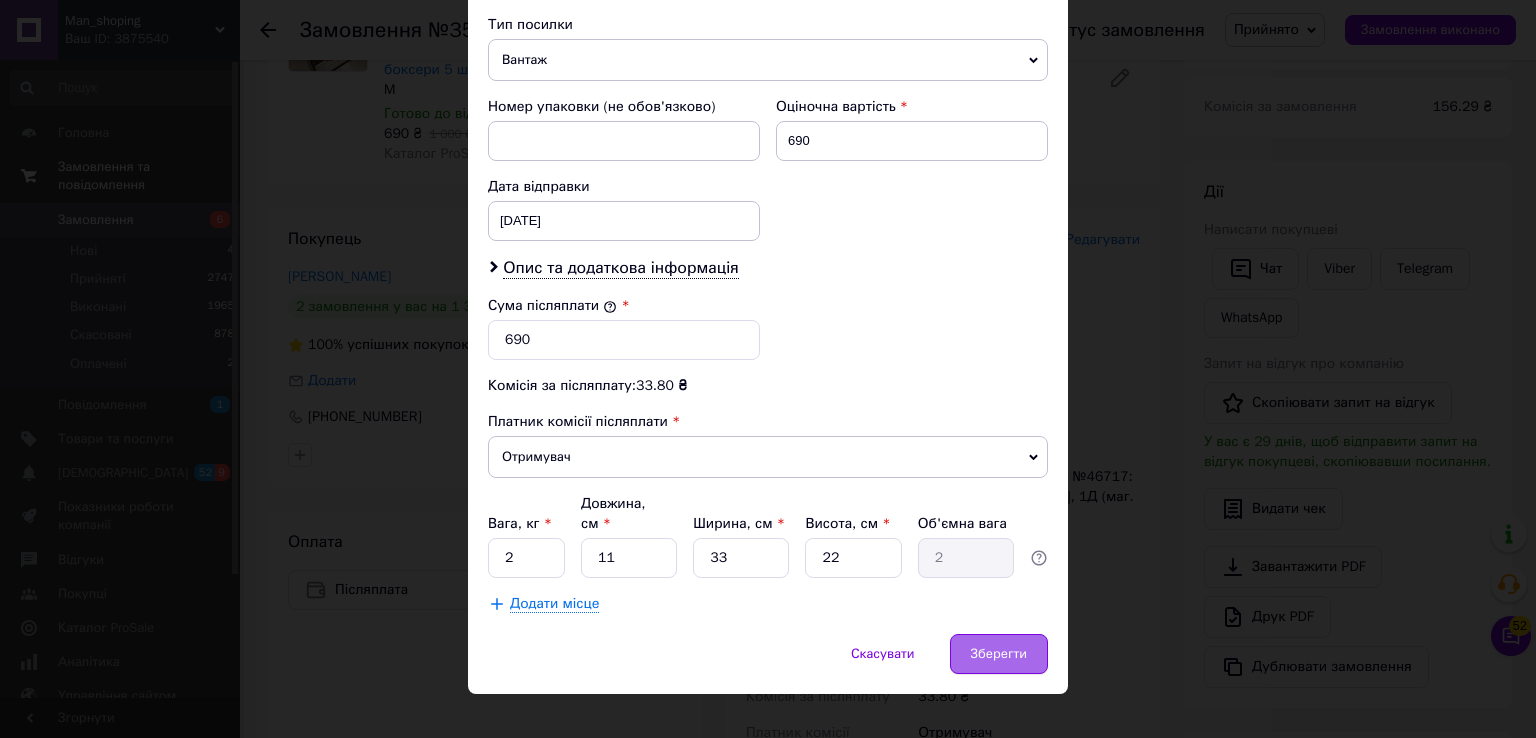 click on "Зберегти" at bounding box center [999, 654] 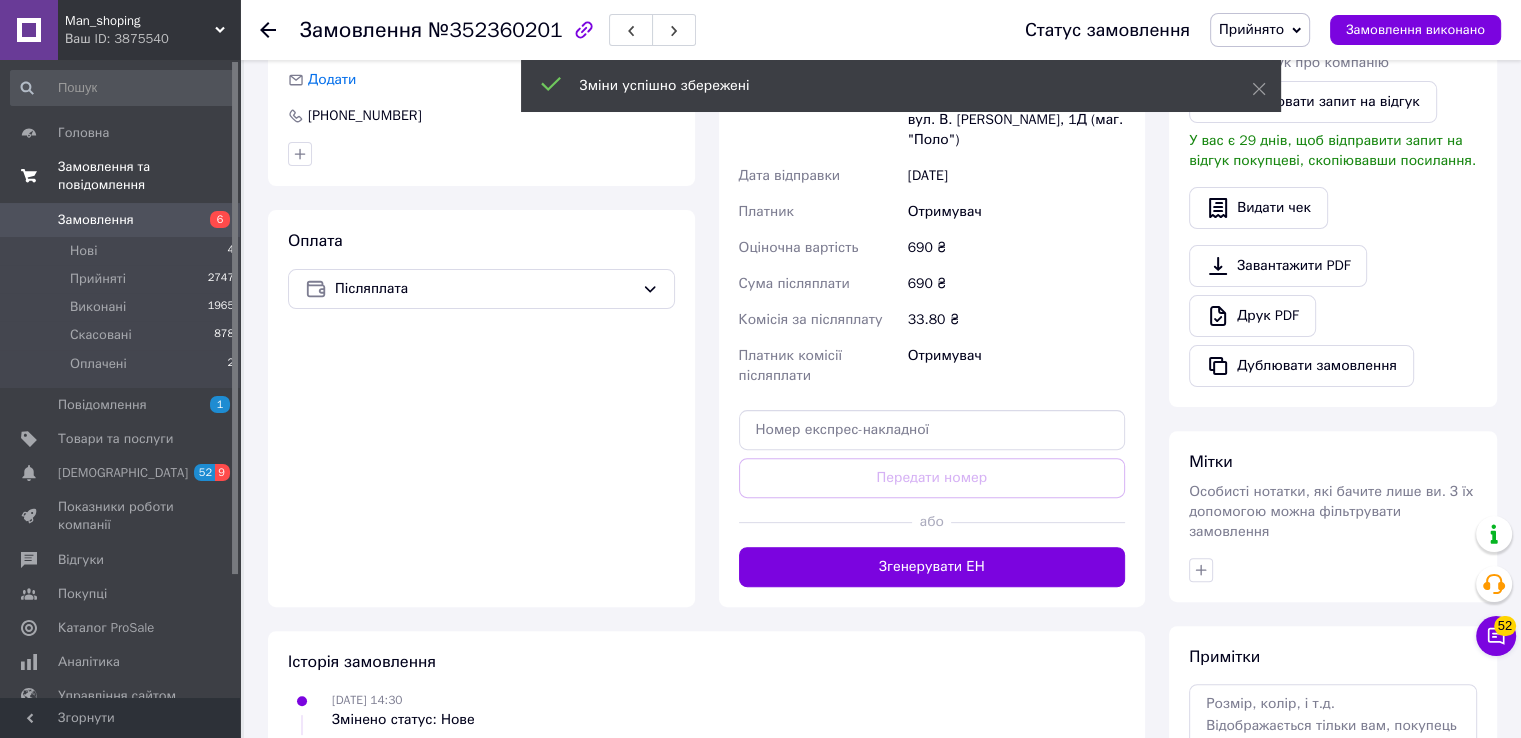 scroll, scrollTop: 550, scrollLeft: 0, axis: vertical 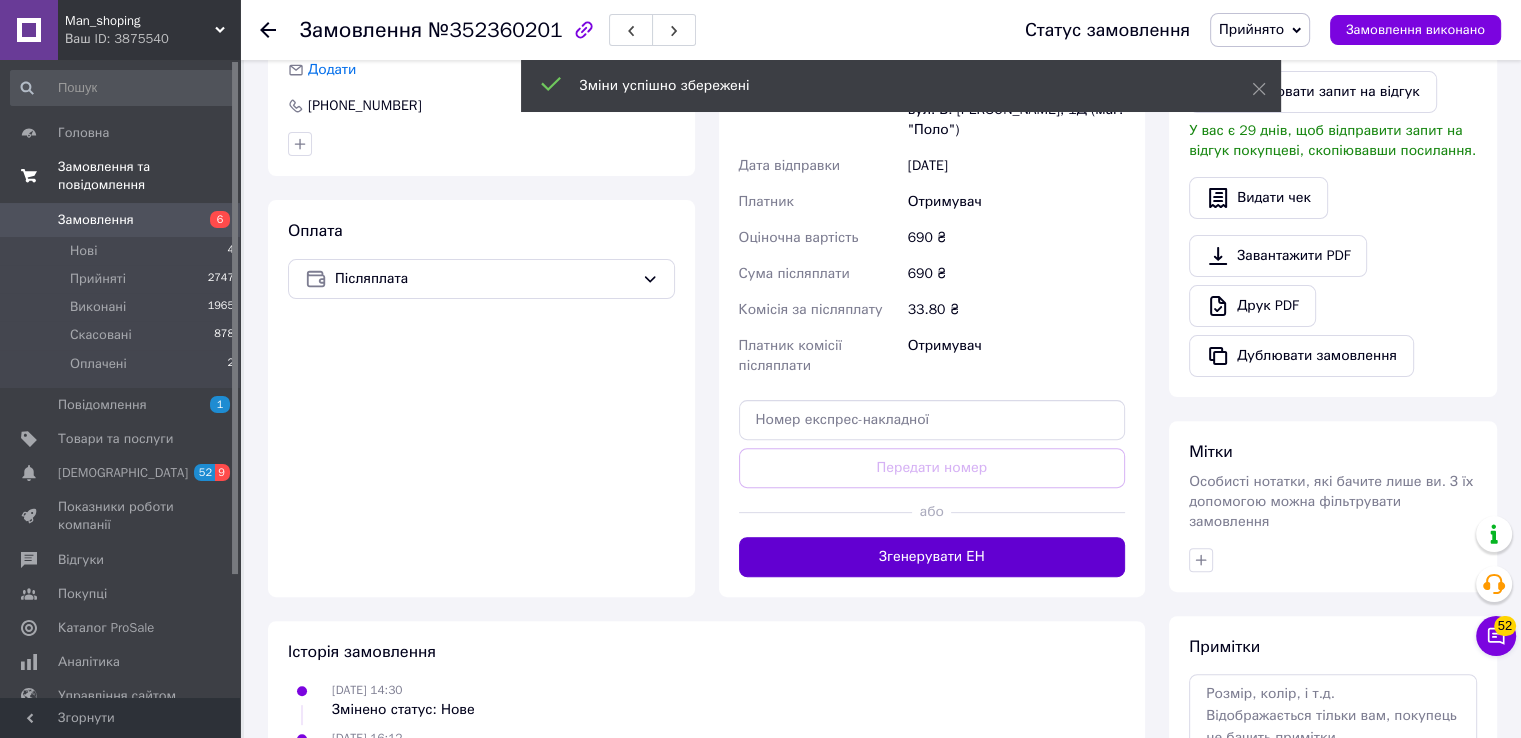 click on "Згенерувати ЕН" at bounding box center (932, 557) 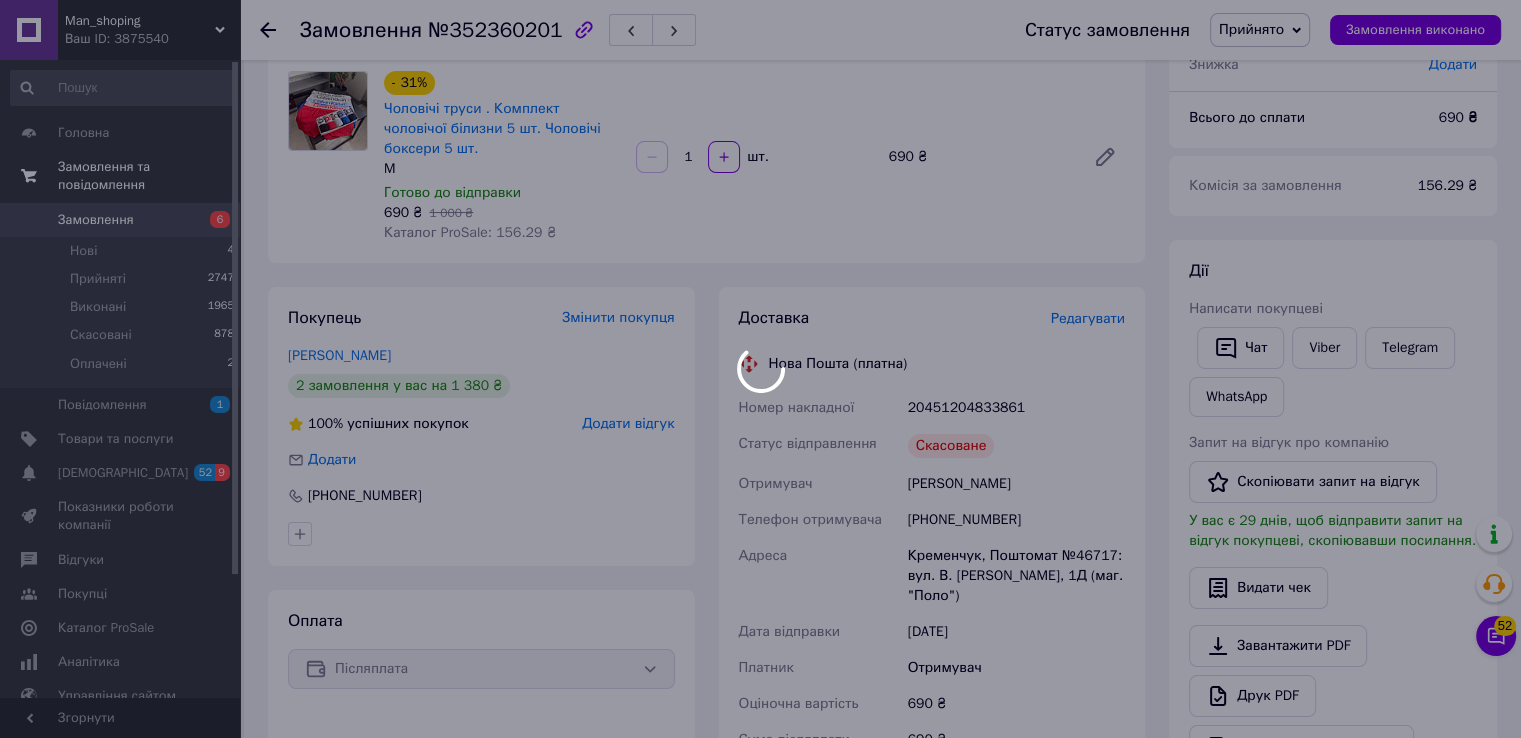 scroll, scrollTop: 157, scrollLeft: 0, axis: vertical 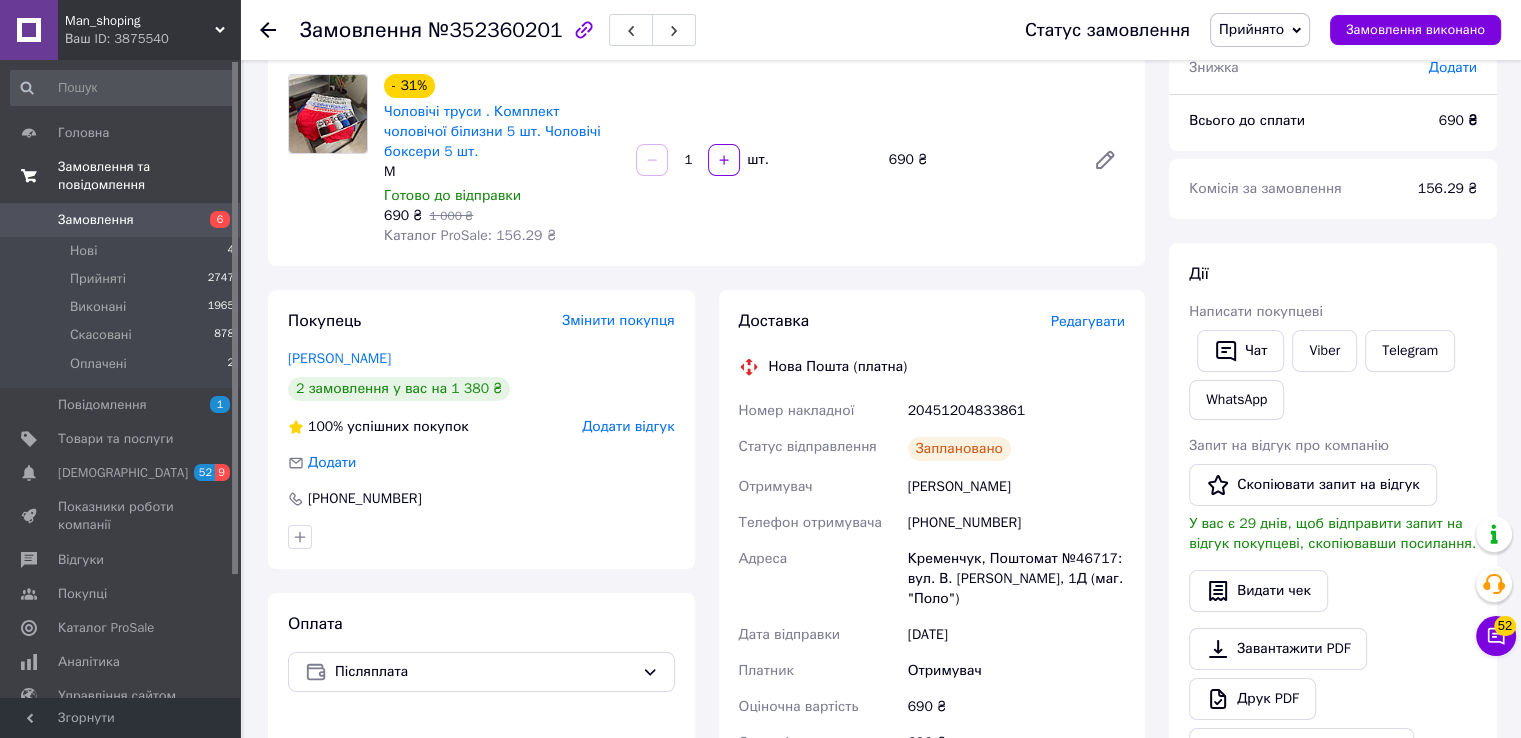 click on "20451204833861" at bounding box center (1016, 411) 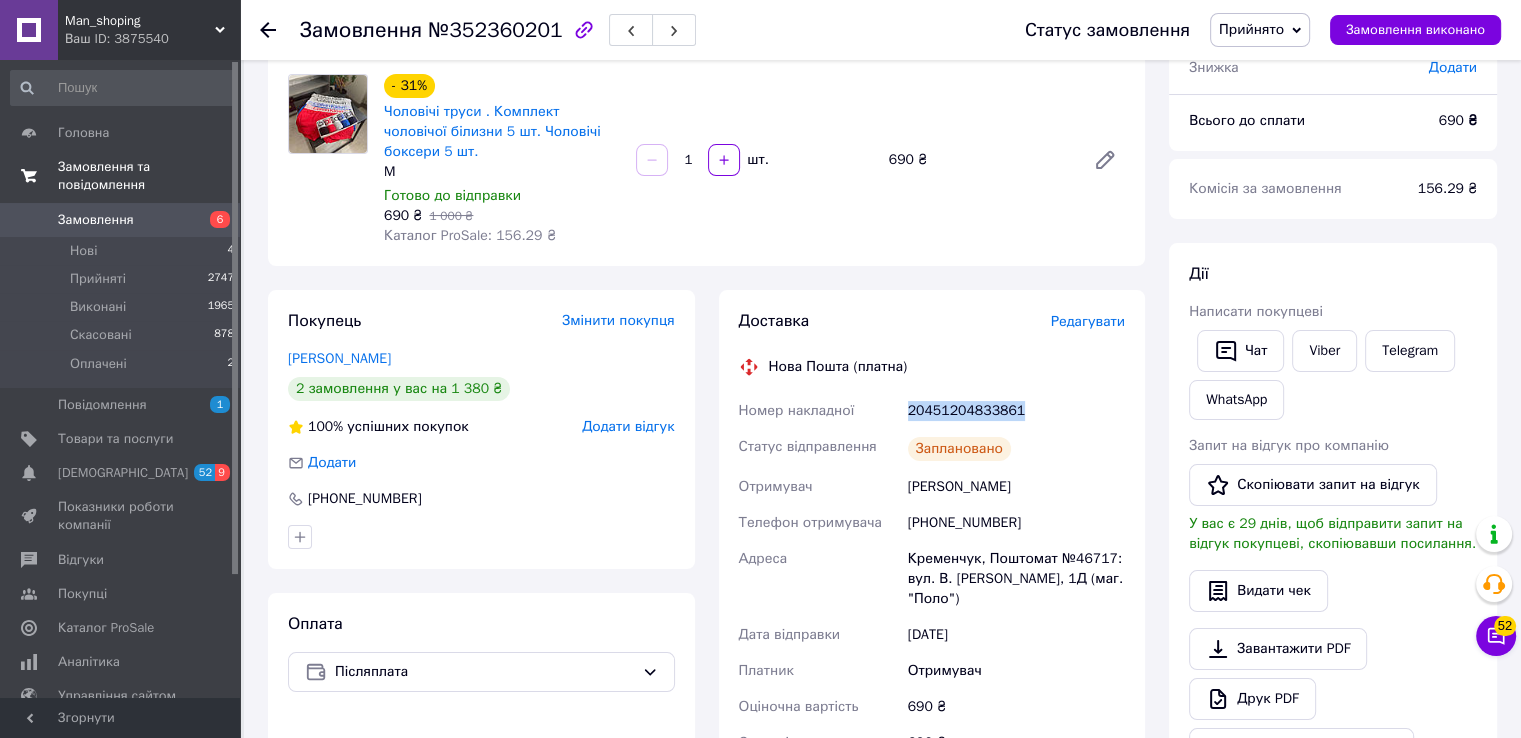 click on "20451204833861" at bounding box center (1016, 411) 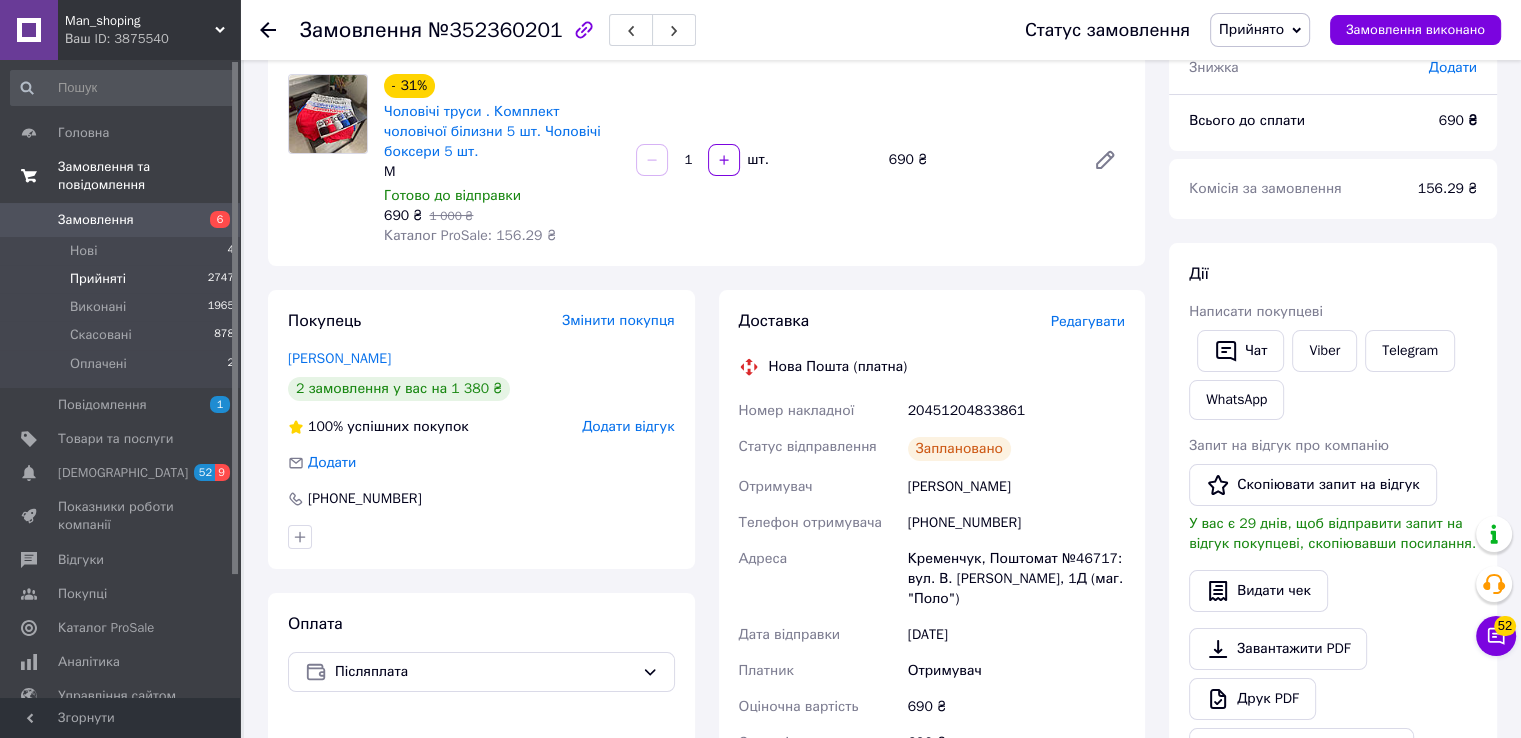 click on "Прийняті 2747" at bounding box center [123, 279] 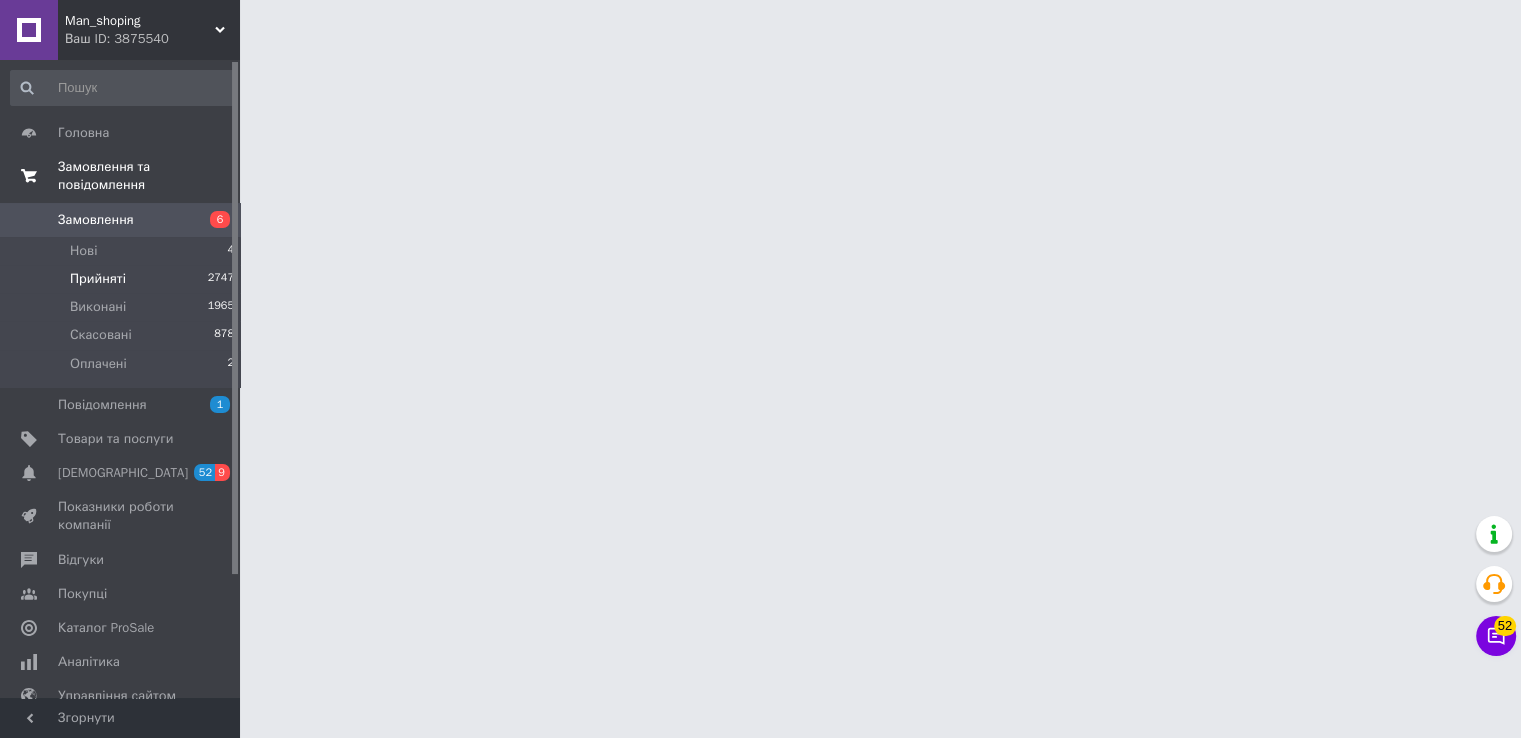 scroll, scrollTop: 0, scrollLeft: 0, axis: both 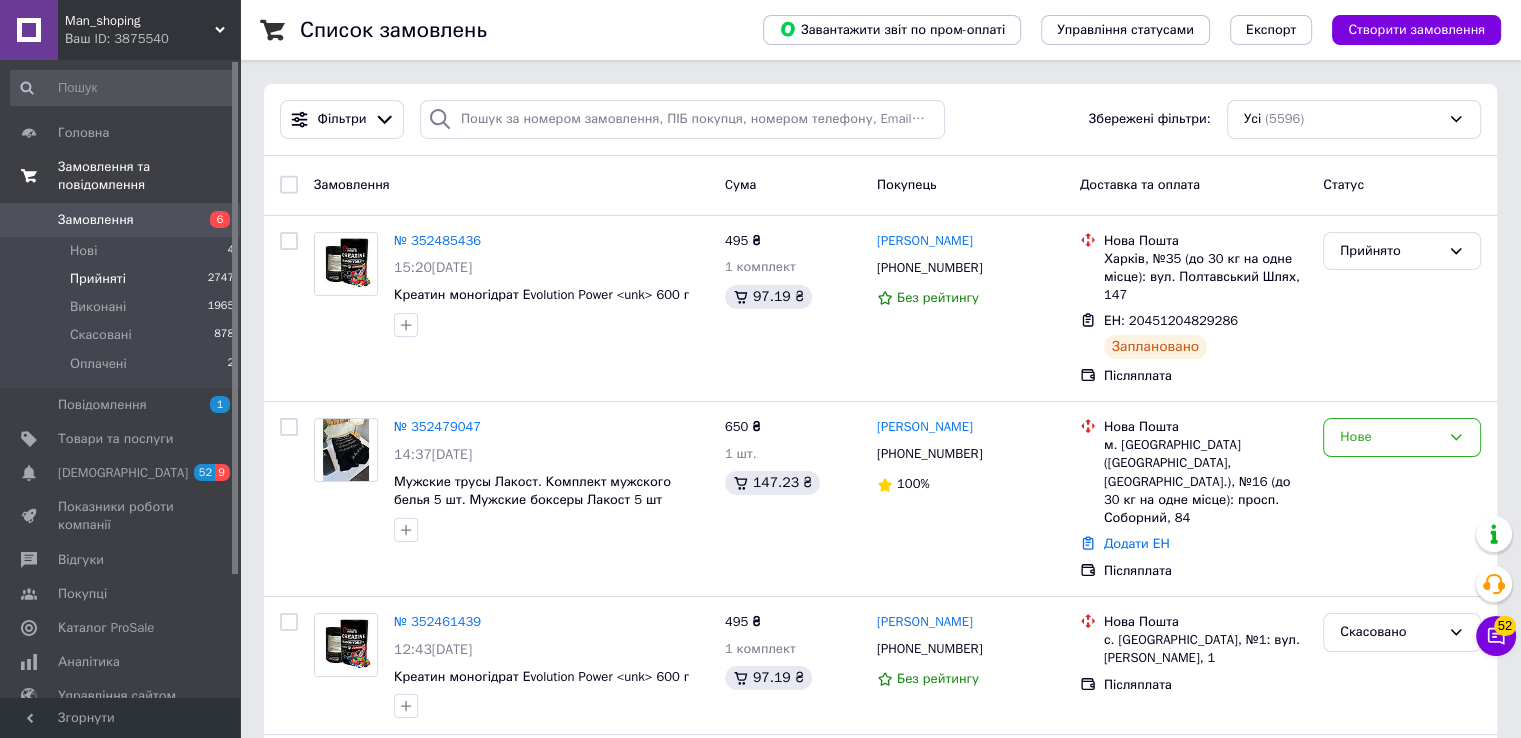 click on "2747" at bounding box center [221, 279] 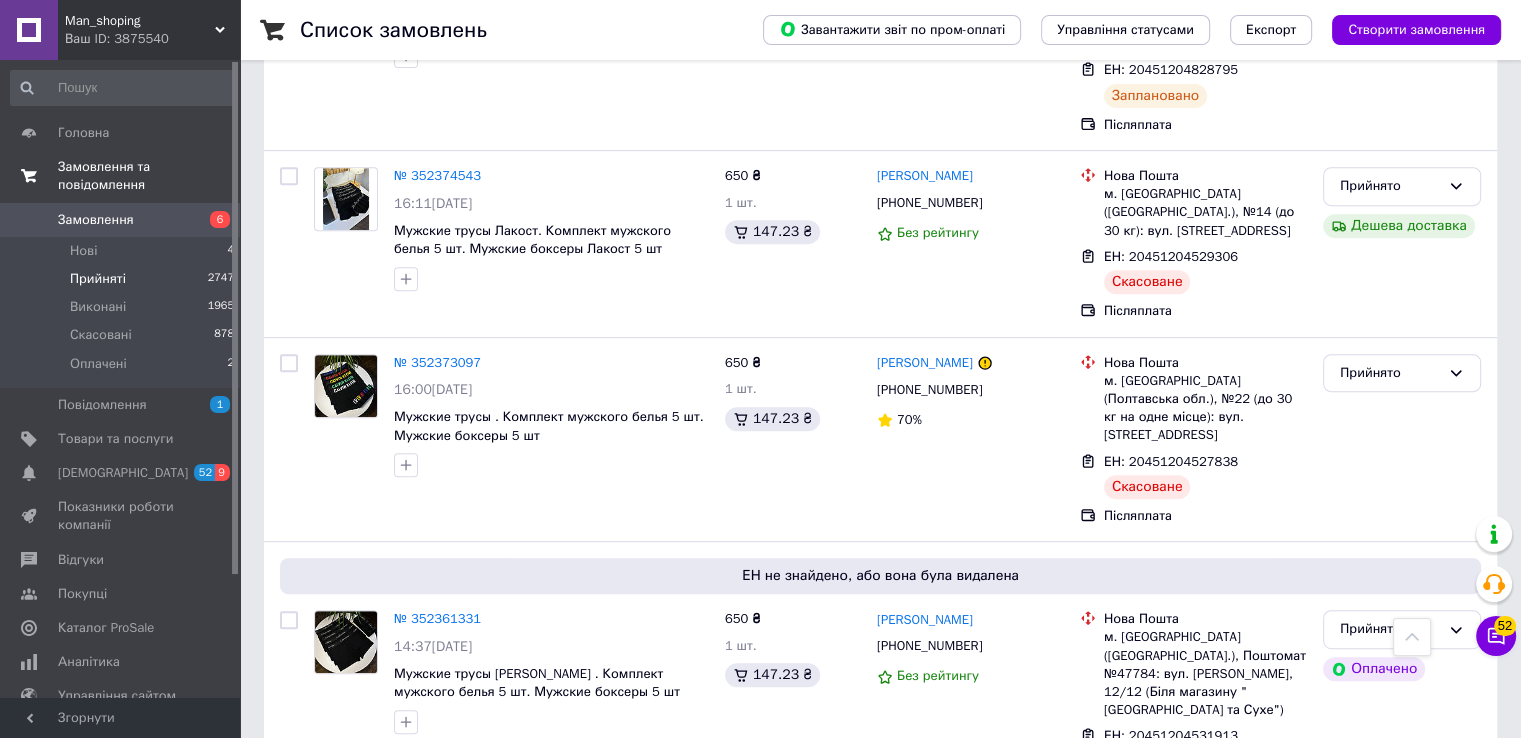 scroll, scrollTop: 782, scrollLeft: 0, axis: vertical 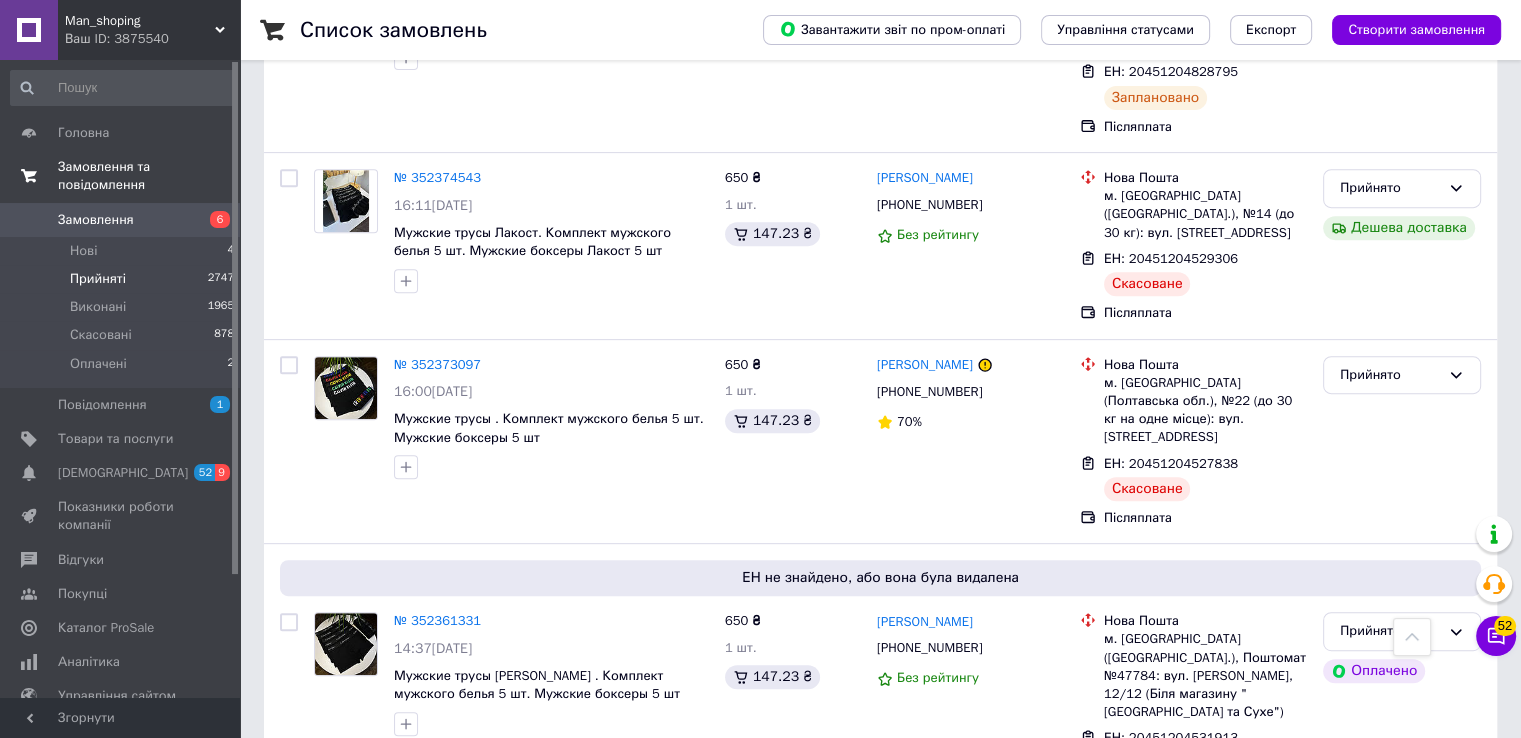 click on "№ 352373097 16:00[DATE] Мужские трусы . Комплект мужского белья 5 шт. Мужские боксеры 5 шт" at bounding box center (511, 442) 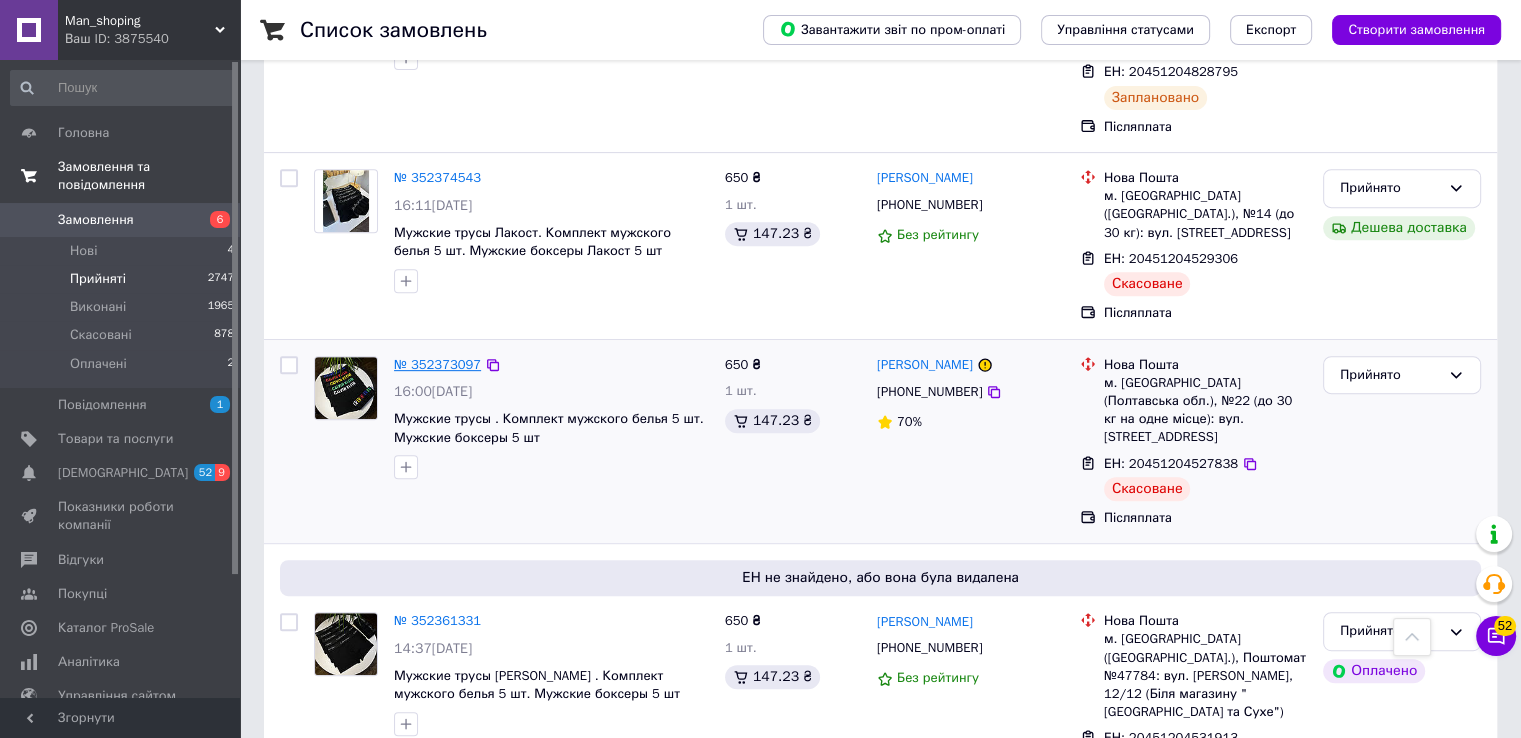 click on "№ 352373097" at bounding box center [437, 364] 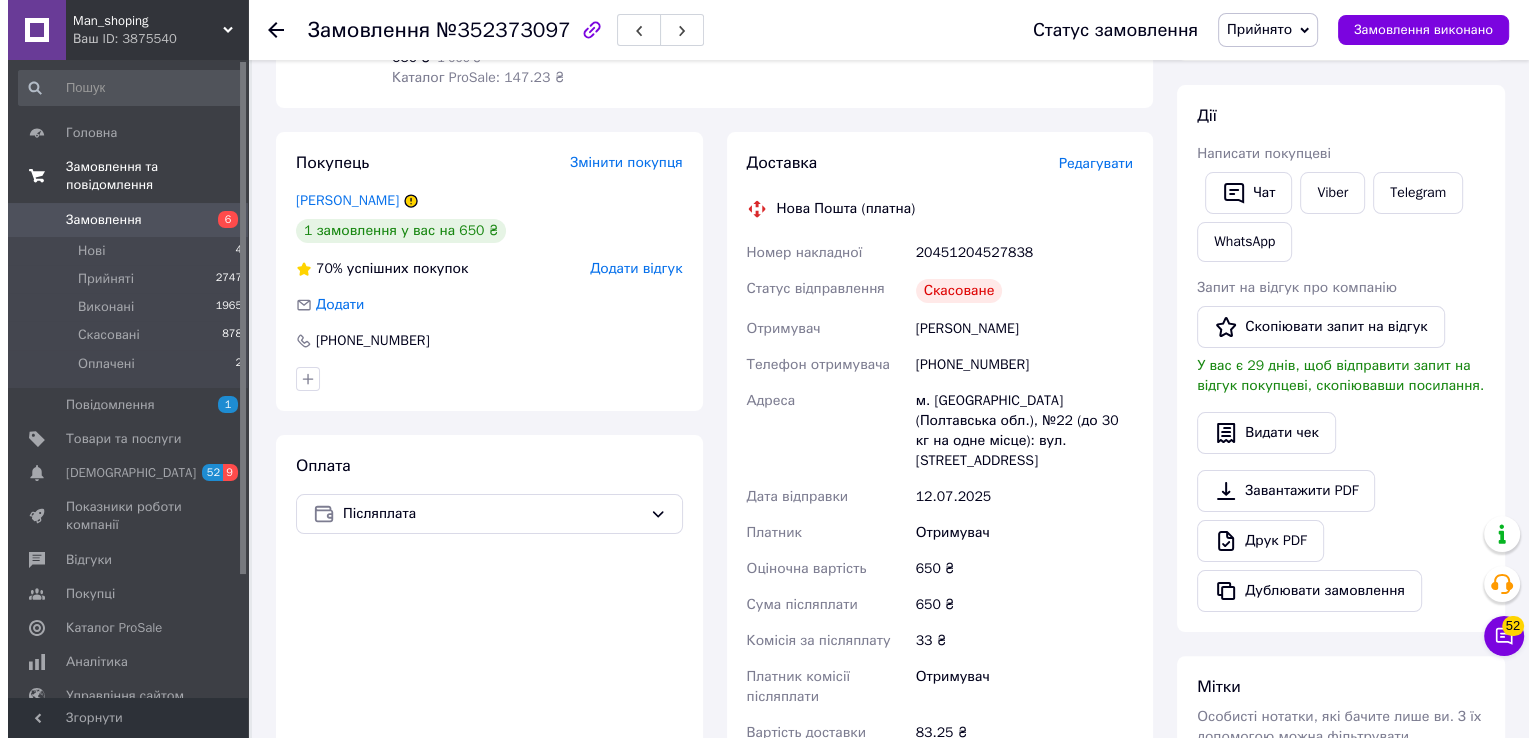 scroll, scrollTop: 302, scrollLeft: 0, axis: vertical 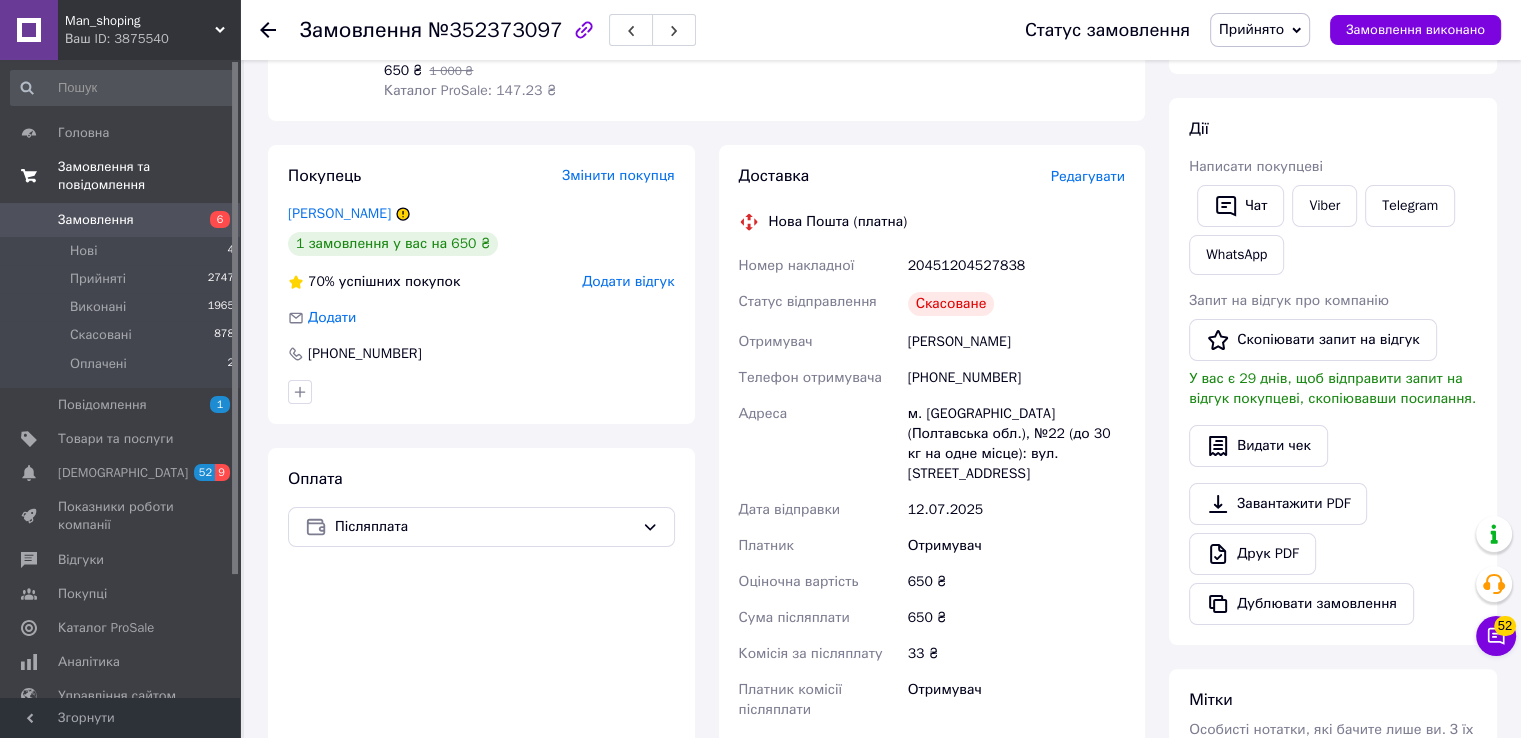 click on "Редагувати" at bounding box center (1088, 176) 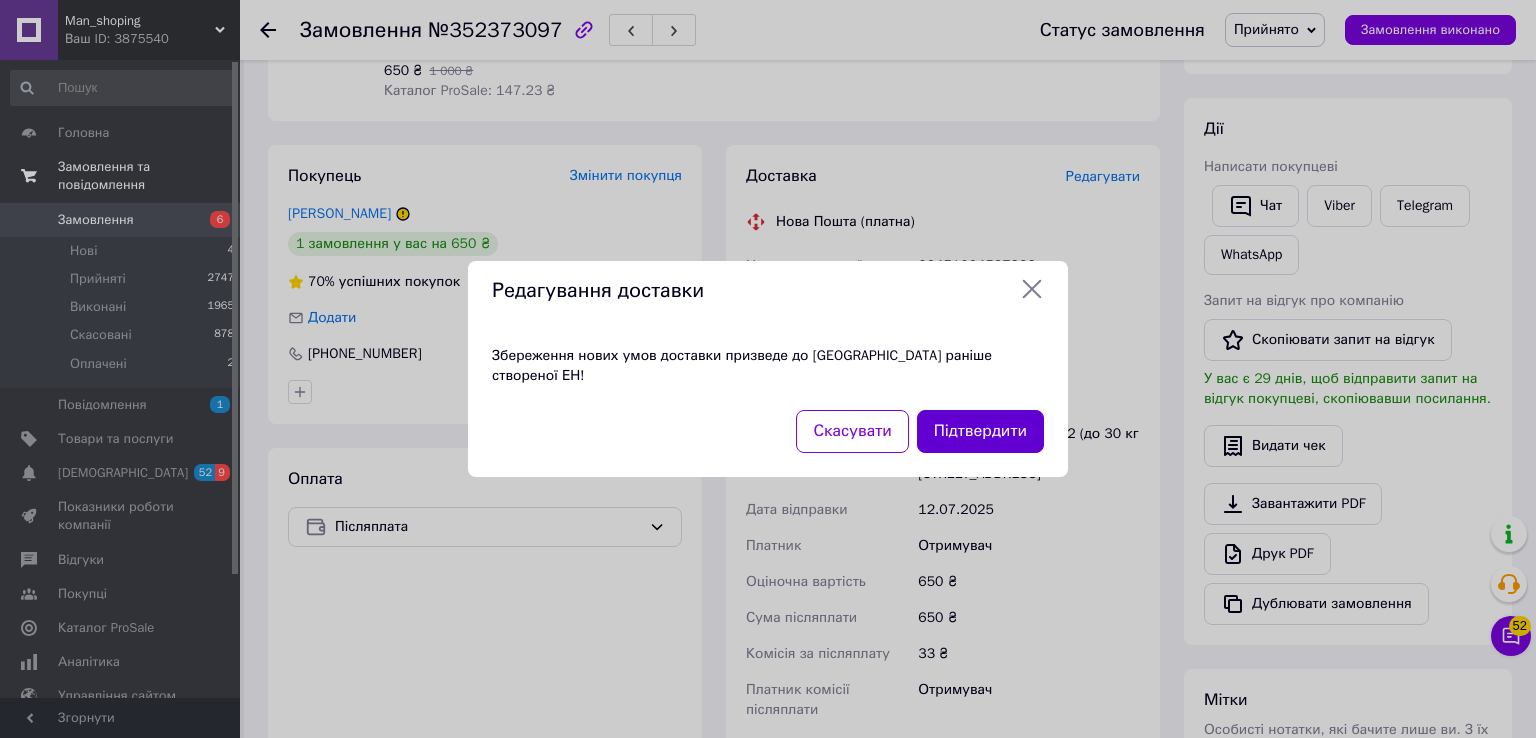 click on "Підтвердити" at bounding box center (980, 431) 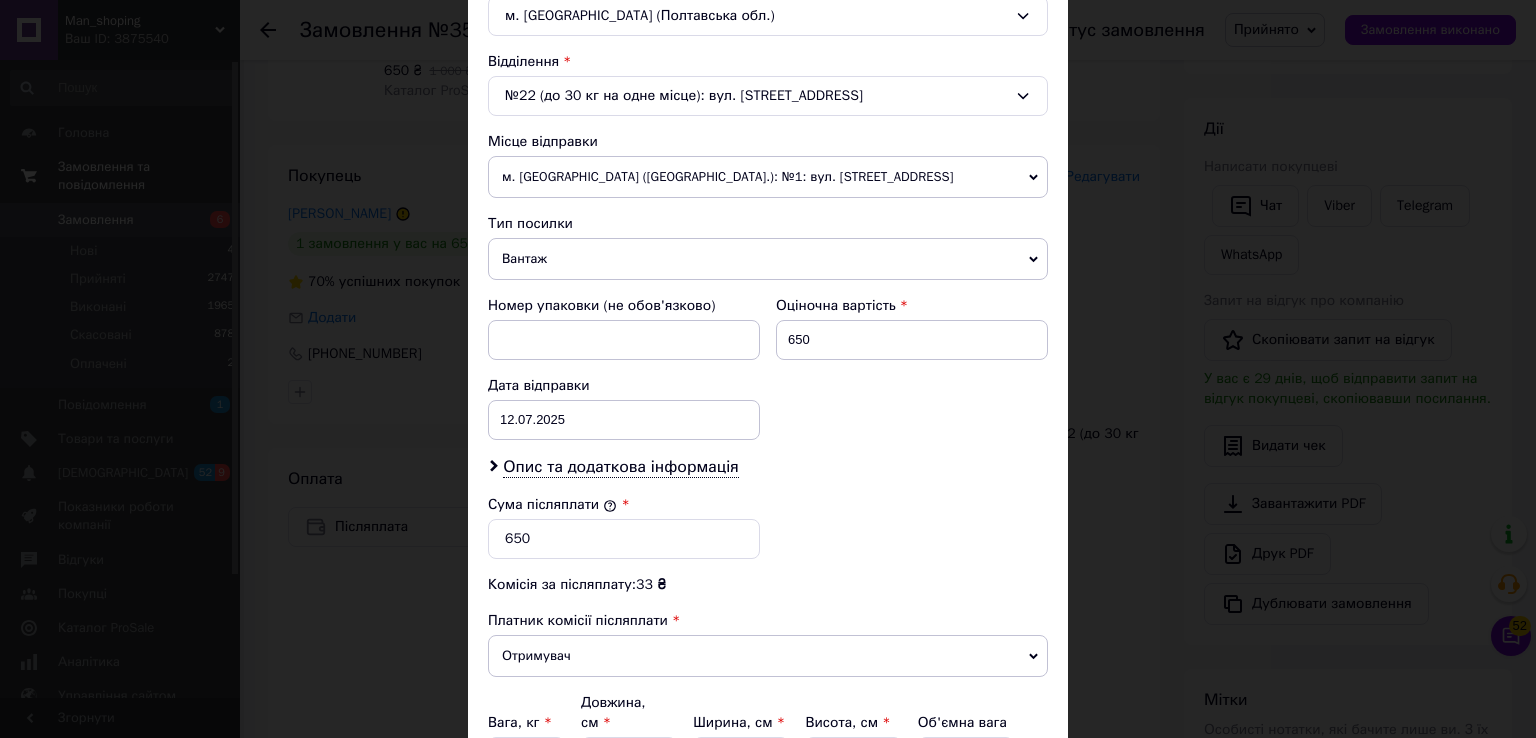 scroll, scrollTop: 600, scrollLeft: 0, axis: vertical 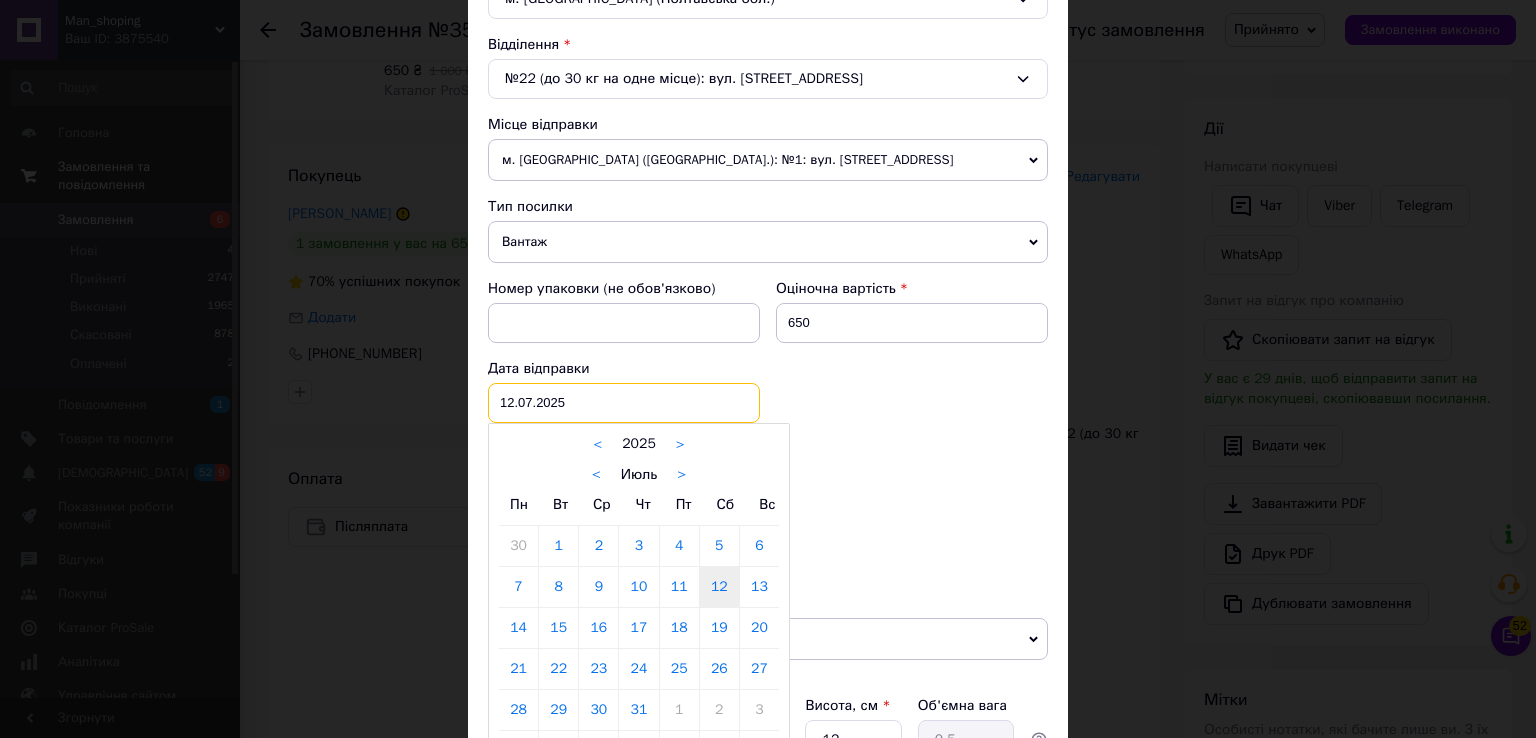 click on "[DATE] < 2025 > < Июль > Пн Вт Ср Чт Пт Сб Вс 30 1 2 3 4 5 6 7 8 9 10 11 12 13 14 15 16 17 18 19 20 21 22 23 24 25 26 27 28 29 30 31 1 2 3 4 5 6 7 8 9 10" at bounding box center [624, 403] 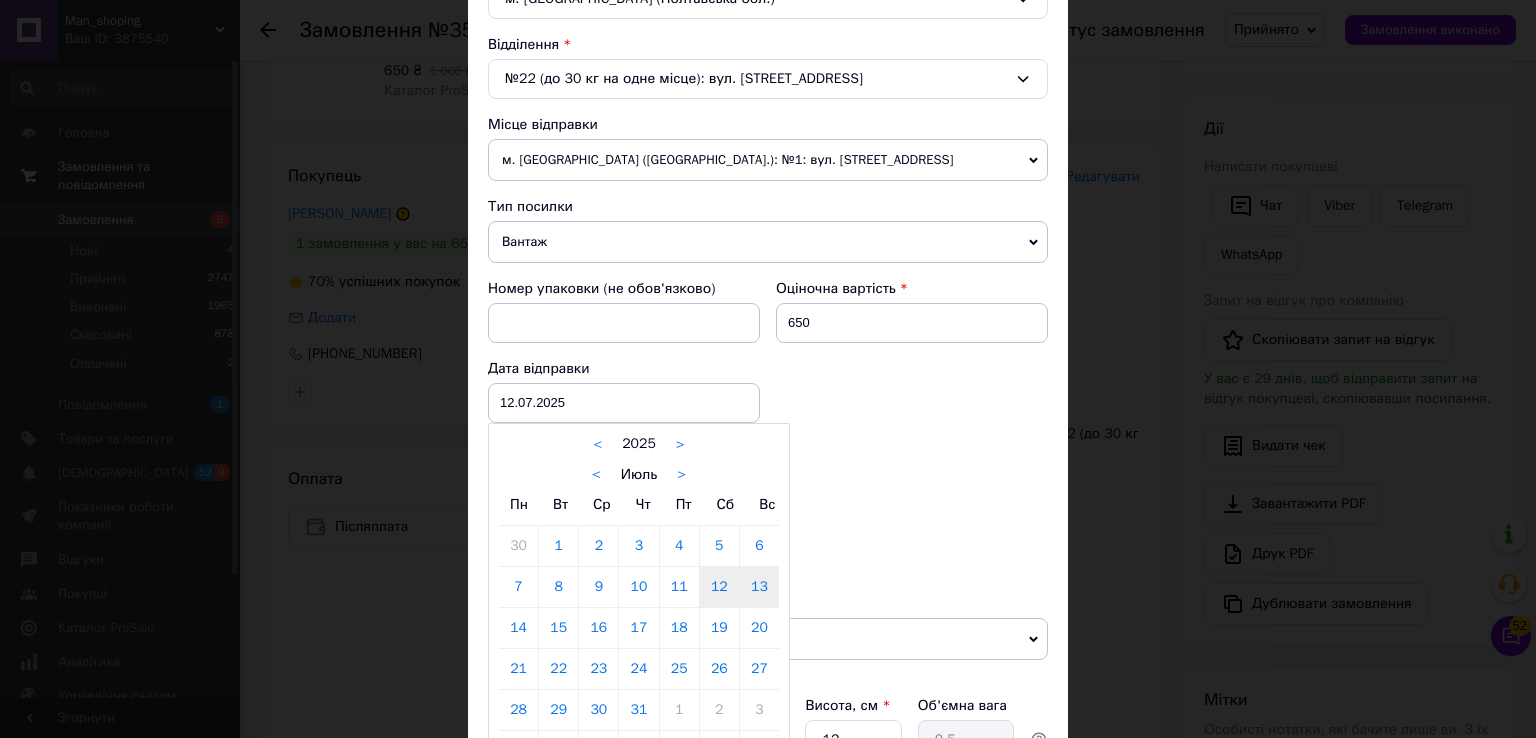 click on "13" at bounding box center (759, 587) 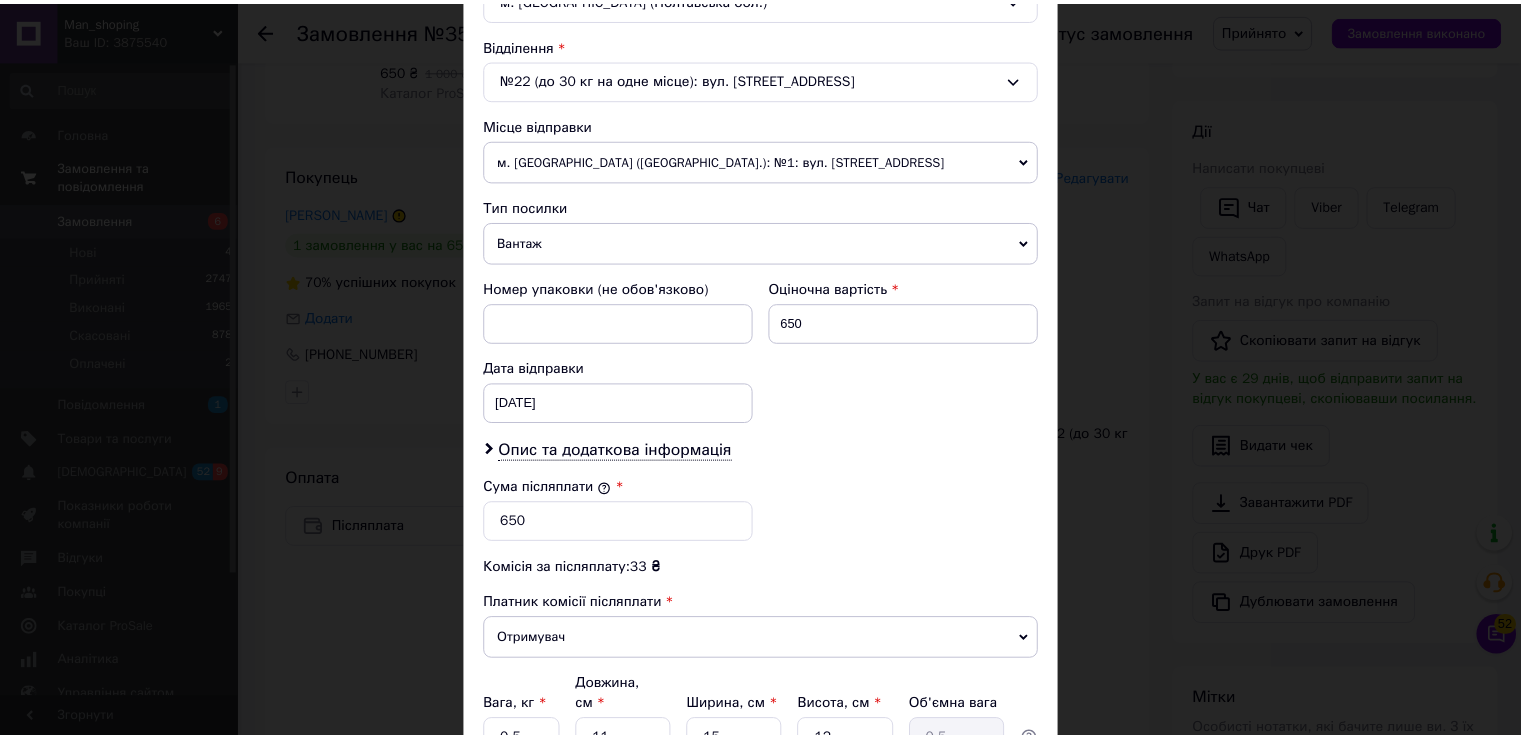 scroll, scrollTop: 782, scrollLeft: 0, axis: vertical 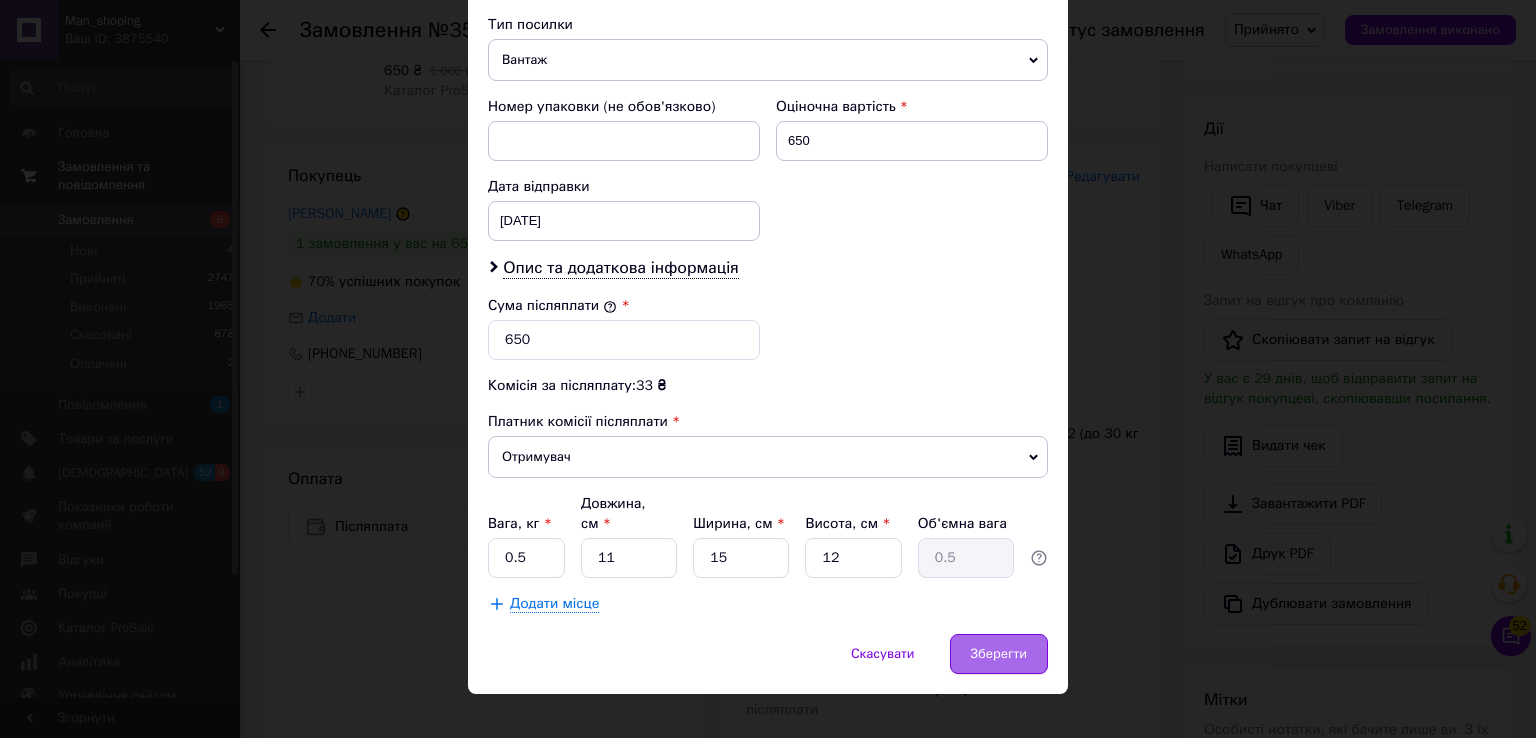 click on "Зберегти" at bounding box center [999, 654] 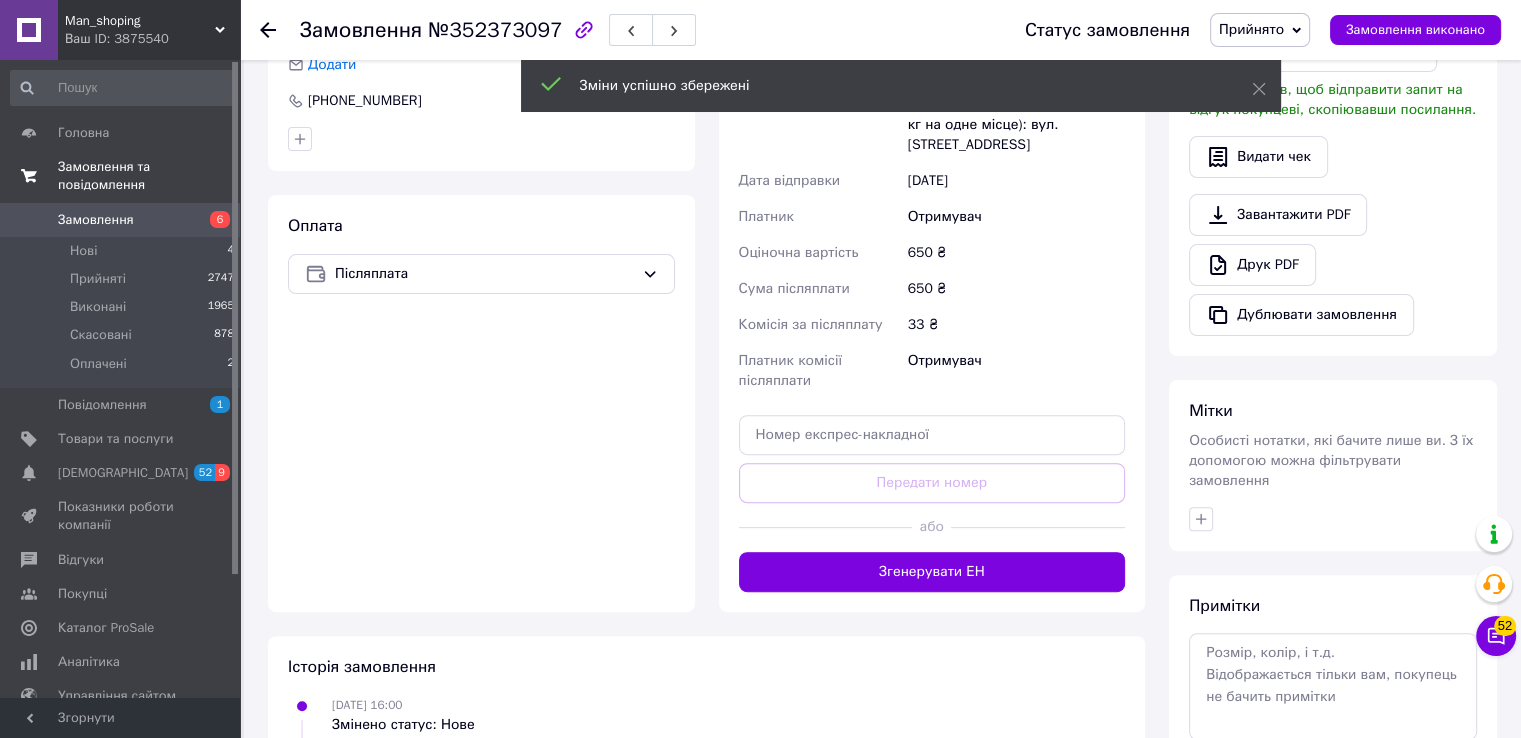 scroll, scrollTop: 554, scrollLeft: 0, axis: vertical 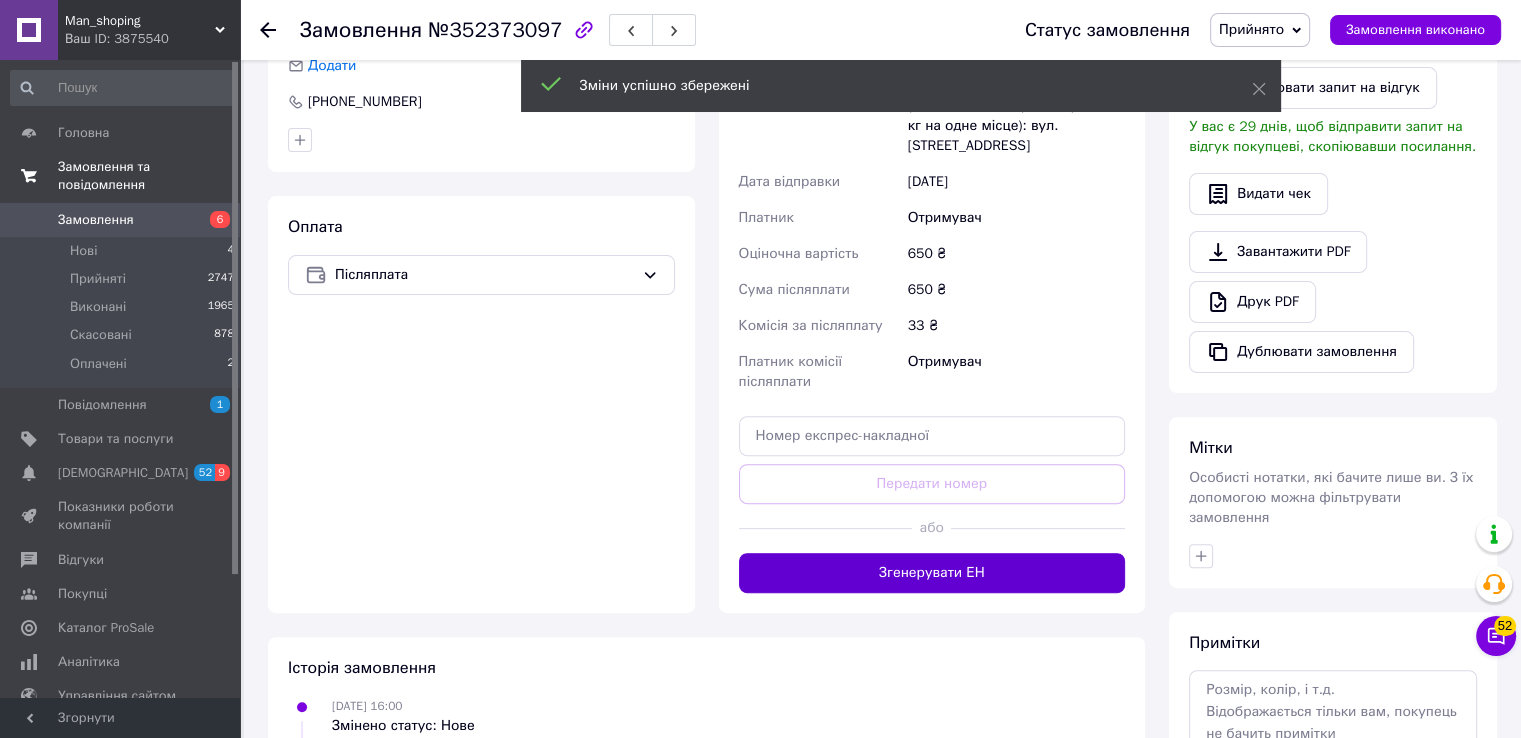 click on "Згенерувати ЕН" at bounding box center (932, 573) 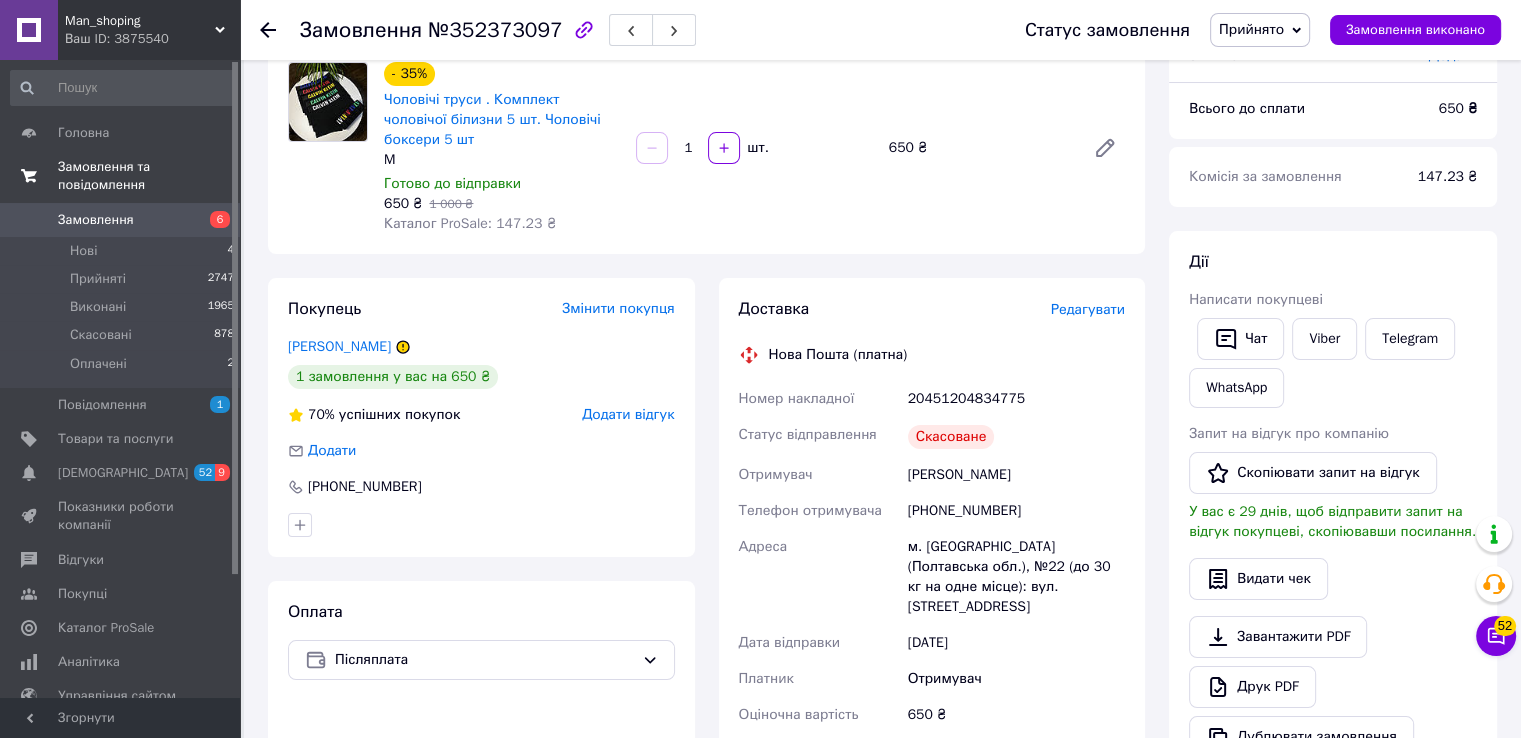 scroll, scrollTop: 165, scrollLeft: 0, axis: vertical 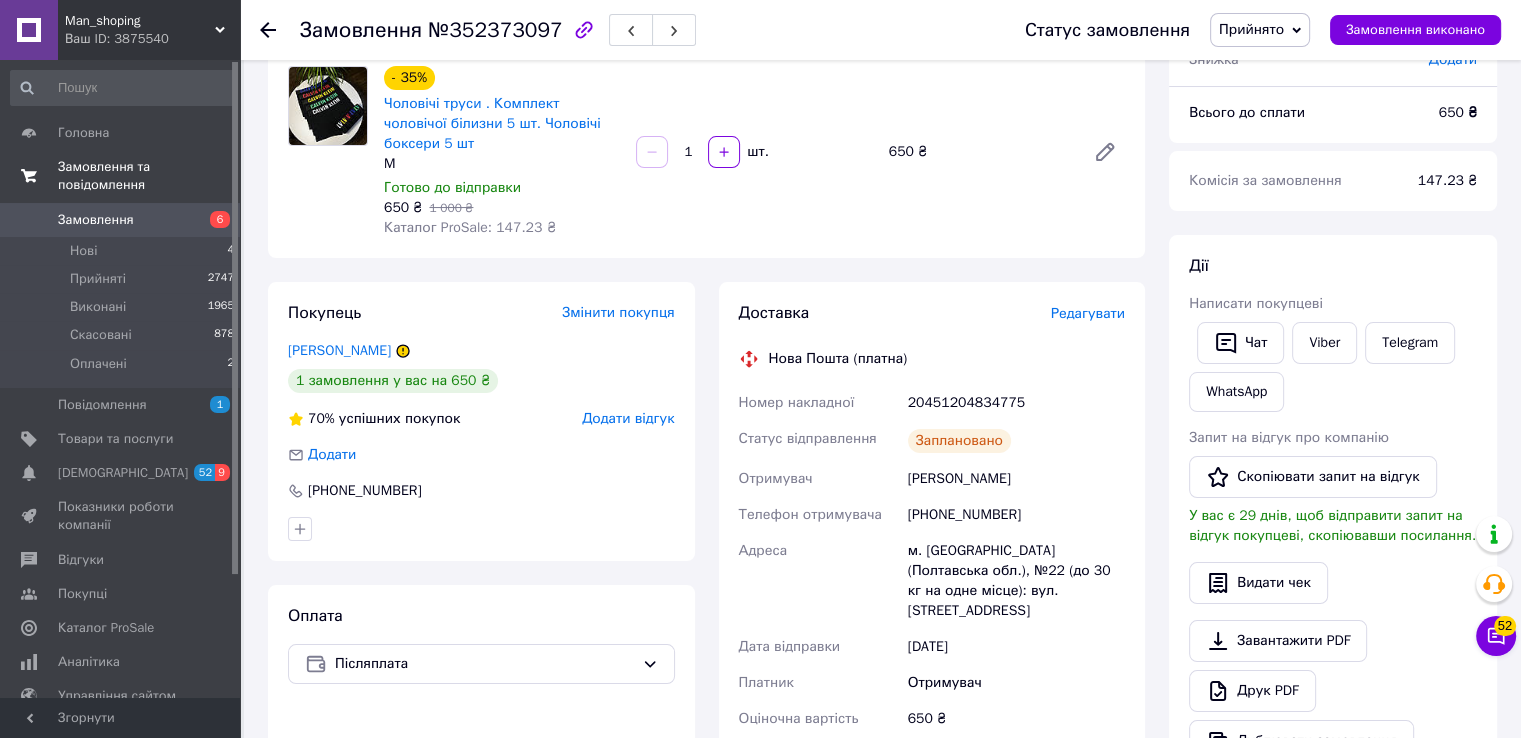 click on "20451204834775" at bounding box center (1016, 403) 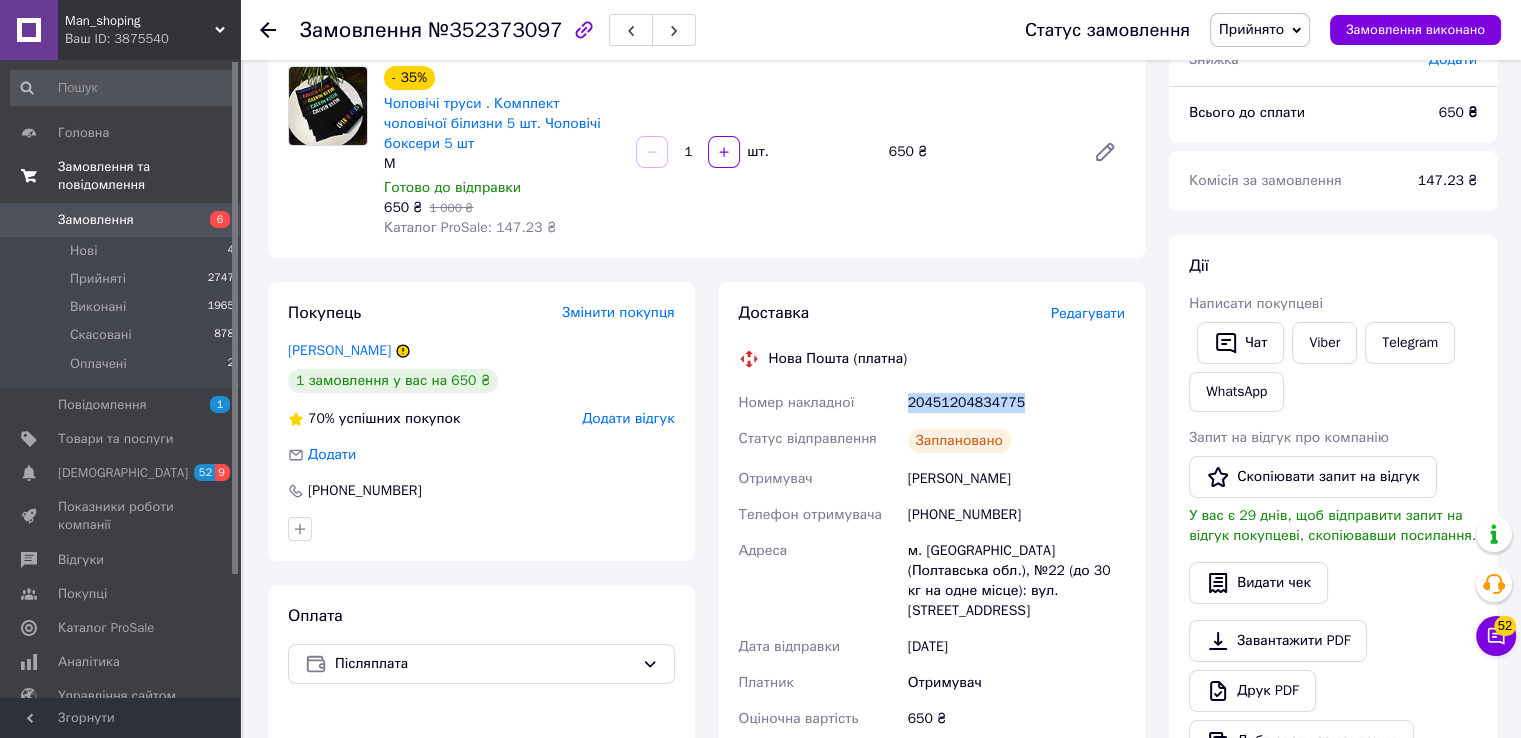 click on "20451204834775" at bounding box center [1016, 403] 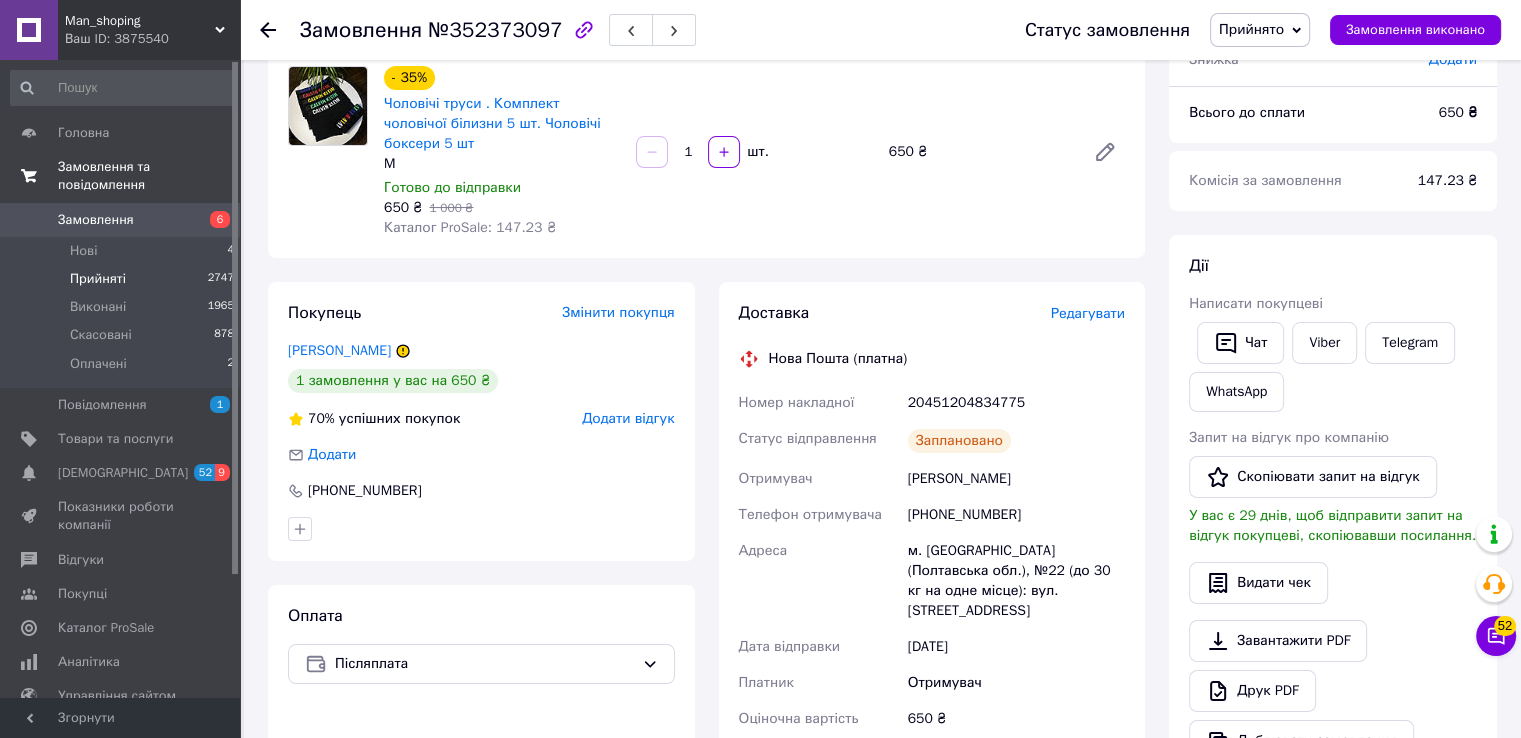 click on "Прийняті 2747" at bounding box center [123, 279] 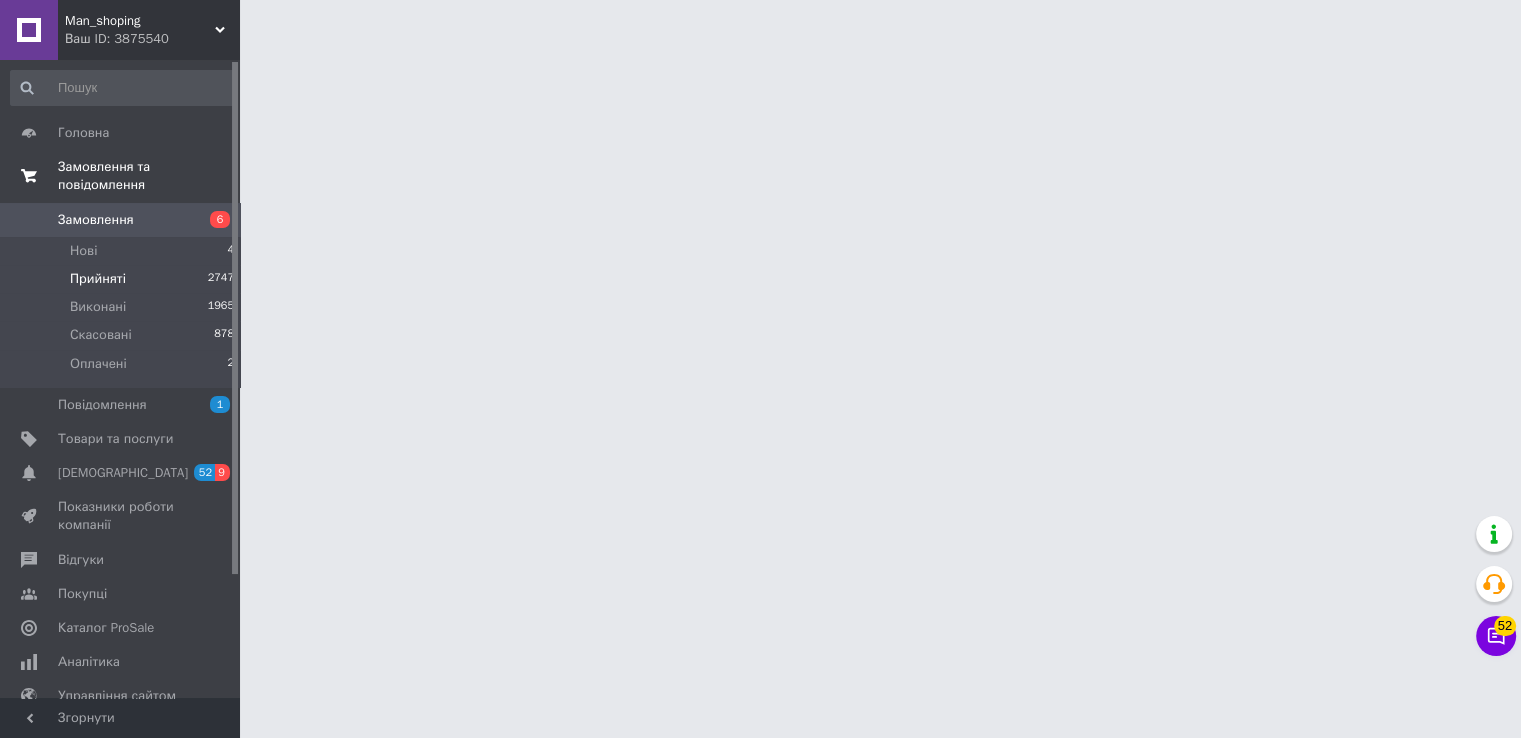 scroll, scrollTop: 0, scrollLeft: 0, axis: both 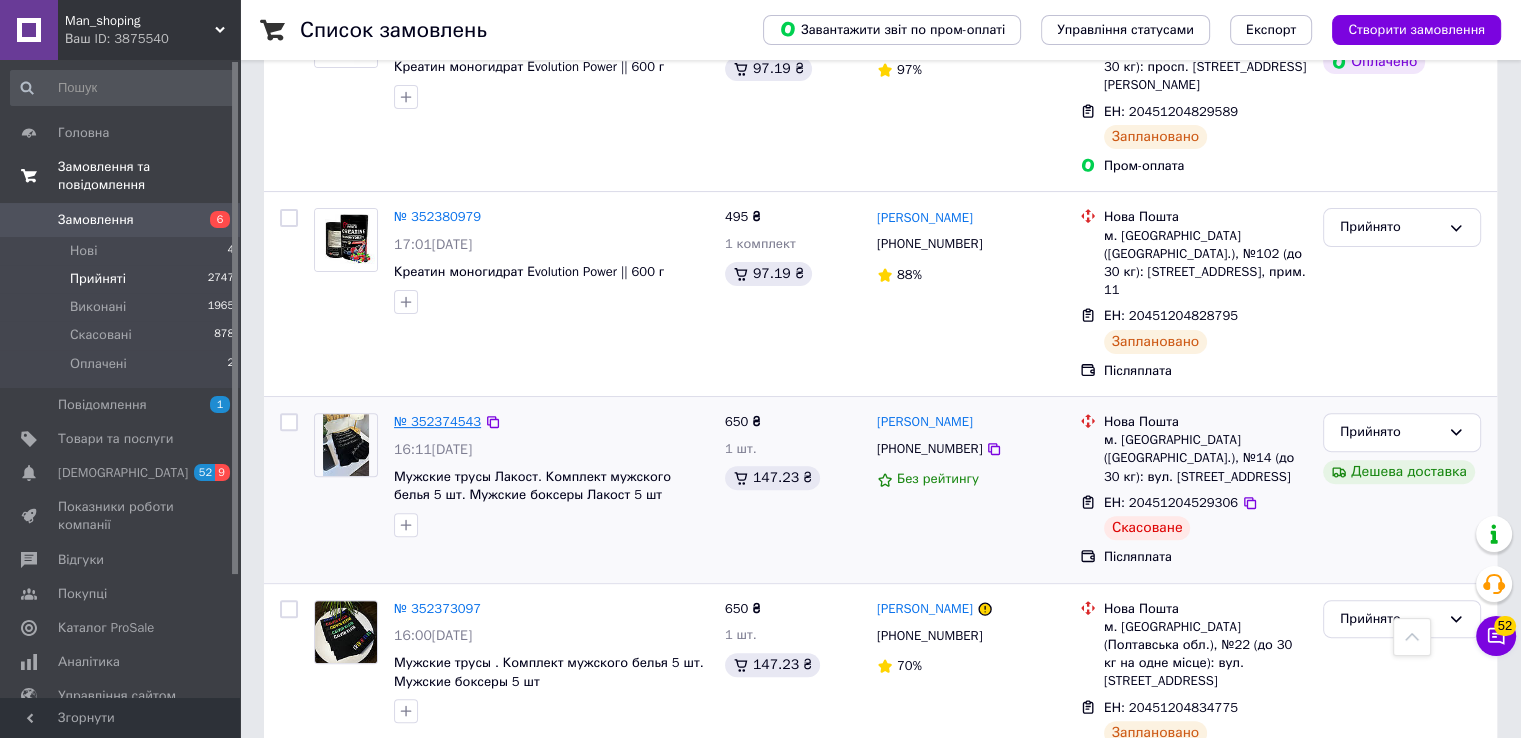 click on "№ 352374543" at bounding box center [437, 421] 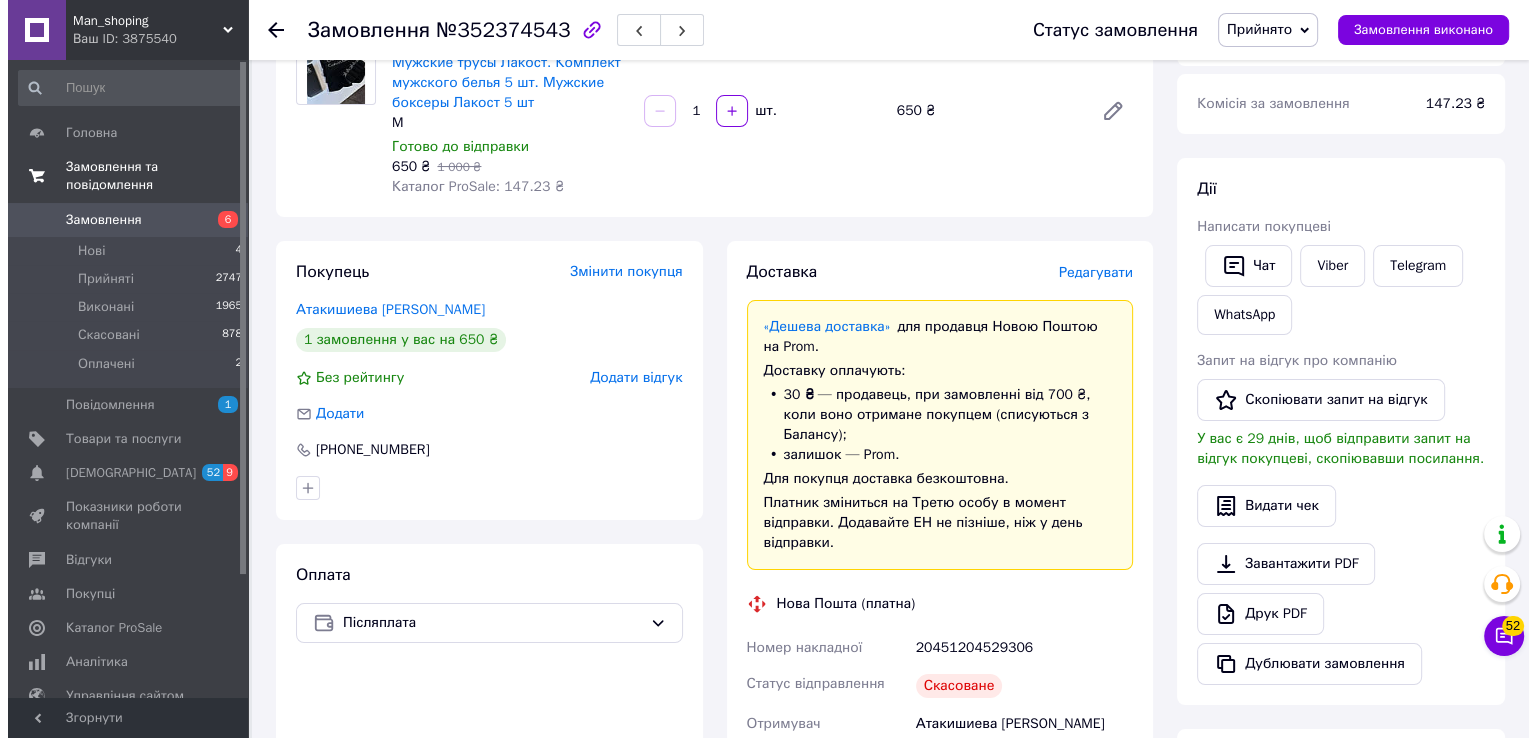 scroll, scrollTop: 198, scrollLeft: 0, axis: vertical 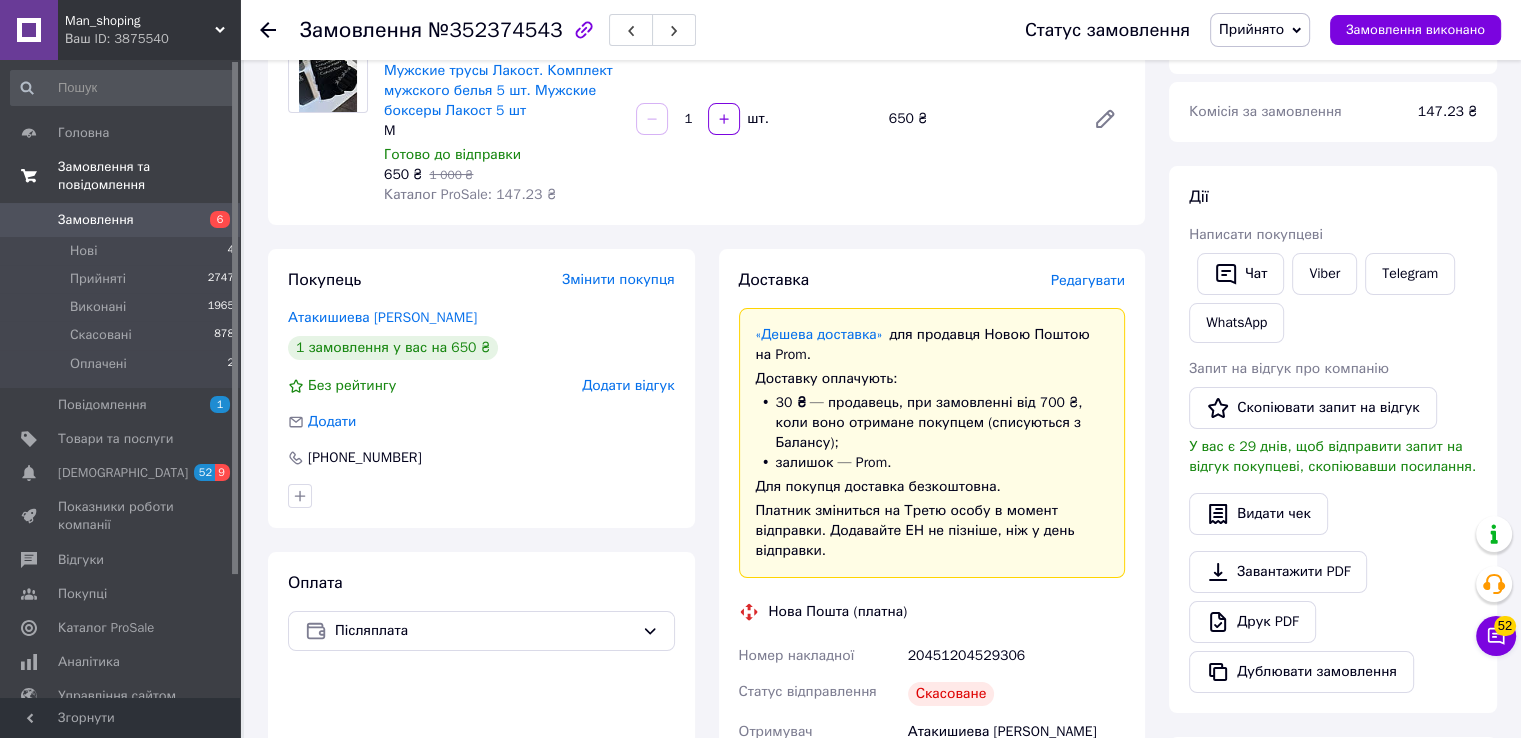 click on "Редагувати" at bounding box center [1088, 280] 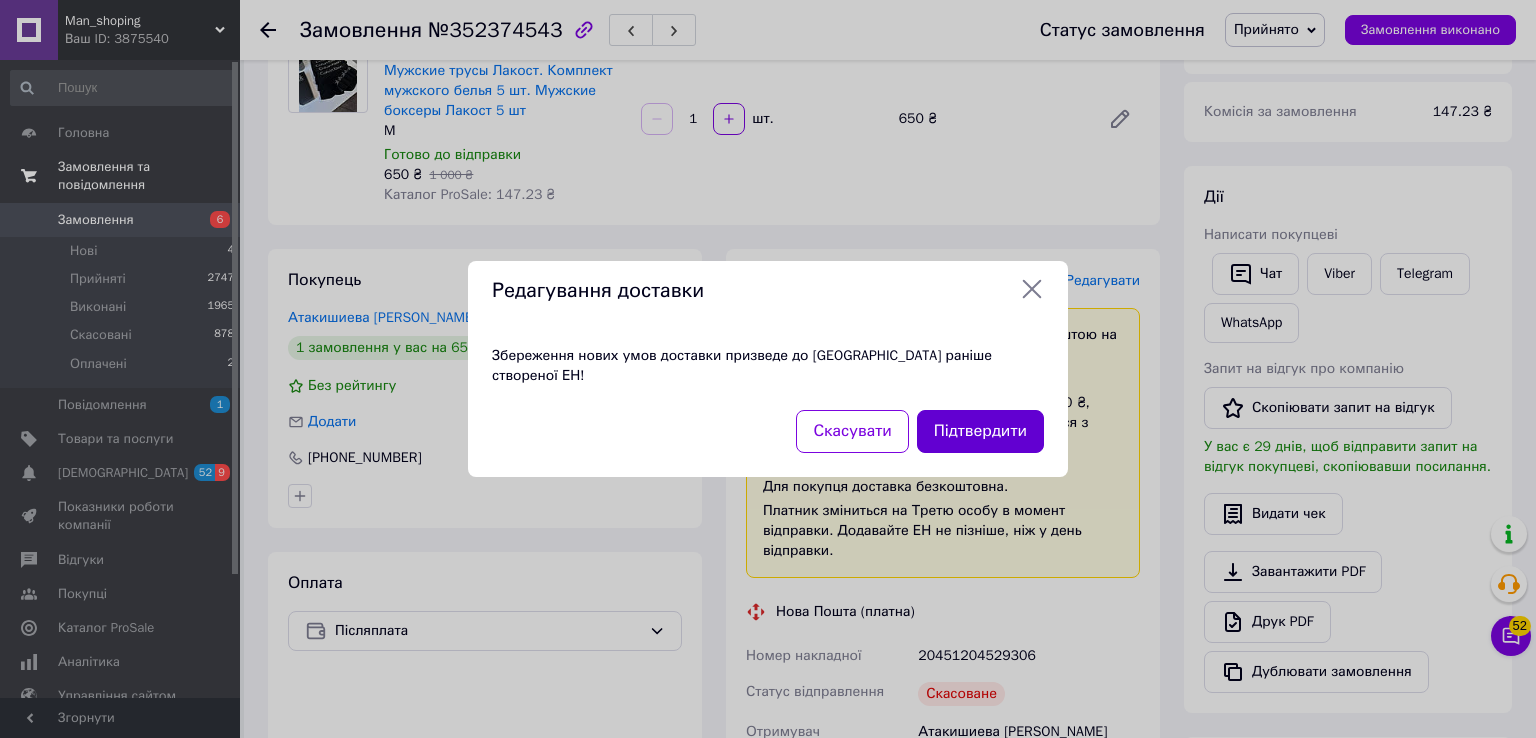 click on "Підтвердити" at bounding box center [980, 431] 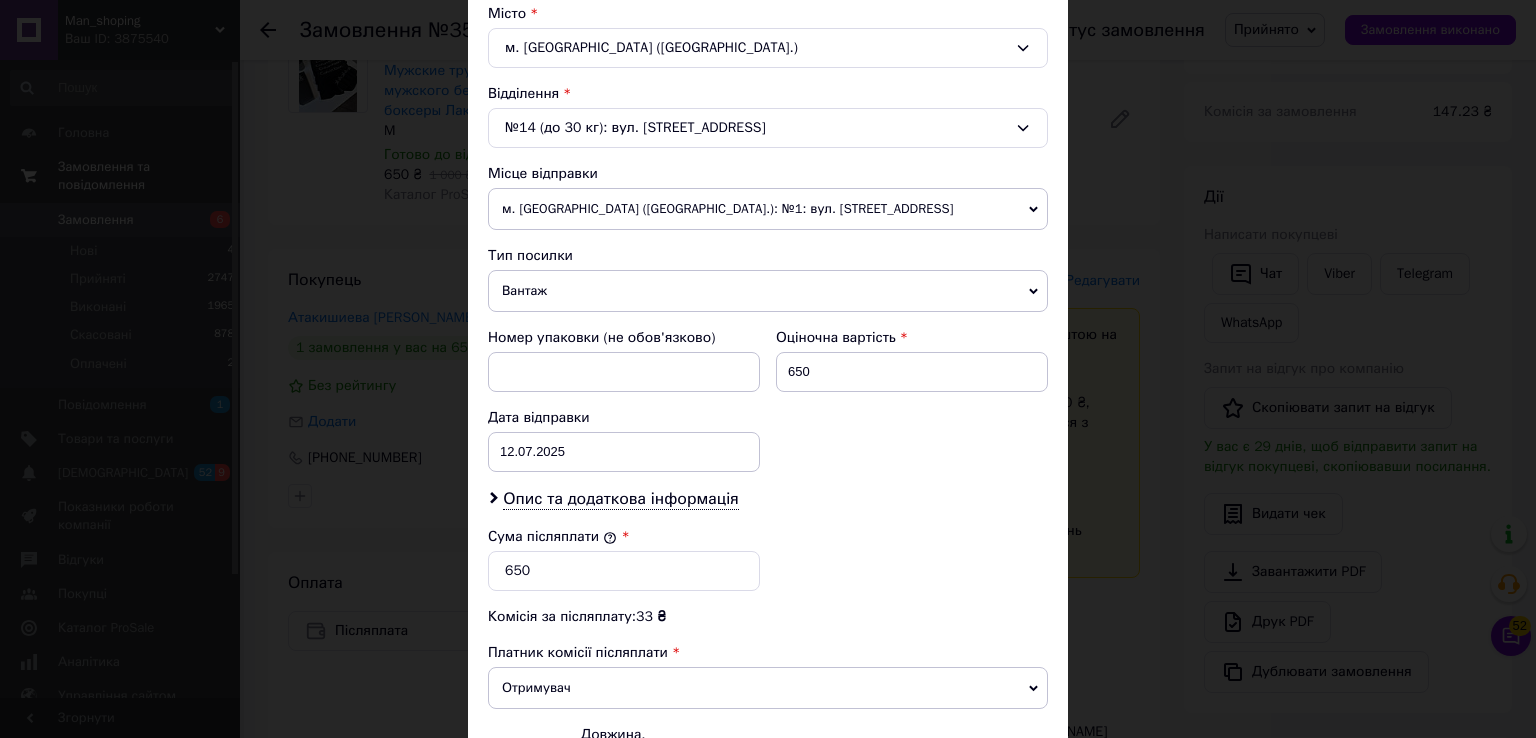 scroll, scrollTop: 552, scrollLeft: 0, axis: vertical 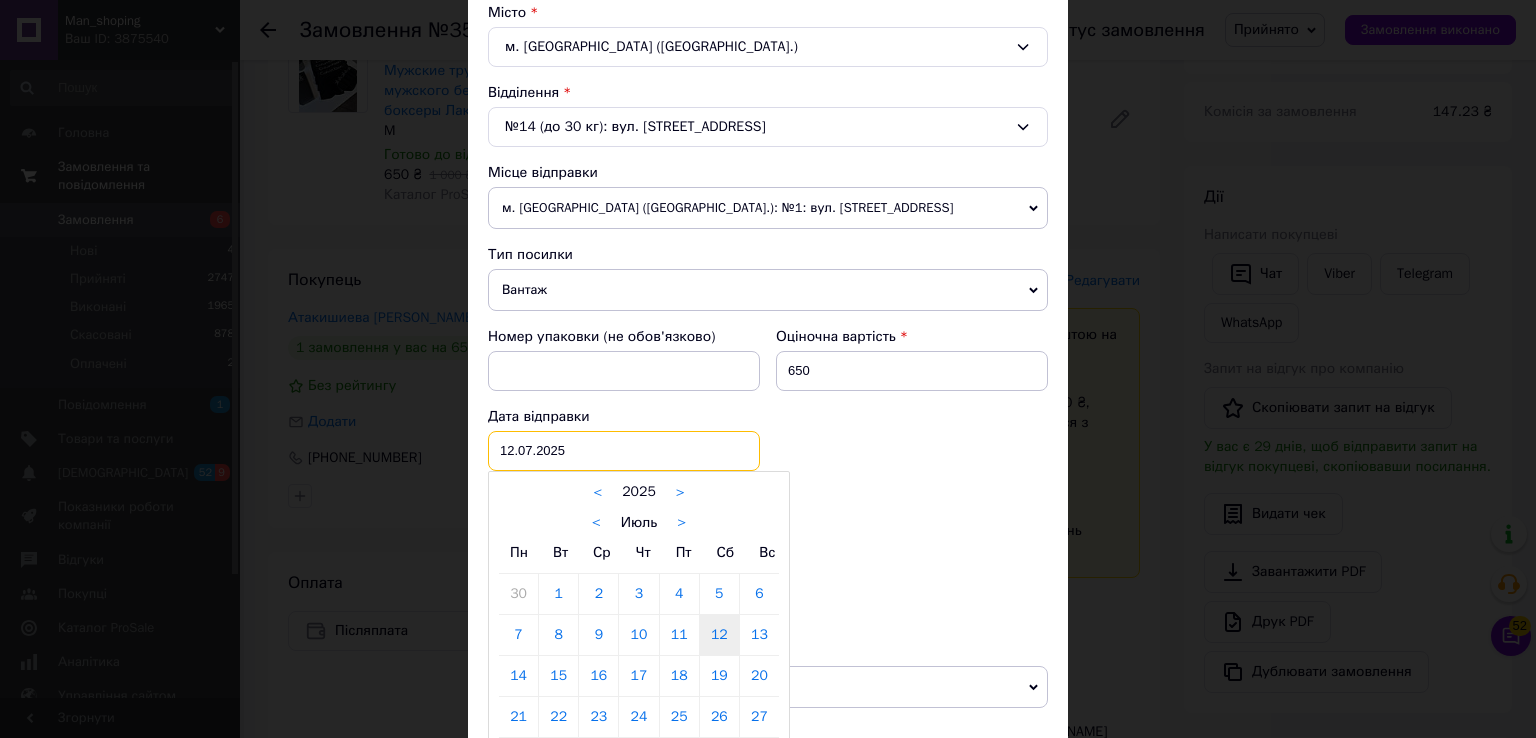 click on "[DATE] < 2025 > < Июль > Пн Вт Ср Чт Пт Сб Вс 30 1 2 3 4 5 6 7 8 9 10 11 12 13 14 15 16 17 18 19 20 21 22 23 24 25 26 27 28 29 30 31 1 2 3 4 5 6 7 8 9 10" at bounding box center (624, 451) 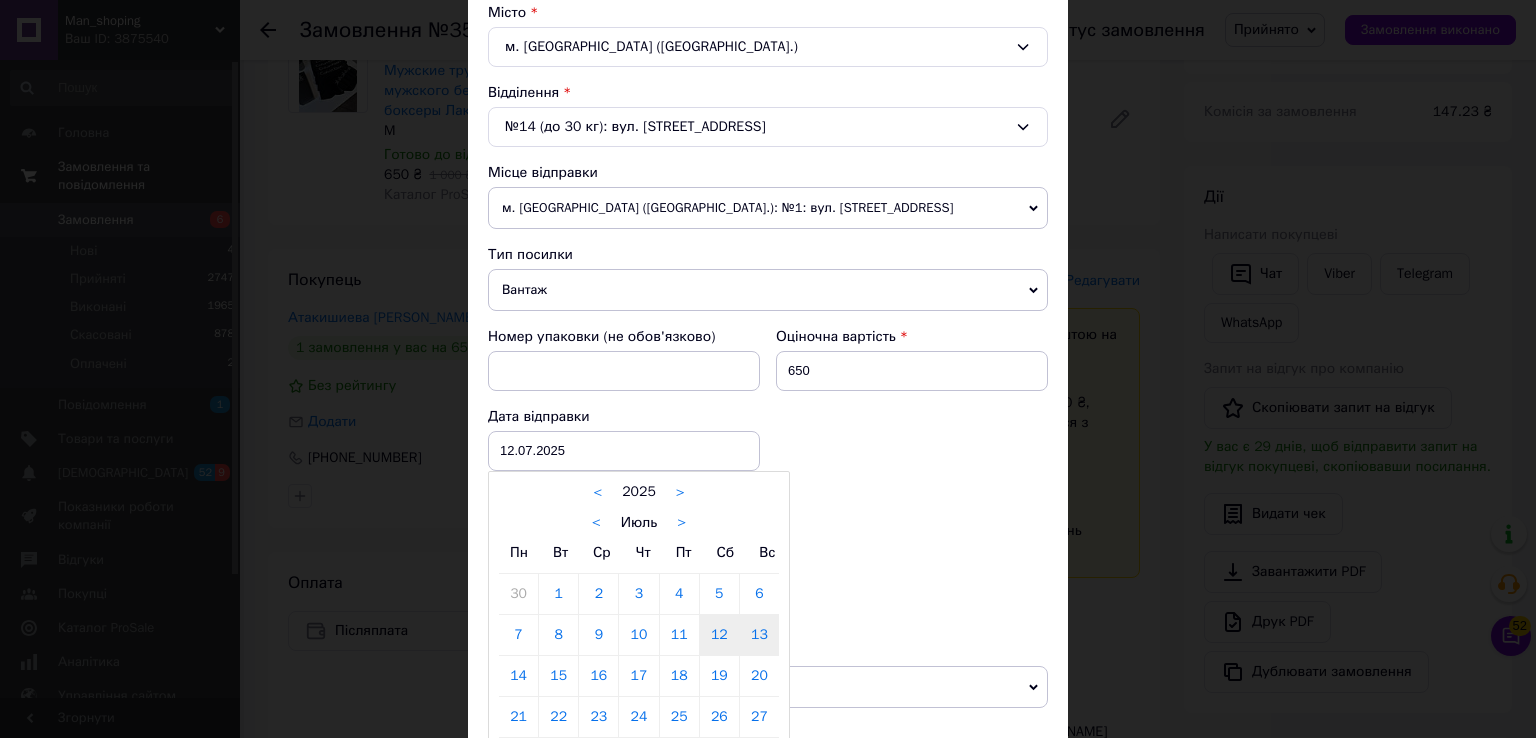 click on "13" at bounding box center (759, 635) 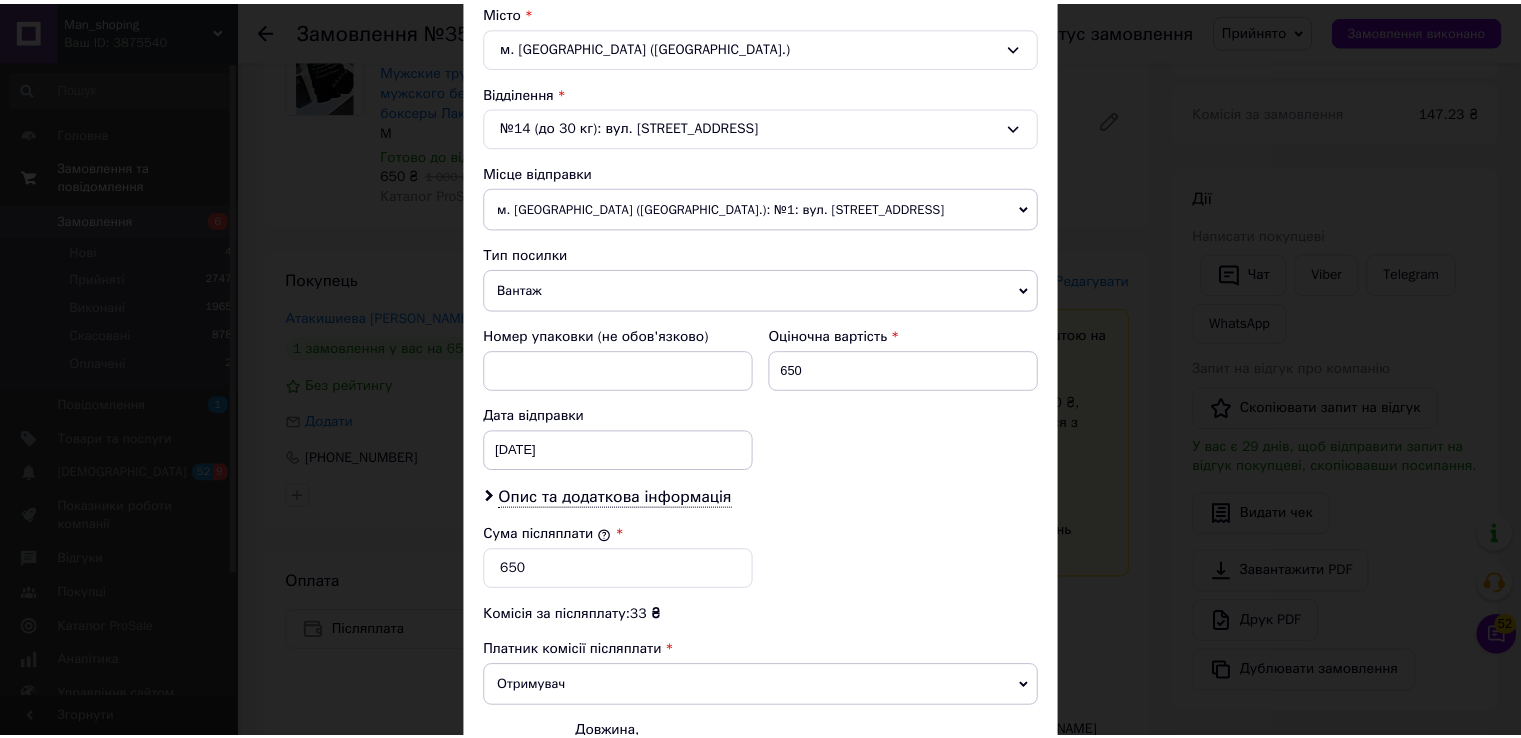 scroll, scrollTop: 782, scrollLeft: 0, axis: vertical 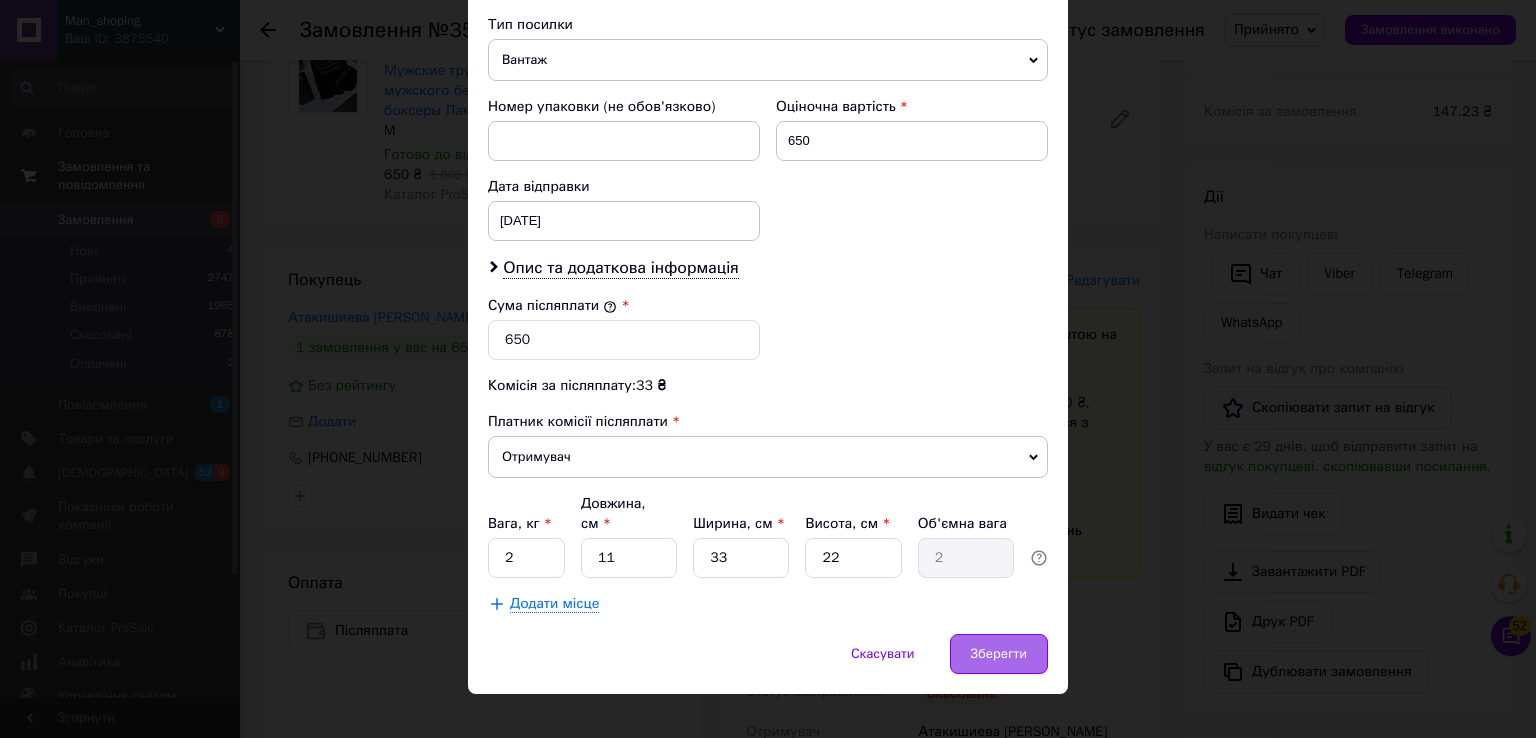 click on "Зберегти" at bounding box center [999, 654] 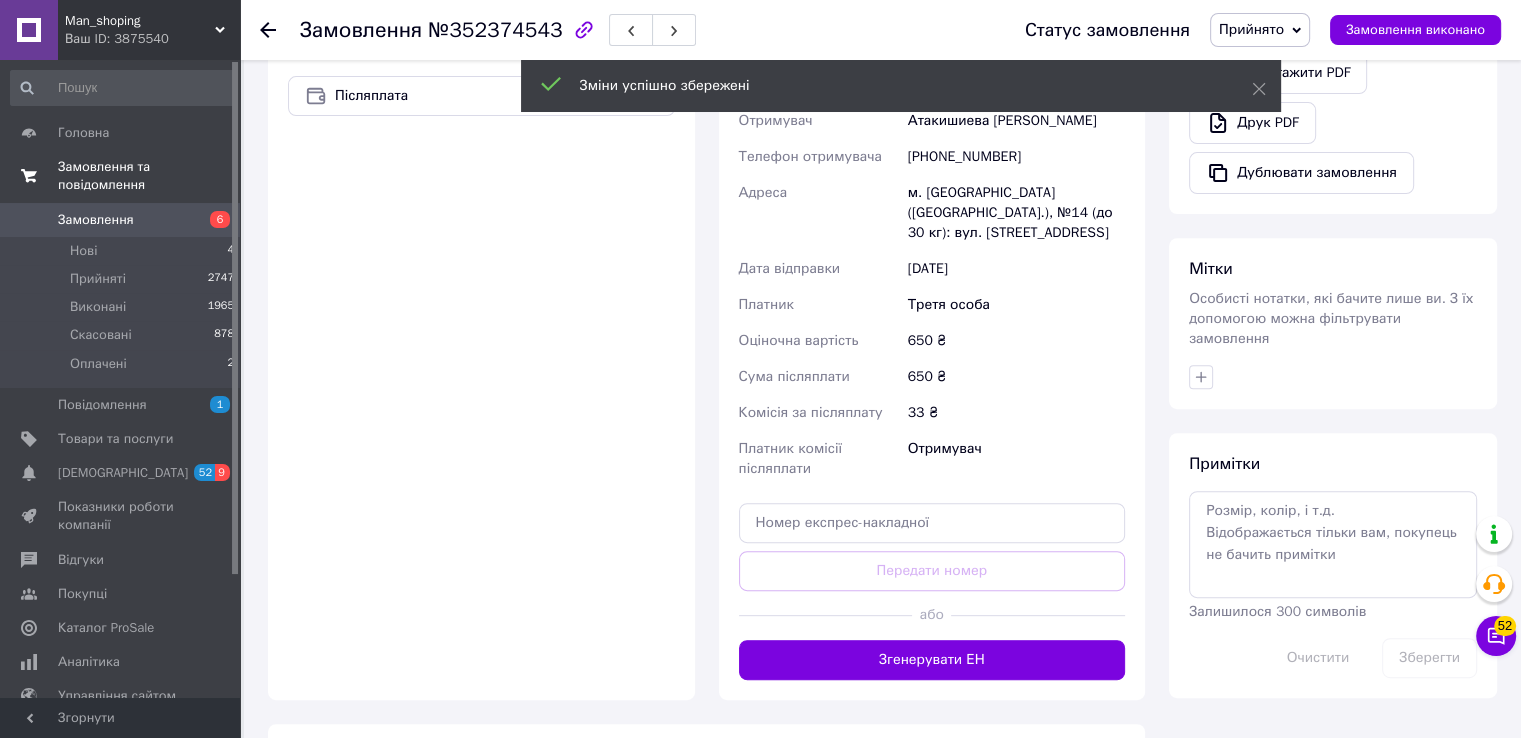scroll, scrollTop: 734, scrollLeft: 0, axis: vertical 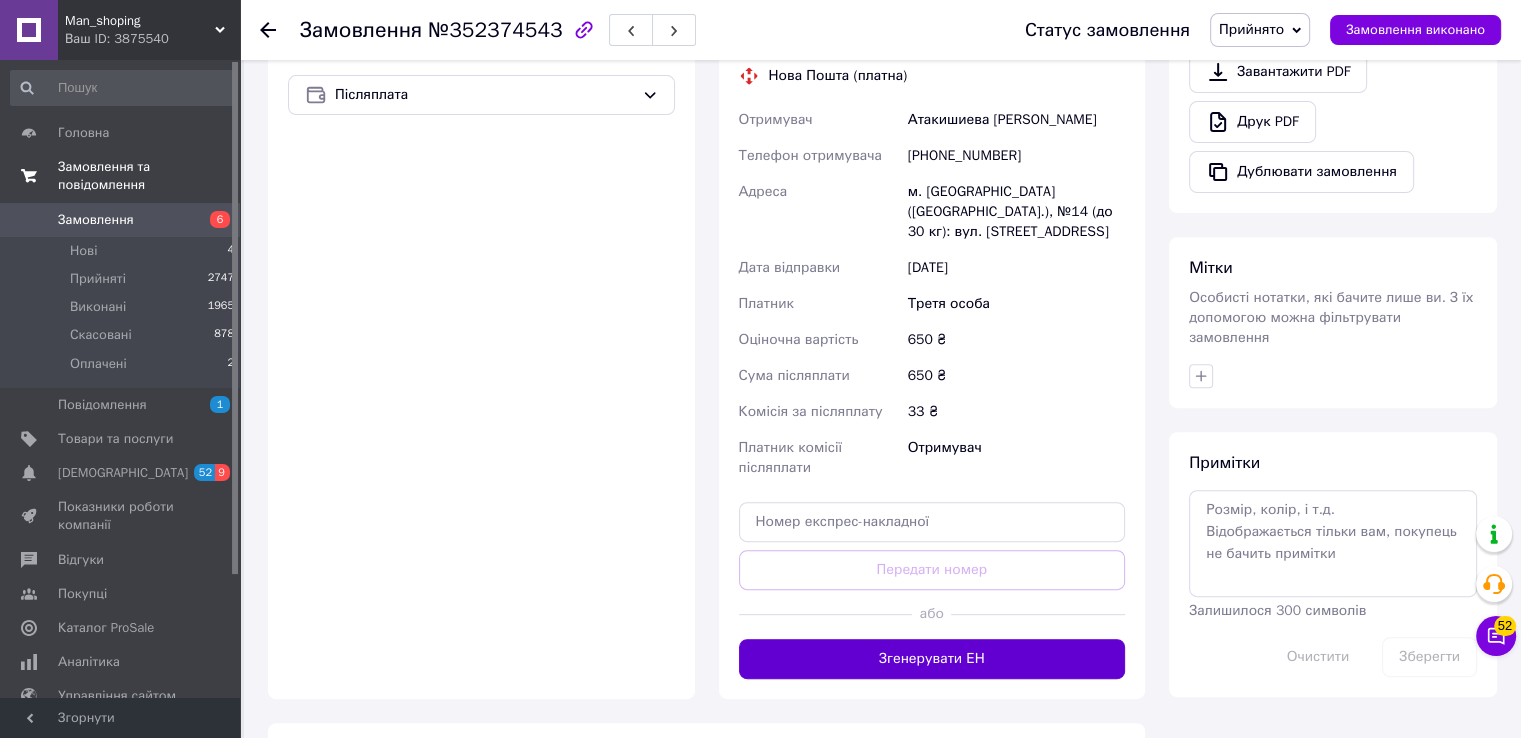 click on "Згенерувати ЕН" at bounding box center [932, 659] 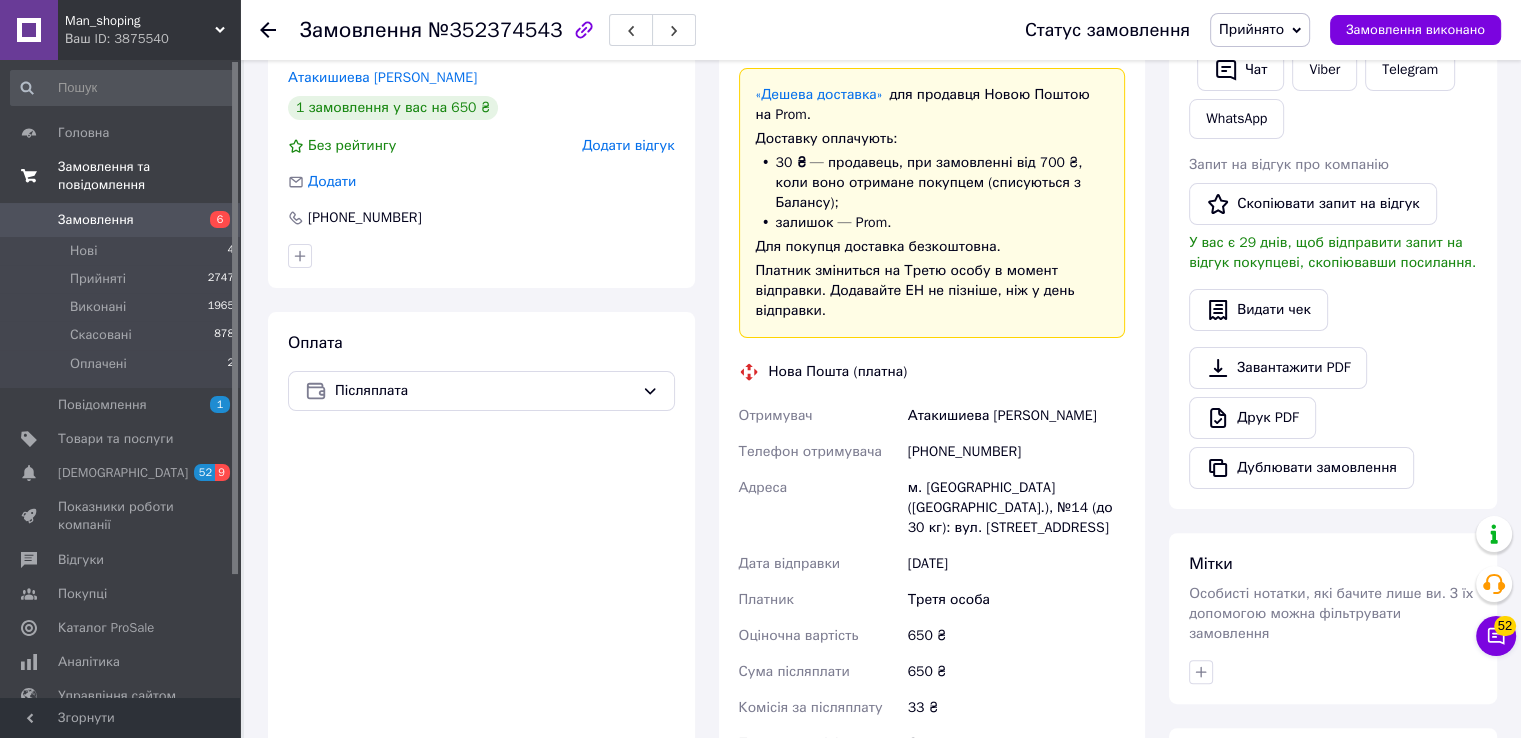 scroll, scrollTop: 402, scrollLeft: 0, axis: vertical 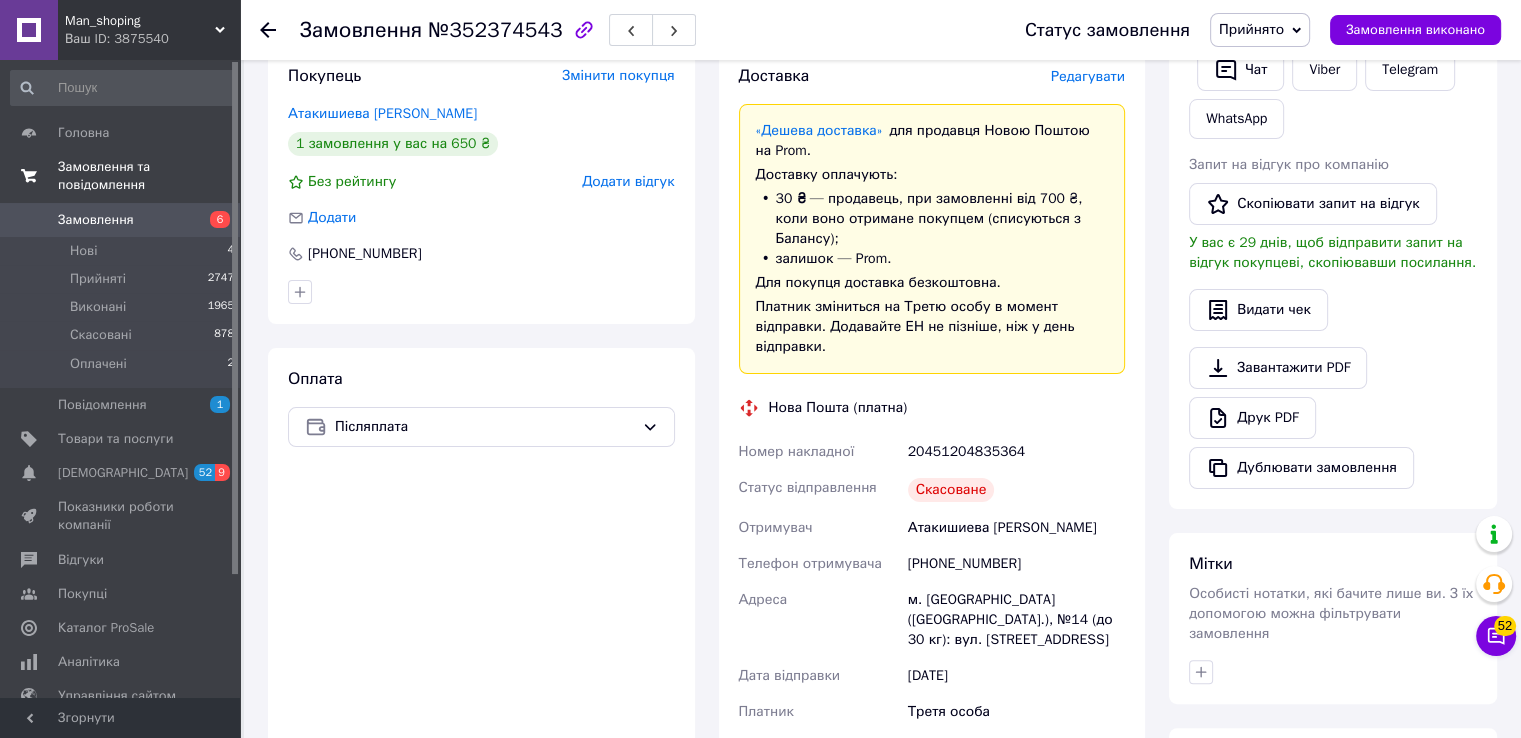 click on "20451204835364" at bounding box center (1016, 452) 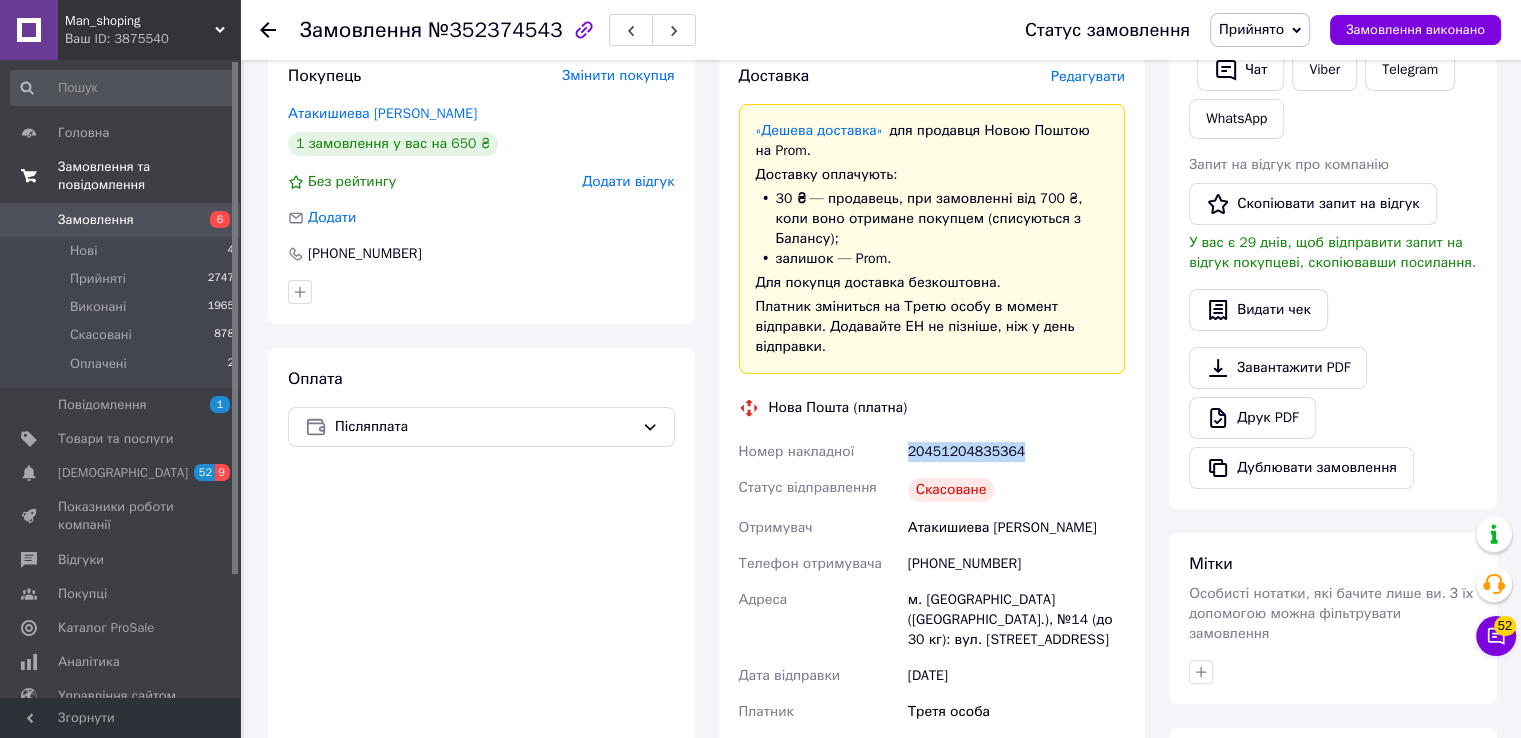 click on "20451204835364" at bounding box center (1016, 452) 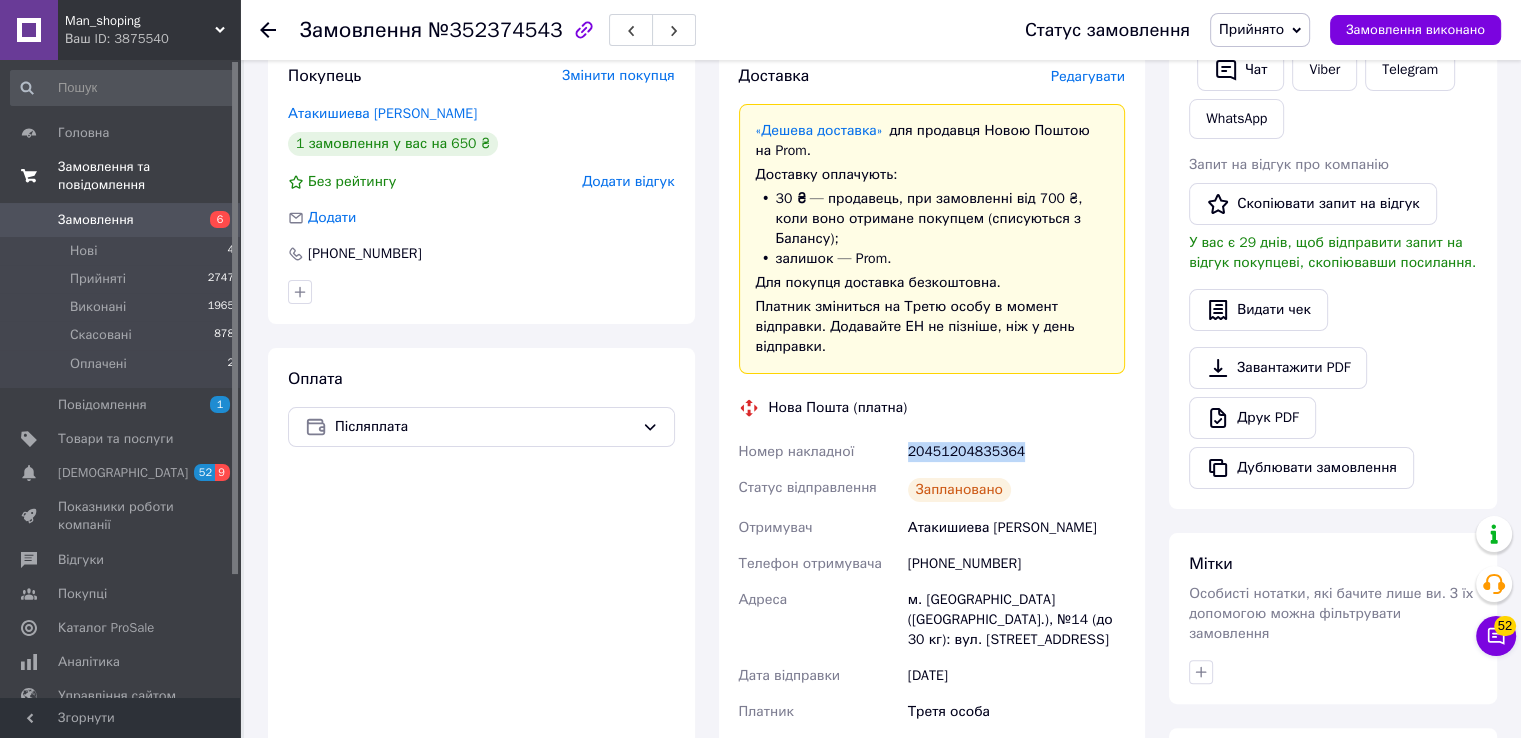 copy on "20451204835364" 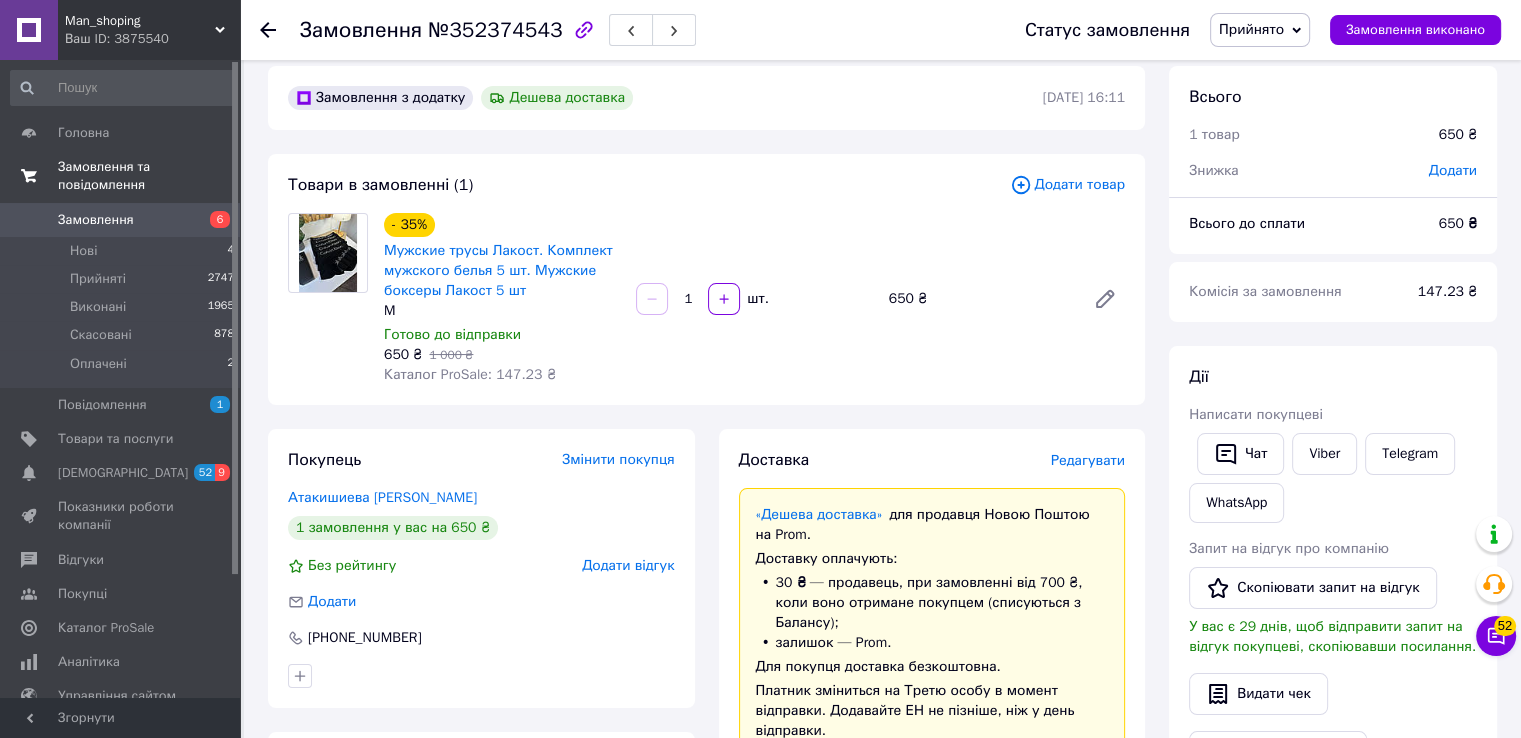 scroll, scrollTop: 0, scrollLeft: 0, axis: both 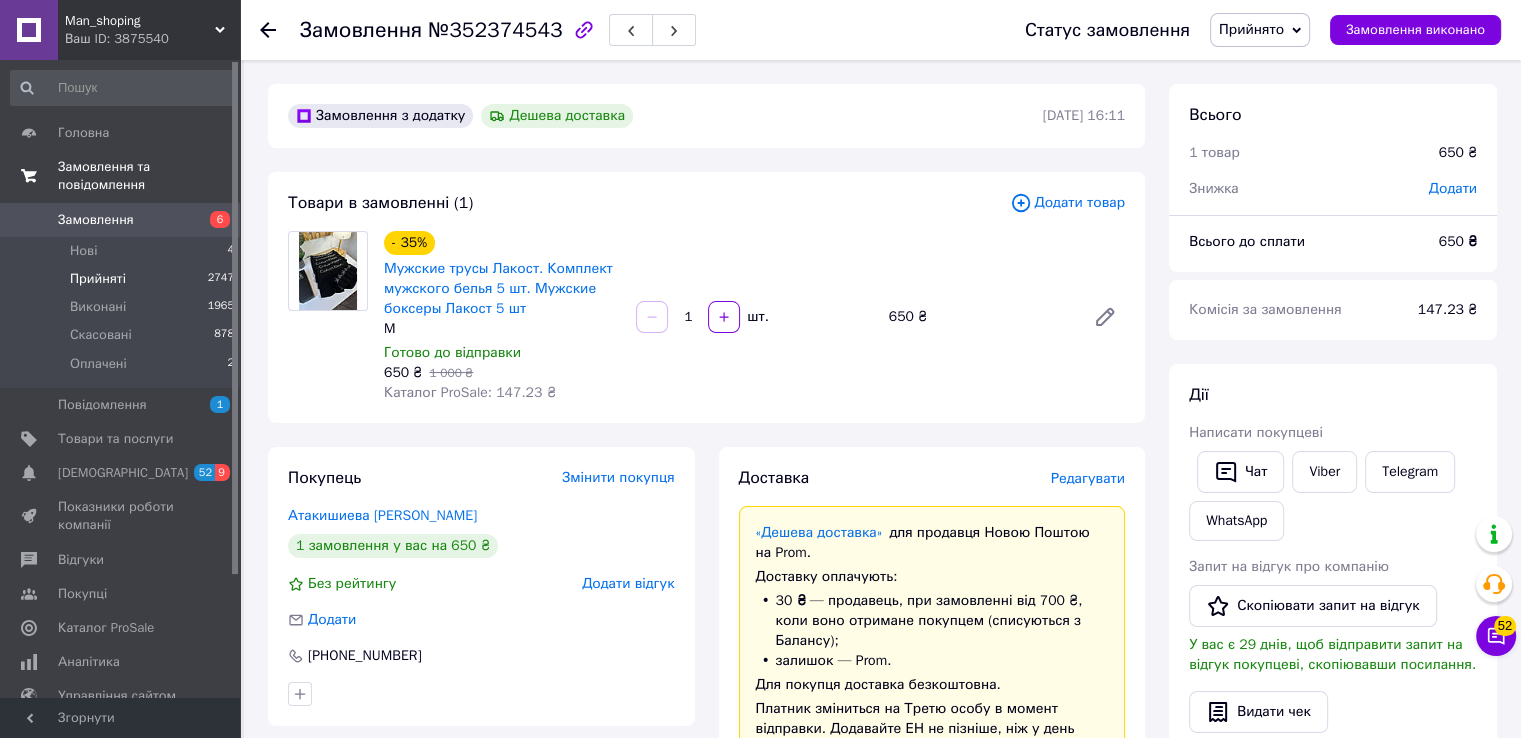 click on "Прийняті 2747" at bounding box center [123, 279] 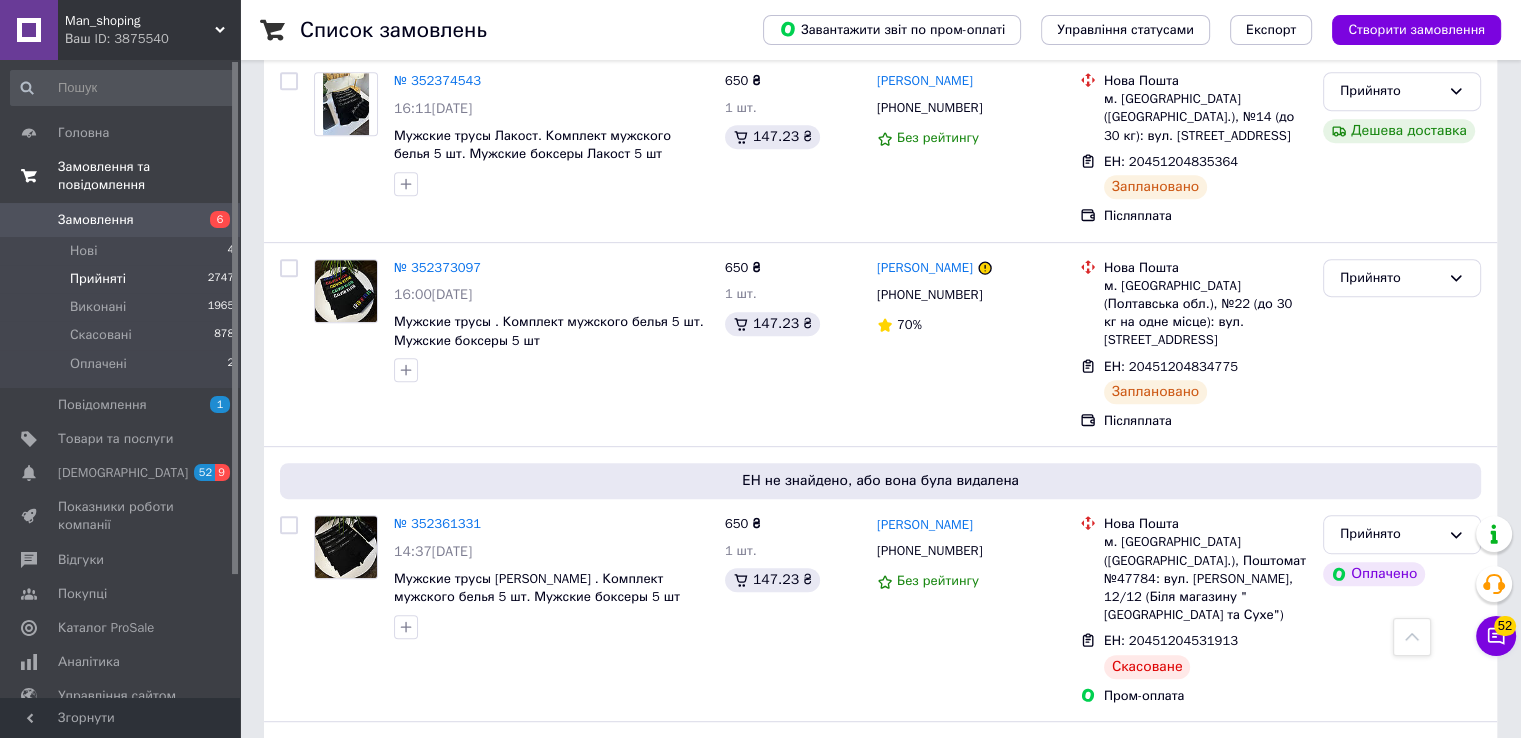 scroll, scrollTop: 863, scrollLeft: 0, axis: vertical 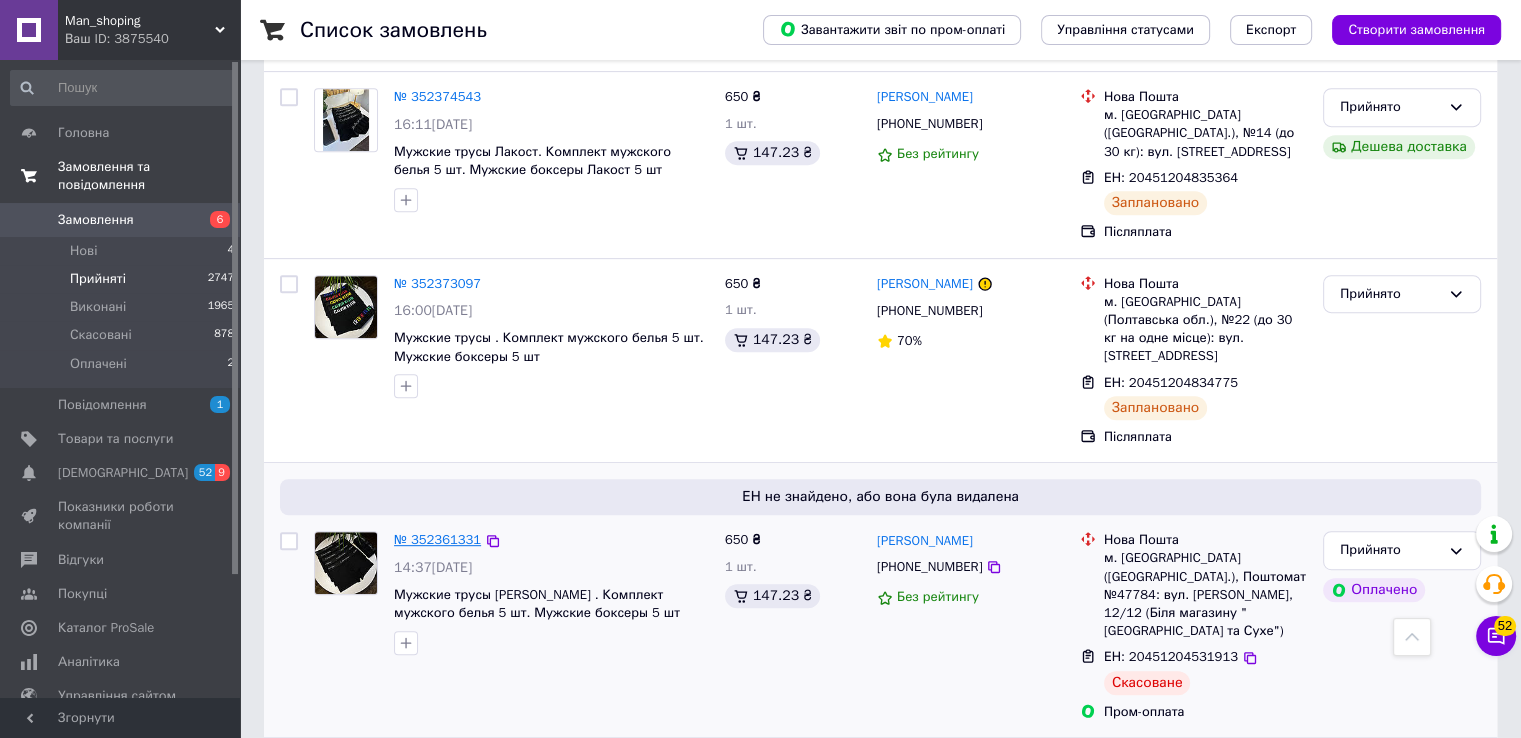 click on "№ 352361331" at bounding box center [437, 539] 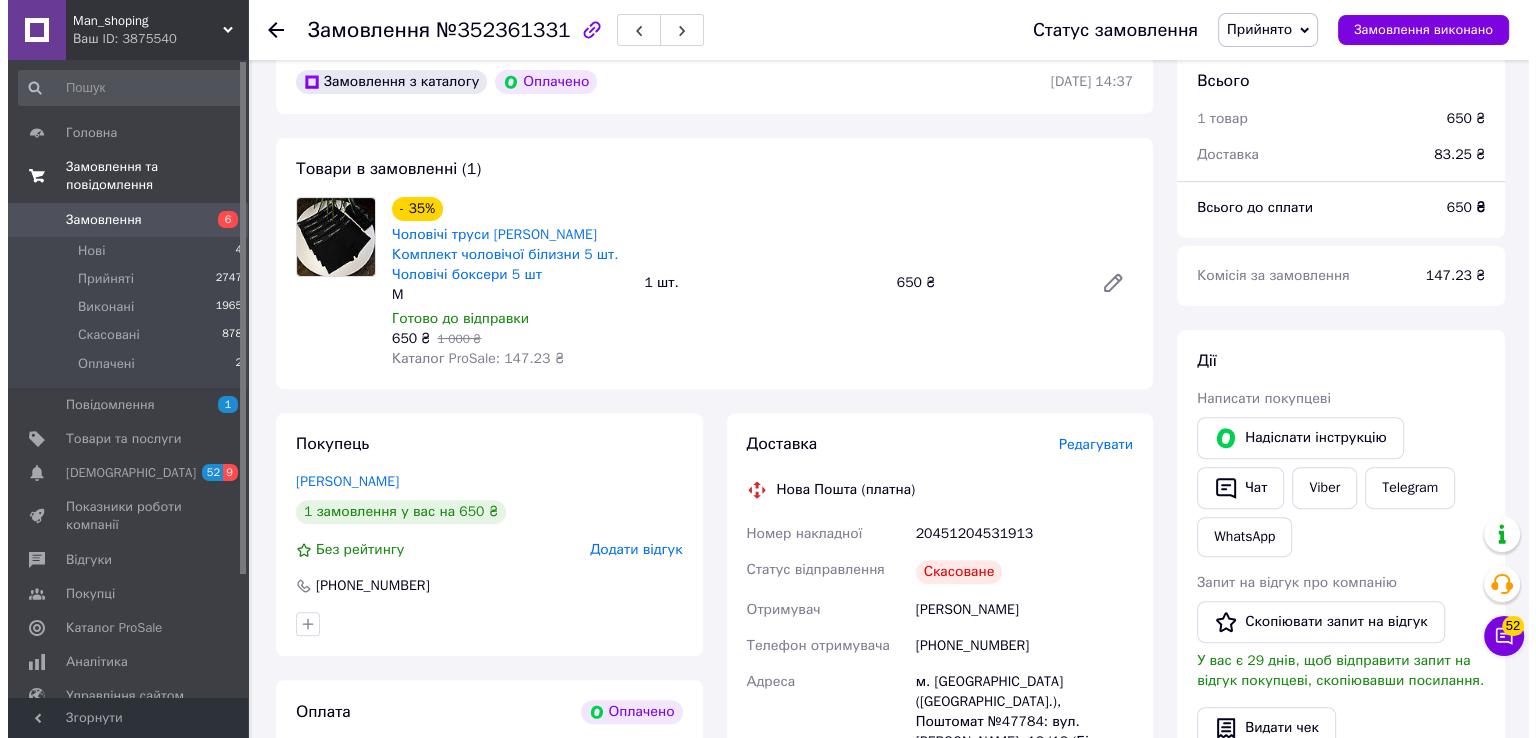 scroll, scrollTop: 589, scrollLeft: 0, axis: vertical 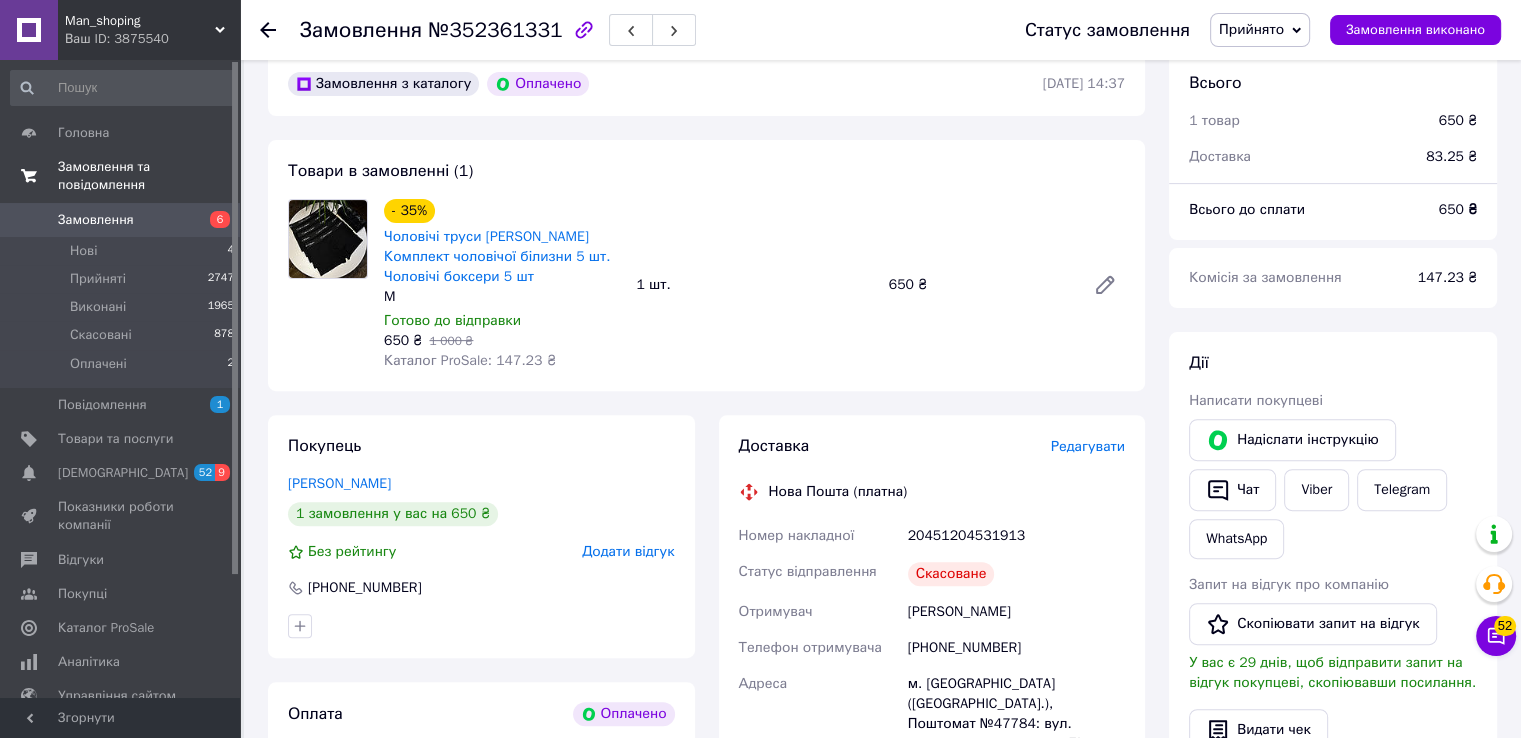 click on "Редагувати" at bounding box center (1088, 446) 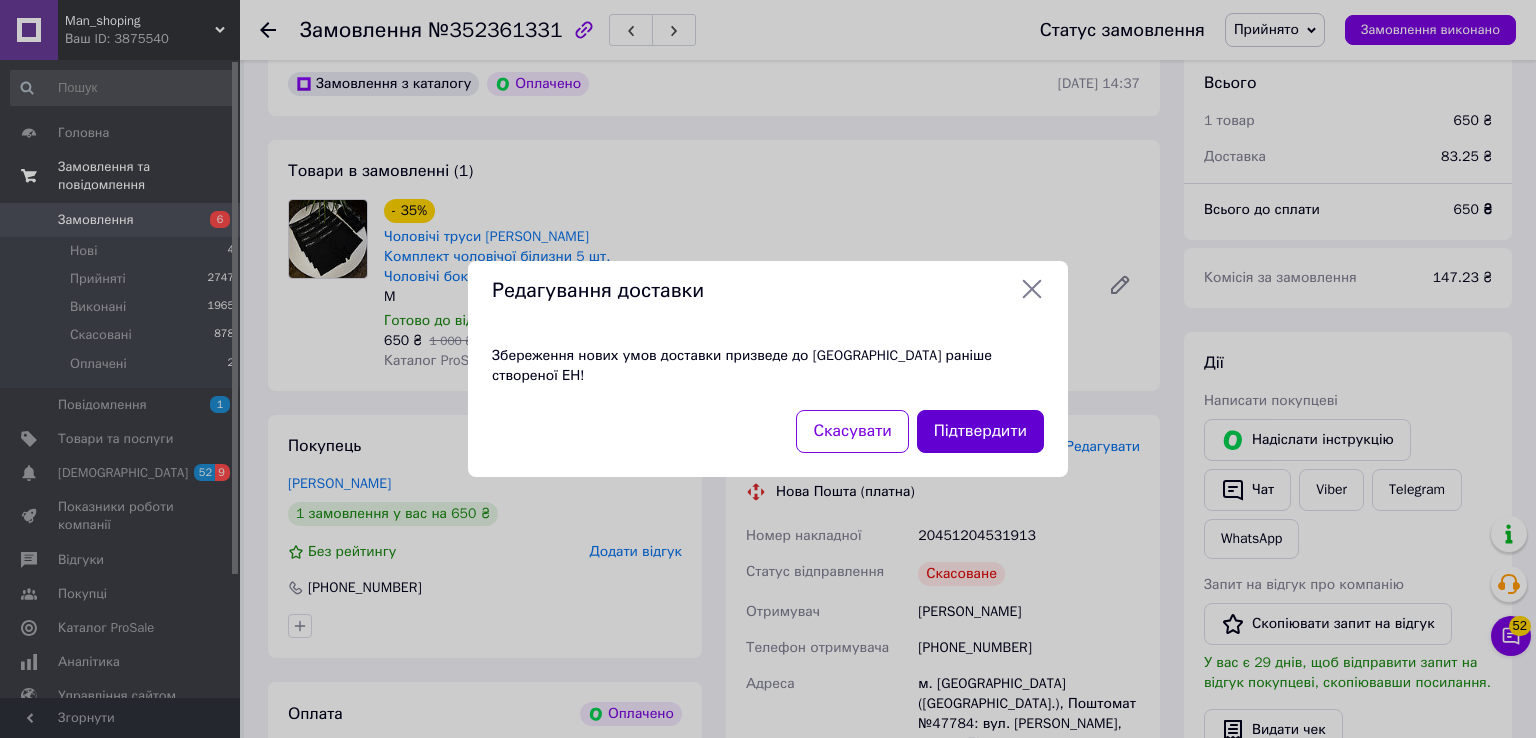 click on "Підтвердити" at bounding box center (980, 431) 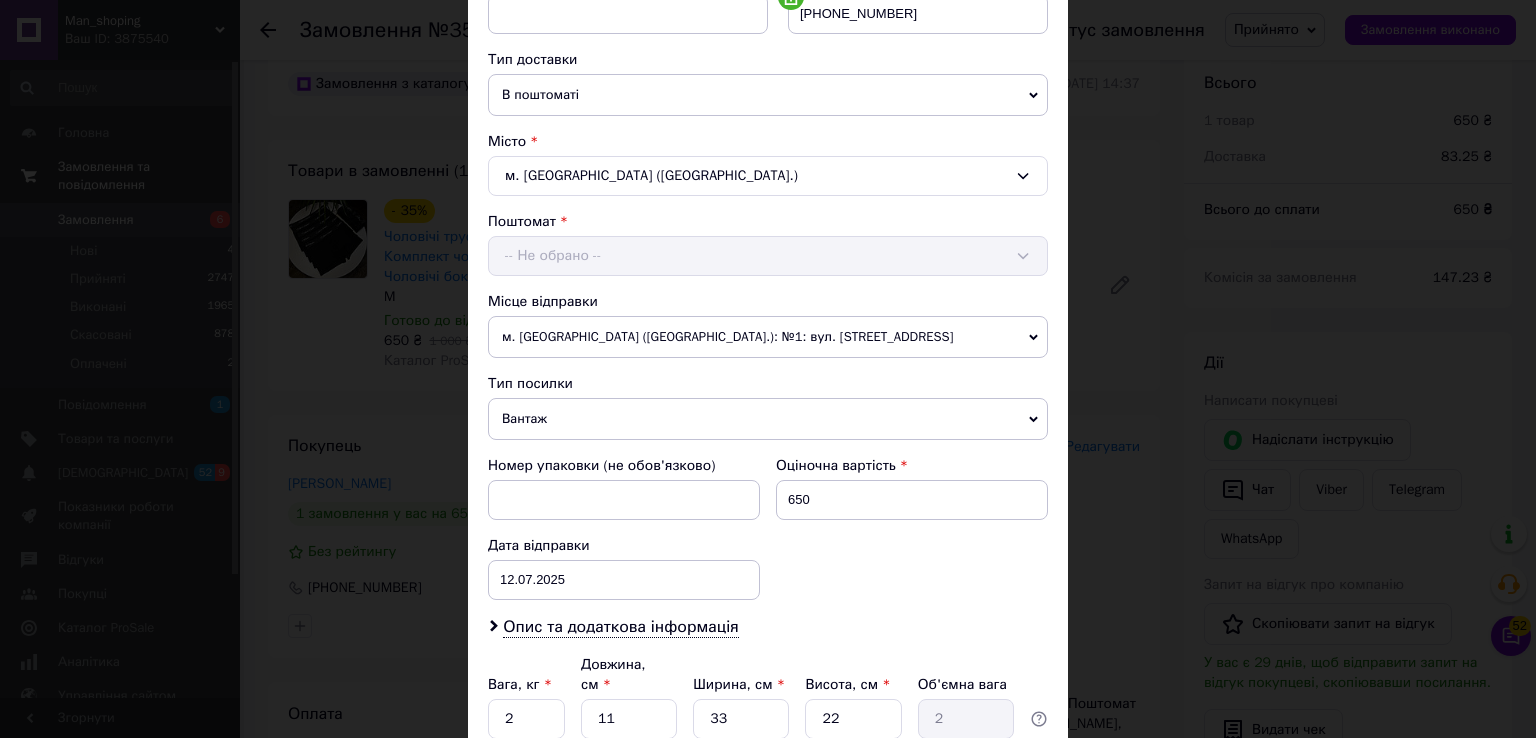 scroll, scrollTop: 448, scrollLeft: 0, axis: vertical 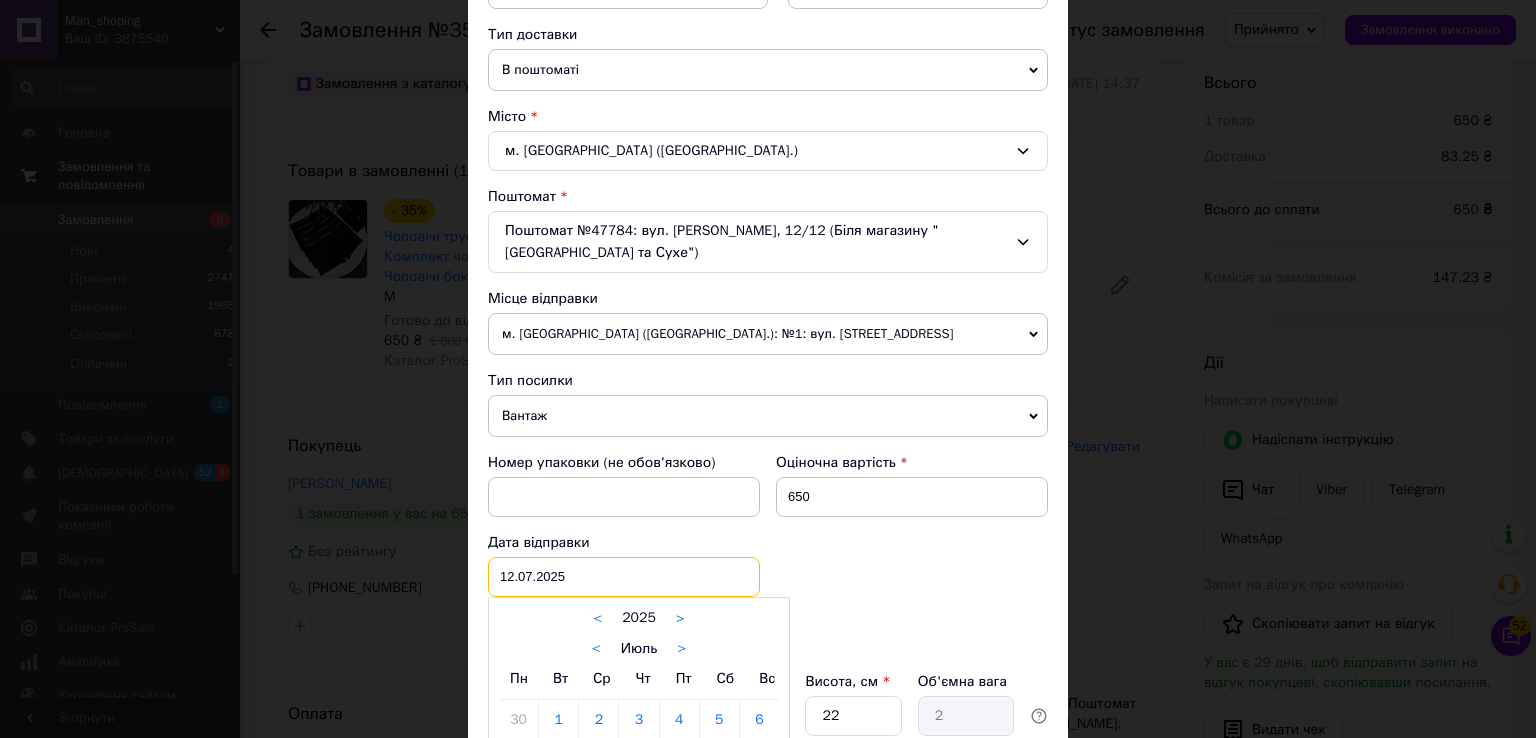 click on "[DATE] < 2025 > < Июль > Пн Вт Ср Чт Пт Сб Вс 30 1 2 3 4 5 6 7 8 9 10 11 12 13 14 15 16 17 18 19 20 21 22 23 24 25 26 27 28 29 30 31 1 2 3 4 5 6 7 8 9 10" at bounding box center [624, 577] 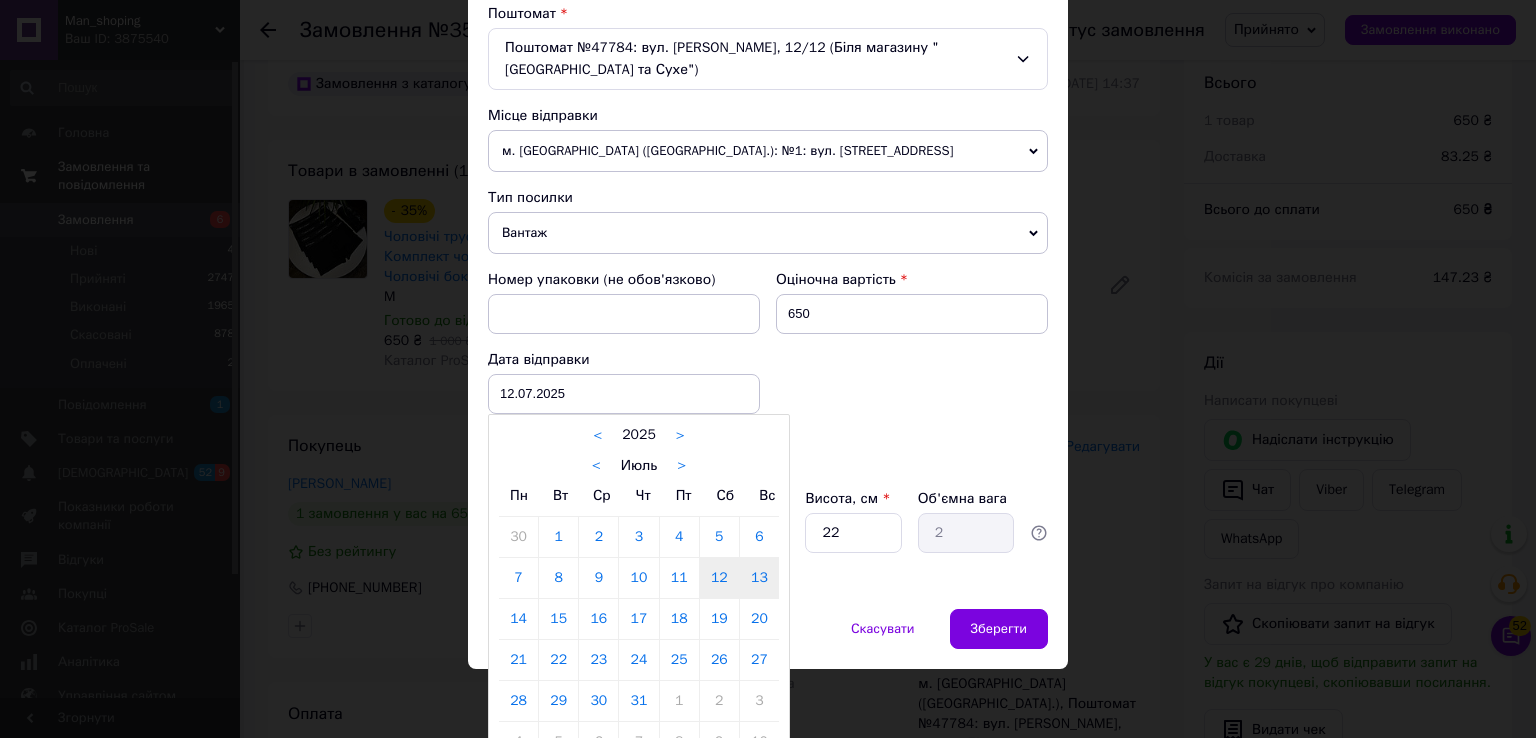 click on "13" at bounding box center [759, 578] 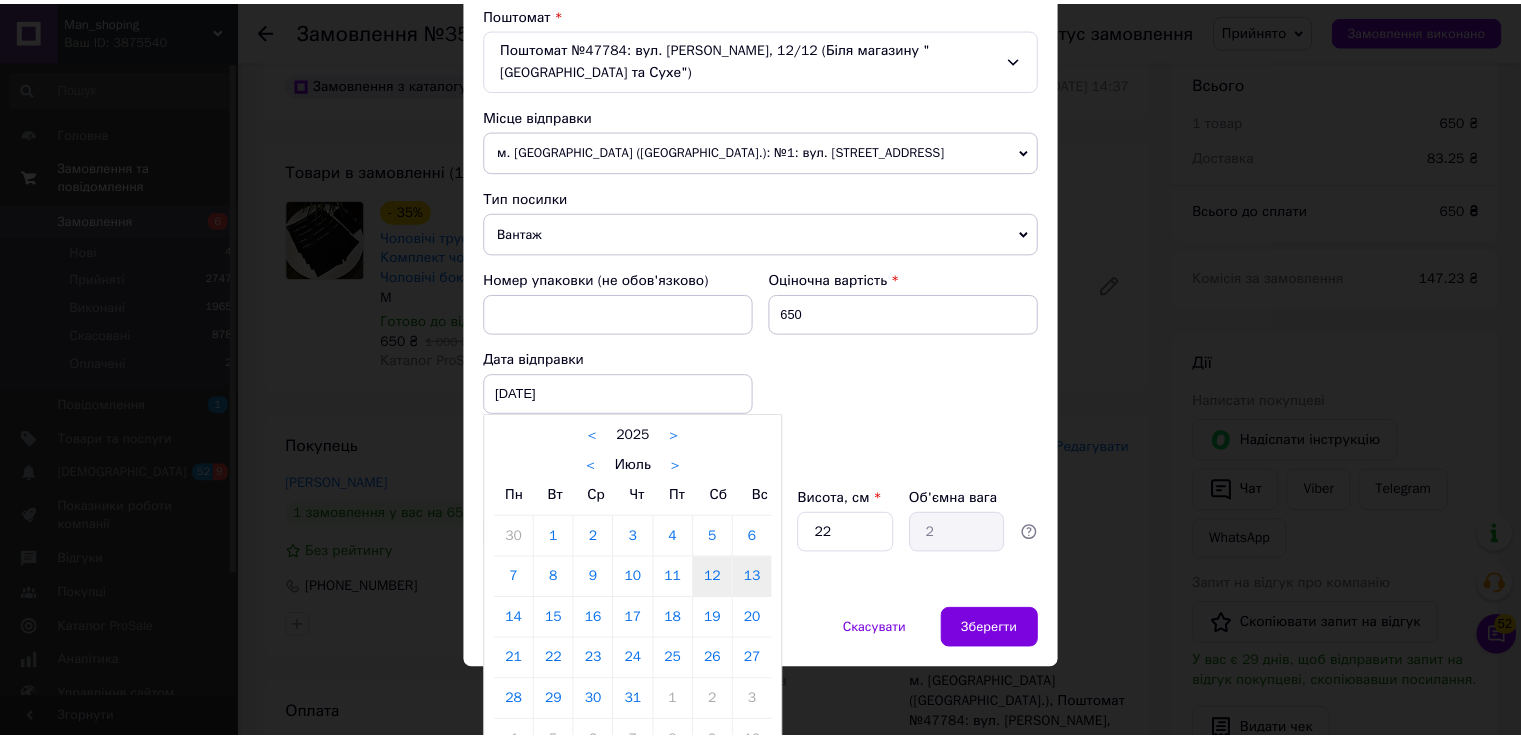 scroll, scrollTop: 584, scrollLeft: 0, axis: vertical 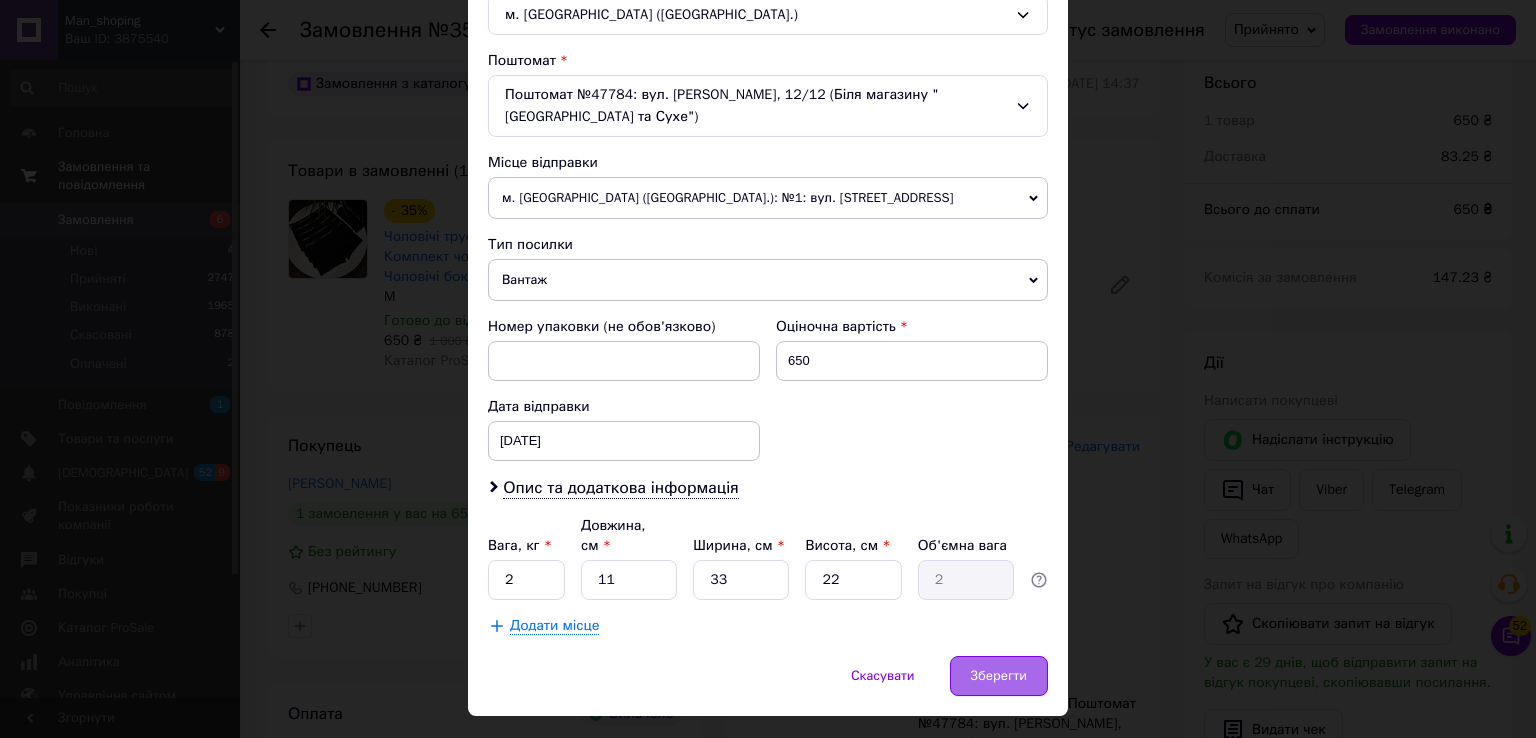 click on "Зберегти" at bounding box center (999, 676) 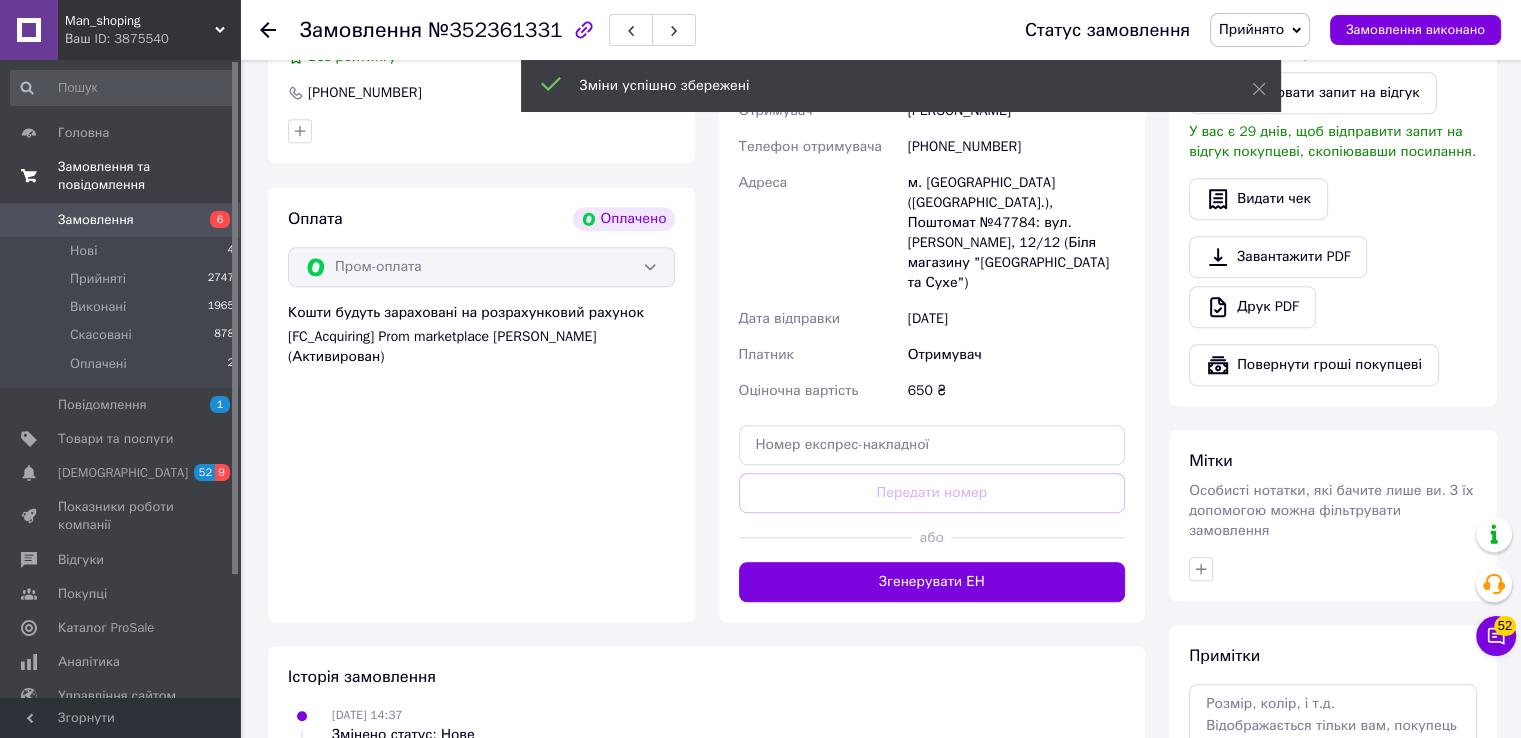 scroll, scrollTop: 1128, scrollLeft: 0, axis: vertical 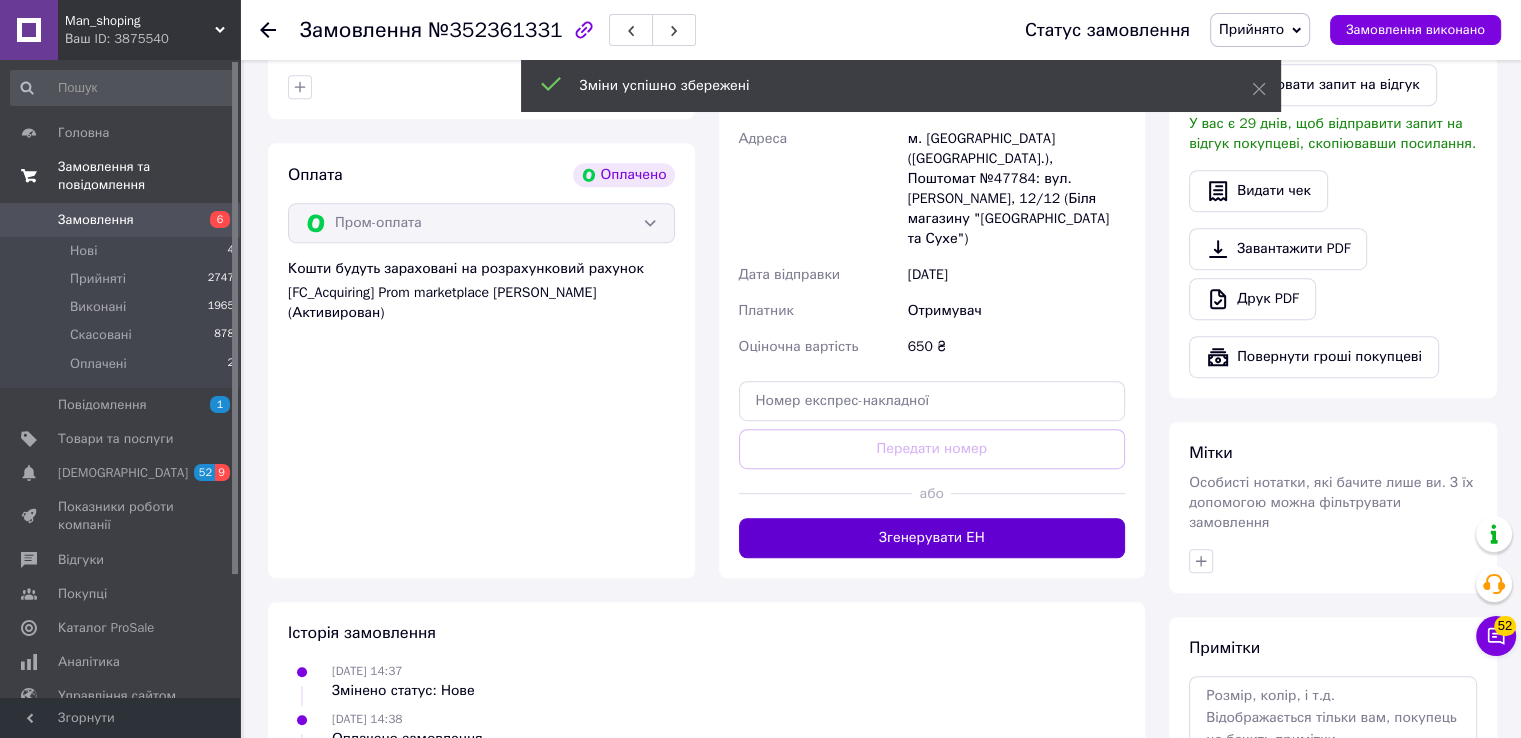 click on "Згенерувати ЕН" at bounding box center [932, 538] 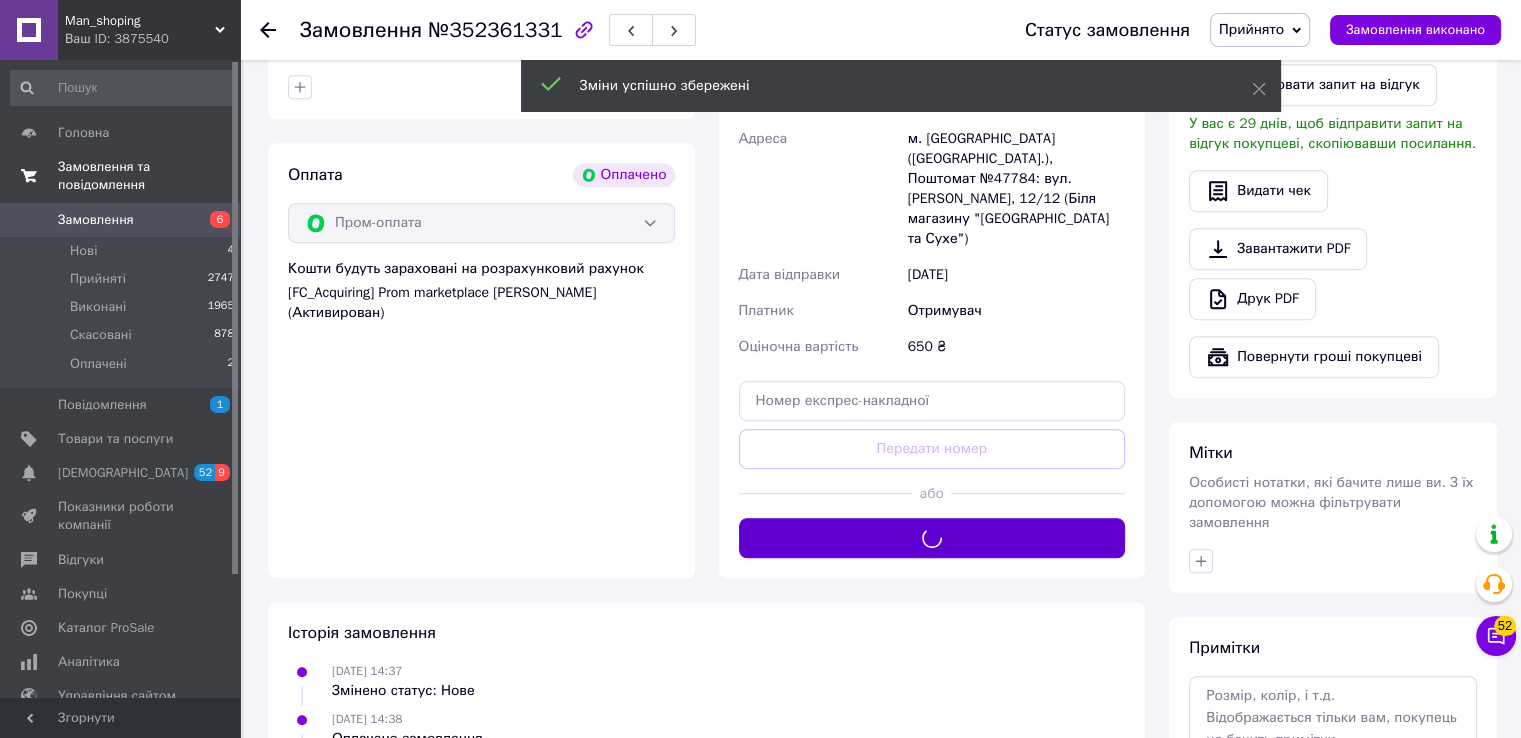 scroll, scrollTop: 944, scrollLeft: 0, axis: vertical 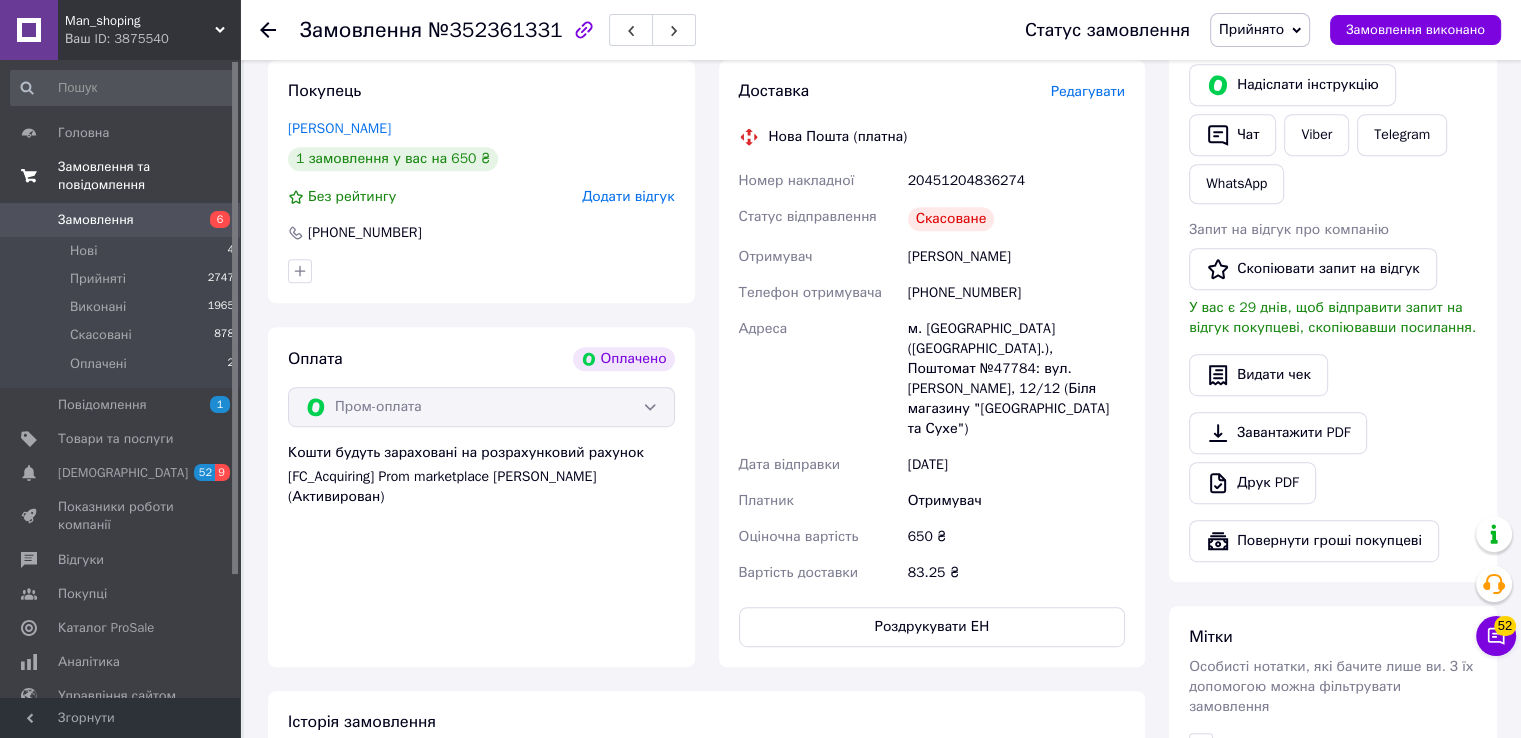 click on "20451204836274" at bounding box center [1016, 181] 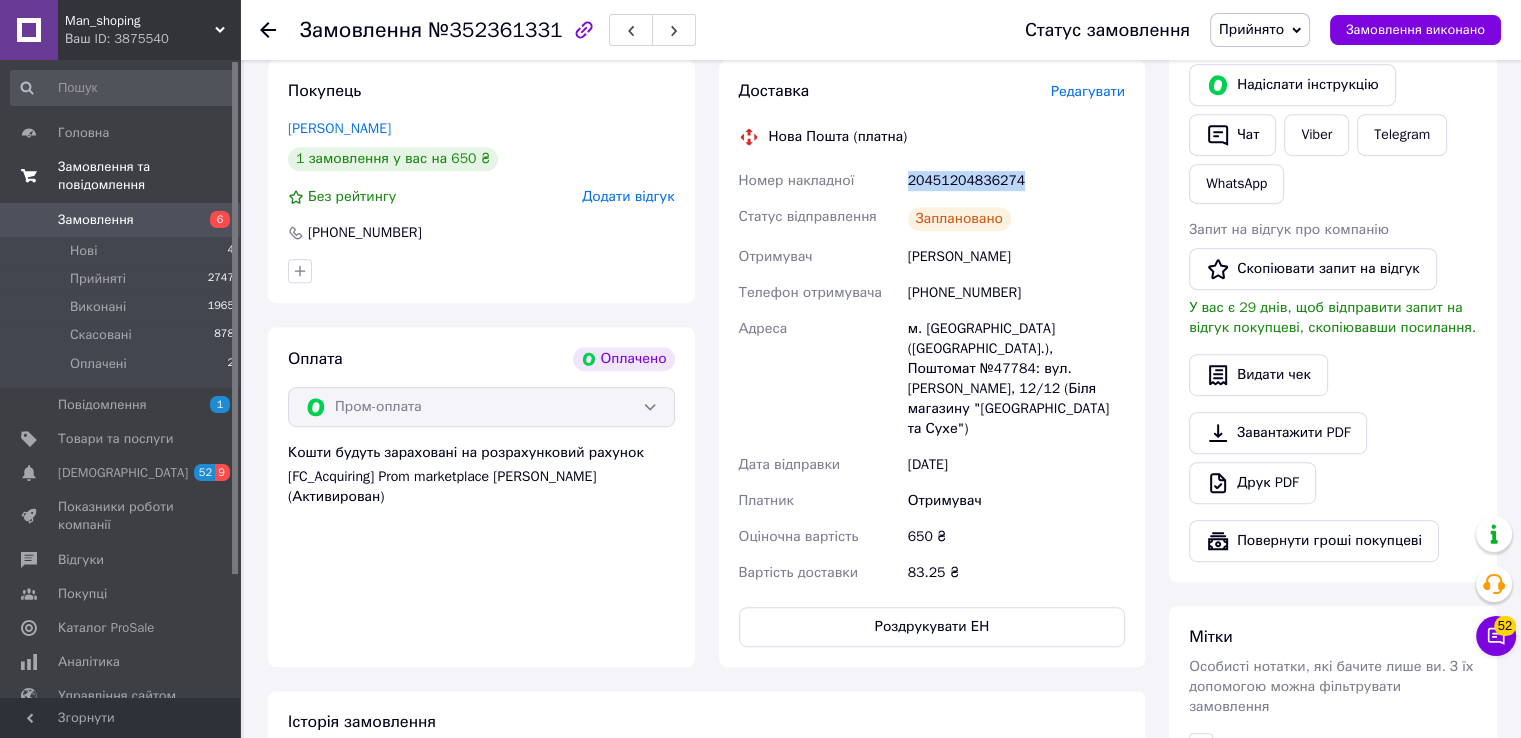 click on "20451204836274" at bounding box center [1016, 181] 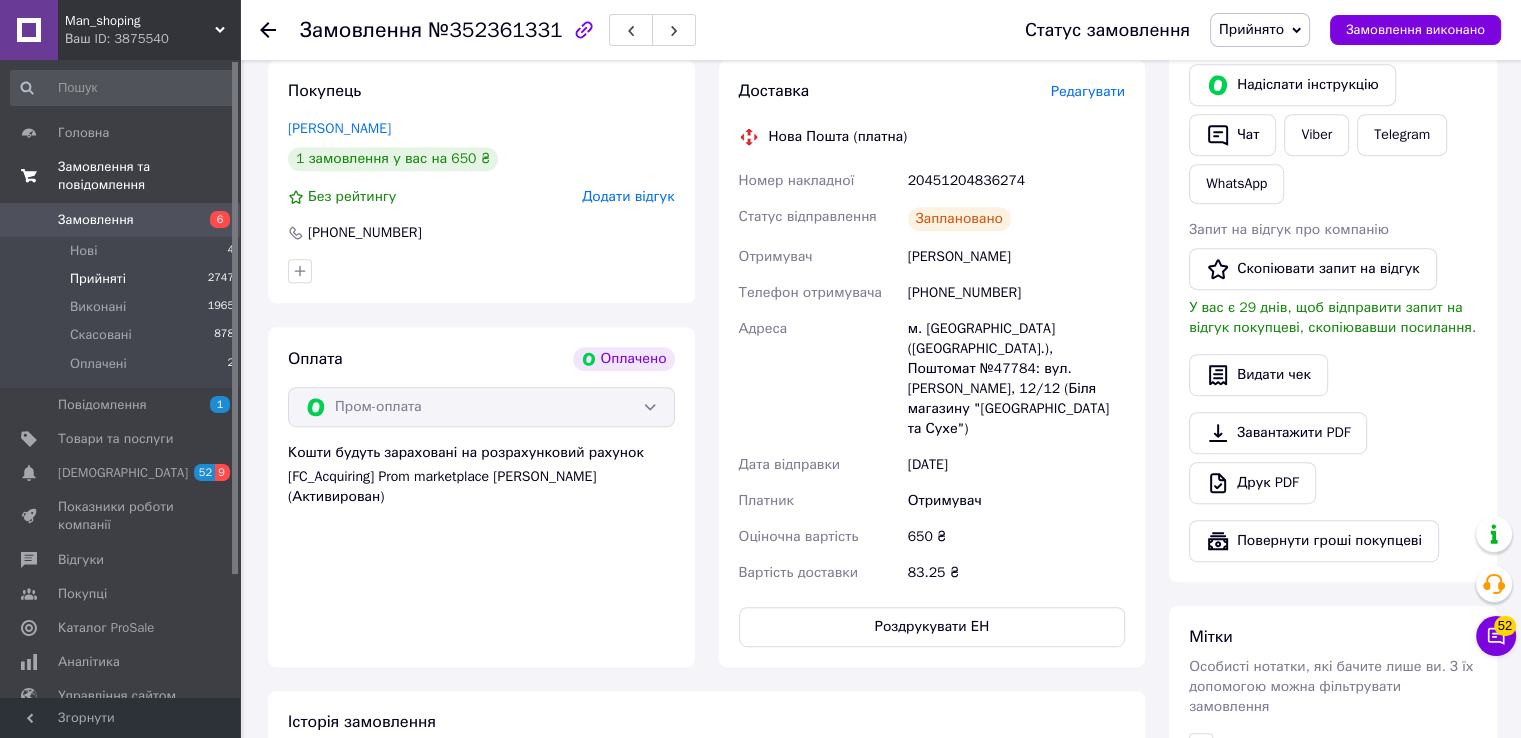 click on "Прийняті 2747" at bounding box center (123, 279) 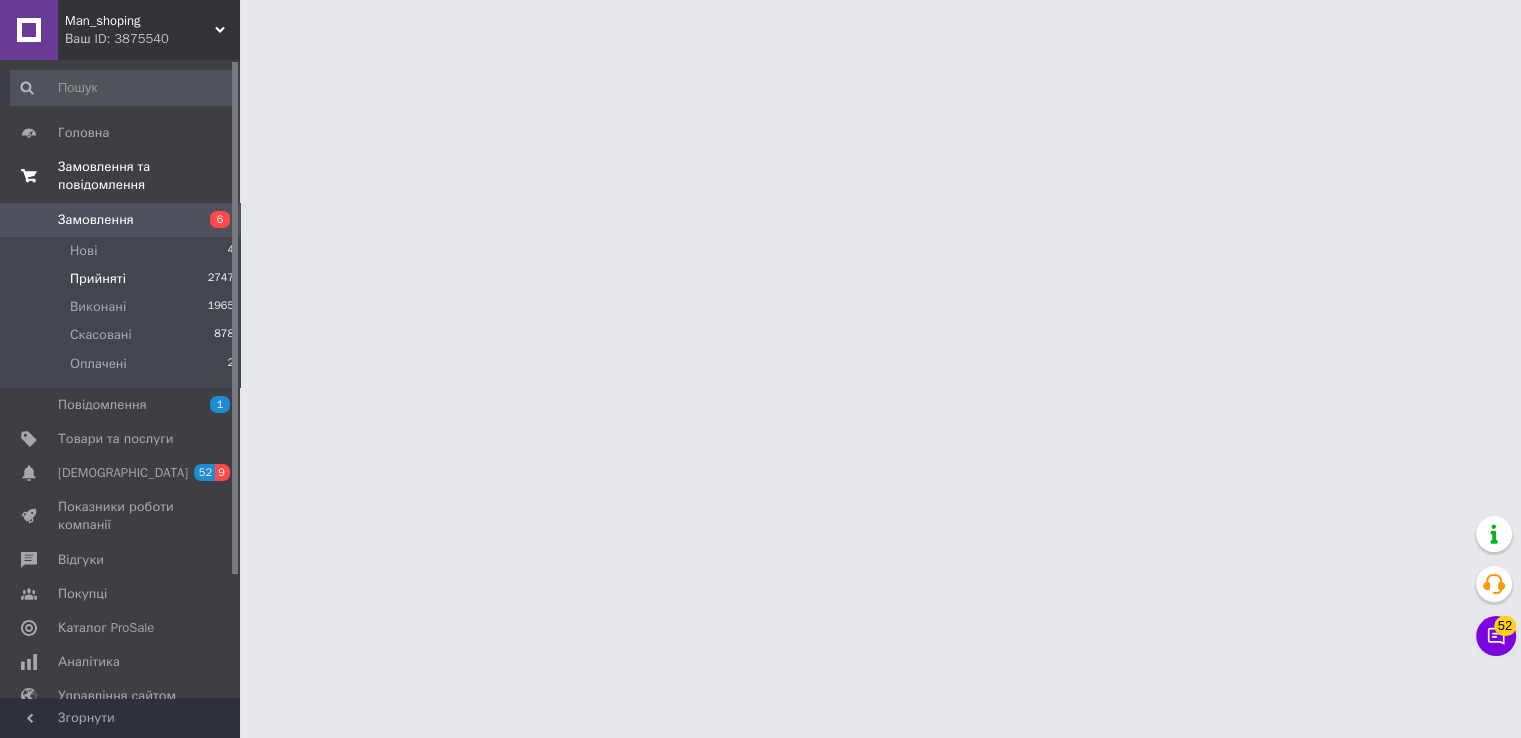 scroll, scrollTop: 0, scrollLeft: 0, axis: both 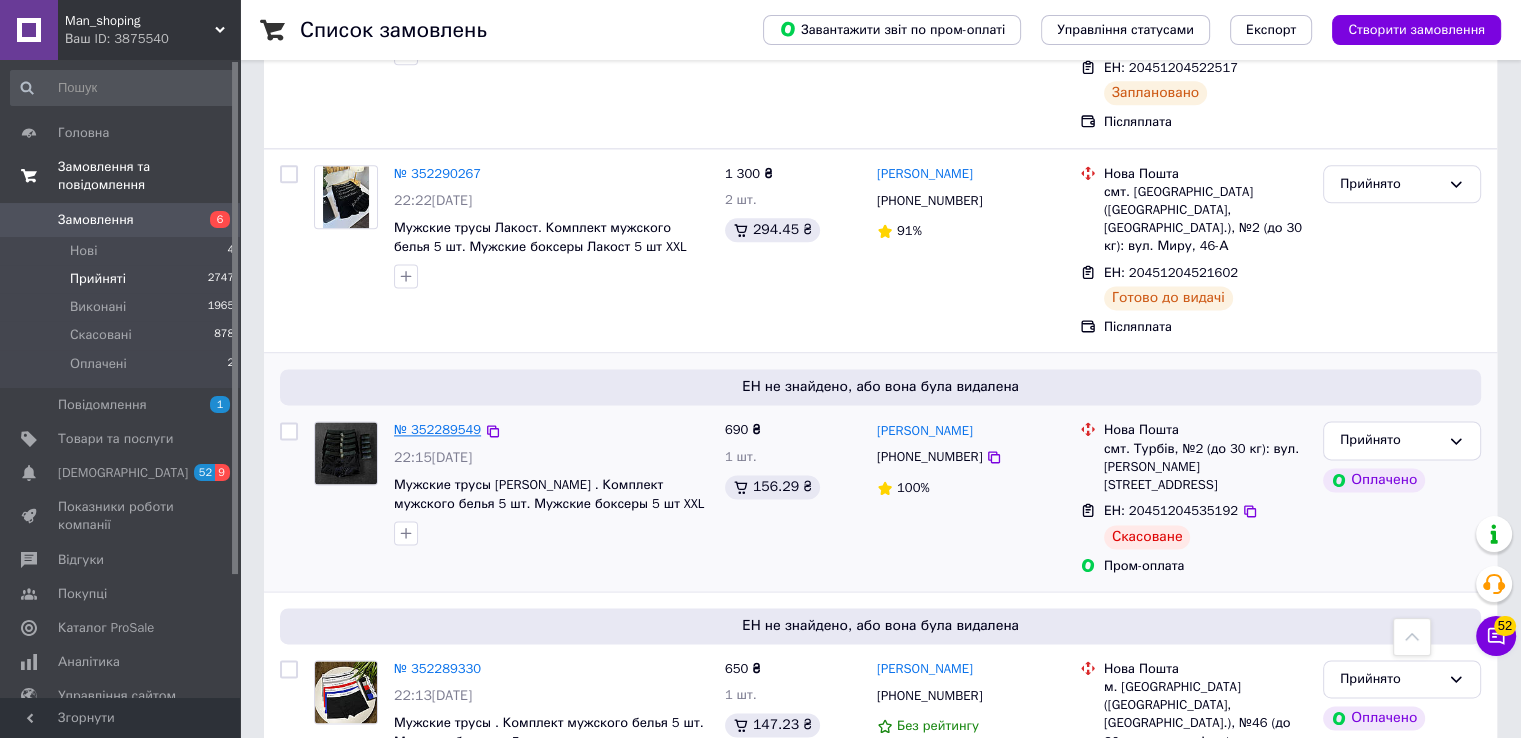 click on "№ 352289549" at bounding box center [437, 429] 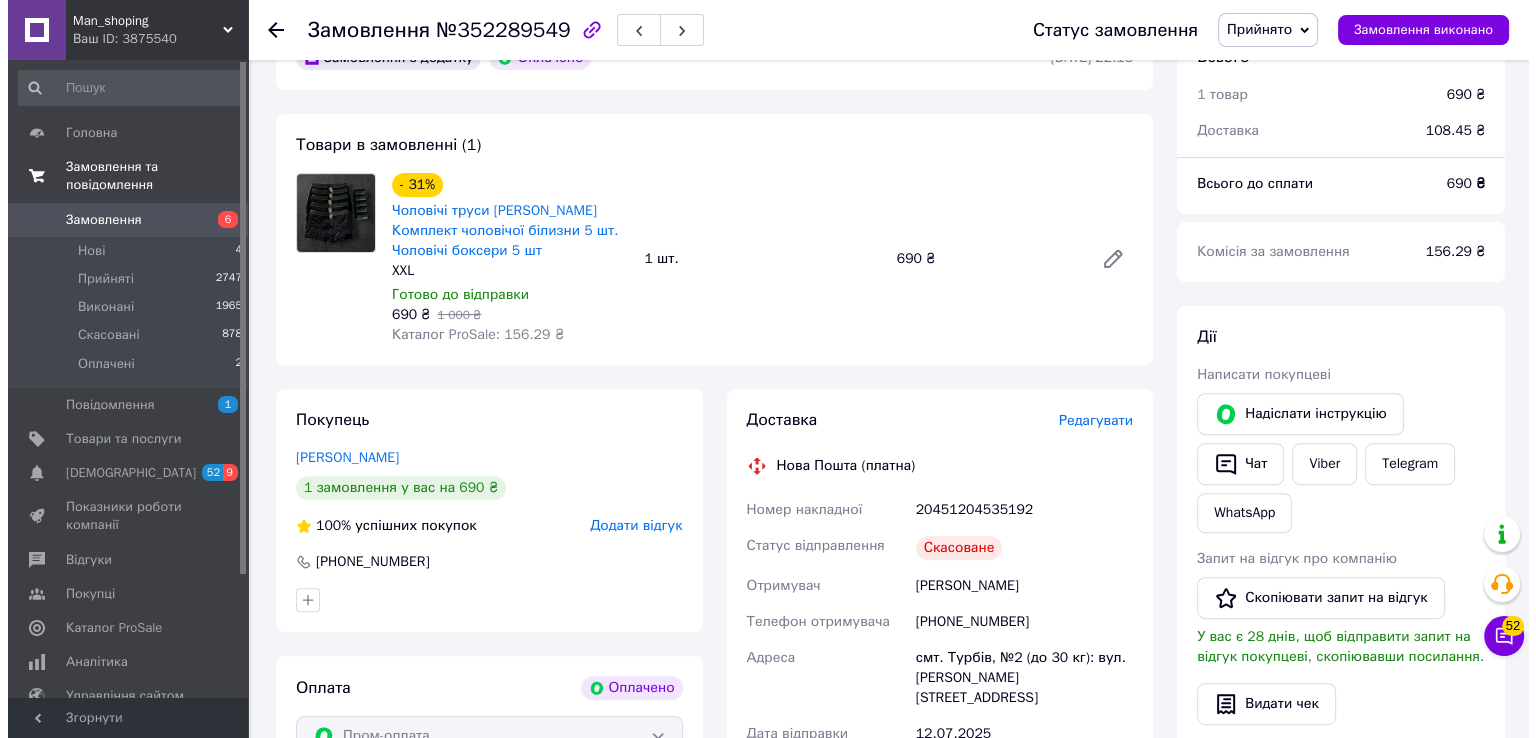 scroll, scrollTop: 616, scrollLeft: 0, axis: vertical 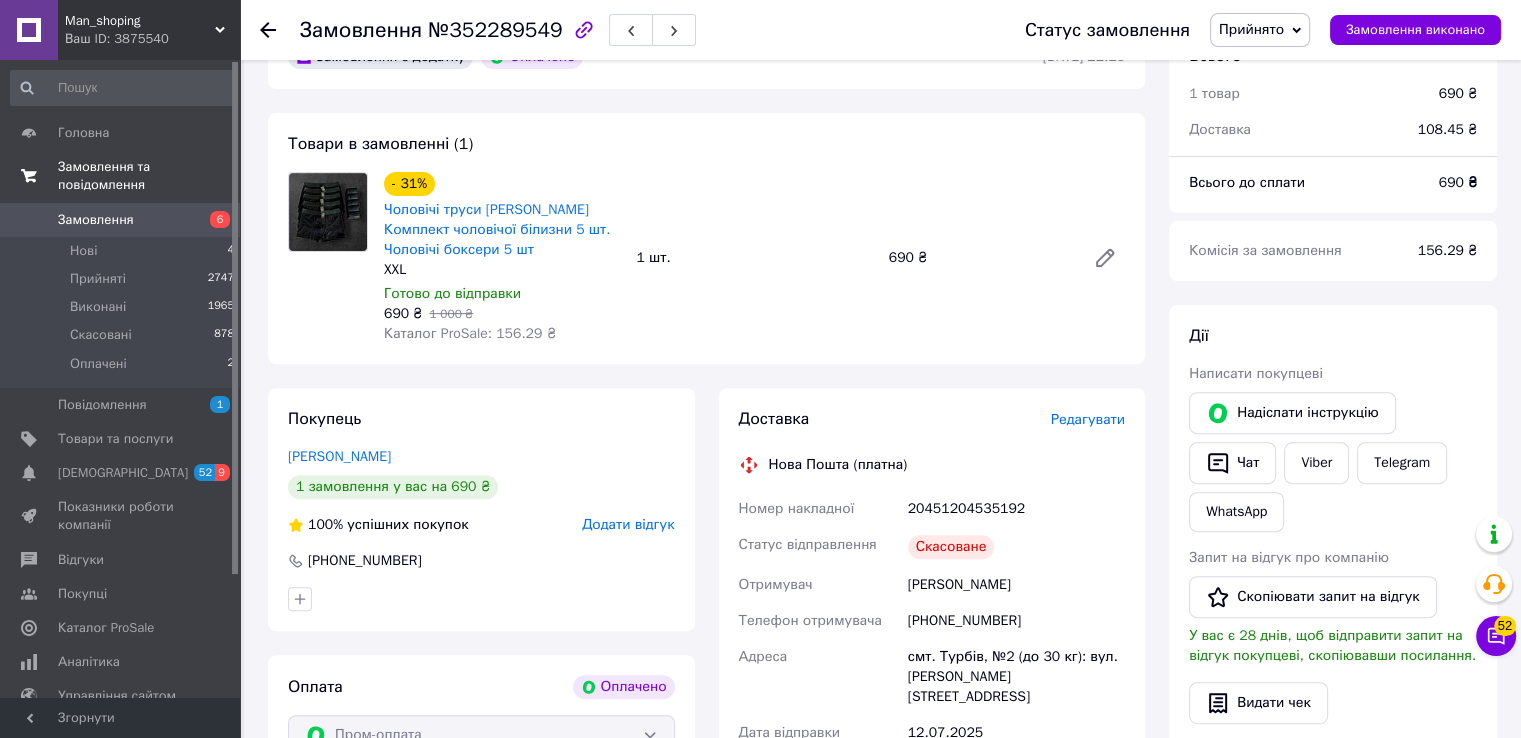 click on "Редагувати" at bounding box center [1088, 419] 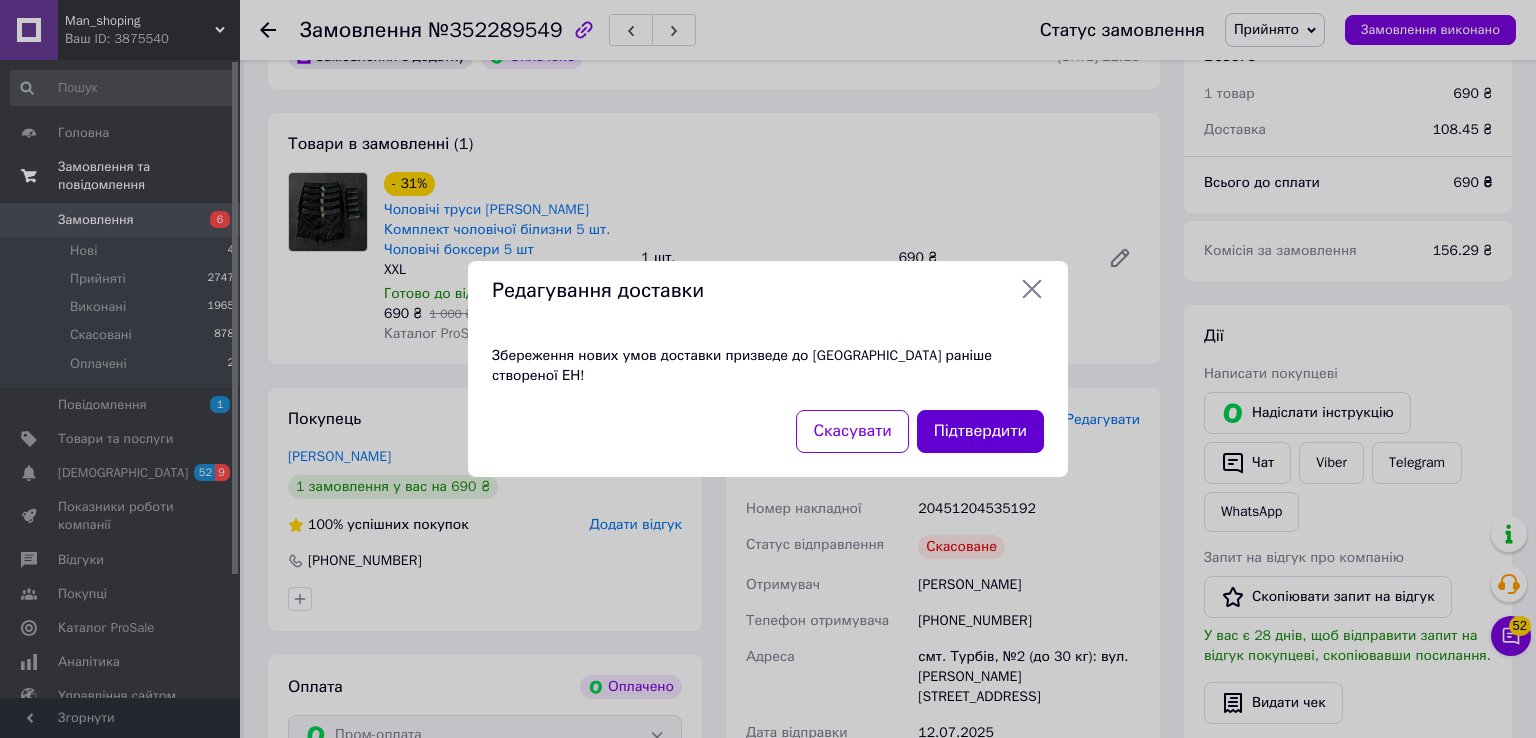click on "Підтвердити" at bounding box center [980, 431] 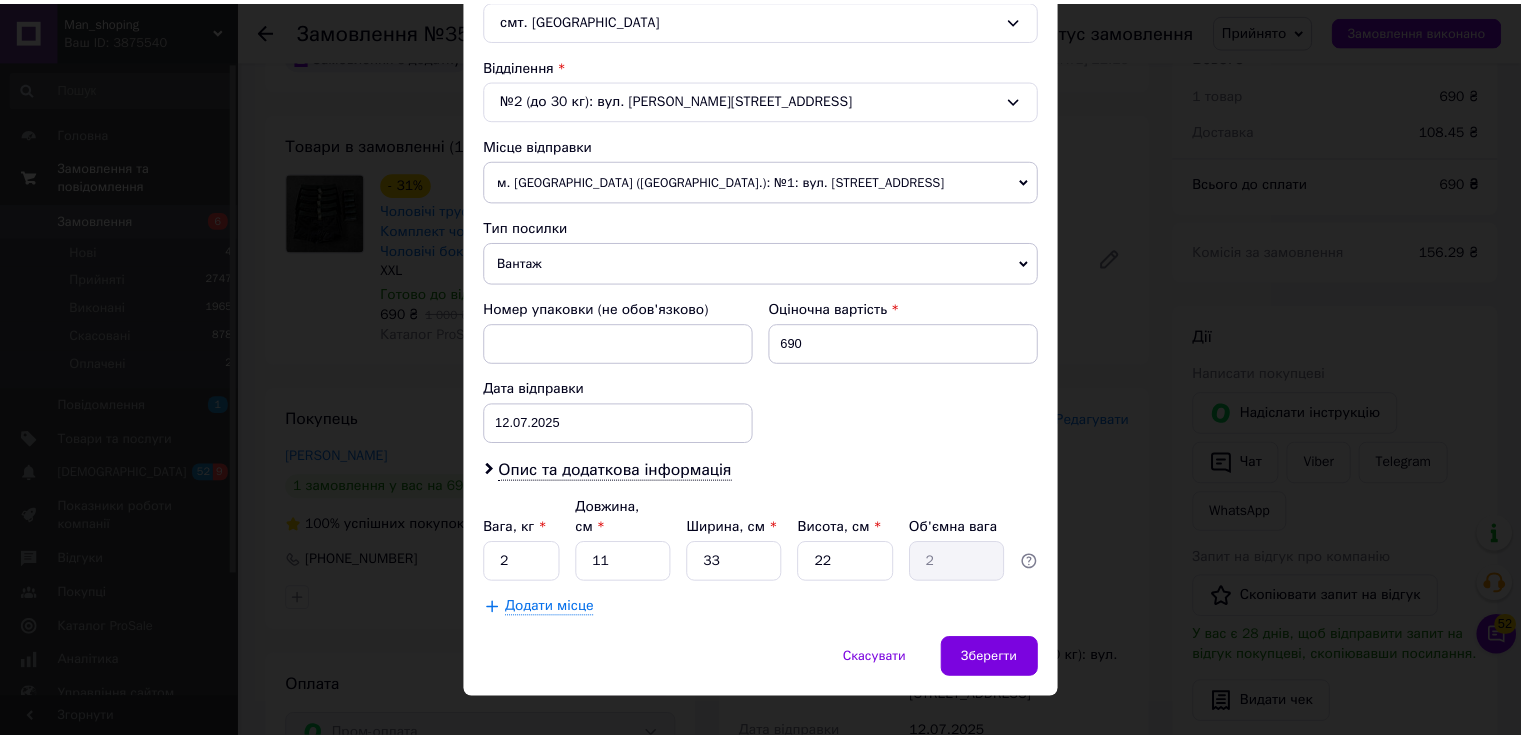 scroll, scrollTop: 584, scrollLeft: 0, axis: vertical 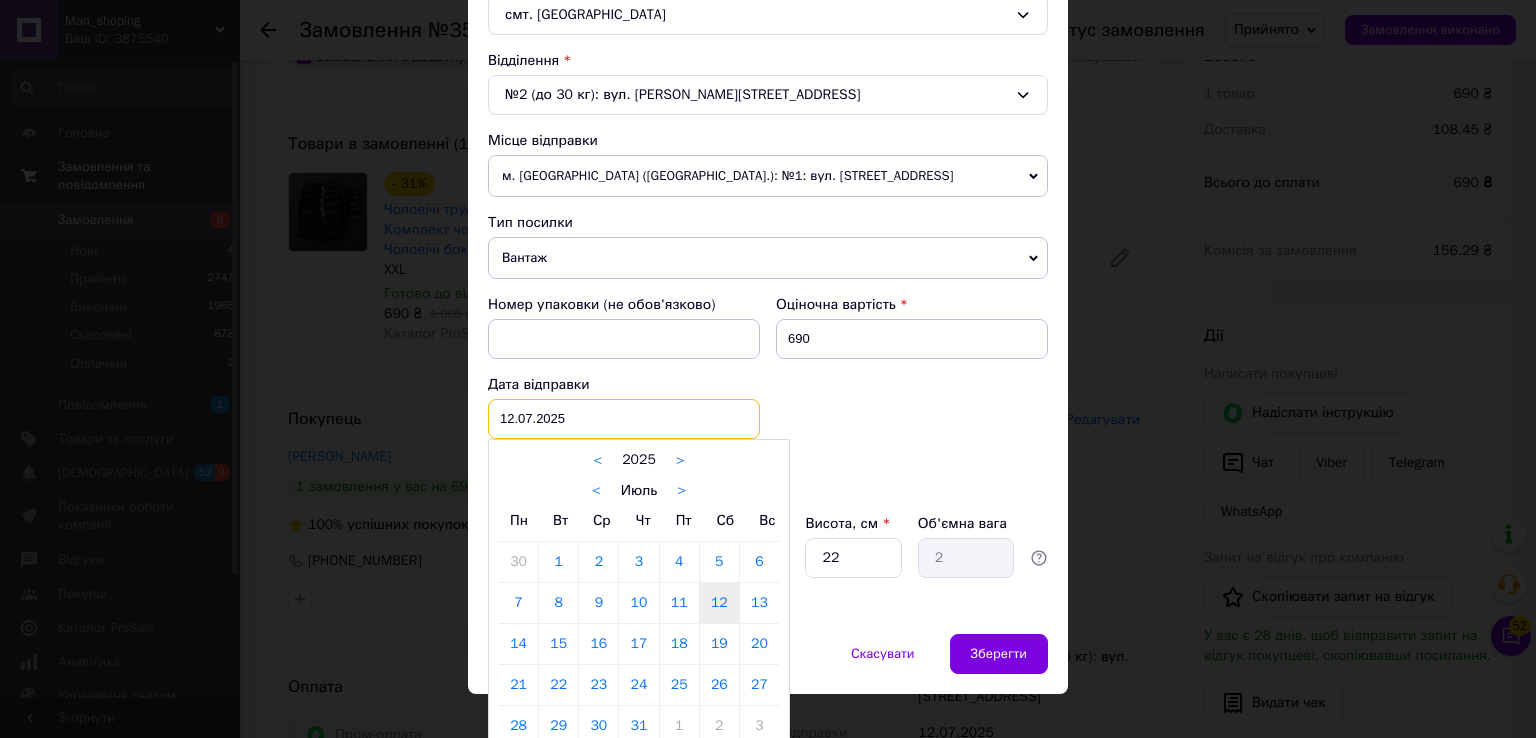 click on "[DATE] < 2025 > < Июль > Пн Вт Ср Чт Пт Сб Вс 30 1 2 3 4 5 6 7 8 9 10 11 12 13 14 15 16 17 18 19 20 21 22 23 24 25 26 27 28 29 30 31 1 2 3 4 5 6 7 8 9 10" at bounding box center [624, 419] 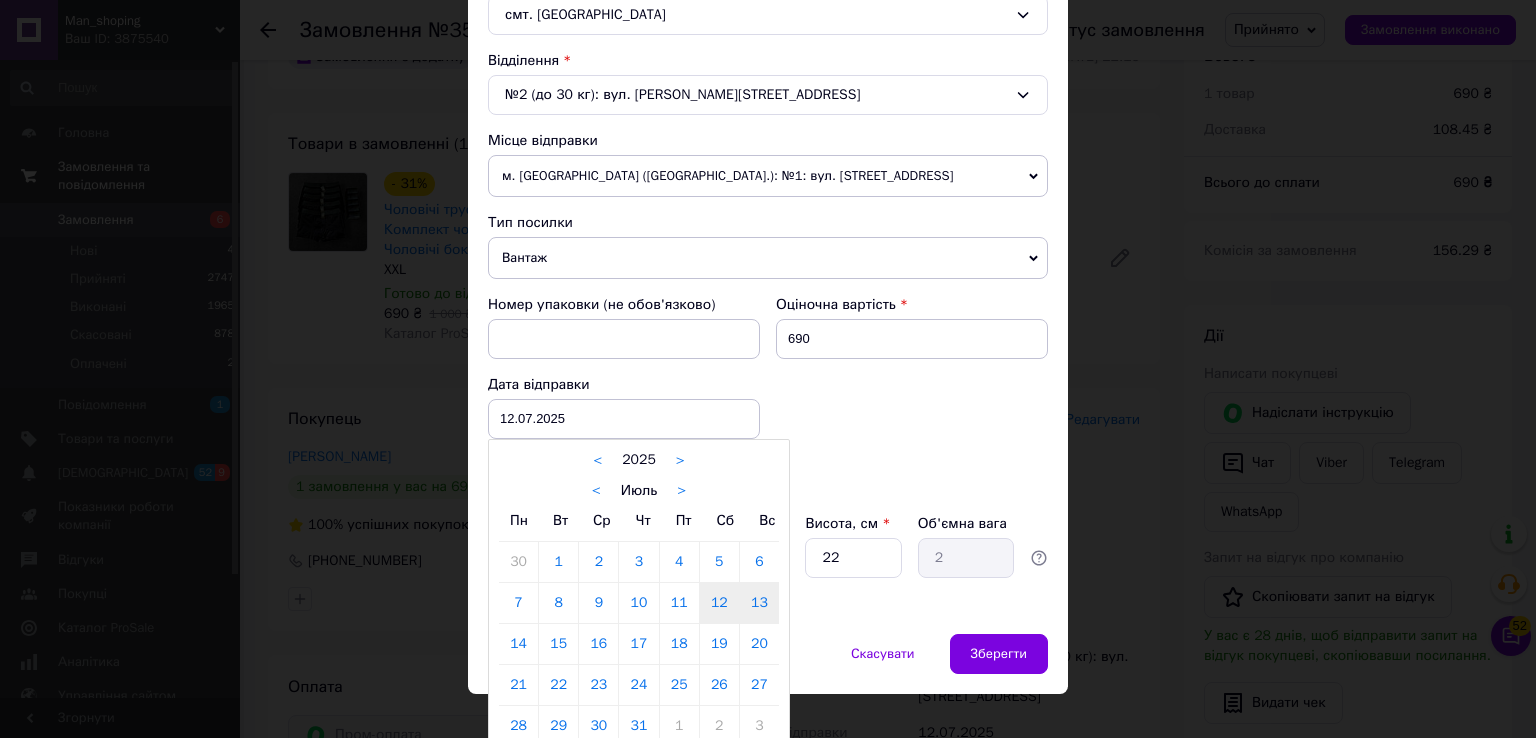 click on "13" at bounding box center (759, 603) 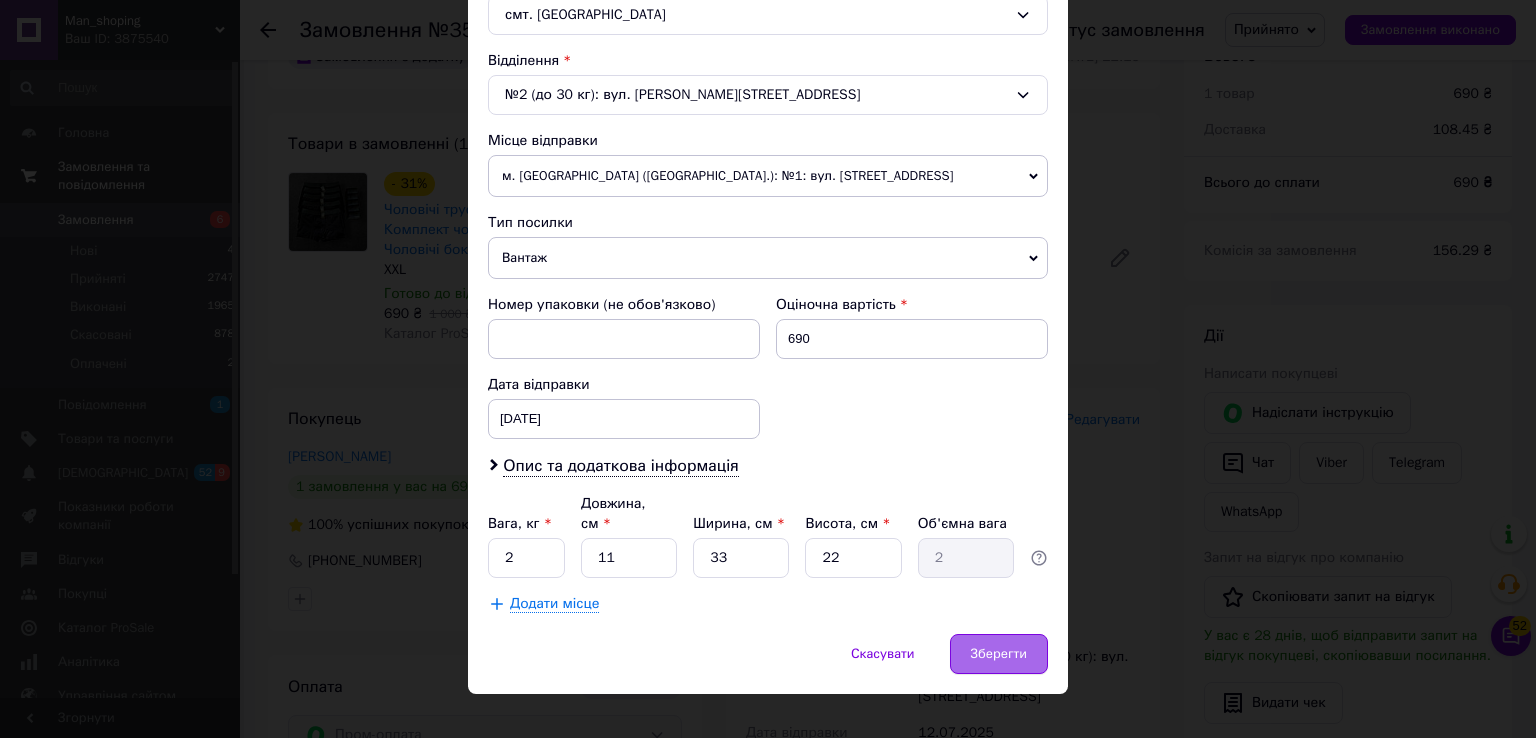 click on "Зберегти" at bounding box center [999, 654] 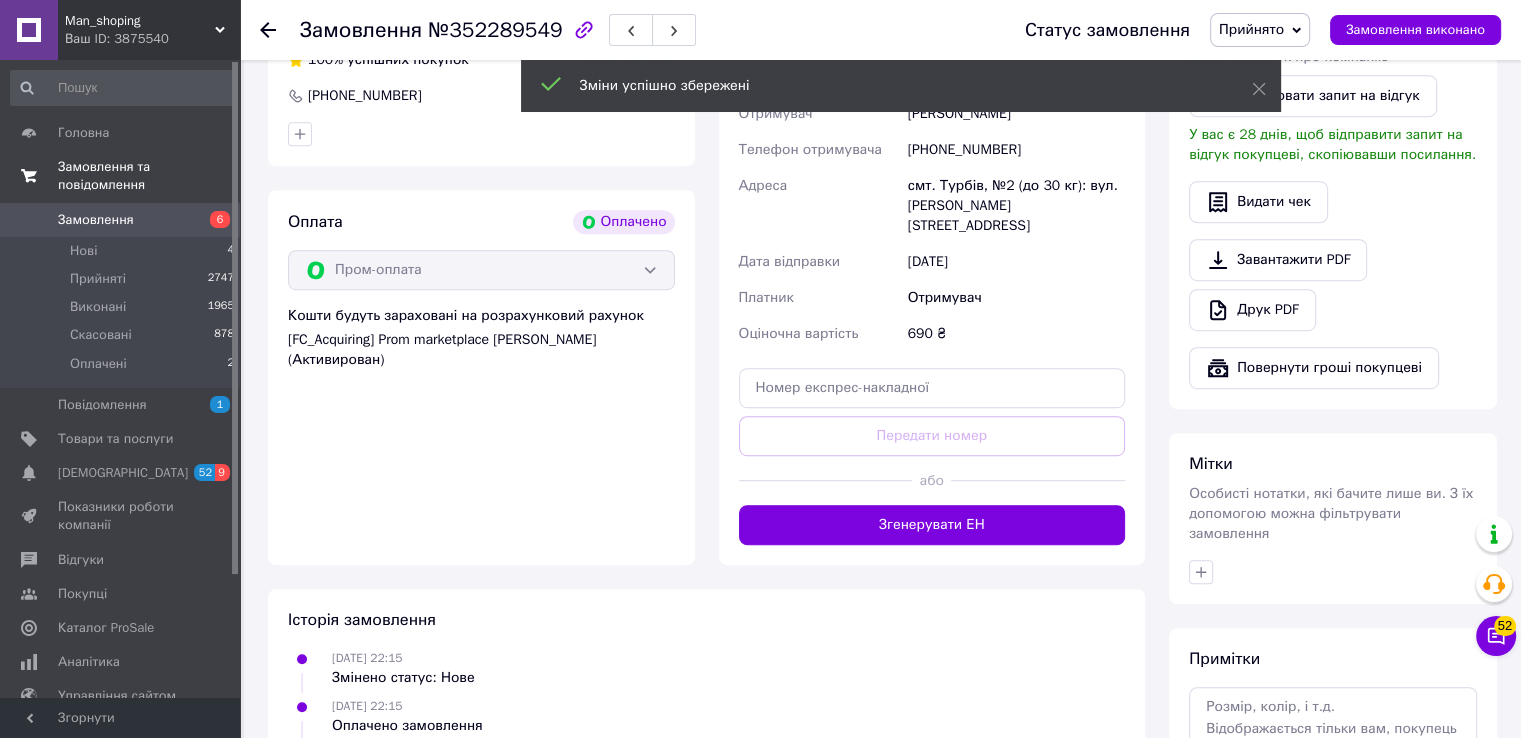 scroll, scrollTop: 1083, scrollLeft: 0, axis: vertical 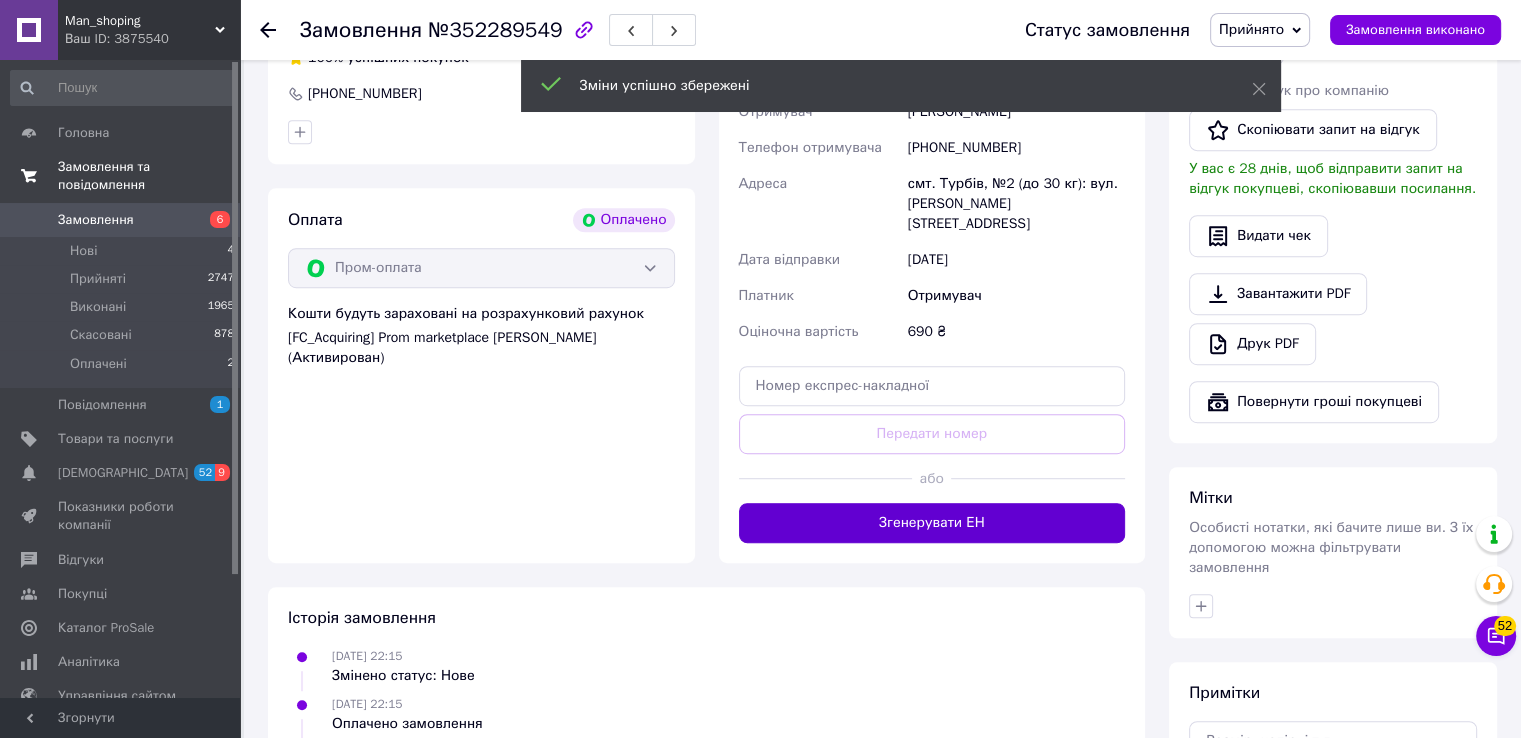 click on "Згенерувати ЕН" at bounding box center (932, 523) 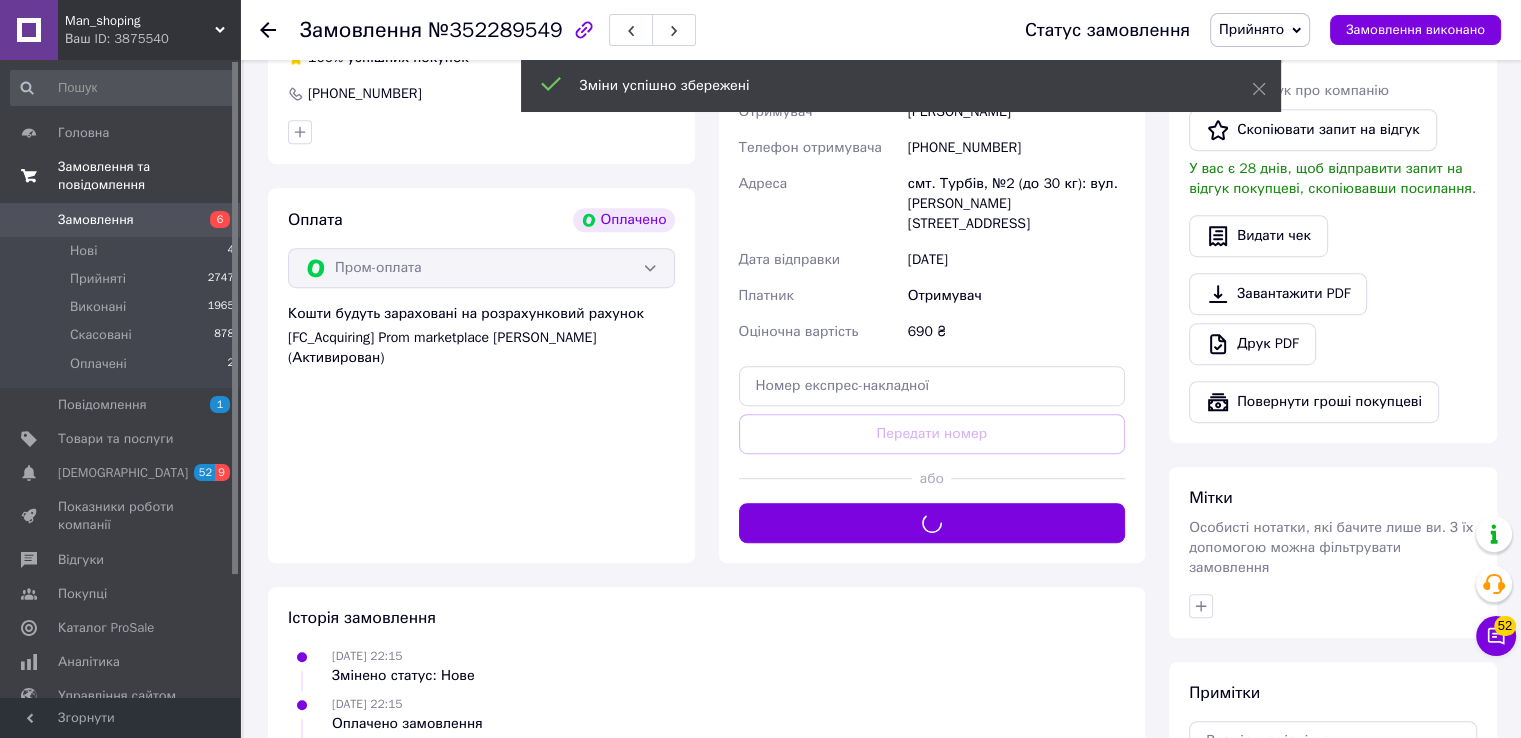 scroll, scrollTop: 854, scrollLeft: 0, axis: vertical 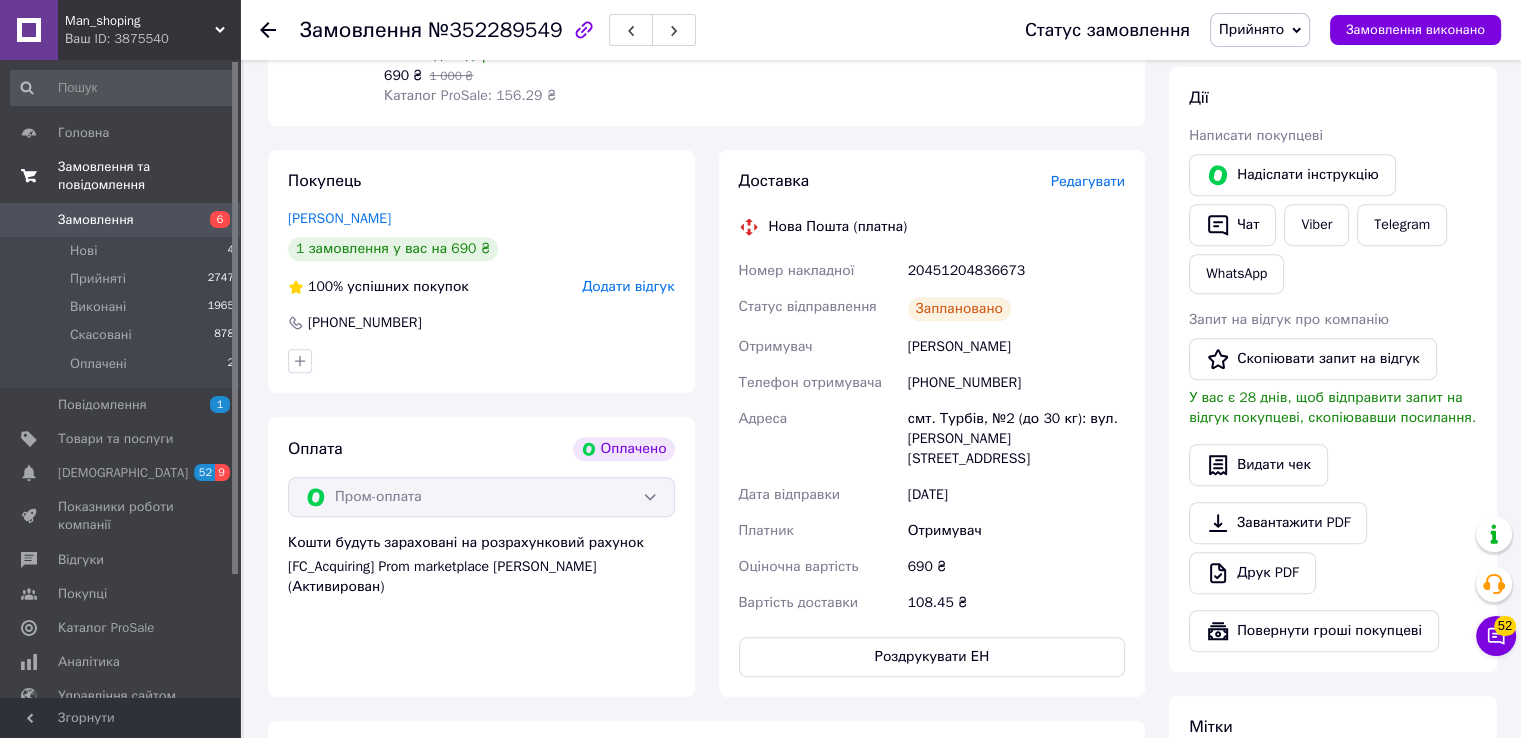 click on "20451204836673" at bounding box center (1016, 271) 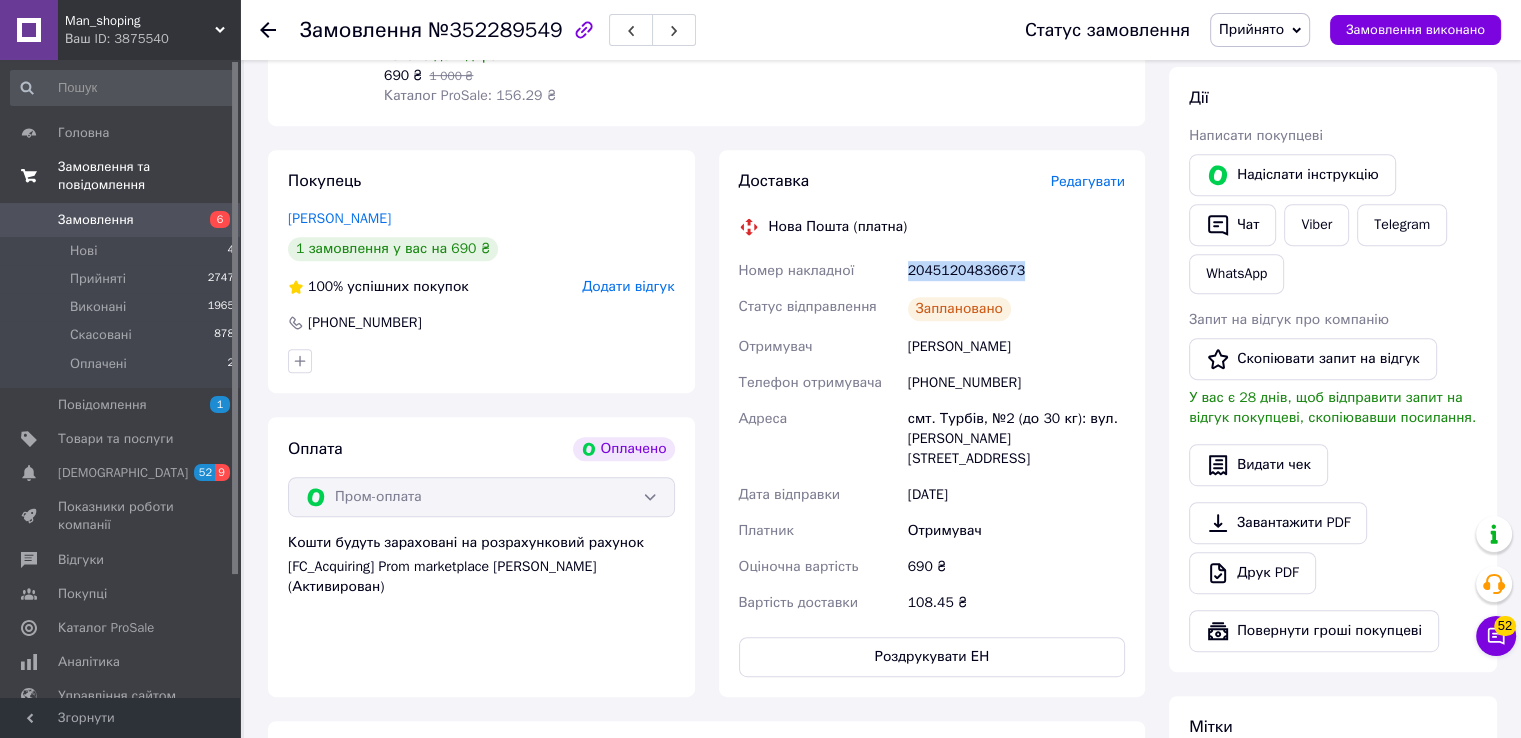 click on "20451204836673" at bounding box center (1016, 271) 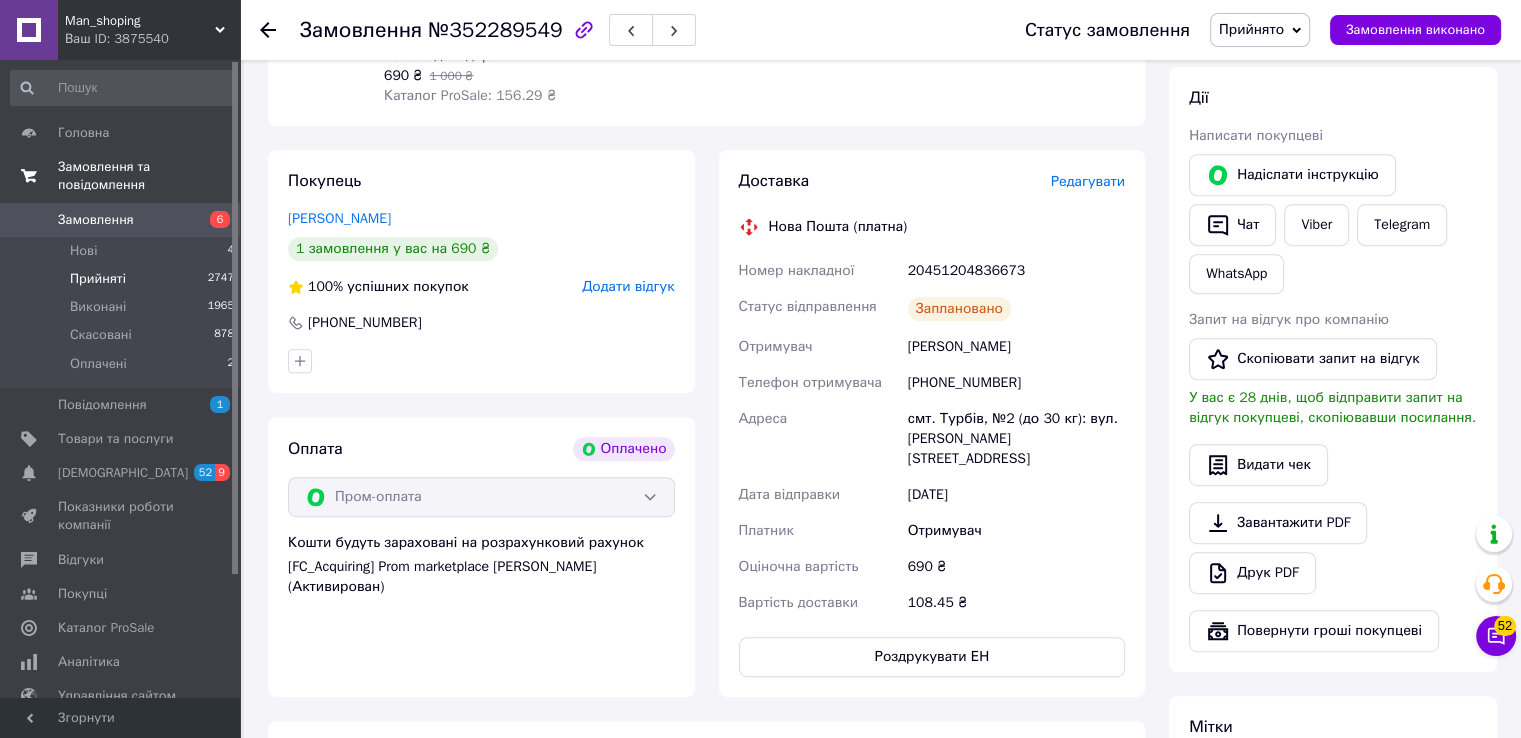 click on "2747" at bounding box center [221, 279] 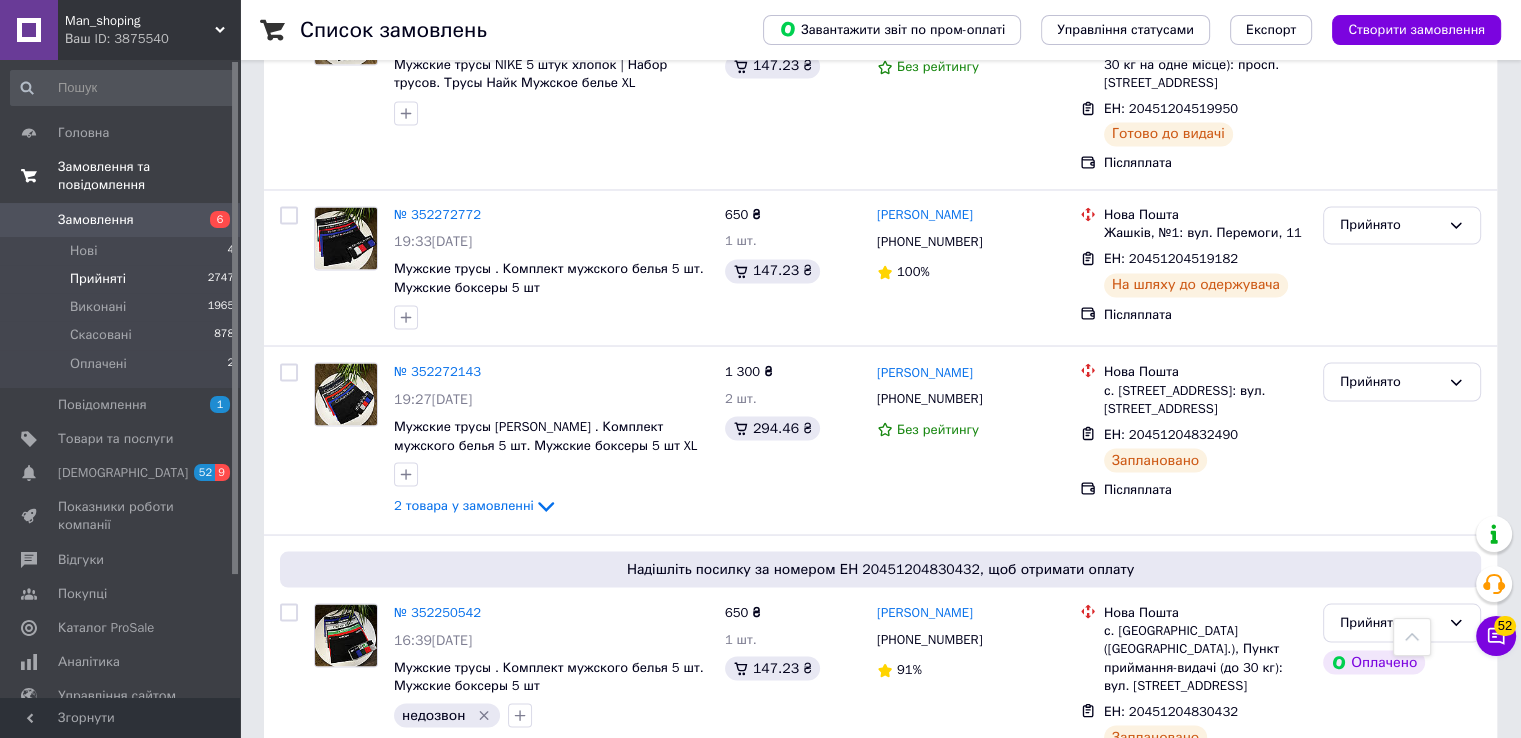 scroll, scrollTop: 3557, scrollLeft: 0, axis: vertical 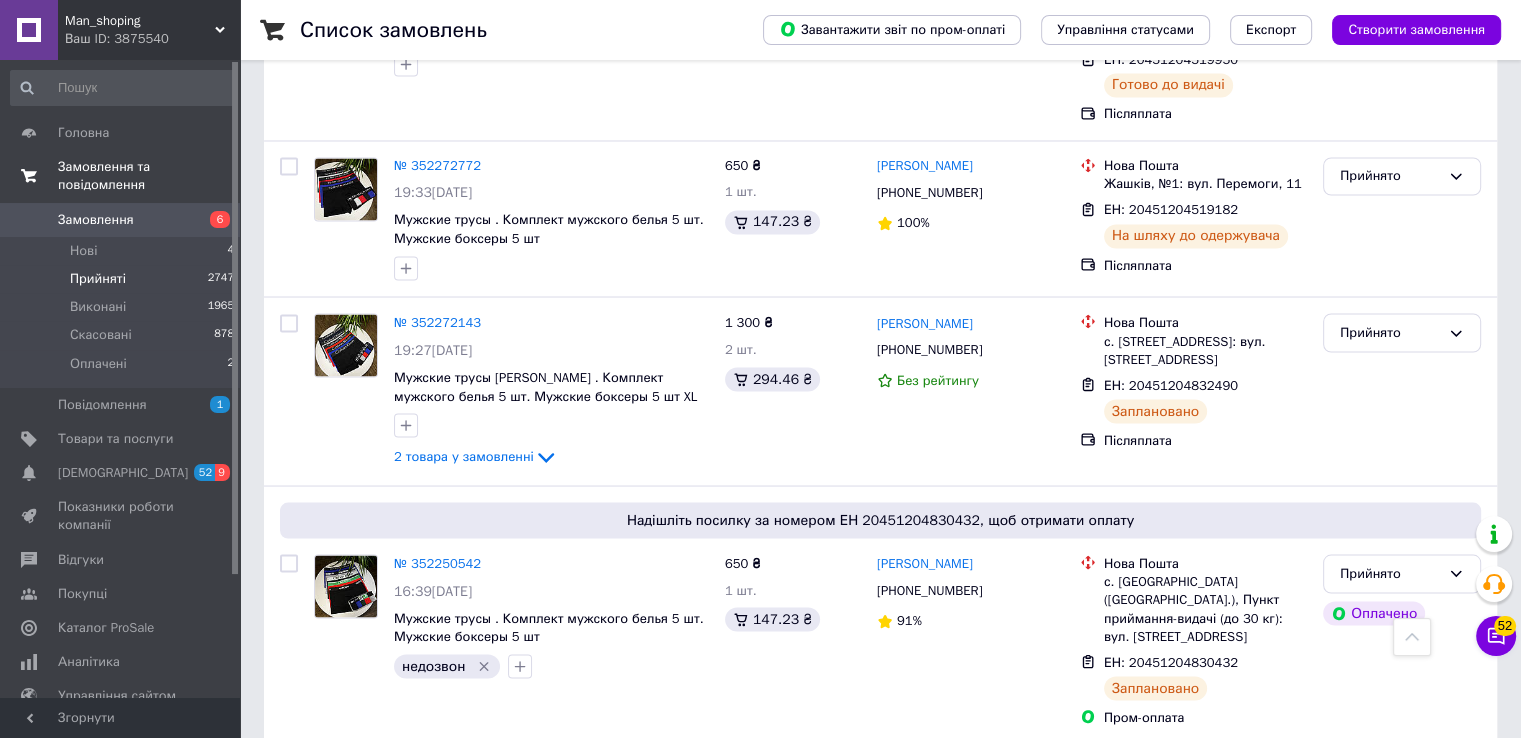 click on "2" at bounding box center (327, 973) 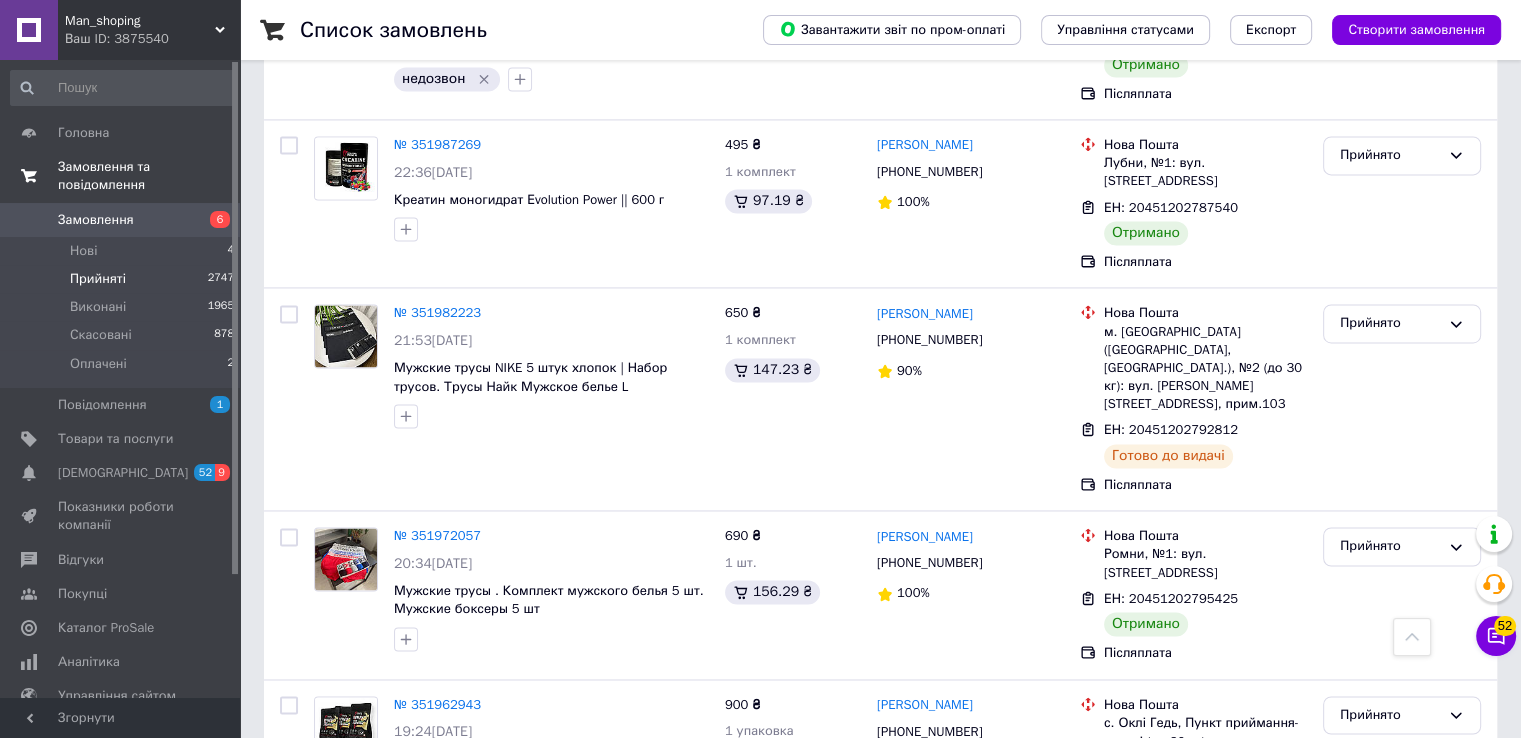 scroll, scrollTop: 3206, scrollLeft: 0, axis: vertical 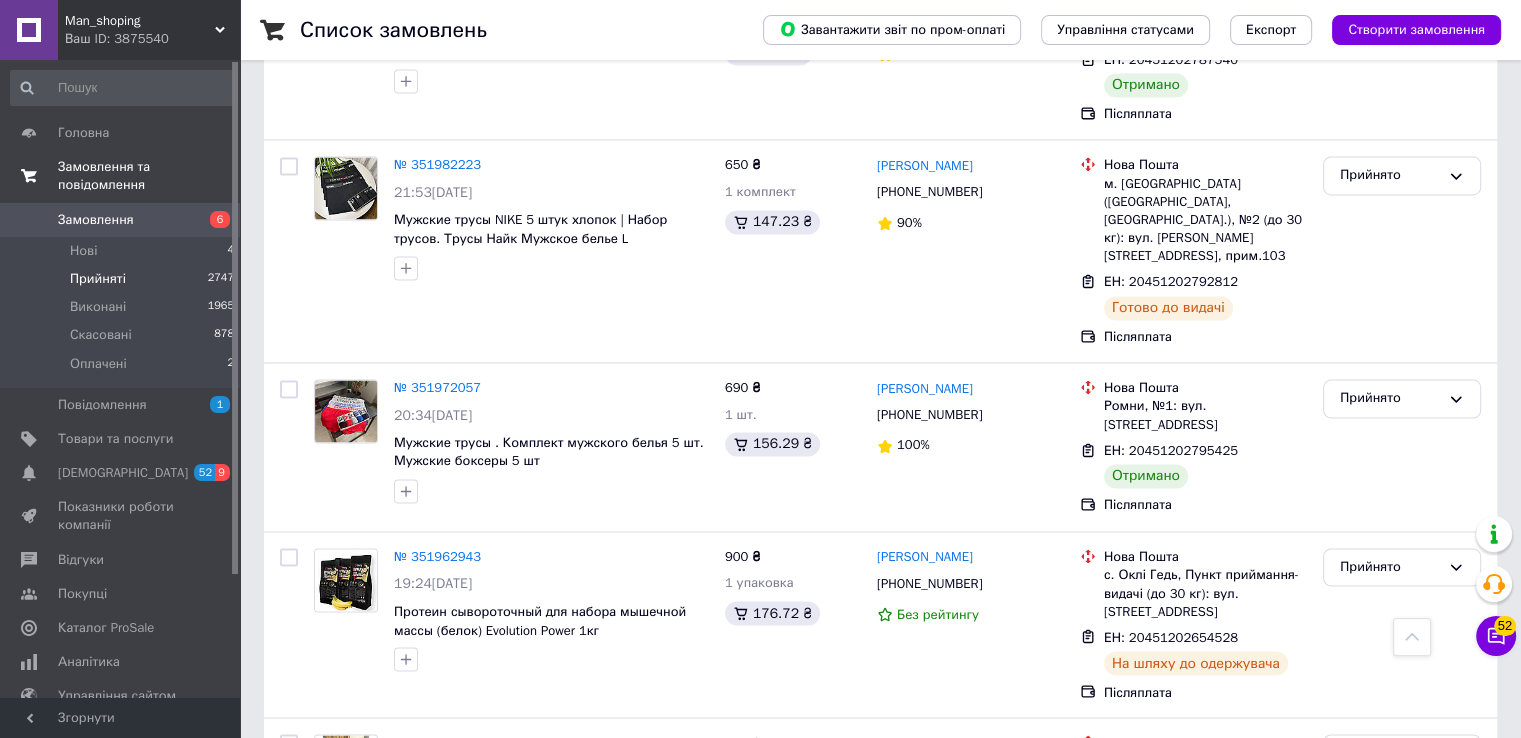click on "1" at bounding box center [404, 967] 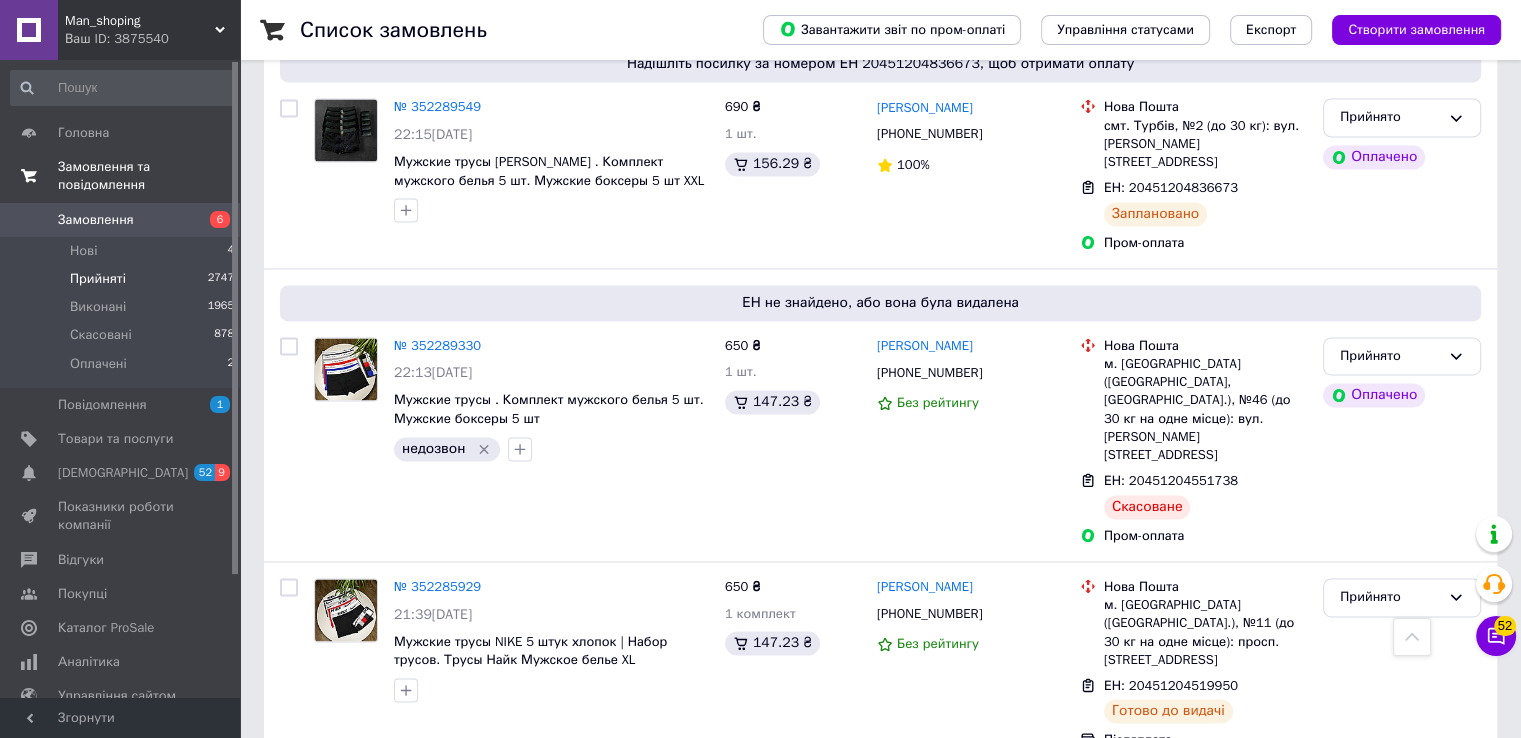 scroll, scrollTop: 2930, scrollLeft: 0, axis: vertical 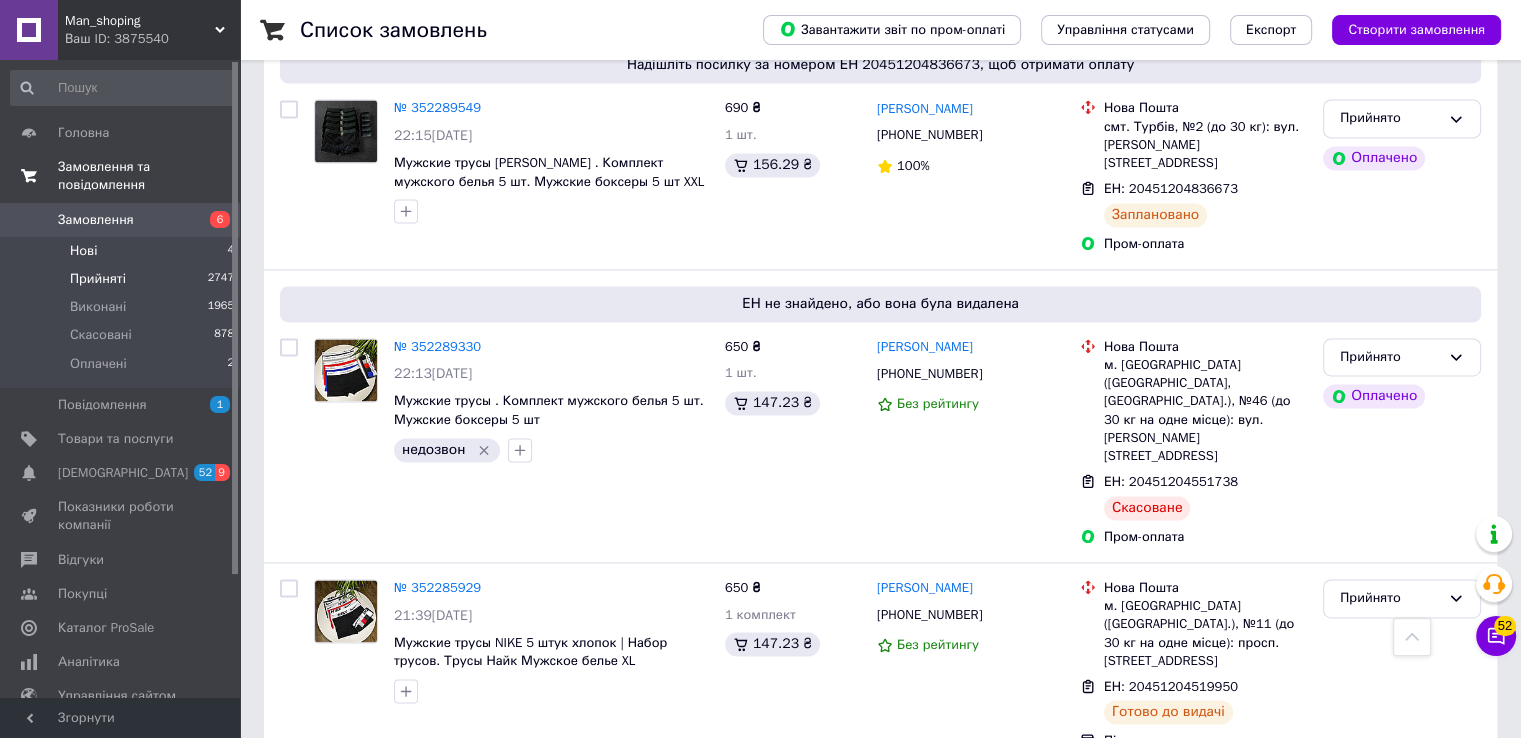 click on "Нові 4" at bounding box center [123, 251] 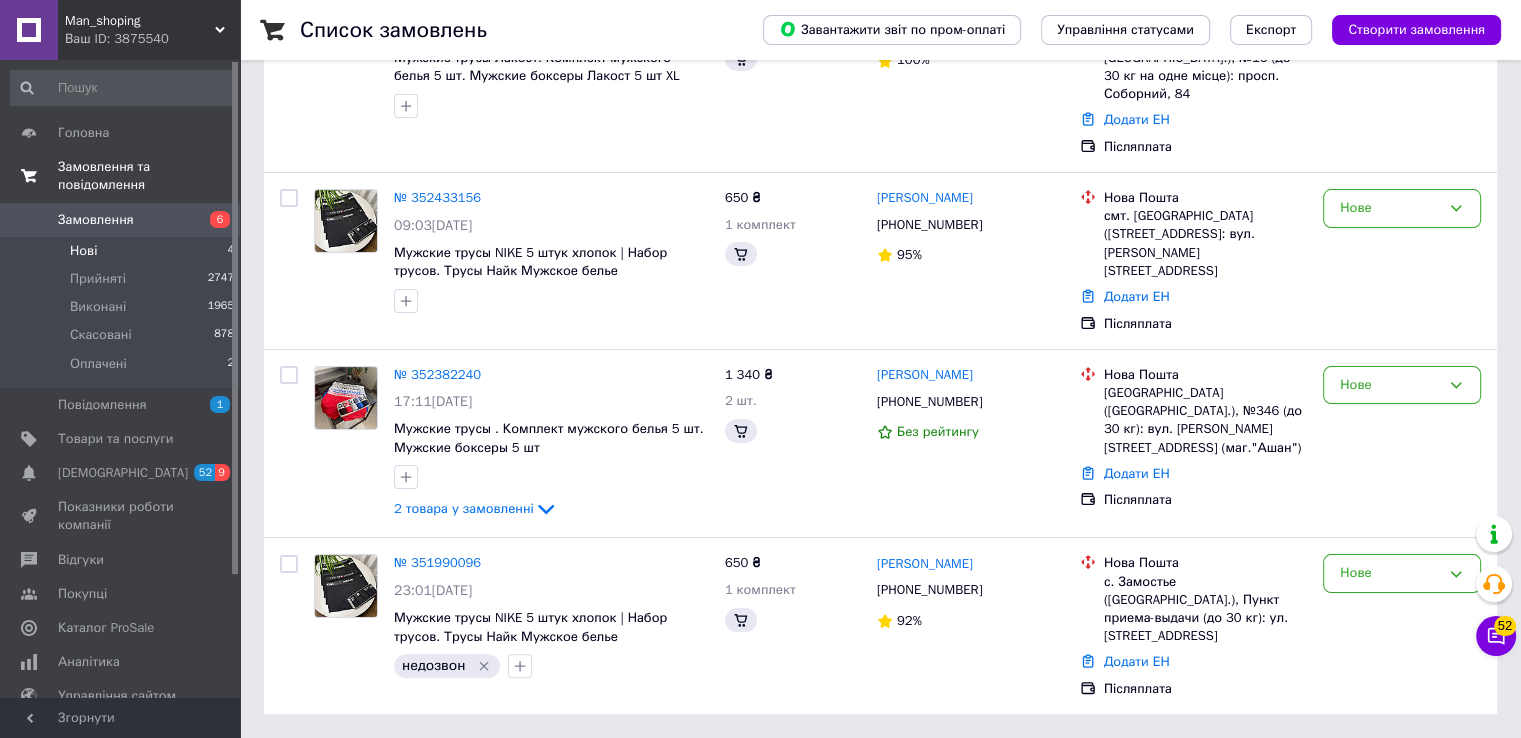 scroll, scrollTop: 0, scrollLeft: 0, axis: both 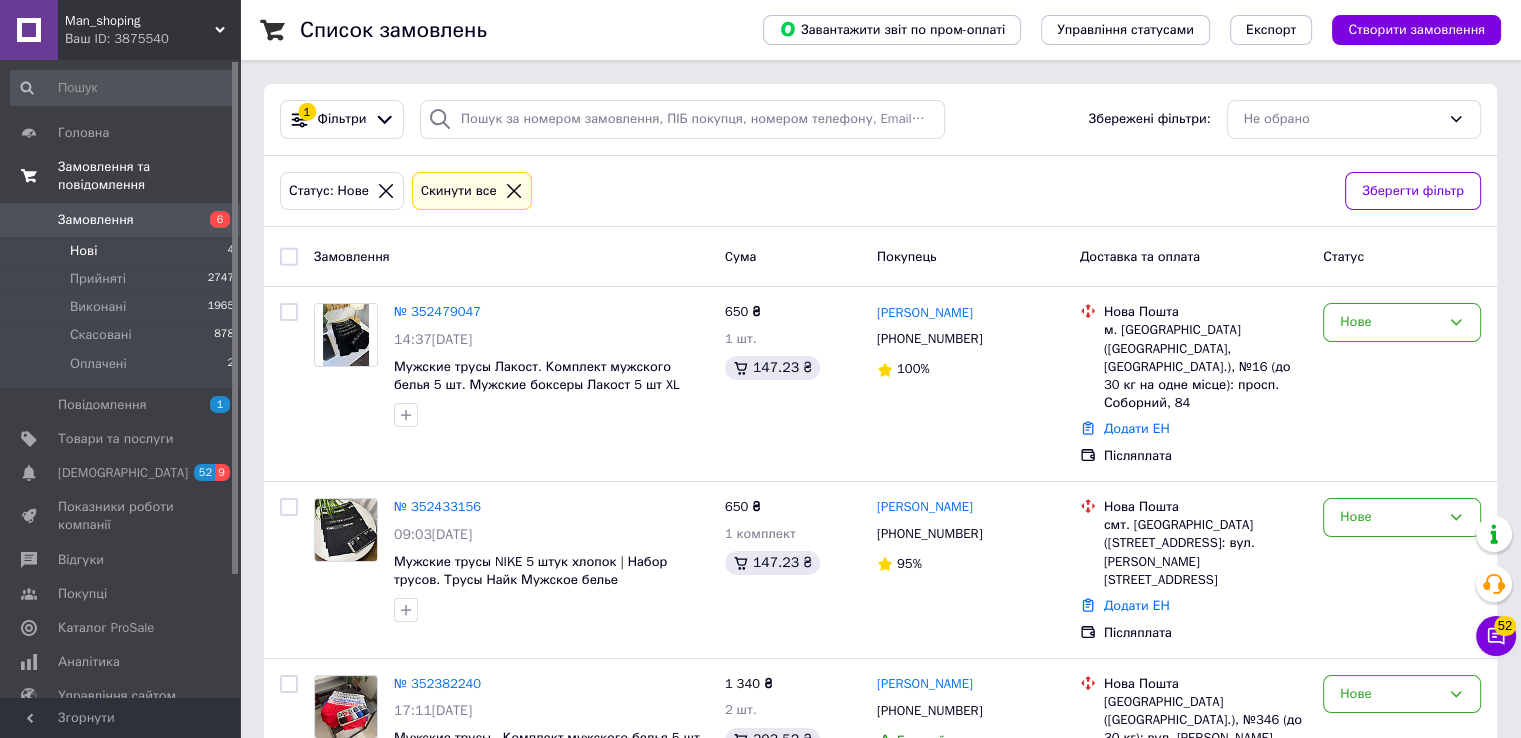 click on "Нові 4" at bounding box center [123, 251] 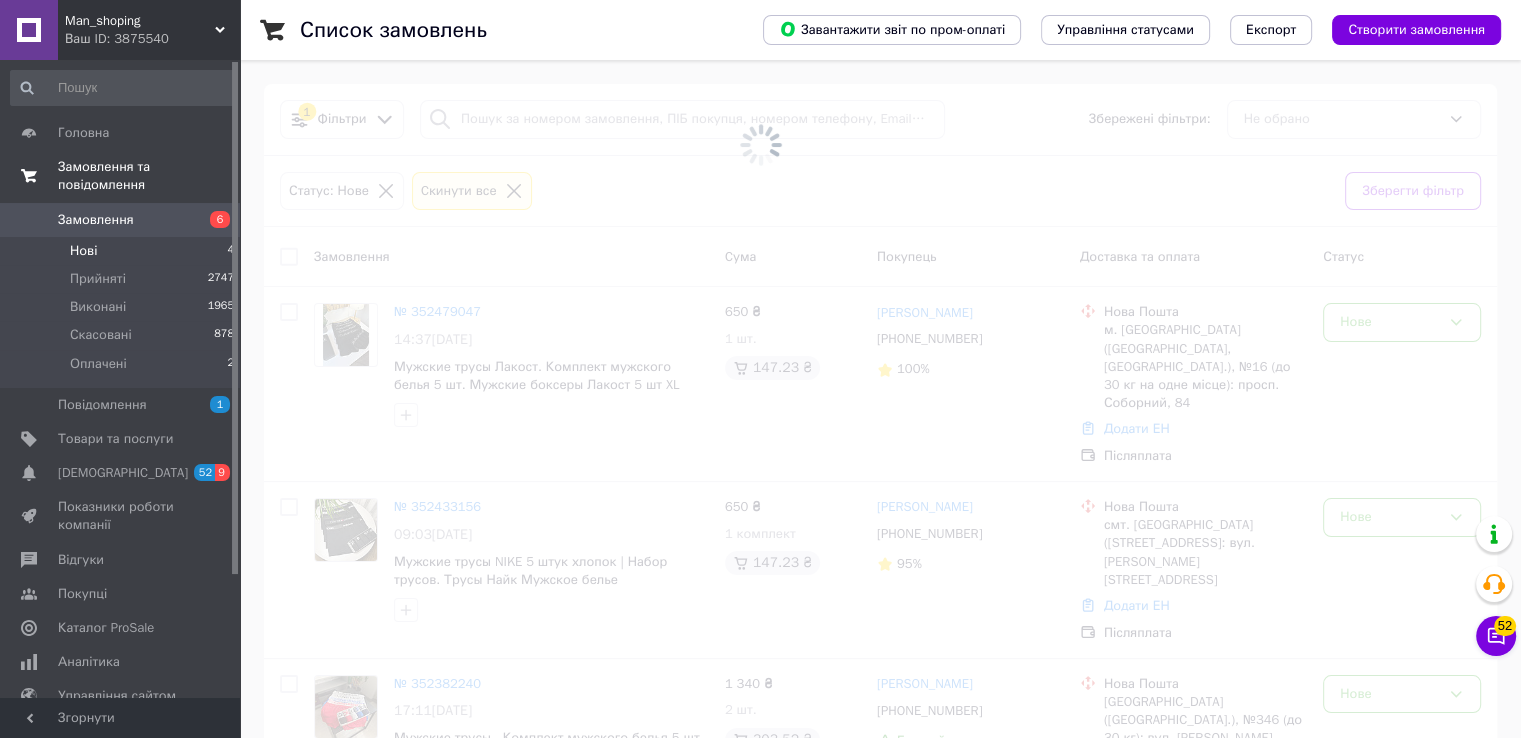 click at bounding box center (760, 369) 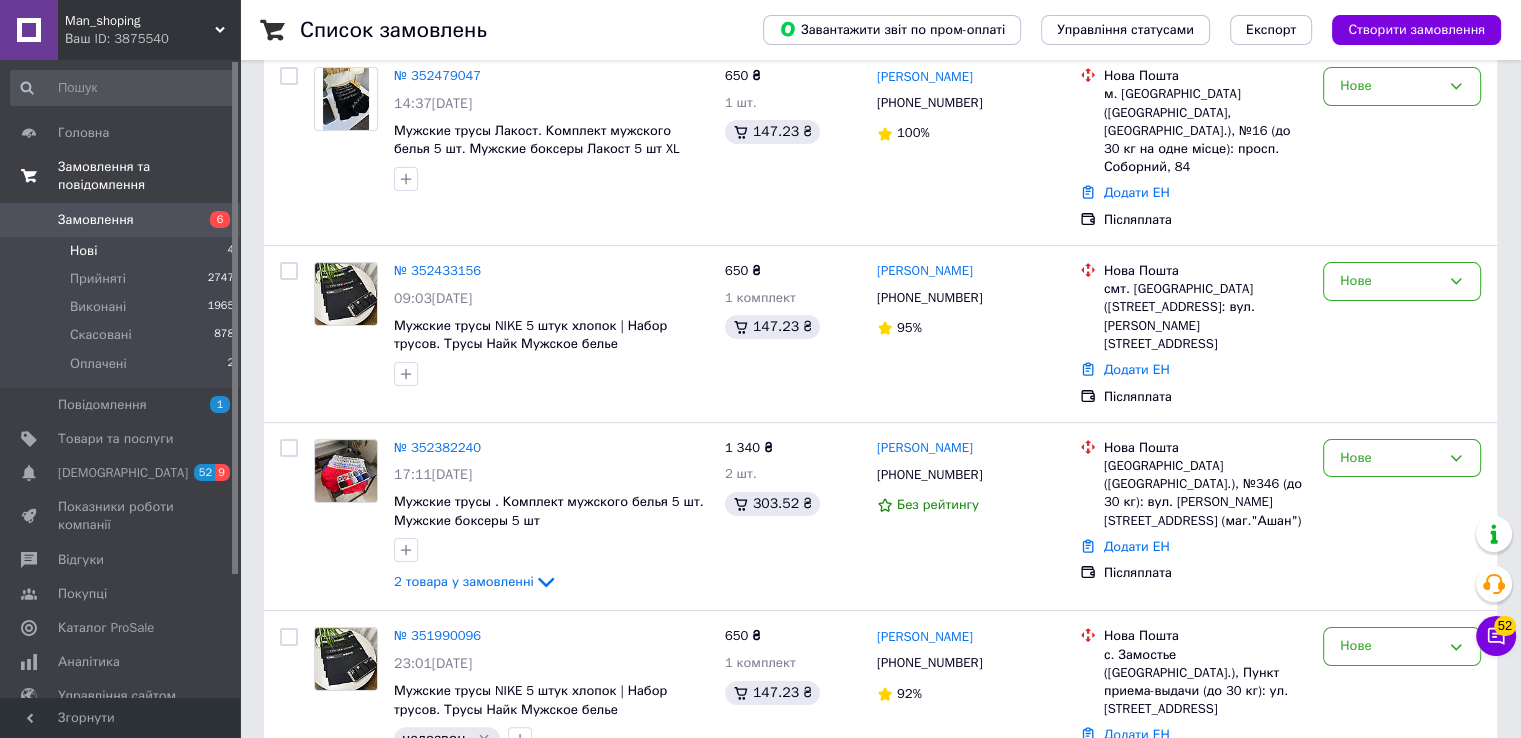 scroll, scrollTop: 251, scrollLeft: 0, axis: vertical 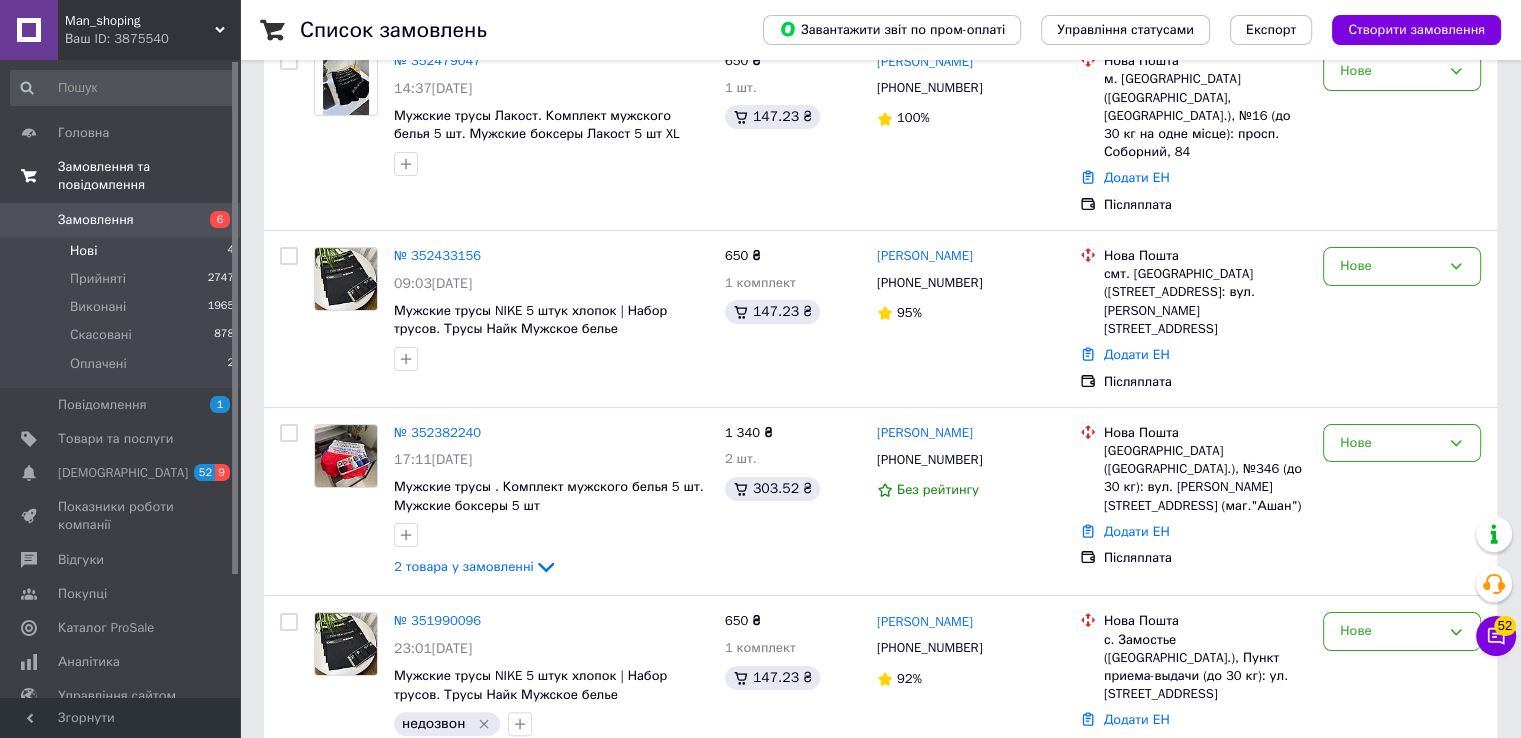 click on "Нові 4" at bounding box center [123, 251] 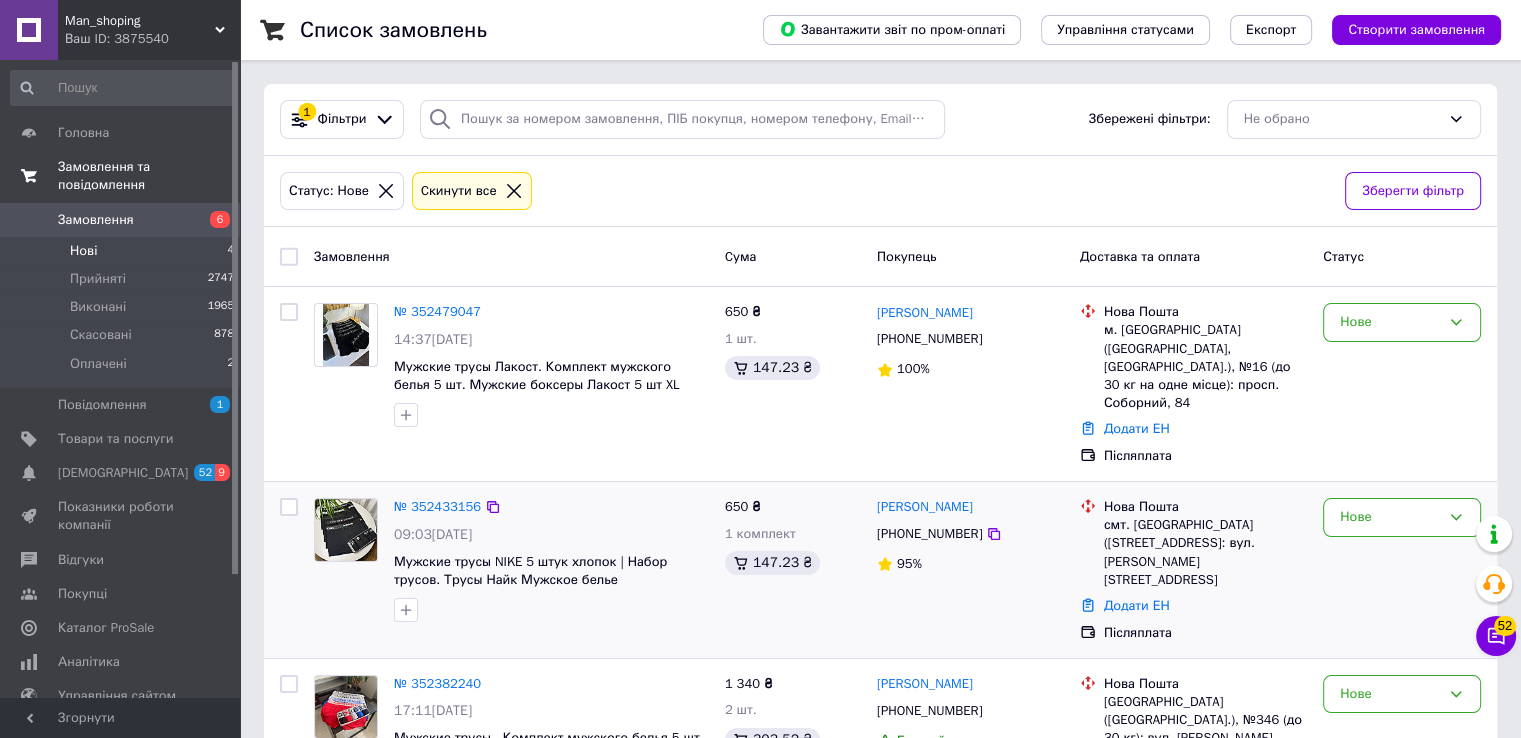 scroll, scrollTop: 251, scrollLeft: 0, axis: vertical 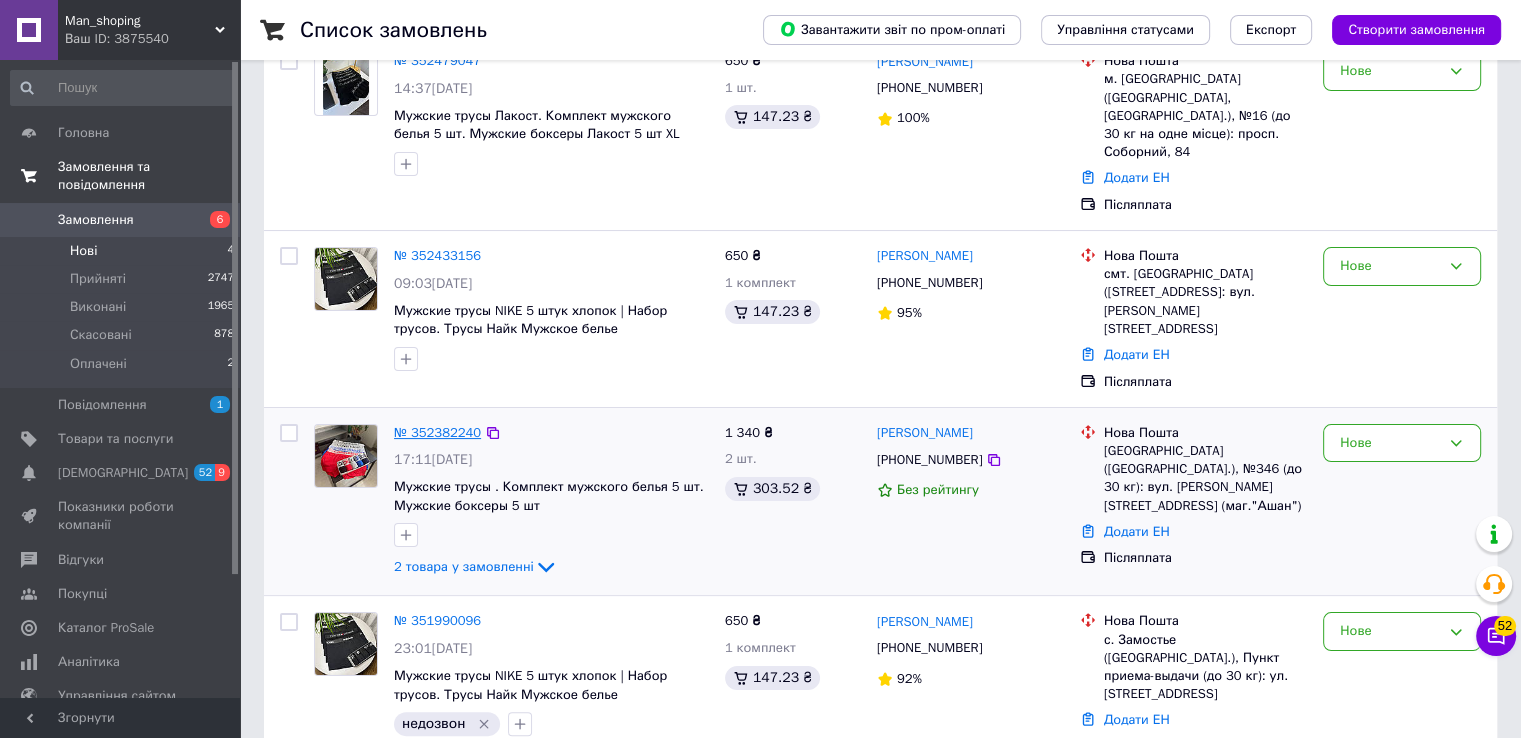click on "№ 352382240" at bounding box center [437, 432] 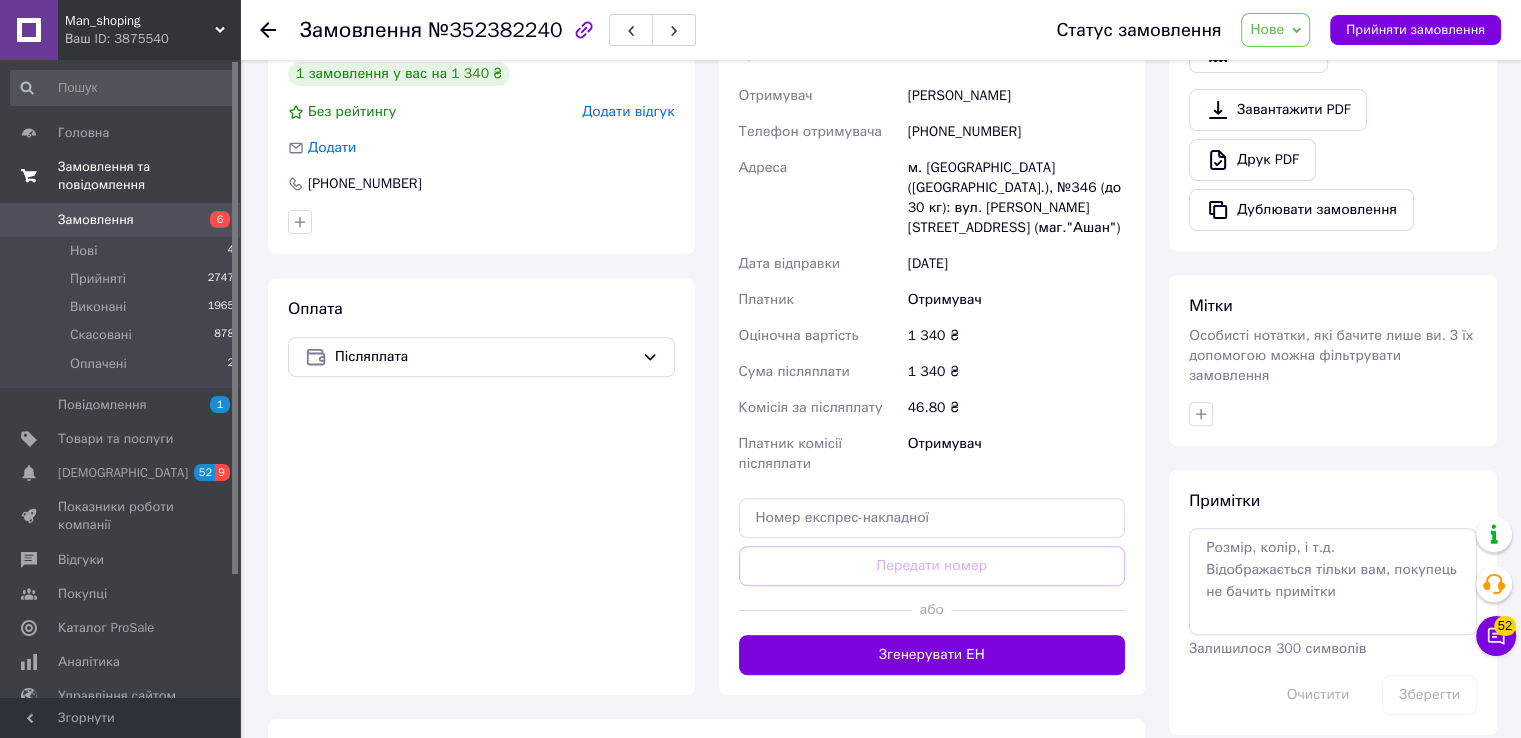 scroll, scrollTop: 708, scrollLeft: 0, axis: vertical 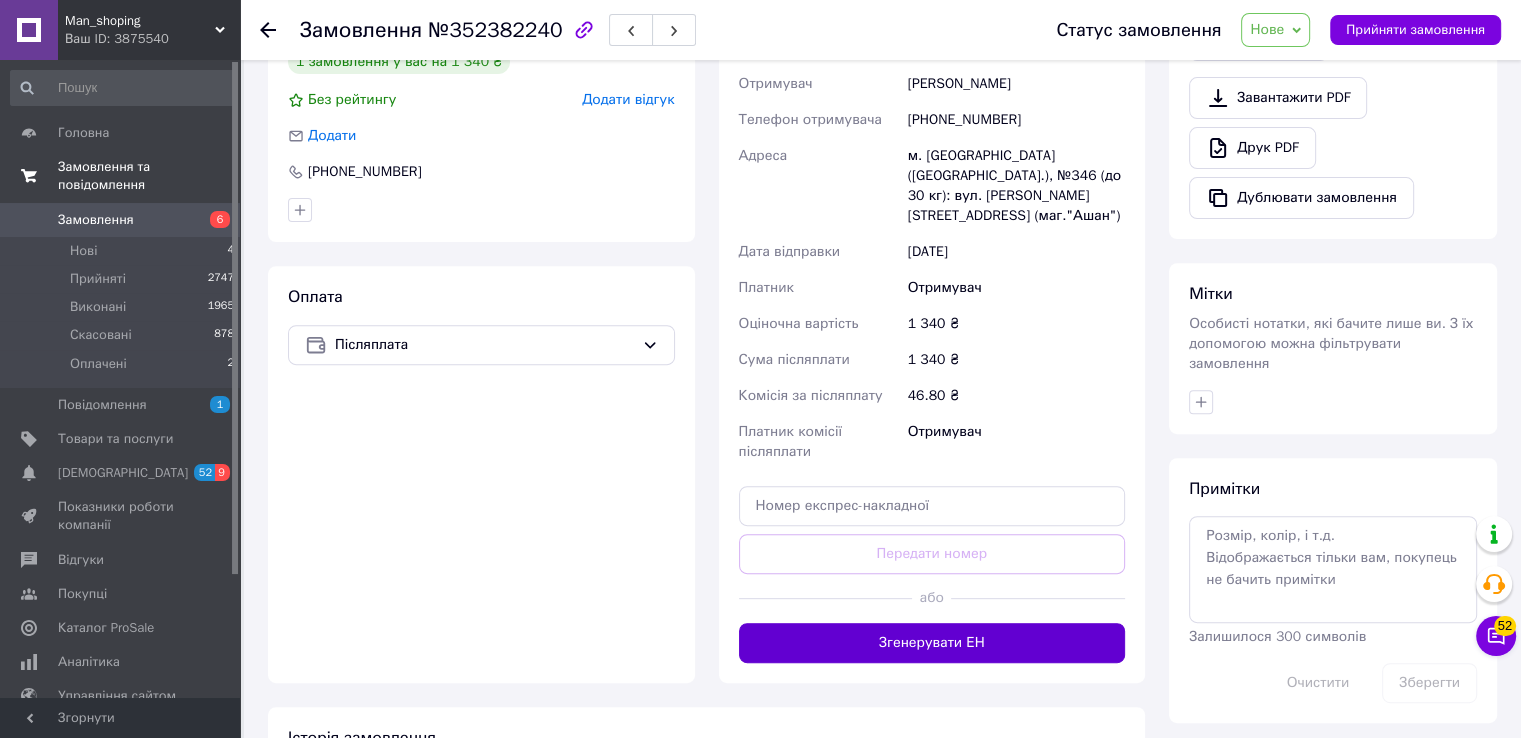 click on "Згенерувати ЕН" at bounding box center [932, 643] 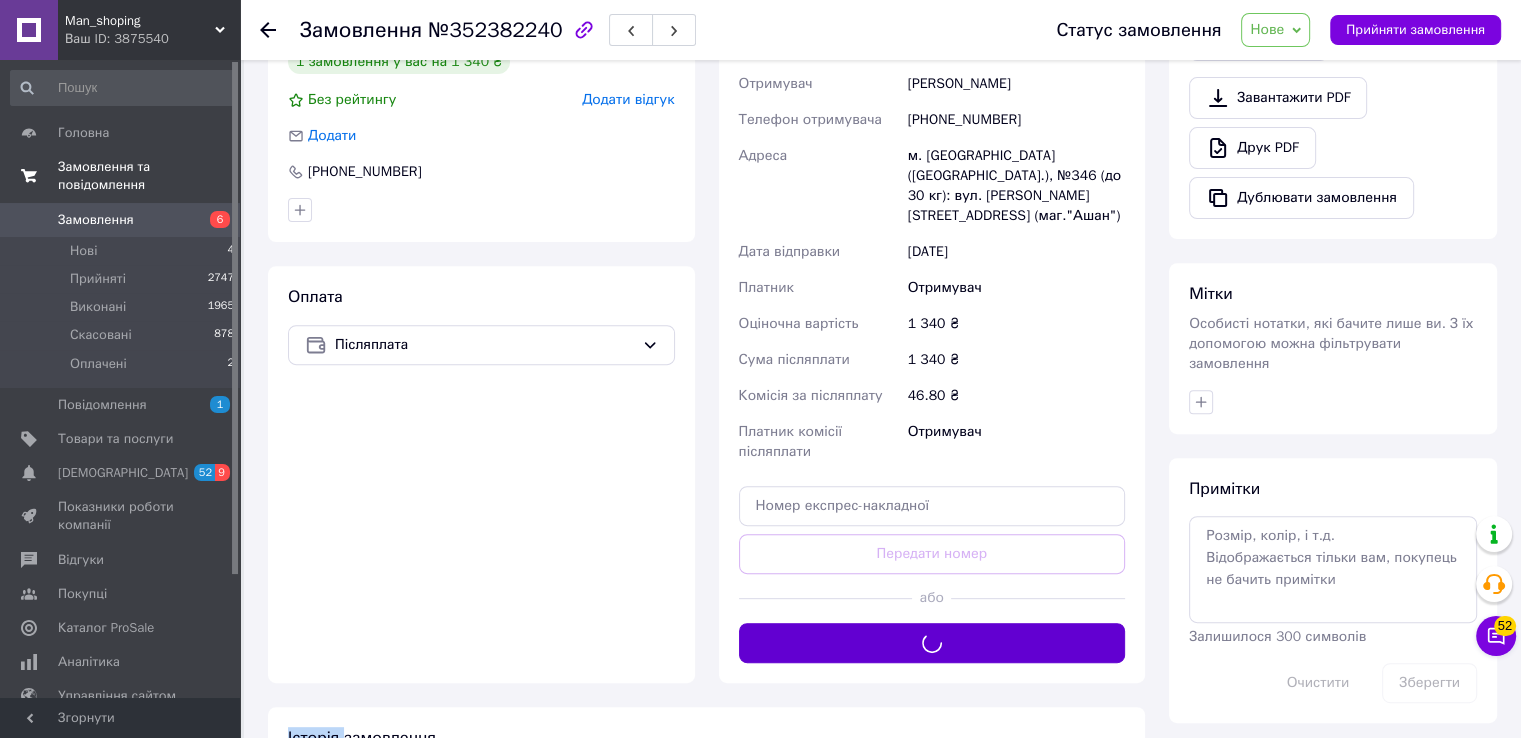 click on "Доставка Редагувати Нова Пошта (платна) Отримувач [PERSON_NAME] Телефон отримувача [PHONE_NUMBER] Адреса м. [GEOGRAPHIC_DATA] ([GEOGRAPHIC_DATA].), №346 (до 30 кг): вул. [PERSON_NAME][STREET_ADDRESS] (маг."Ашан") Дата відправки [DATE] Платник Отримувач Оціночна вартість 1 340 ₴ Сума післяплати 1 340 ₴ Комісія за післяплату 46.80 ₴ Платник комісії післяплати Отримувач Передати номер або Згенерувати ЕН" at bounding box center (932, 323) 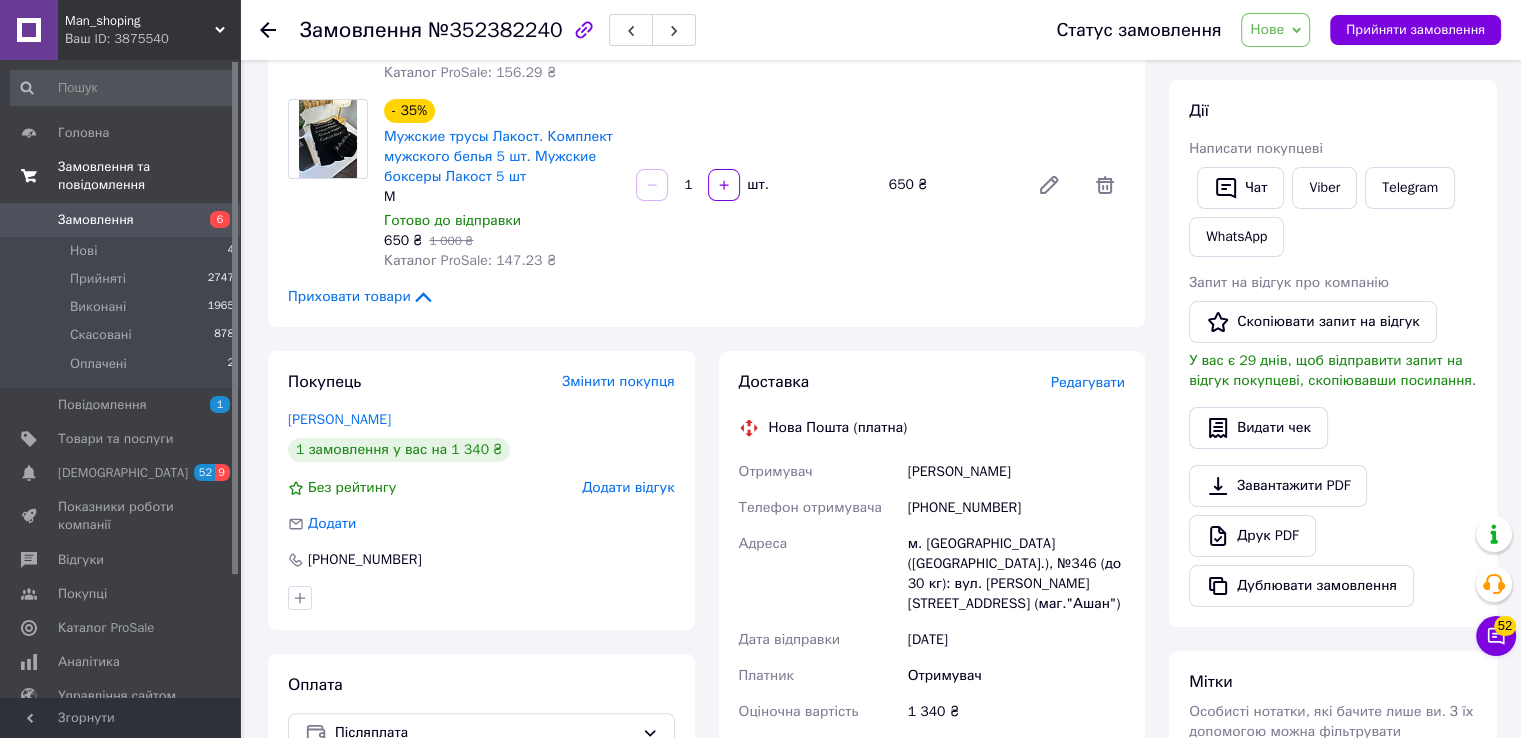scroll, scrollTop: 316, scrollLeft: 0, axis: vertical 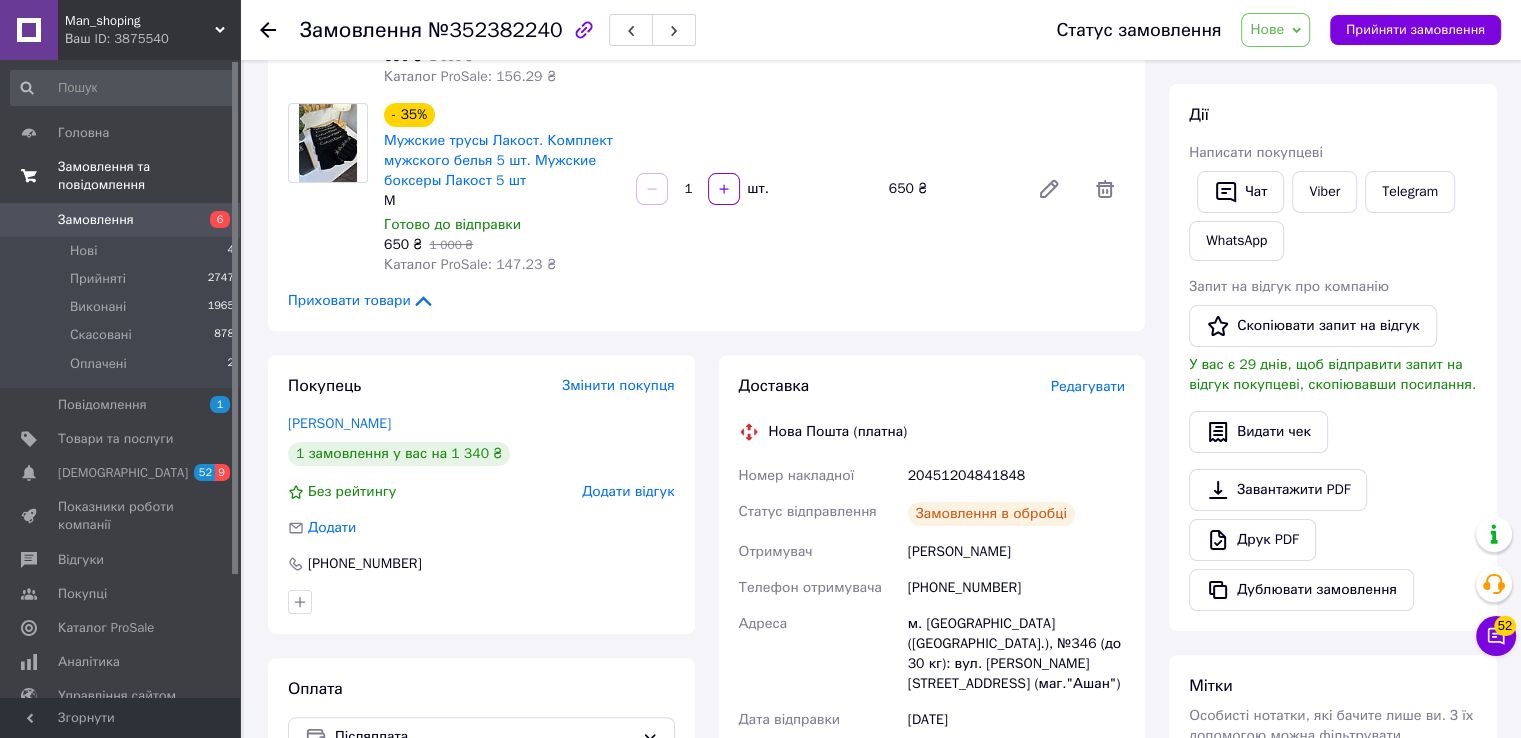 click on "20451204841848" at bounding box center [1016, 476] 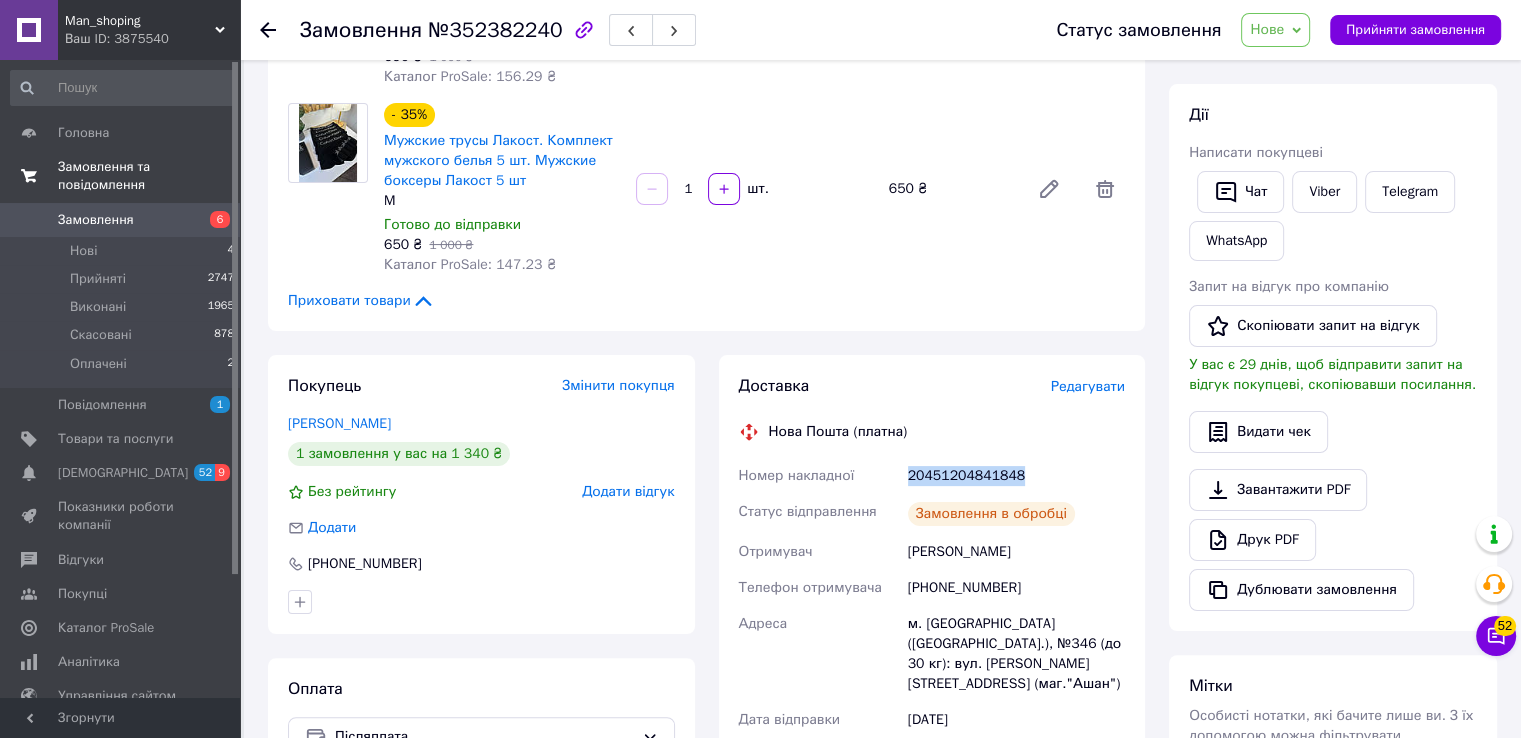 click on "20451204841848" at bounding box center (1016, 476) 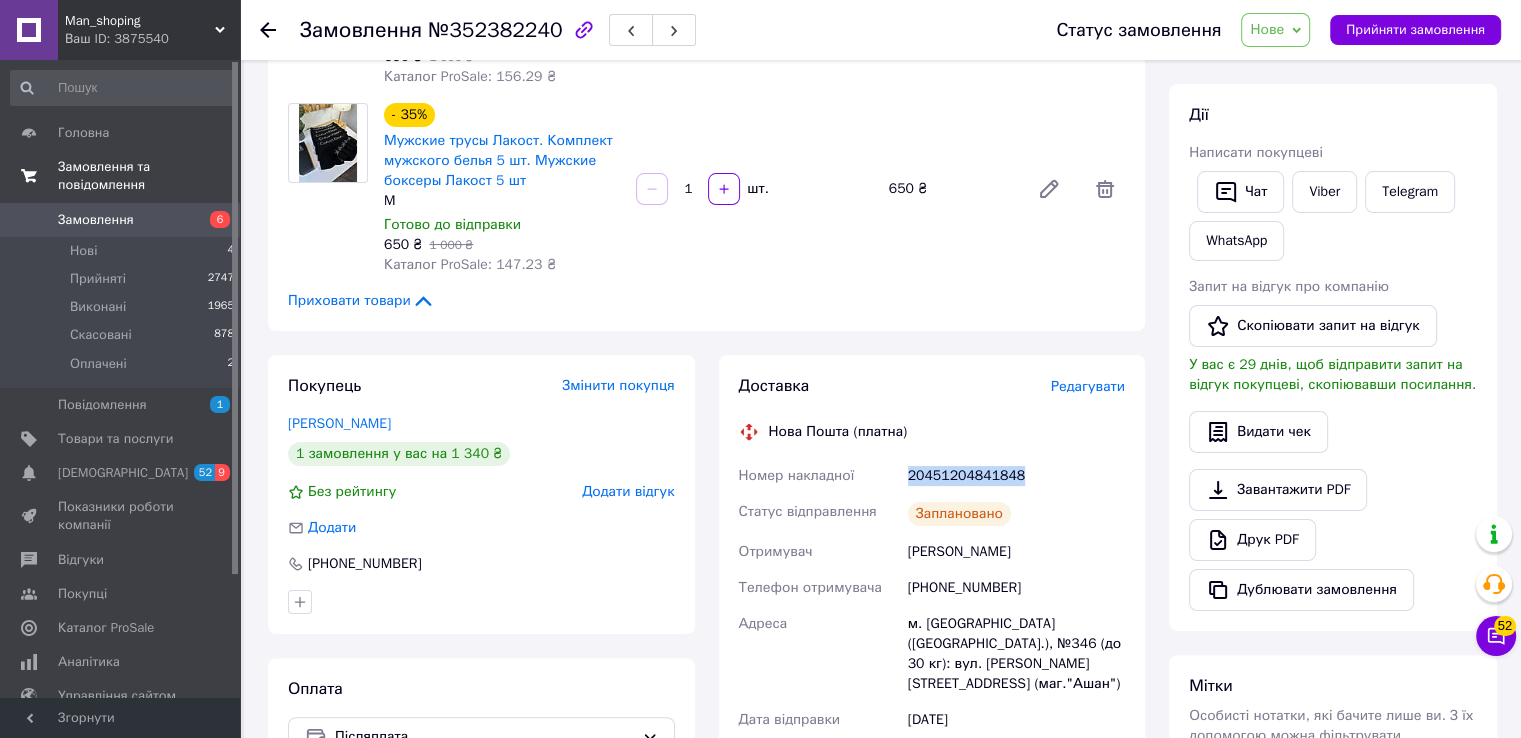 click on "Нове" at bounding box center [1267, 29] 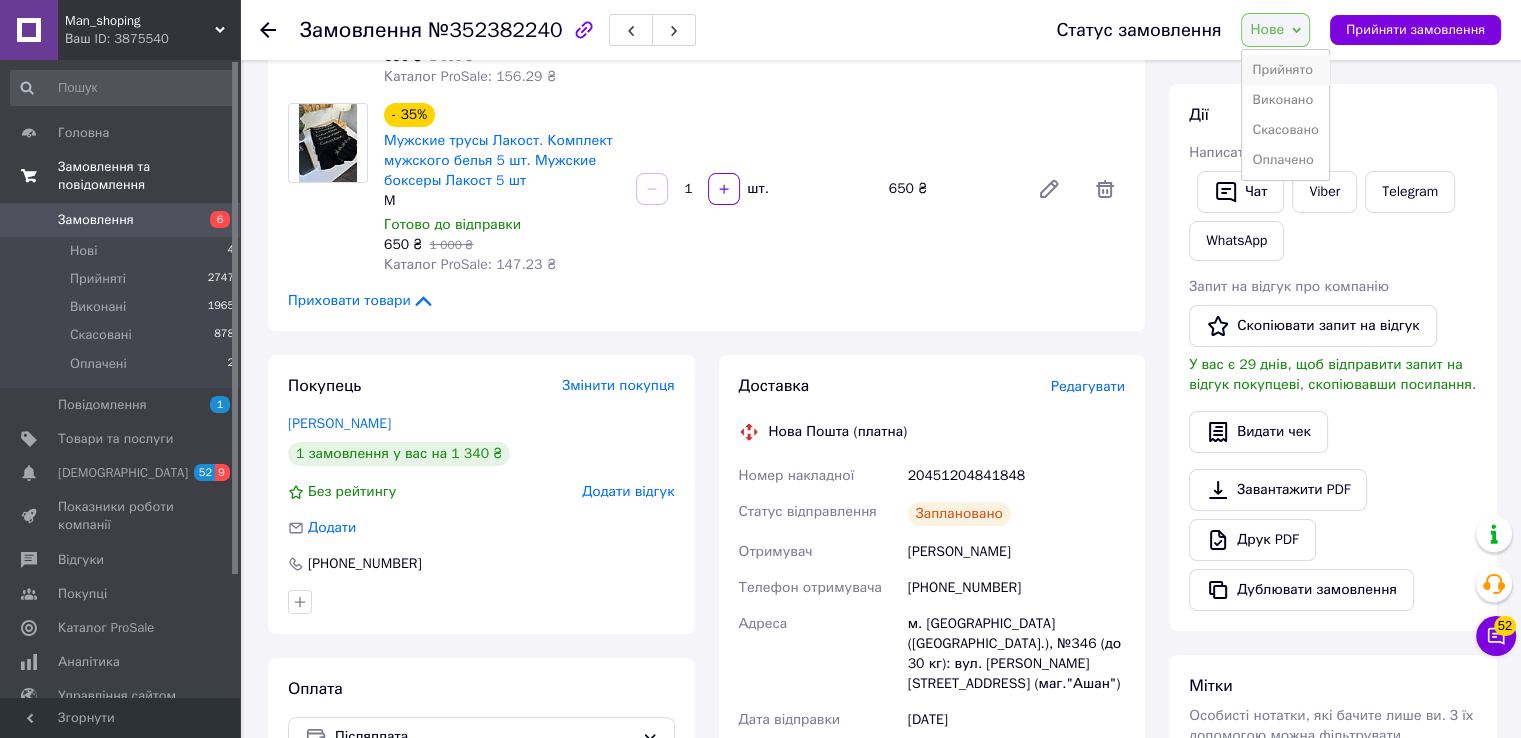 click on "Прийнято" at bounding box center (1285, 70) 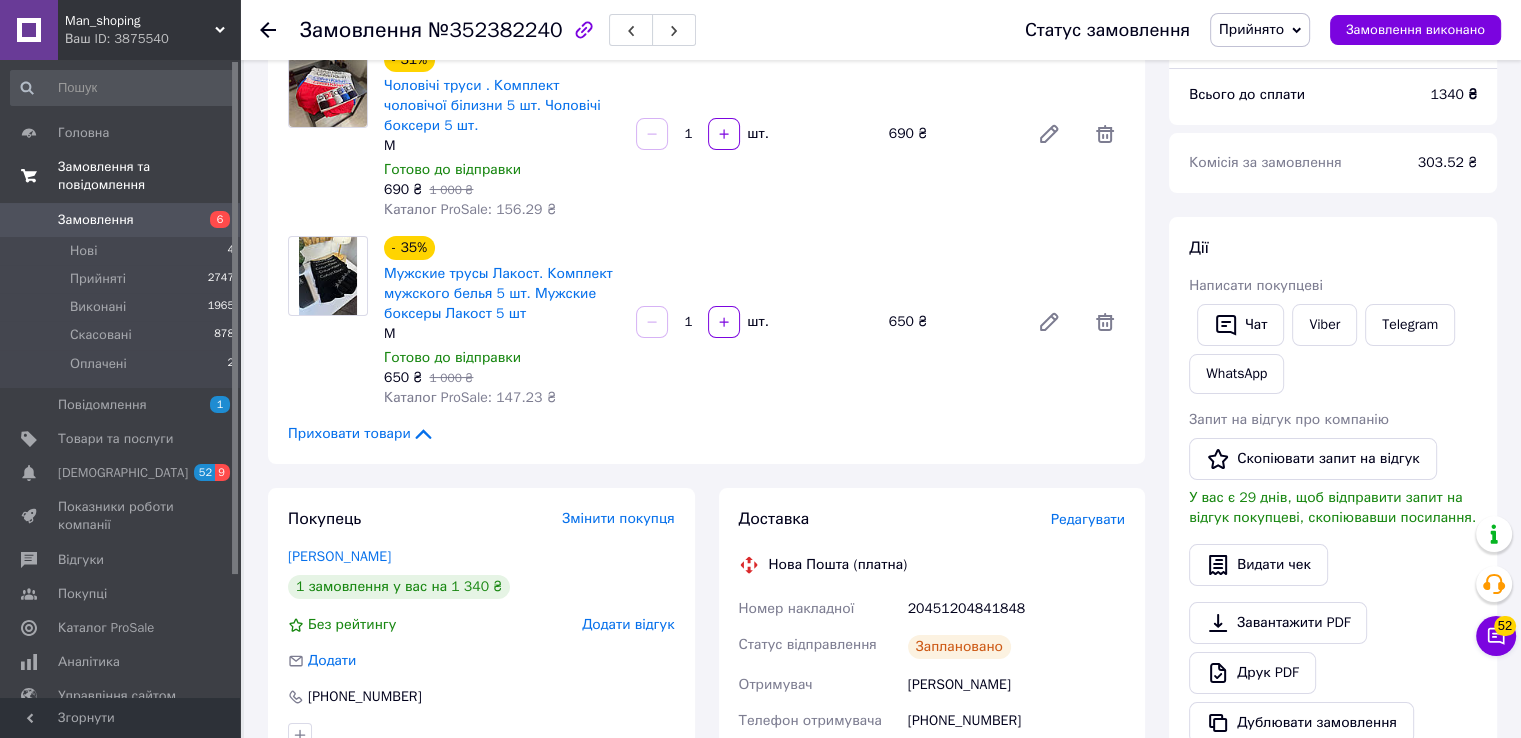 scroll, scrollTop: 0, scrollLeft: 0, axis: both 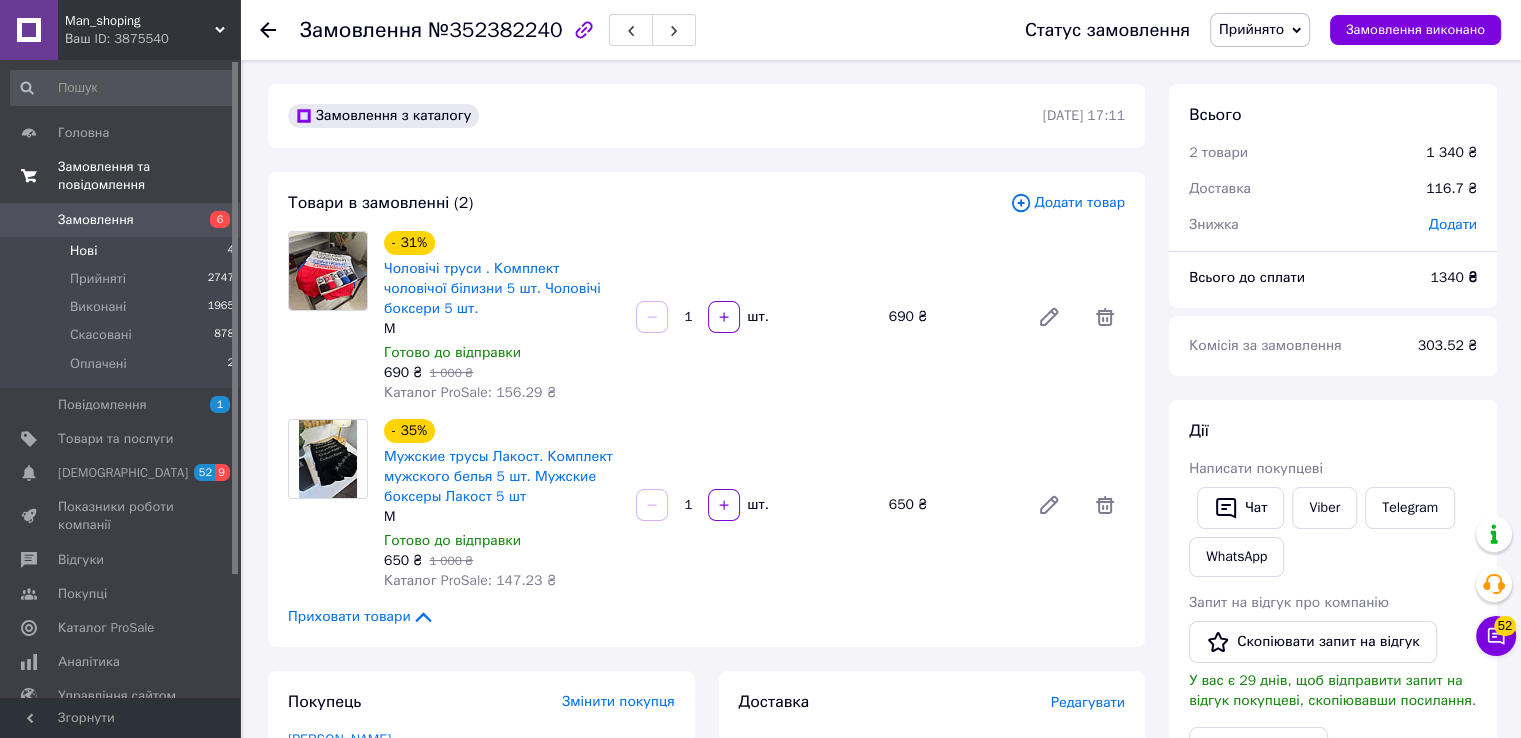 click on "Нові 4" at bounding box center (123, 251) 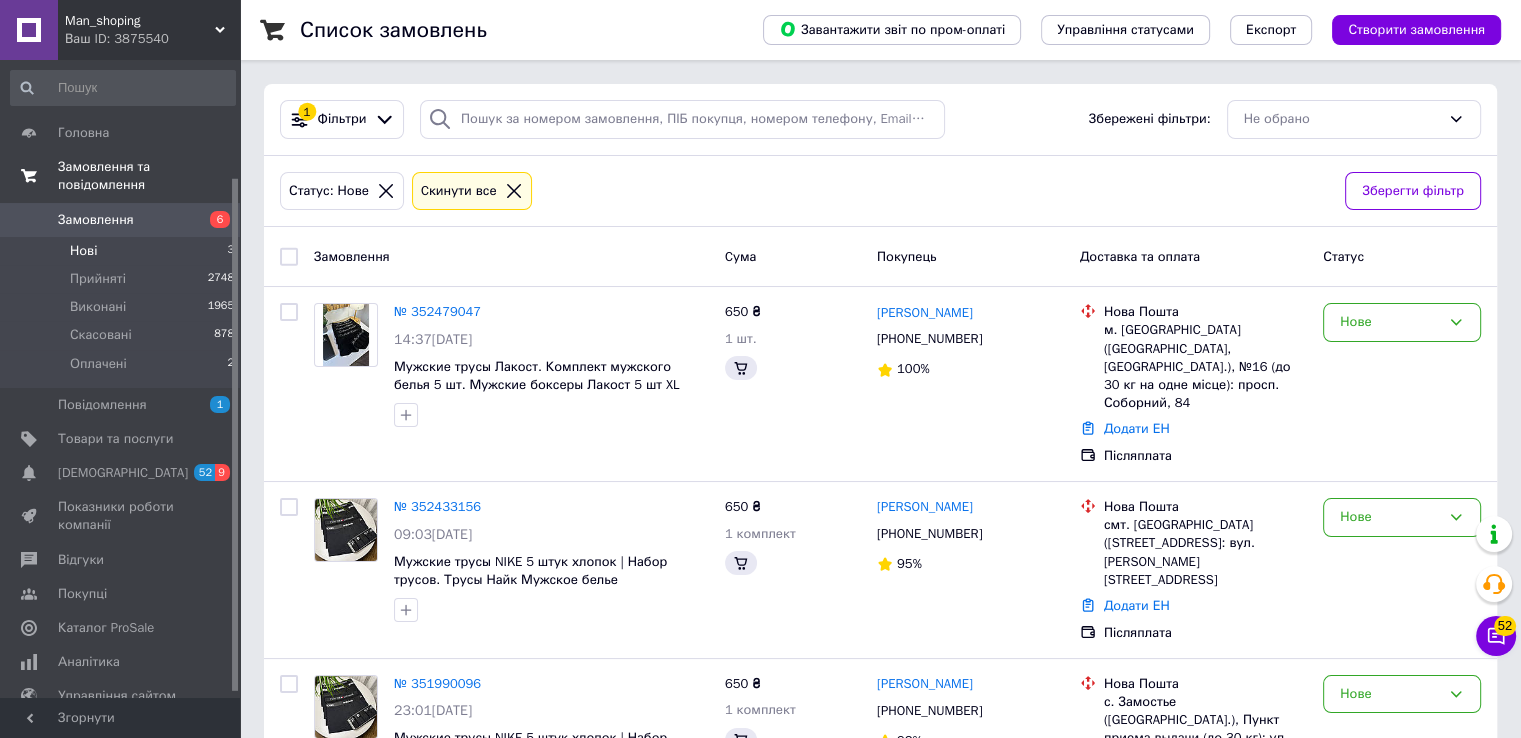 scroll, scrollTop: 151, scrollLeft: 0, axis: vertical 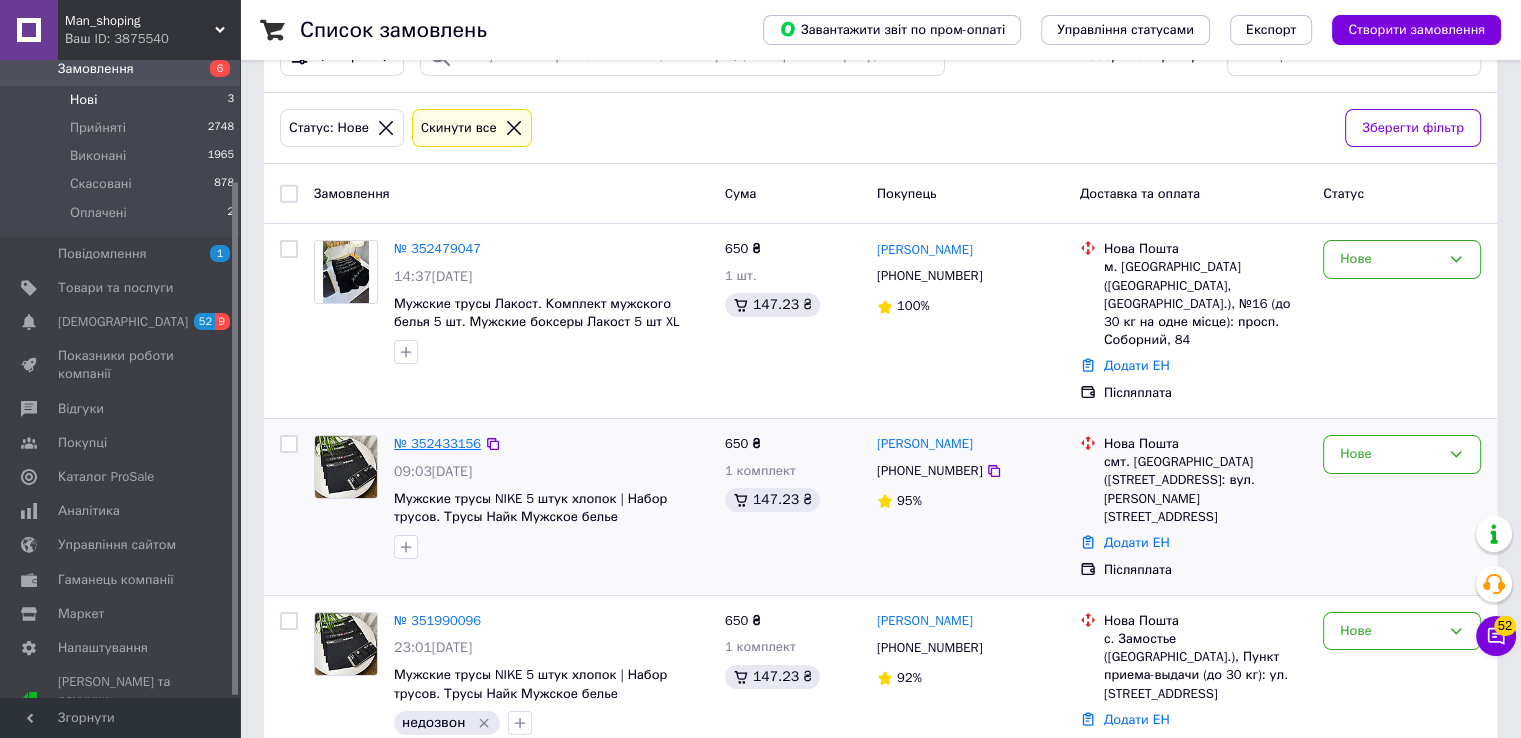 click on "№ 352433156" at bounding box center (437, 443) 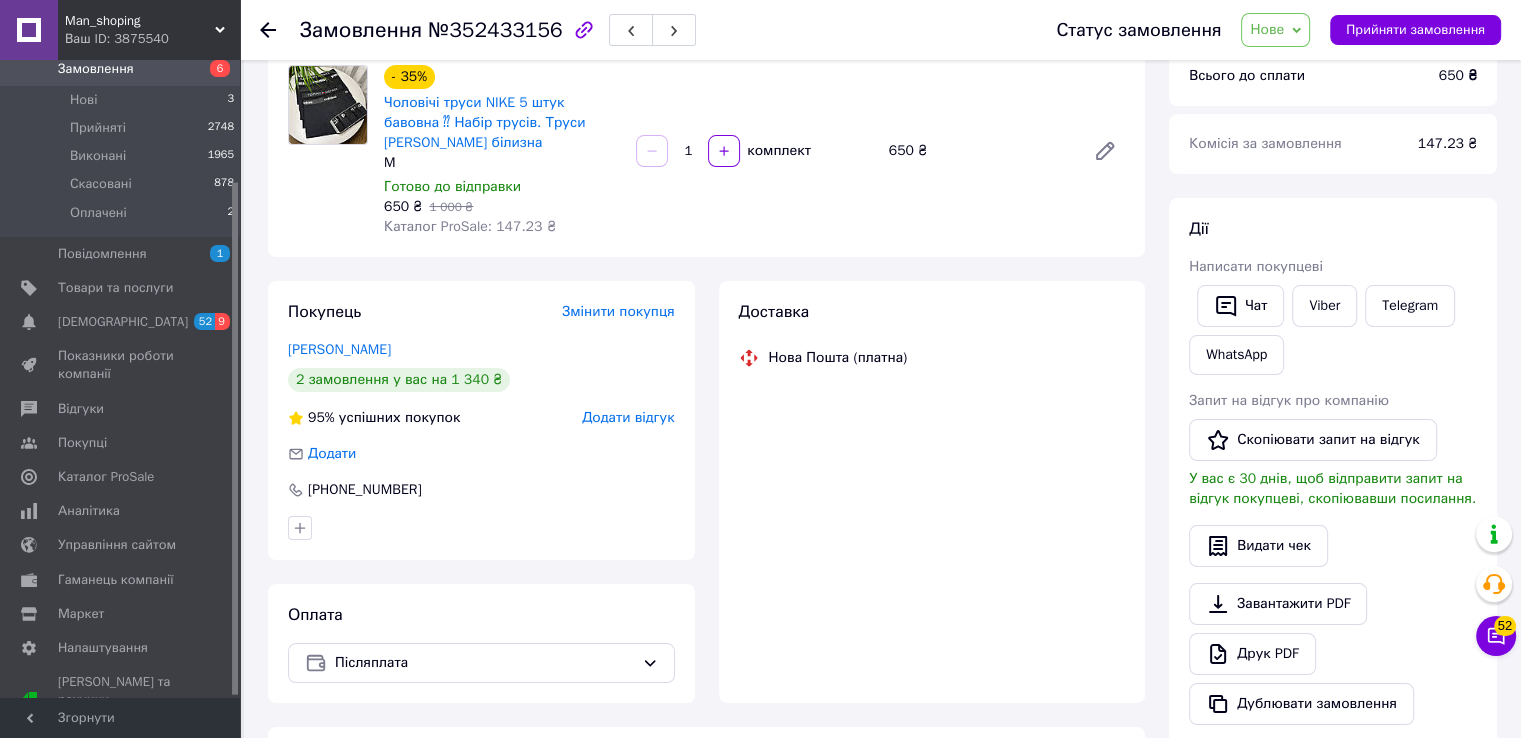 scroll, scrollTop: 167, scrollLeft: 0, axis: vertical 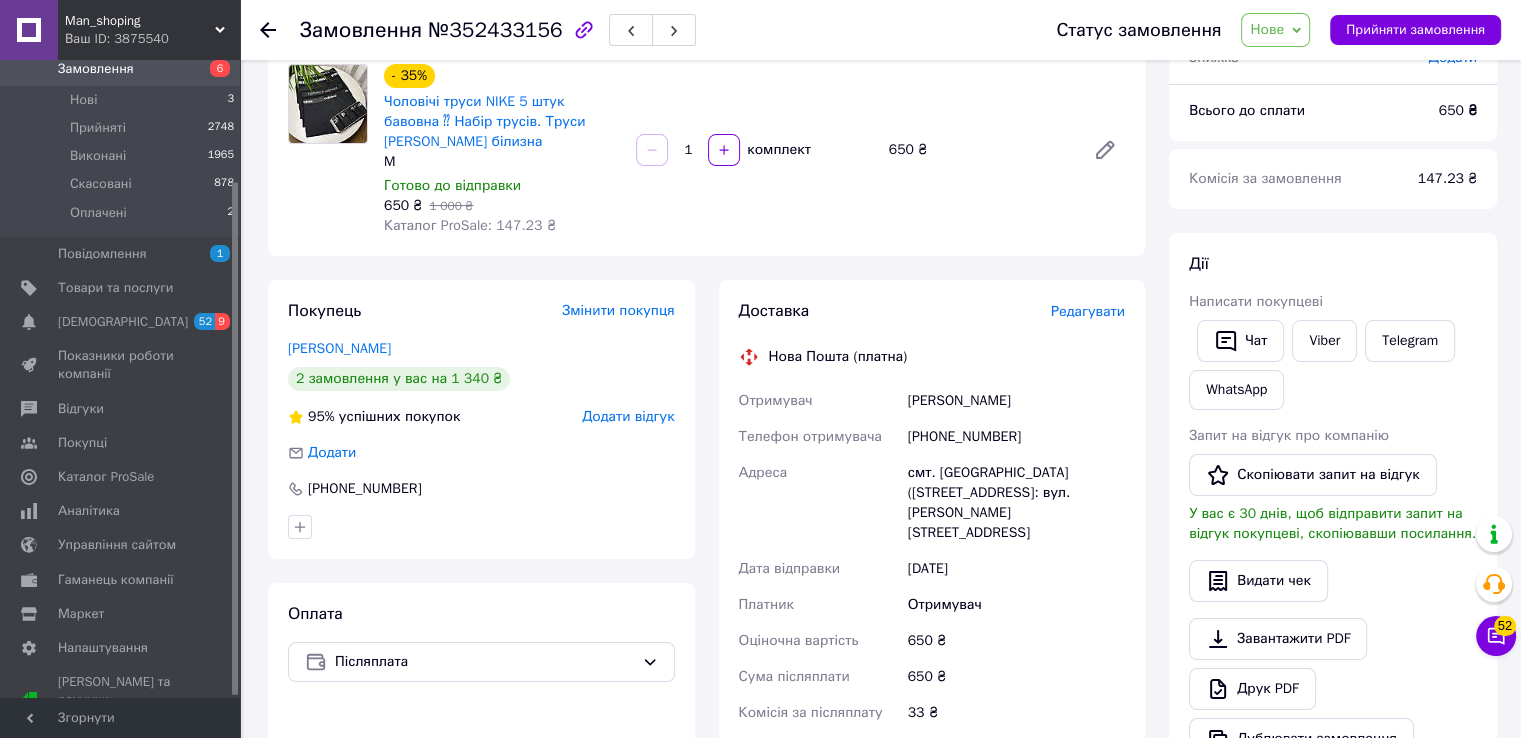 click on "[PHONE_NUMBER]" at bounding box center [1016, 437] 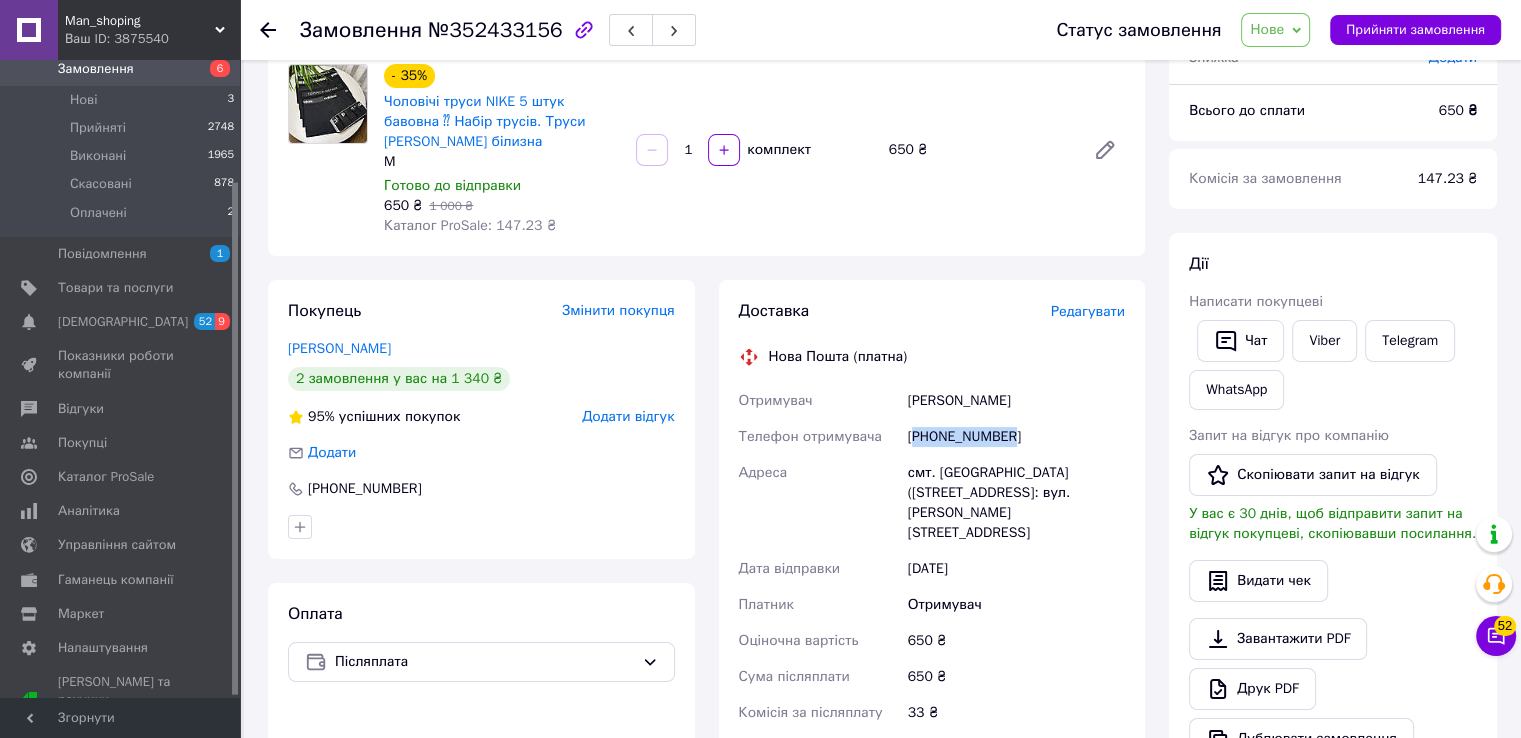 click on "[PHONE_NUMBER]" at bounding box center (1016, 437) 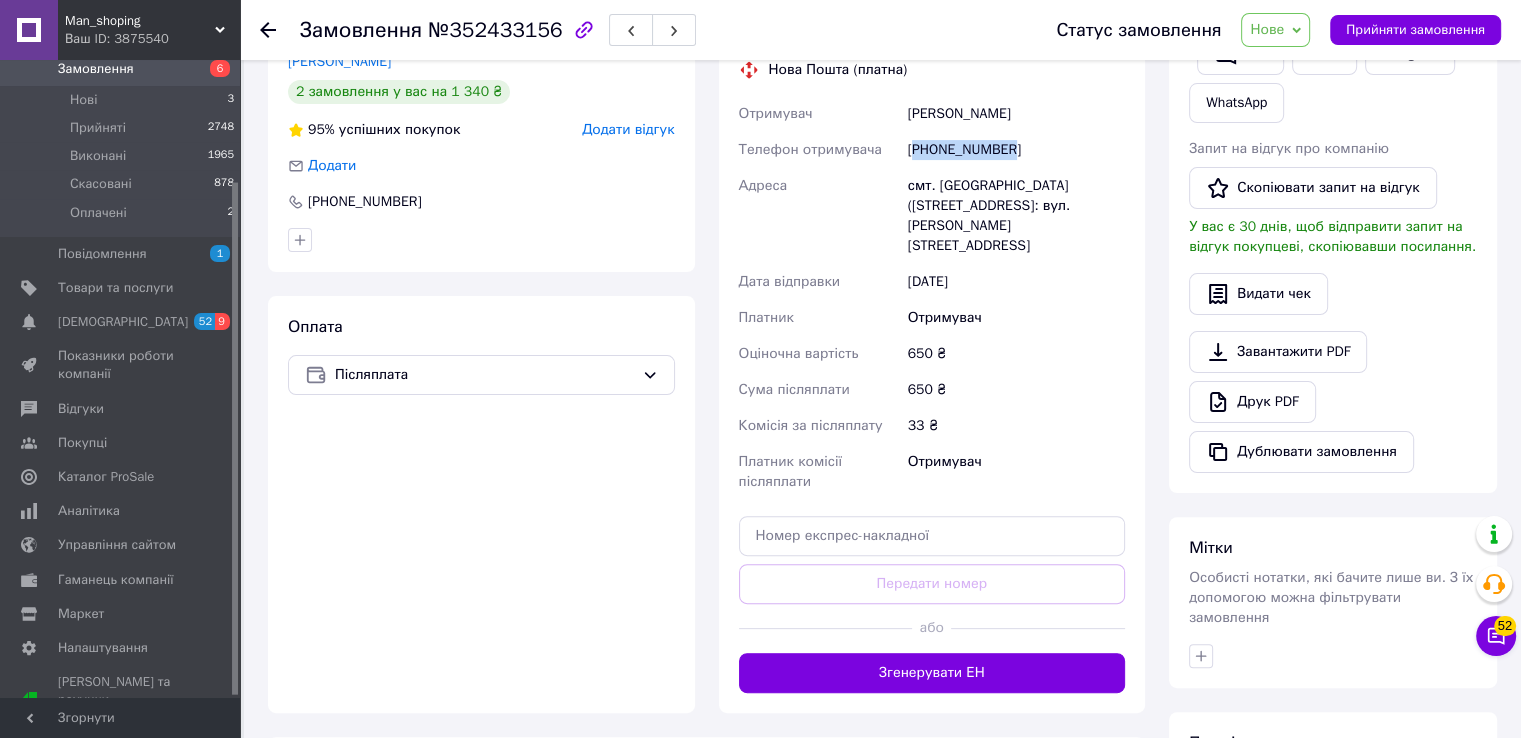 scroll, scrollTop: 529, scrollLeft: 0, axis: vertical 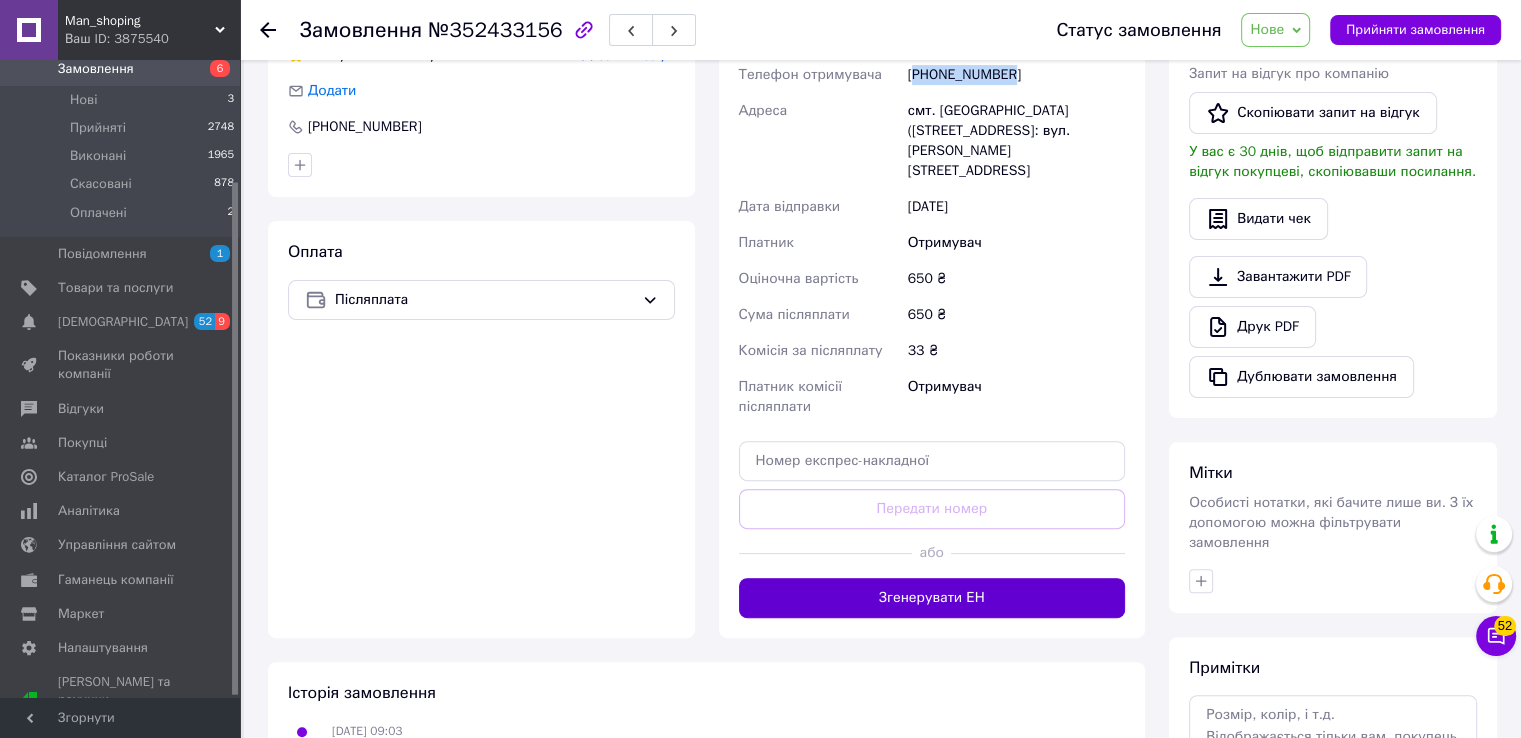 click on "Згенерувати ЕН" at bounding box center (932, 598) 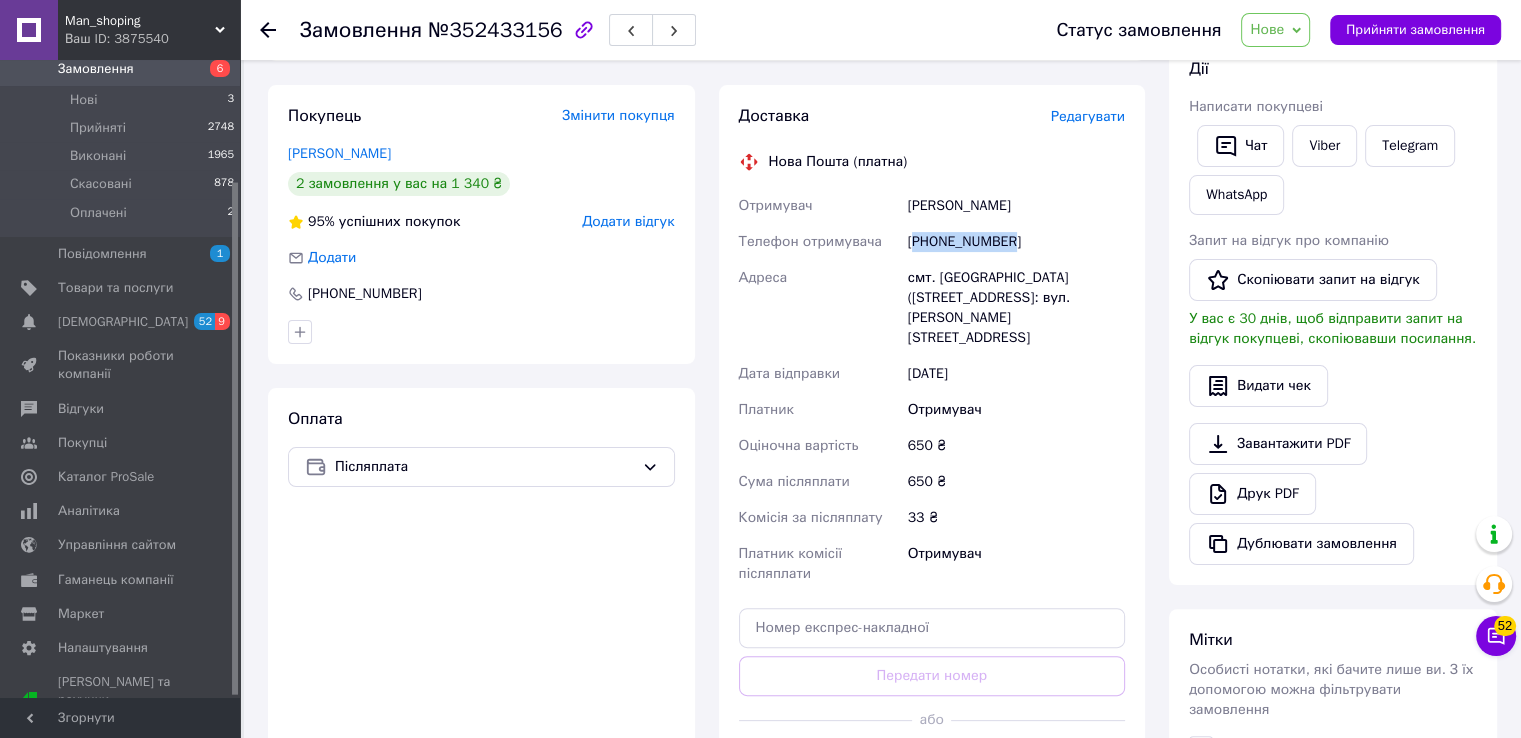 scroll, scrollTop: 361, scrollLeft: 0, axis: vertical 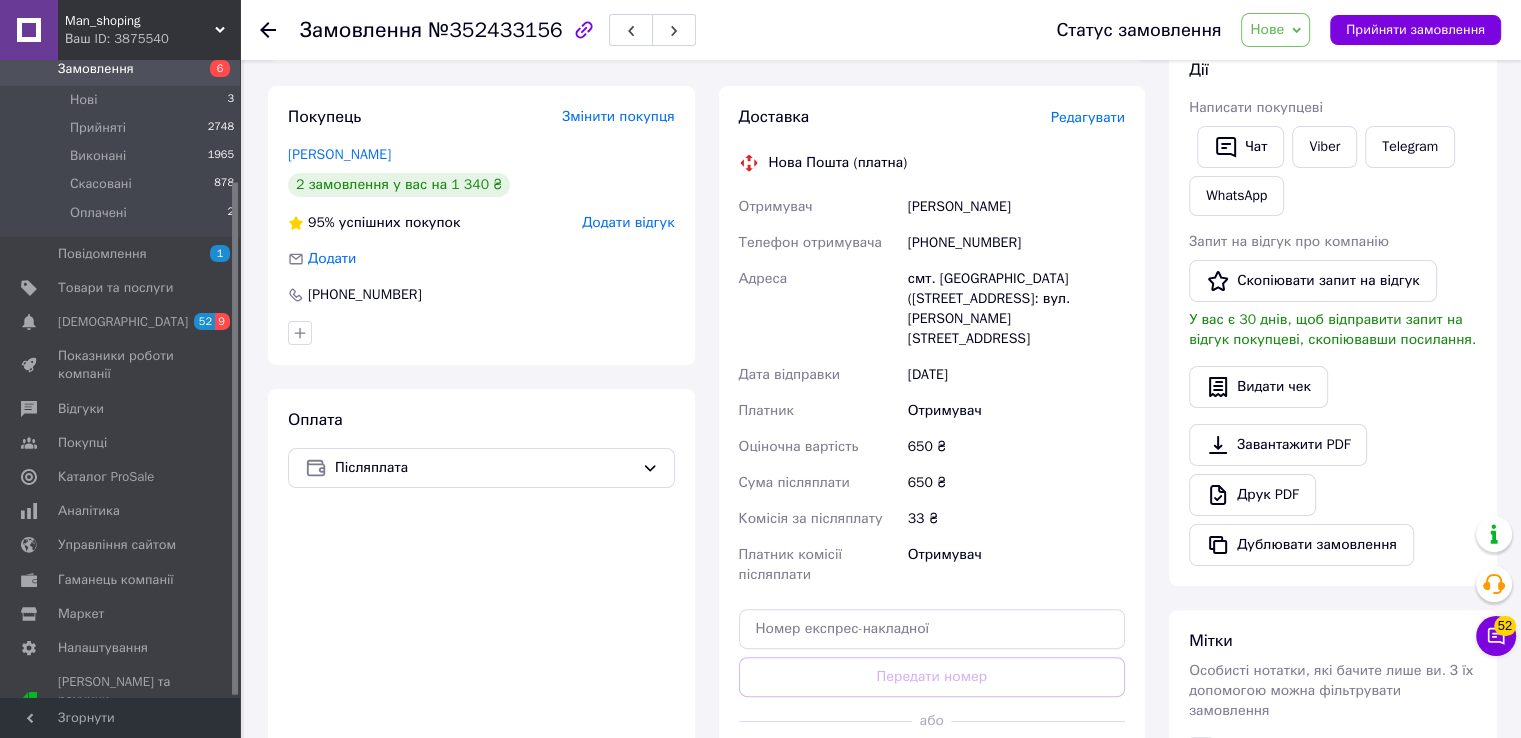 click on "Доставка Редагувати Нова Пошта (платна) Отримувач [PERSON_NAME] отримувача [PHONE_NUMBER] [GEOGRAPHIC_DATA] смт. [GEOGRAPHIC_DATA] ([STREET_ADDRESS]: вул. [PERSON_NAME], 6а Дата відправки [DATE] Платник Отримувач Оціночна вартість 650 ₴ Сума післяплати 650 ₴ Комісія за післяплату 33 ₴ Платник комісії післяплати Отримувач Передати номер або Згенерувати ЕН" at bounding box center (932, 446) 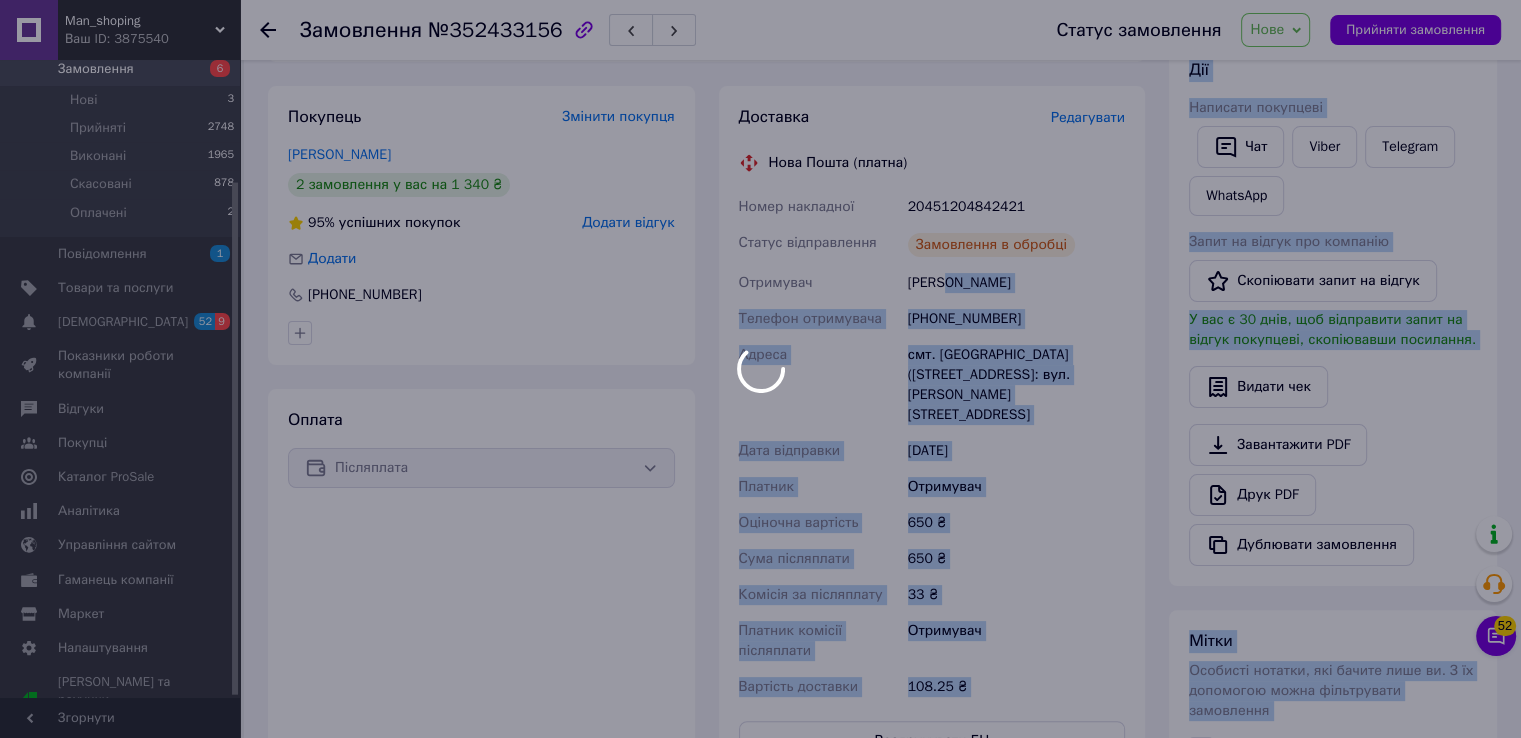drag, startPoint x: 946, startPoint y: 186, endPoint x: 940, endPoint y: 198, distance: 13.416408 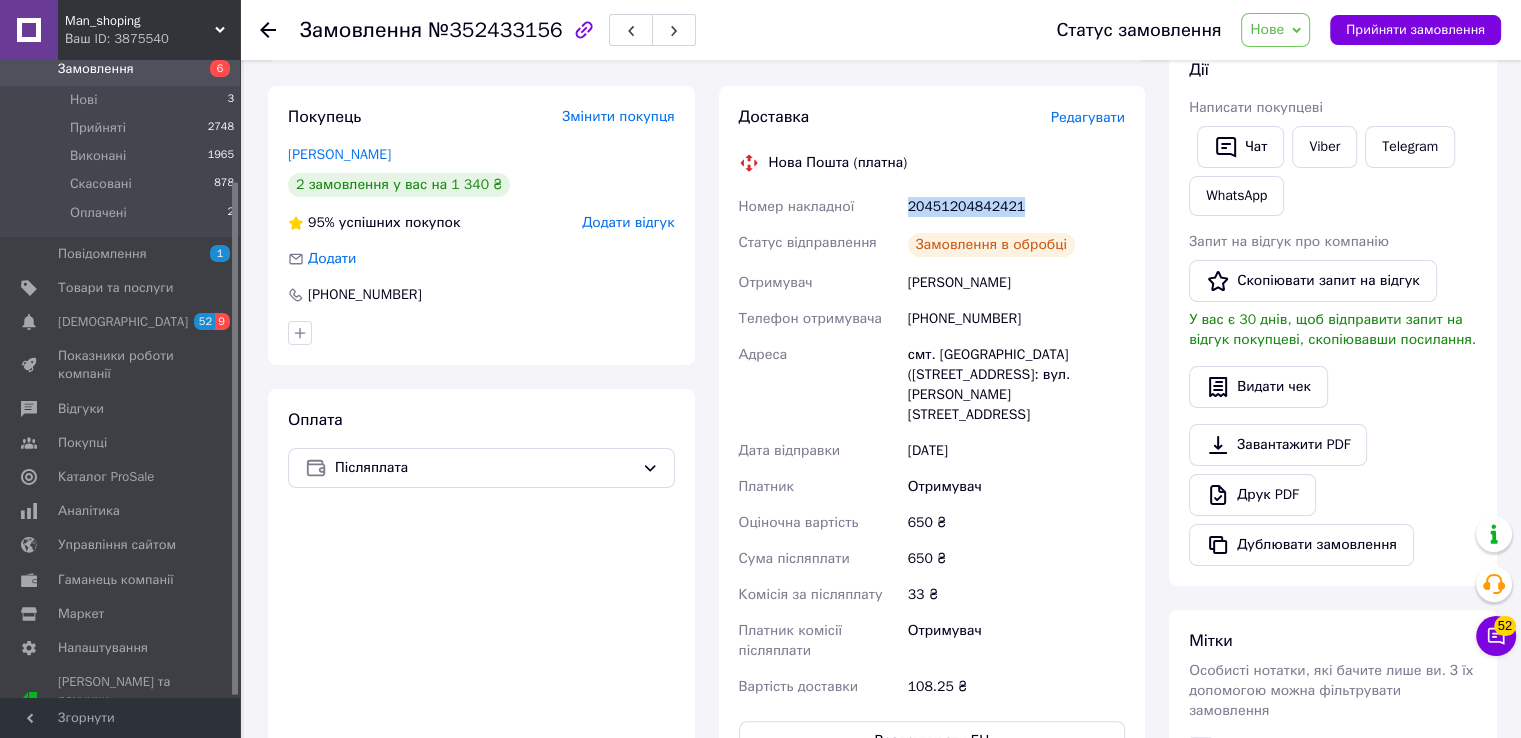 click on "20451204842421" at bounding box center (1016, 207) 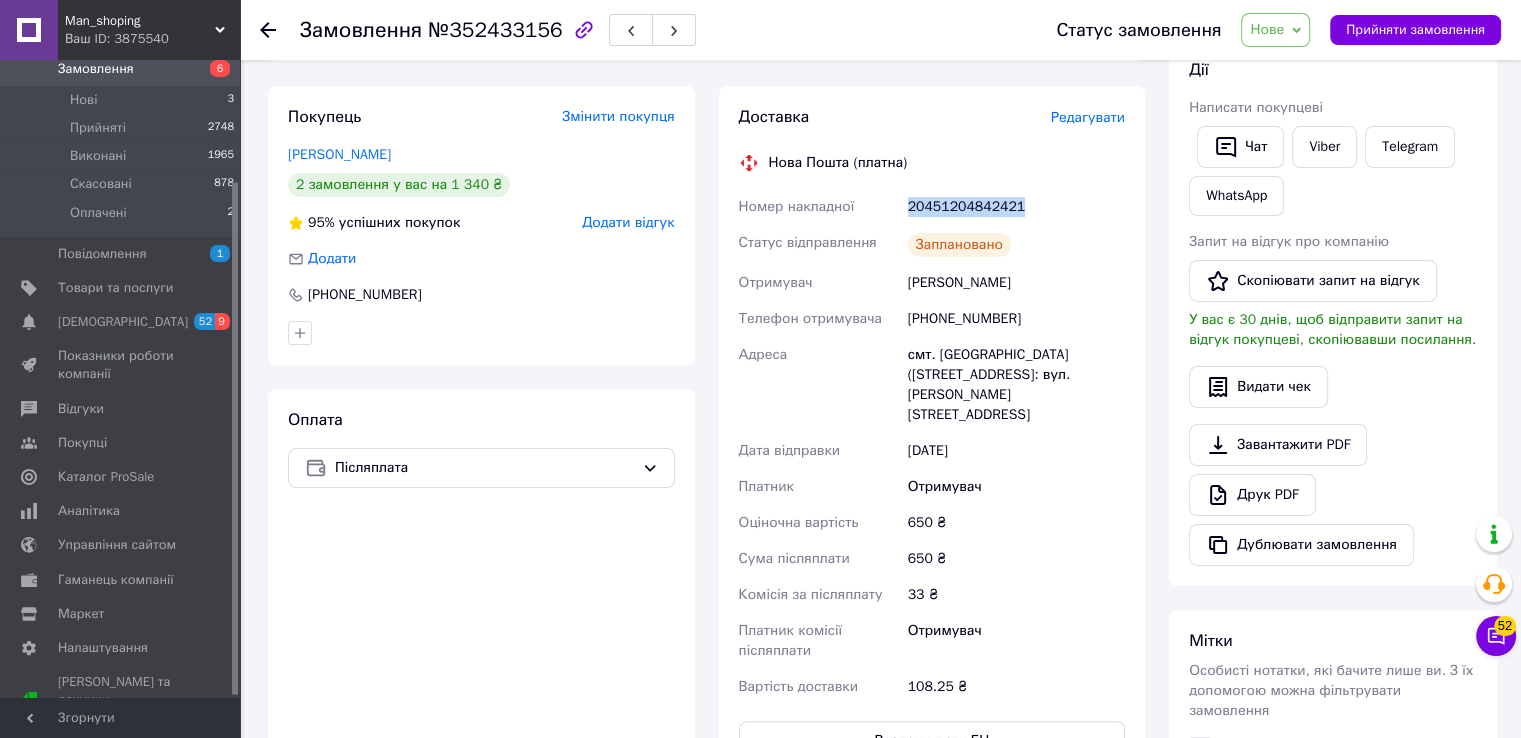 click on "Нове" at bounding box center (1267, 29) 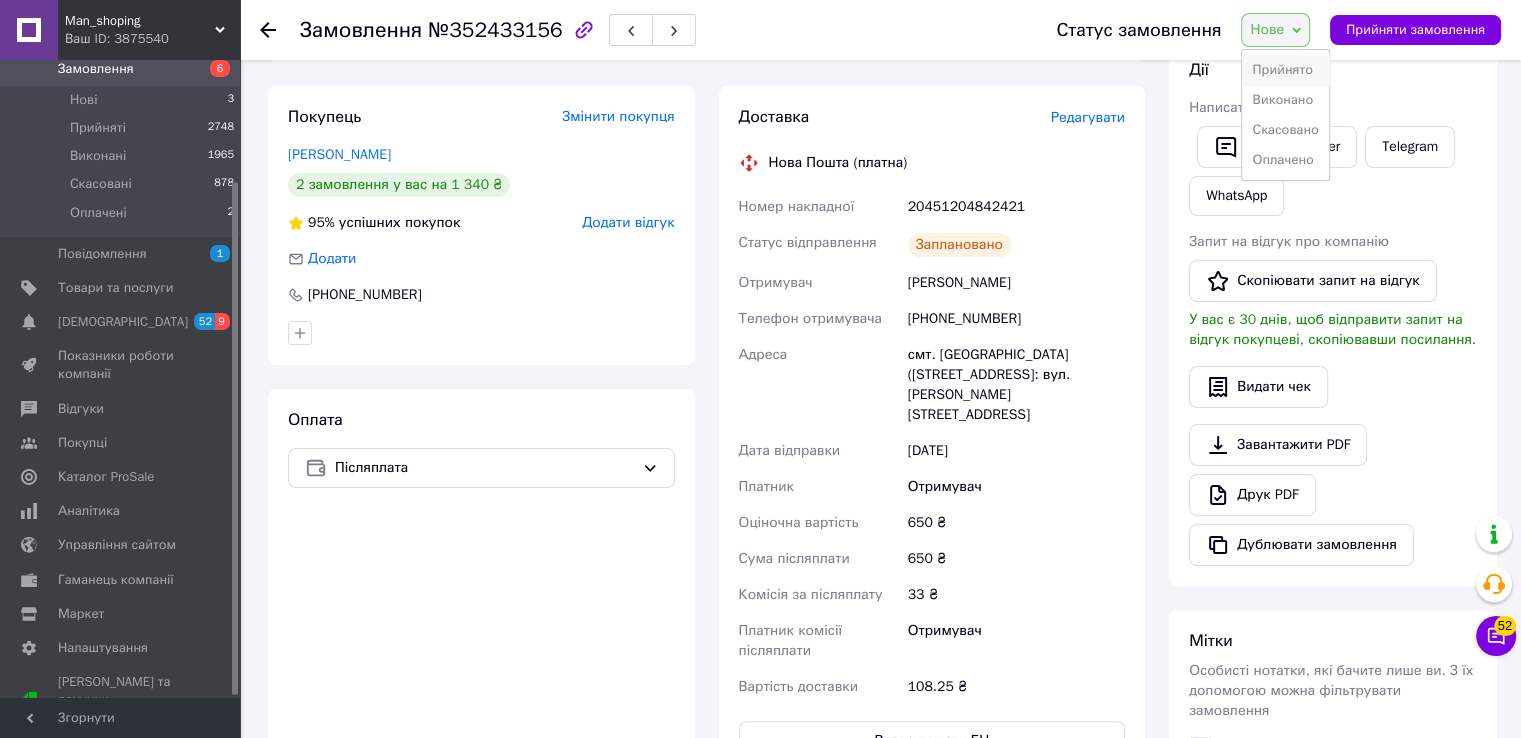 click on "Прийнято" at bounding box center (1285, 70) 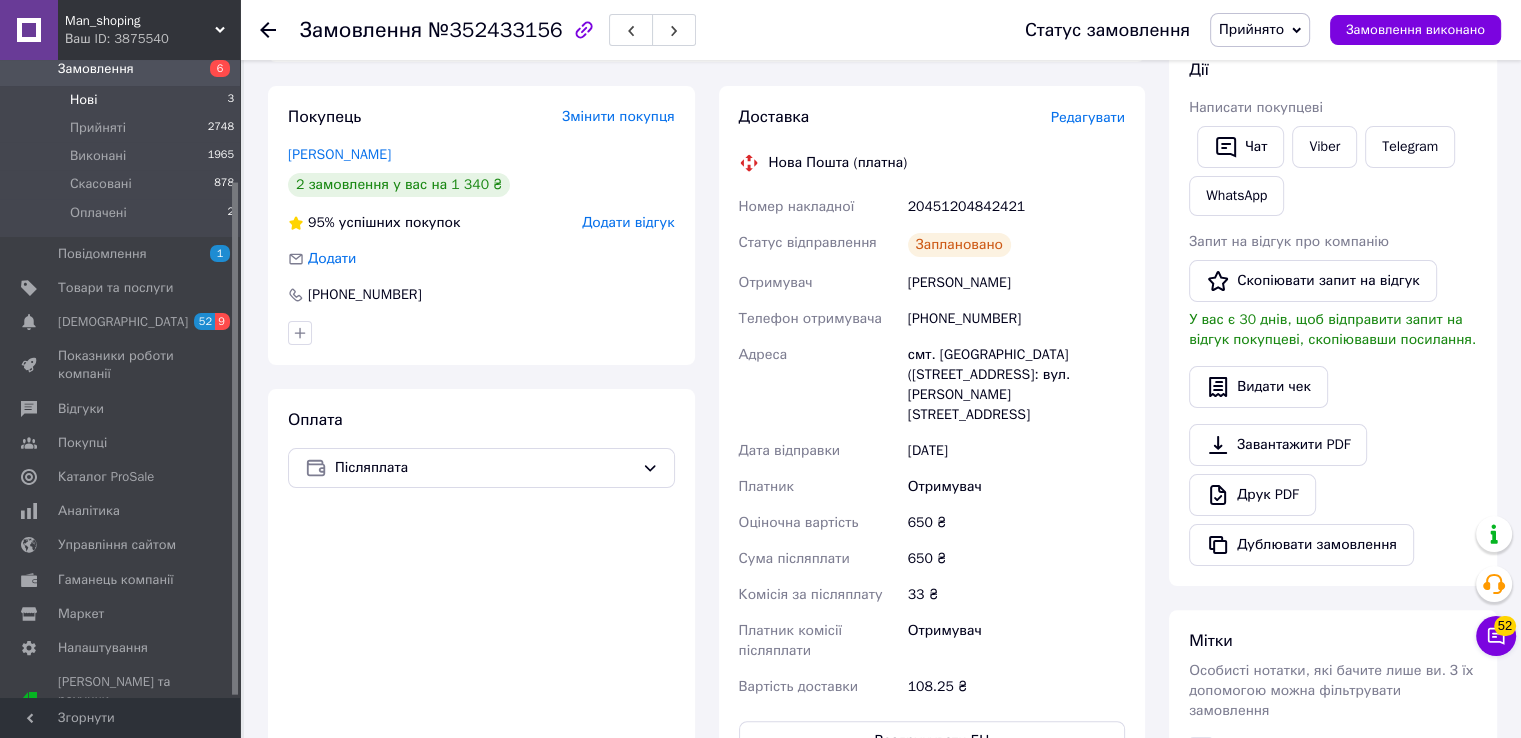 click on "Нові 3" at bounding box center [123, 100] 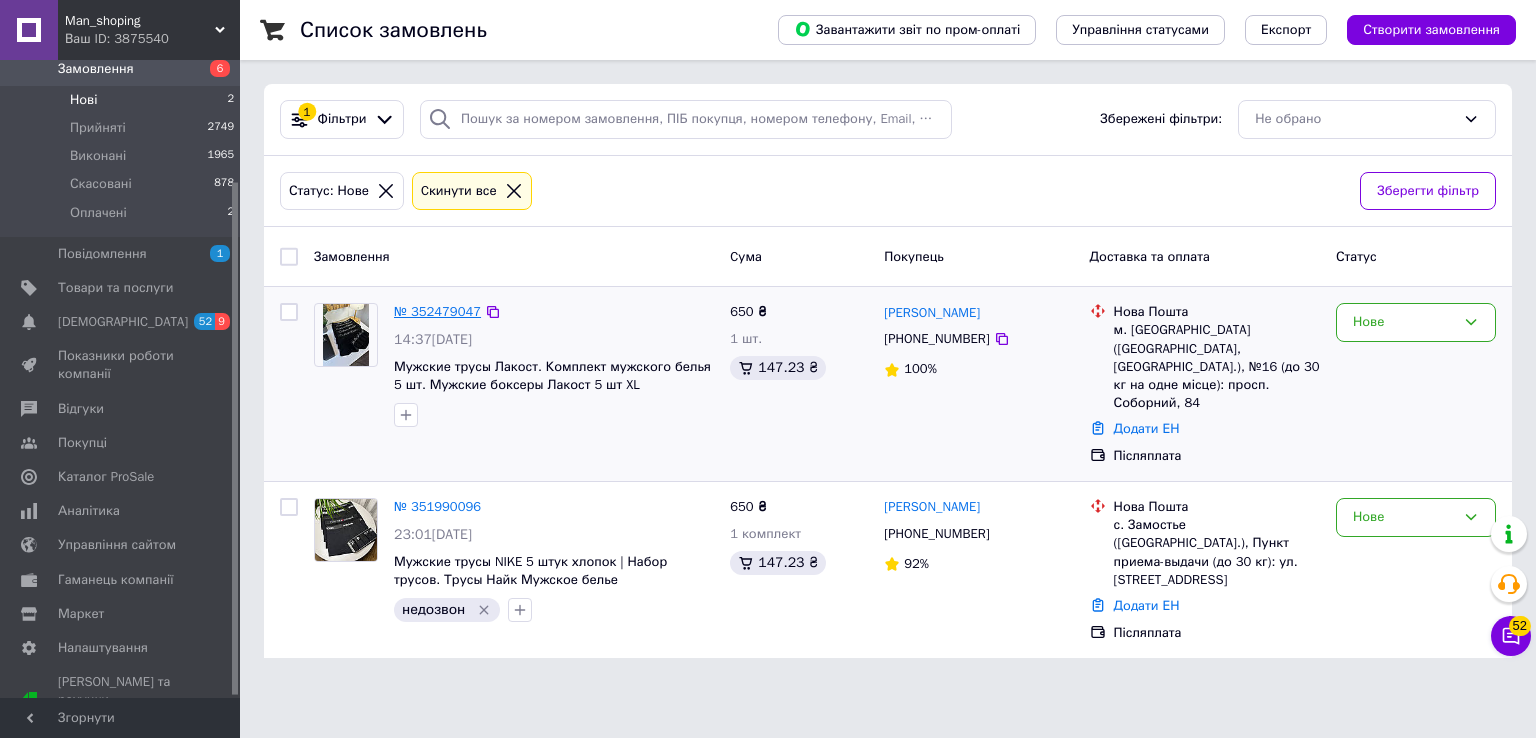 click on "№ 352479047" at bounding box center [437, 311] 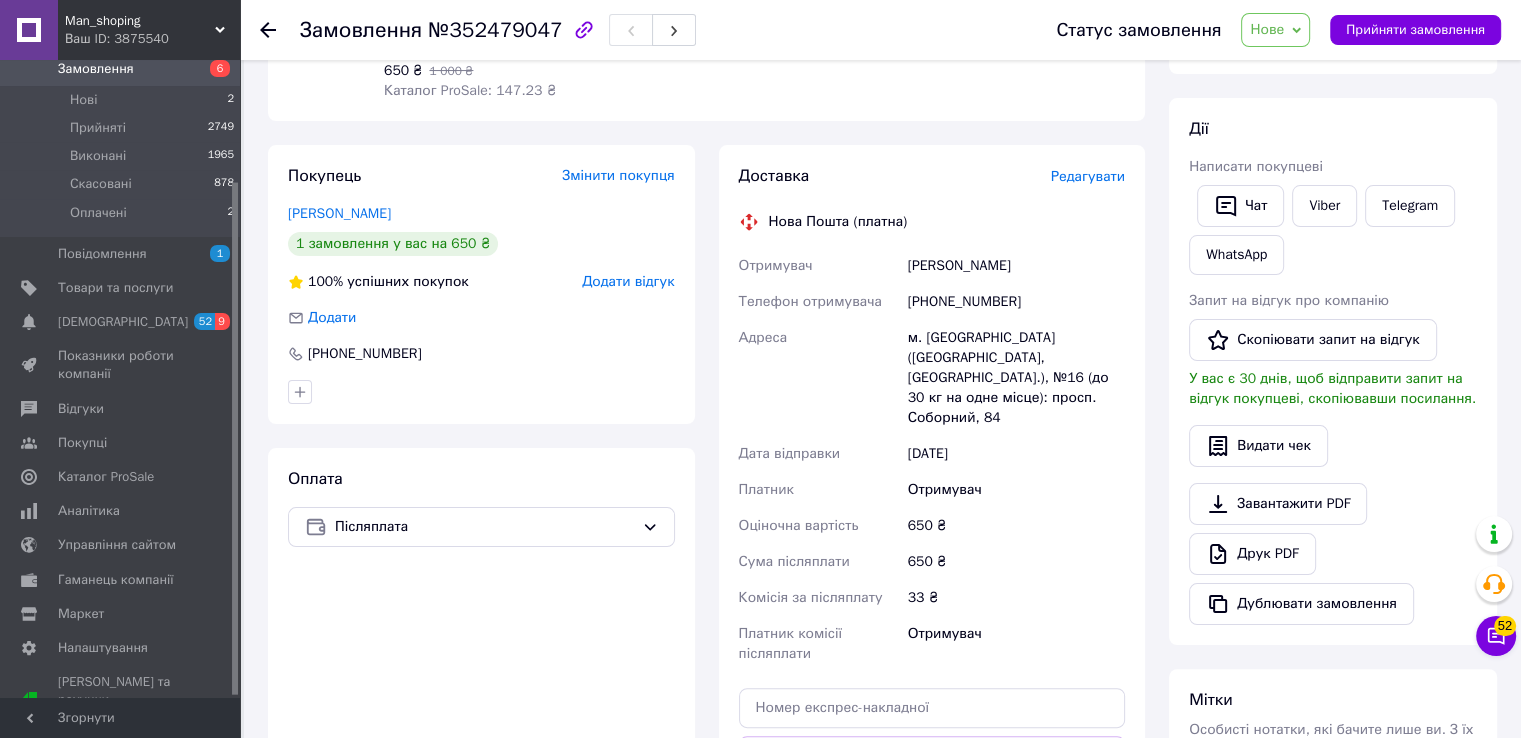 scroll, scrollTop: 303, scrollLeft: 0, axis: vertical 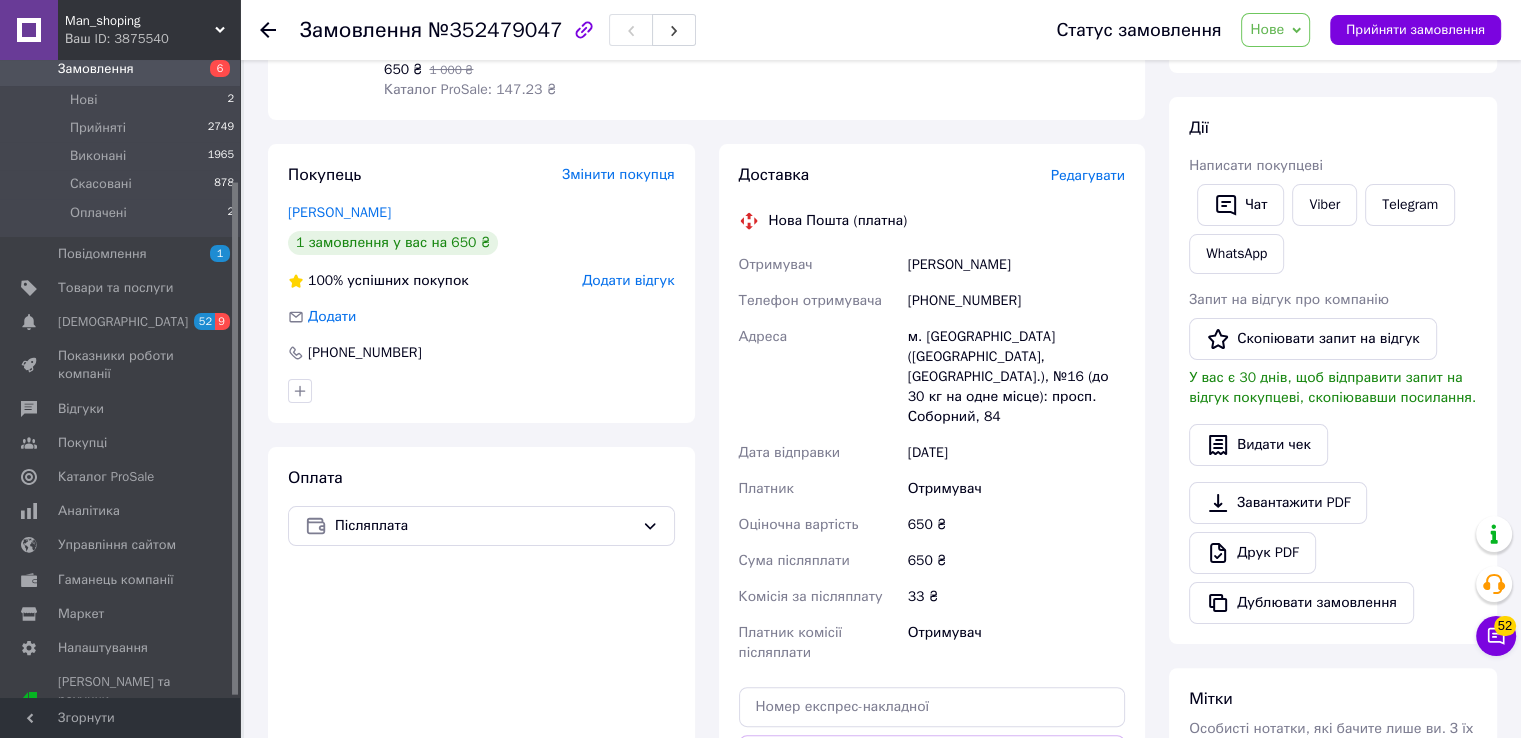 click on "[PHONE_NUMBER]" at bounding box center [1016, 301] 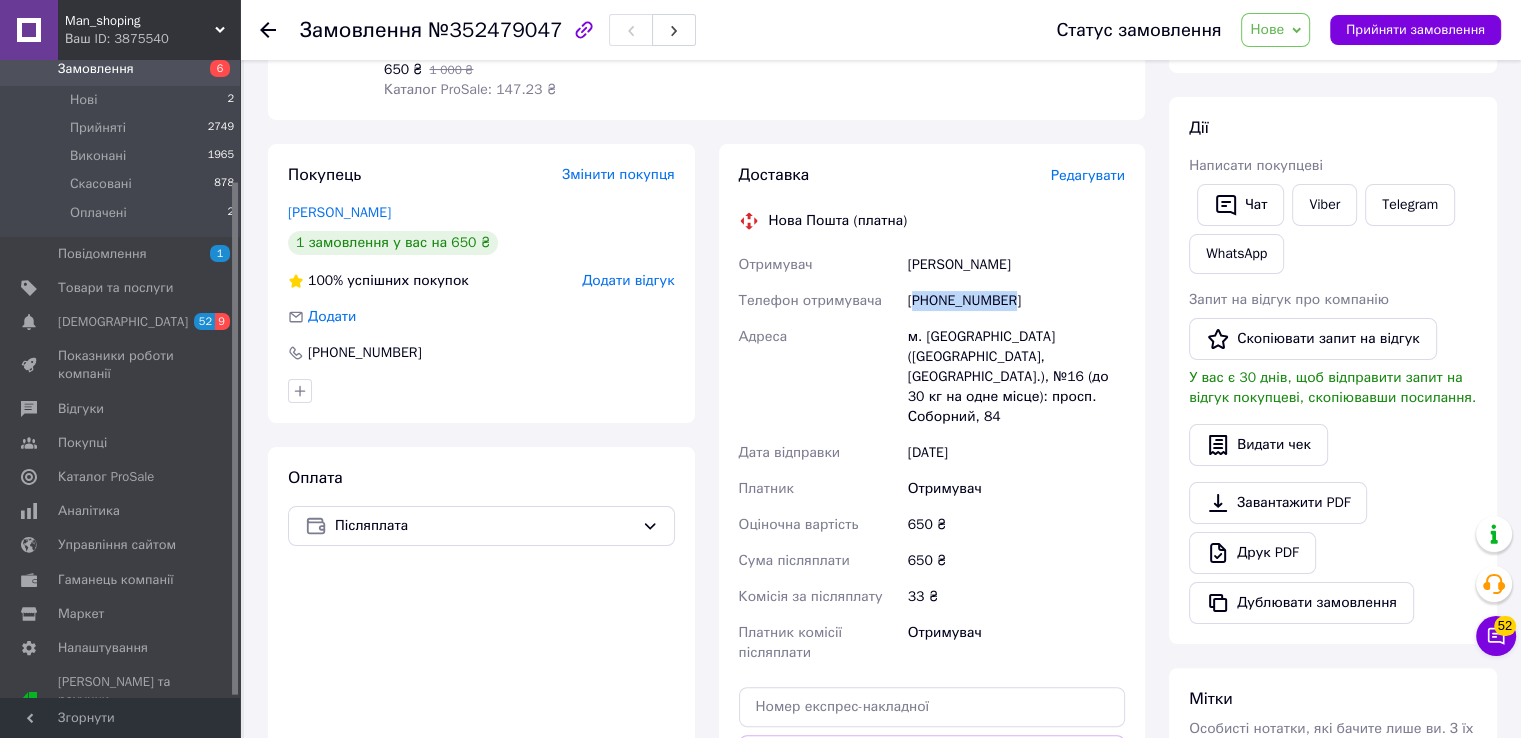 click on "[PHONE_NUMBER]" at bounding box center (1016, 301) 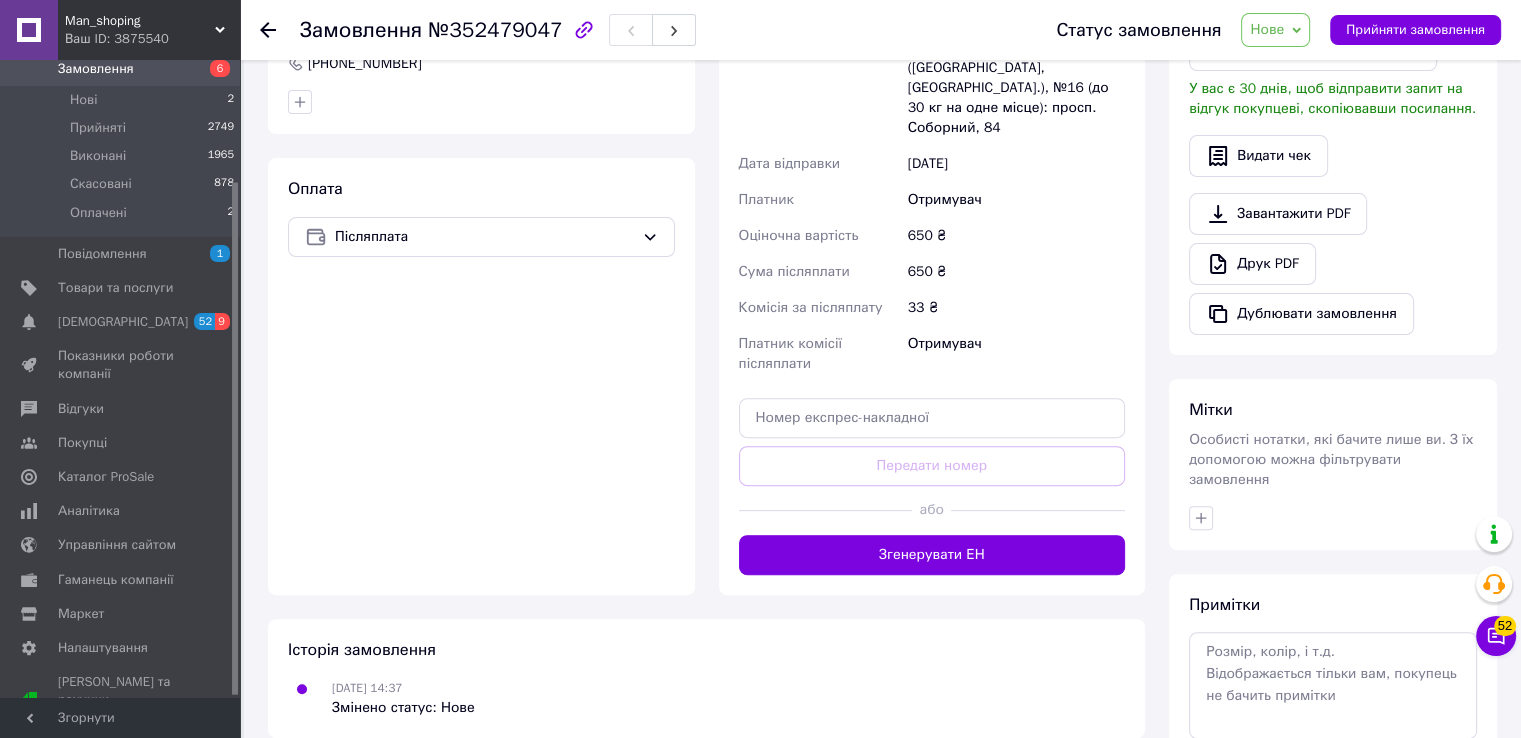 scroll, scrollTop: 600, scrollLeft: 0, axis: vertical 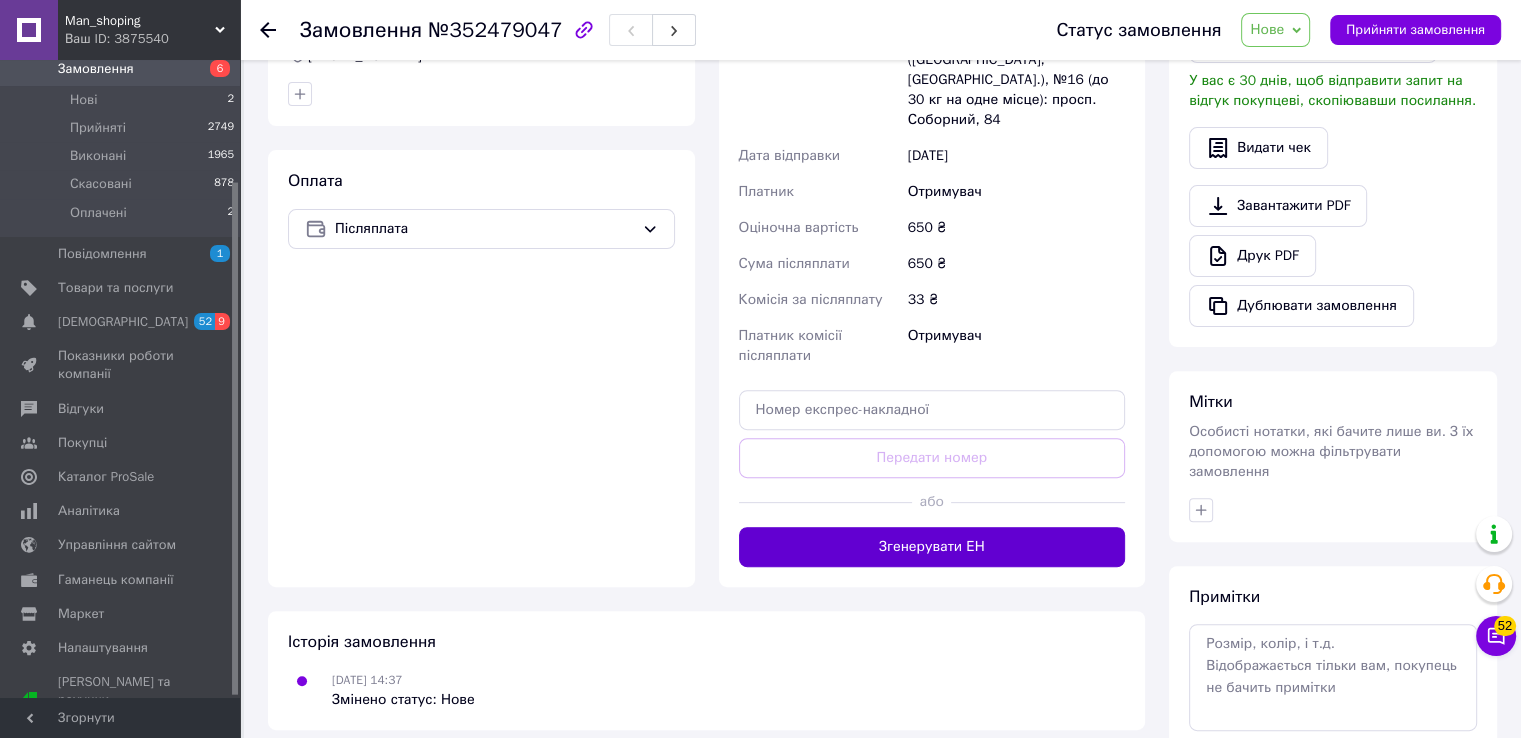 click on "Згенерувати ЕН" at bounding box center (932, 547) 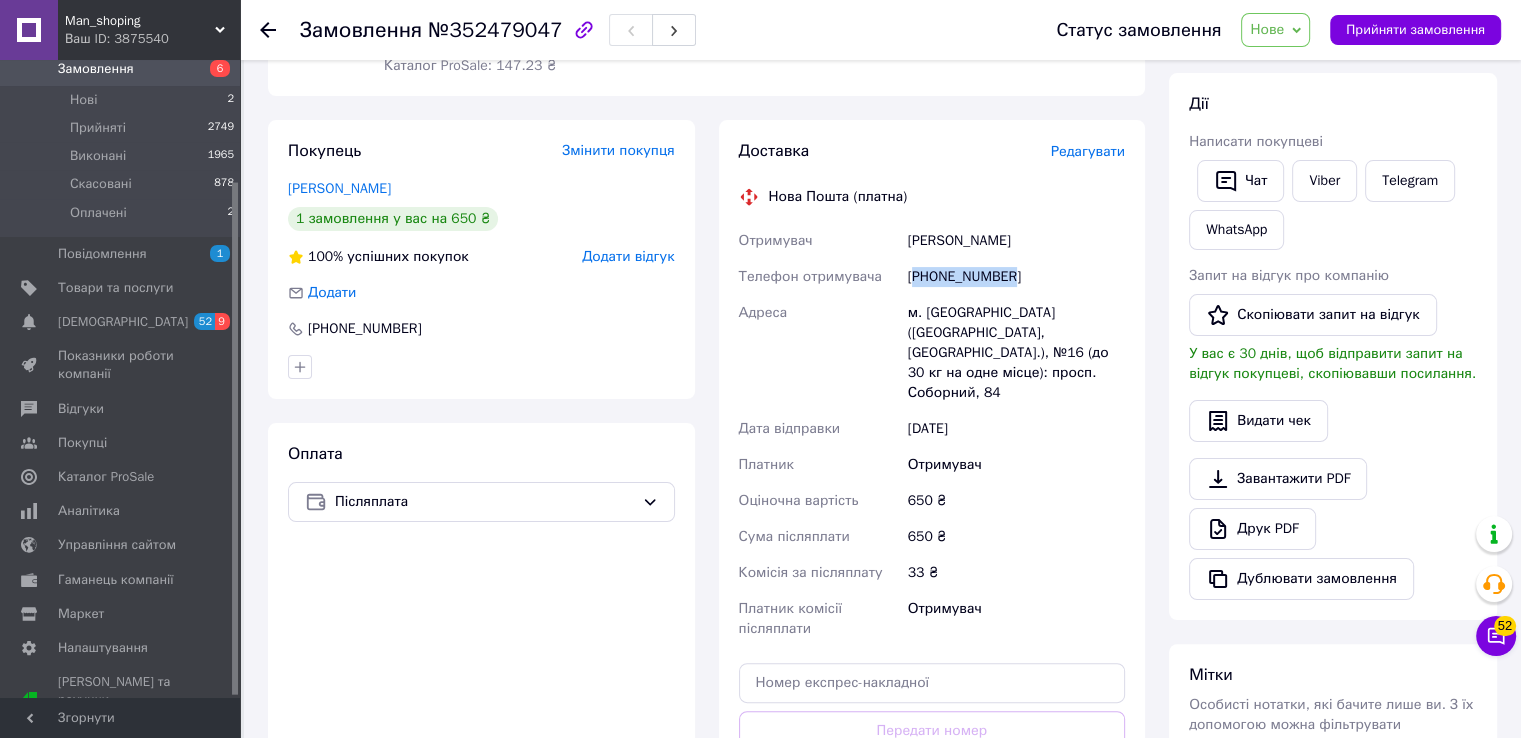 scroll, scrollTop: 326, scrollLeft: 0, axis: vertical 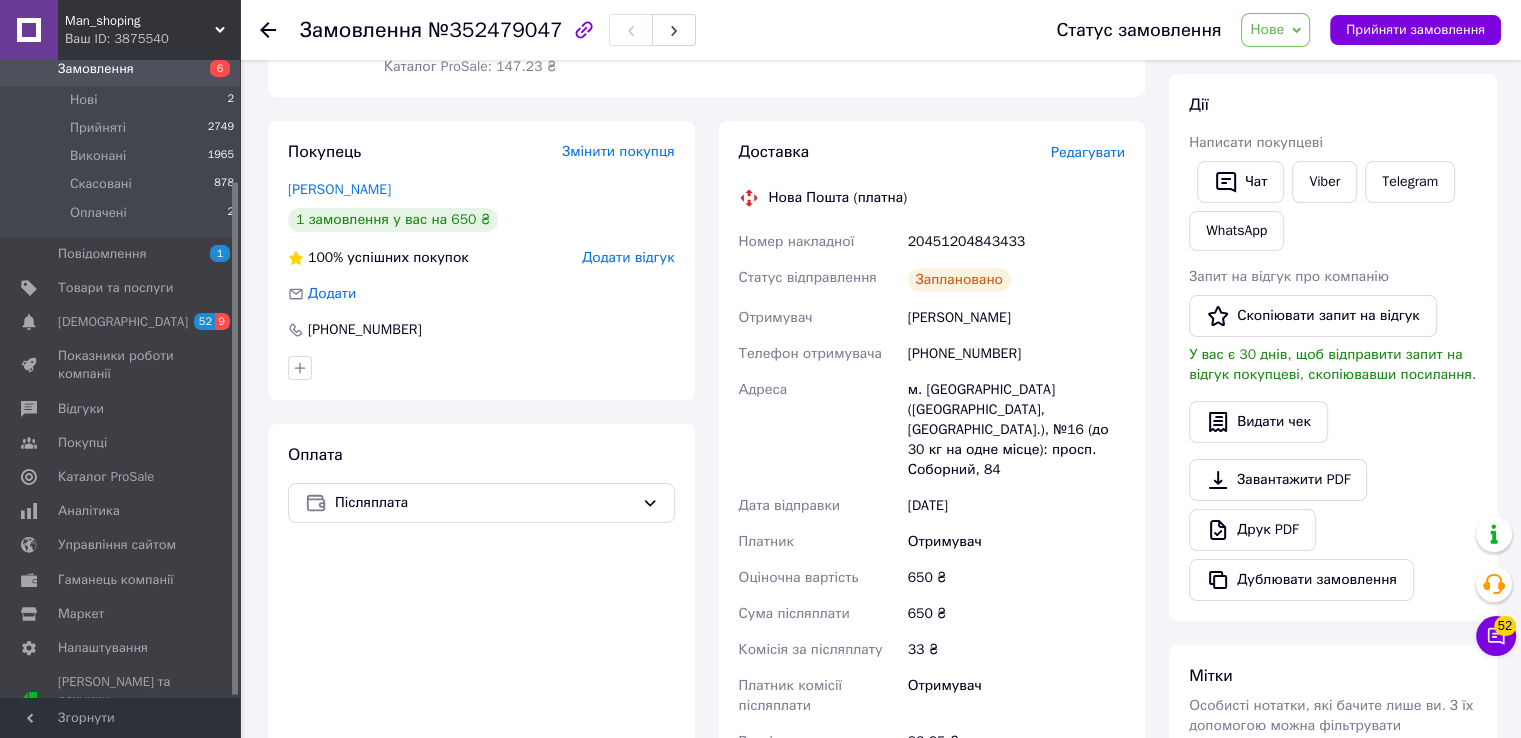 click on "20451204843433" at bounding box center [1016, 242] 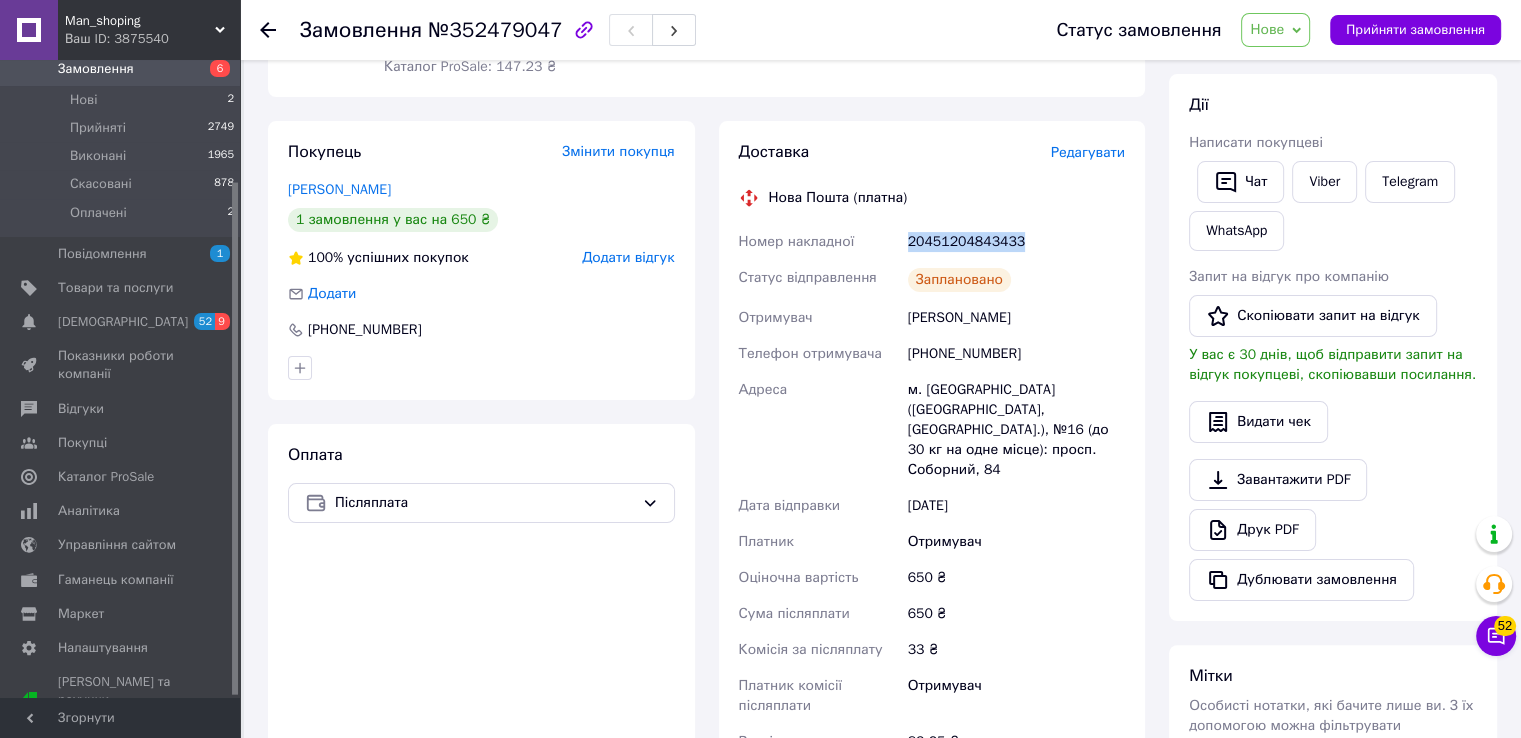 click on "20451204843433" at bounding box center [1016, 242] 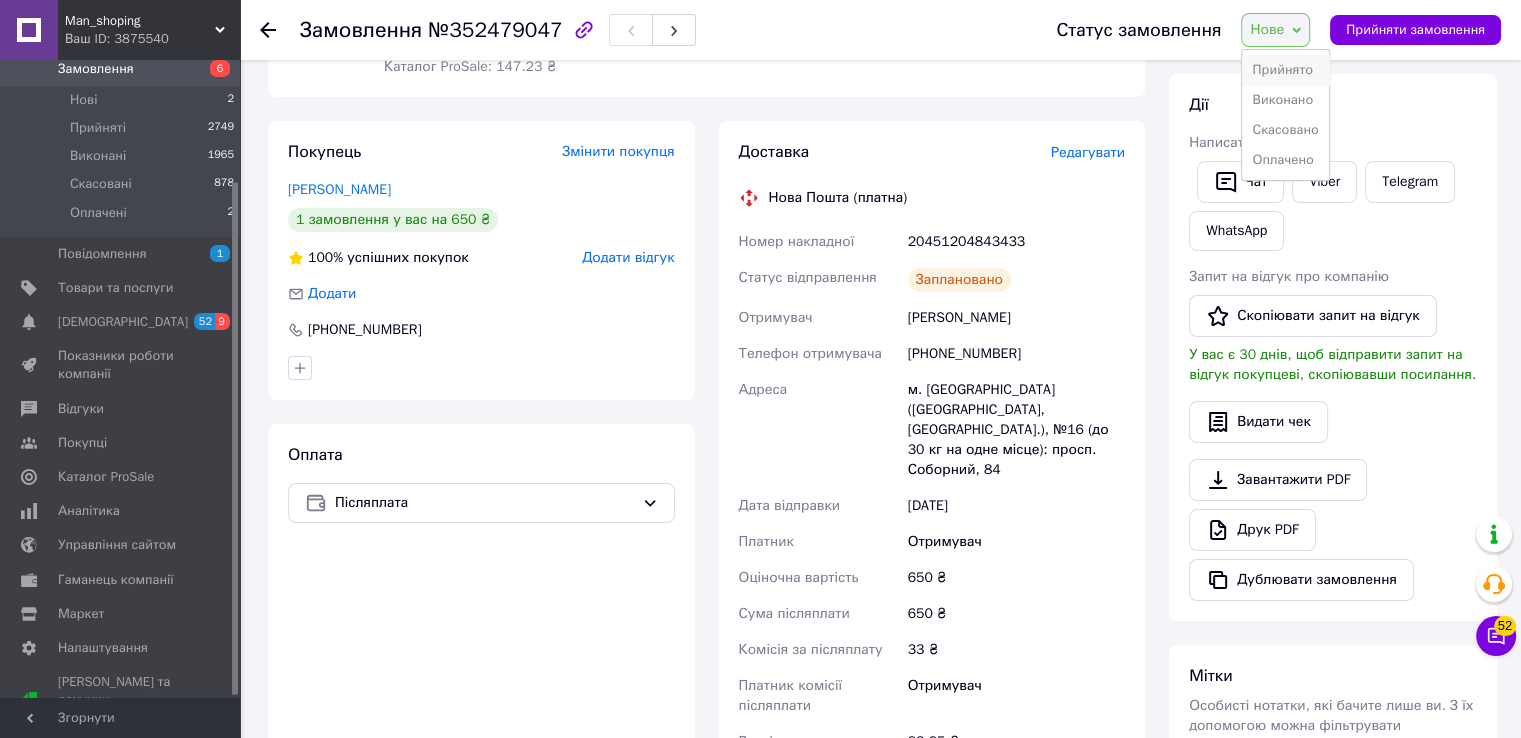 click on "Прийнято" at bounding box center (1285, 70) 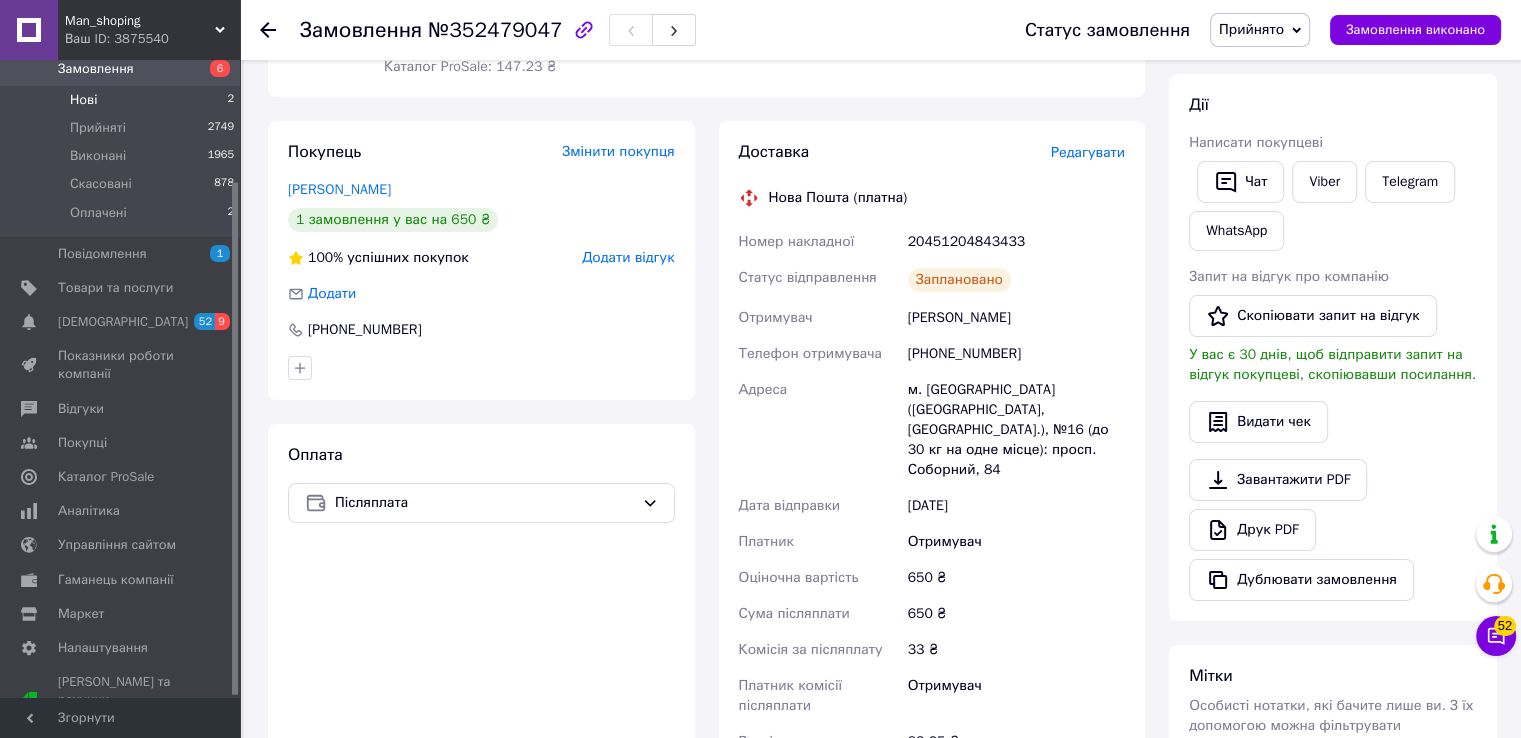 click on "Нові 2" at bounding box center [123, 100] 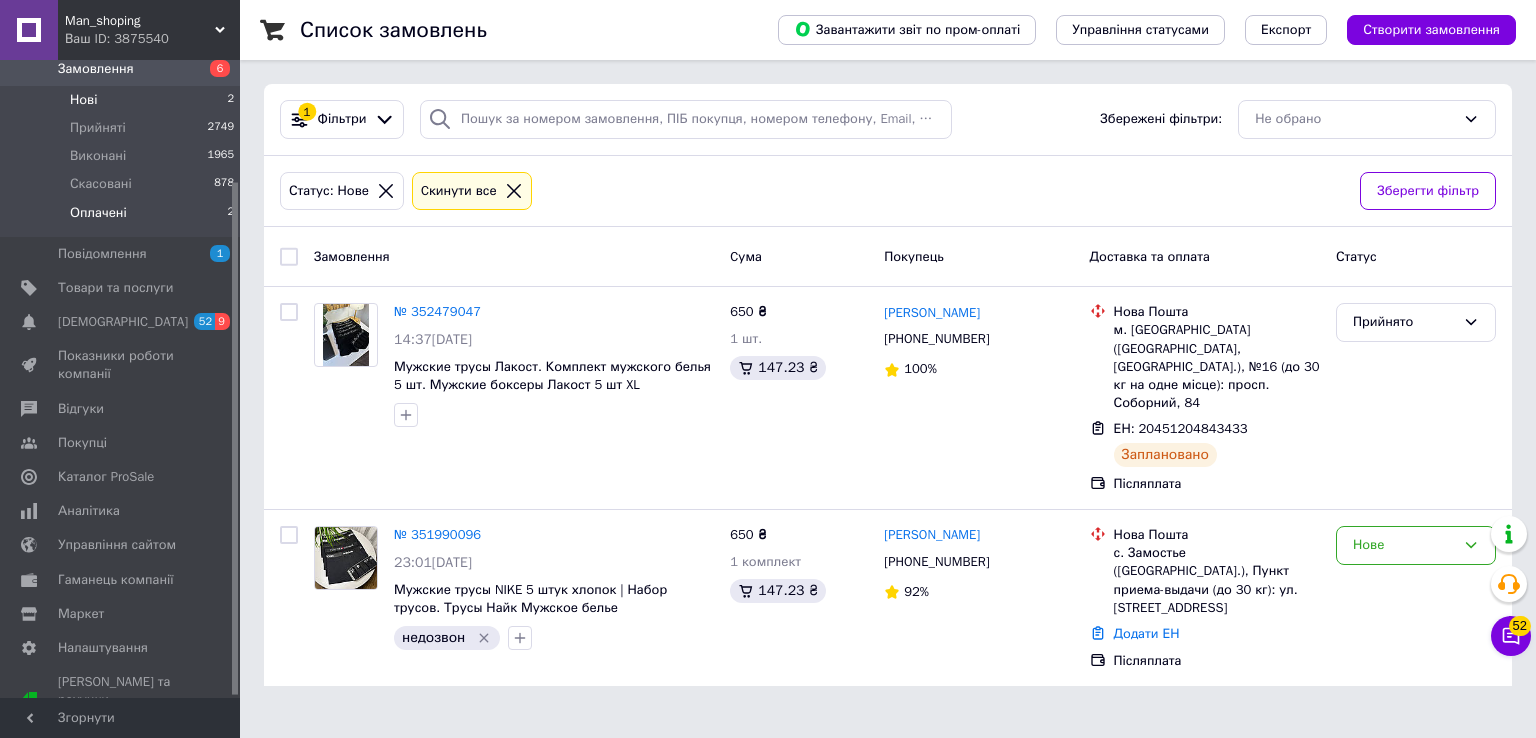 click on "Оплачені 2" at bounding box center [123, 218] 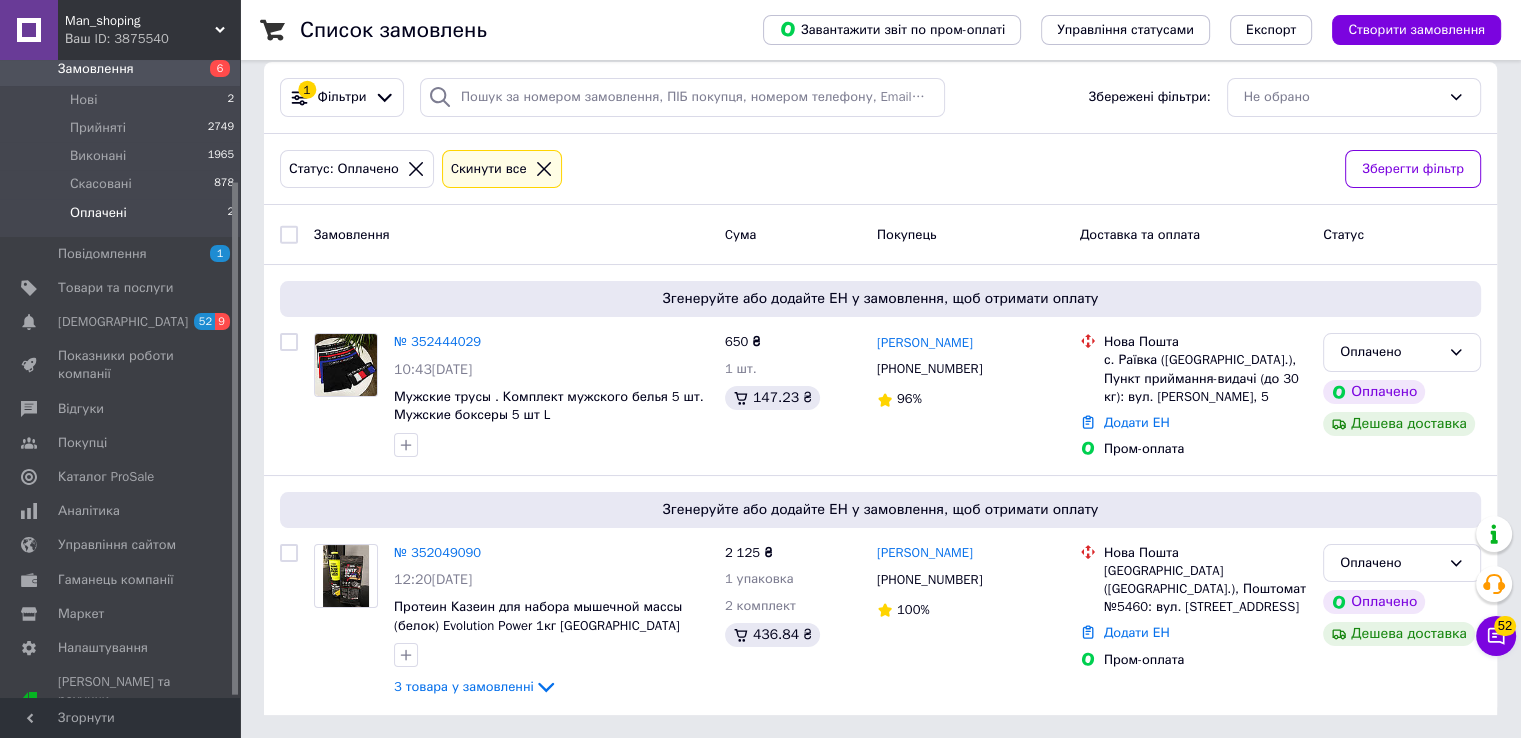 scroll, scrollTop: 0, scrollLeft: 0, axis: both 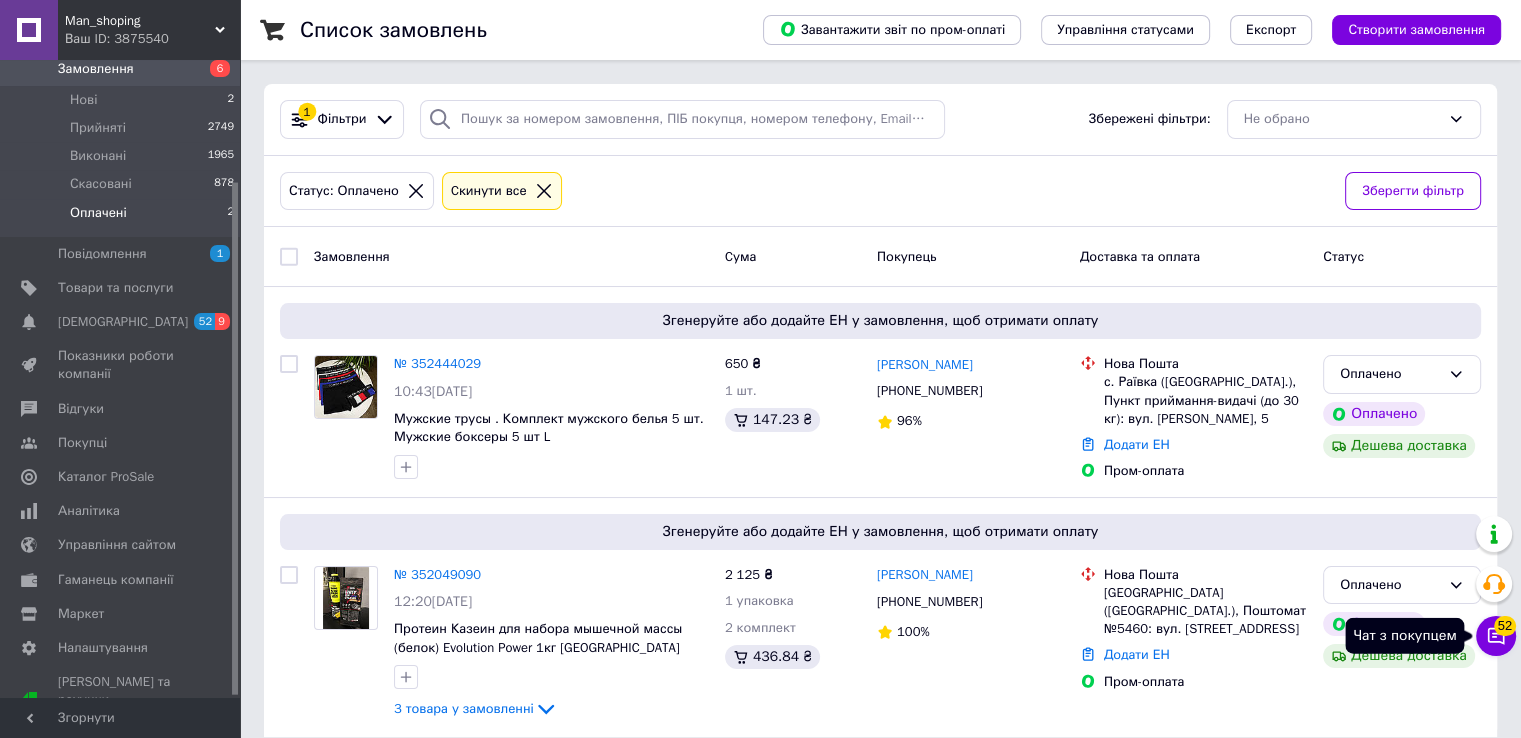 click 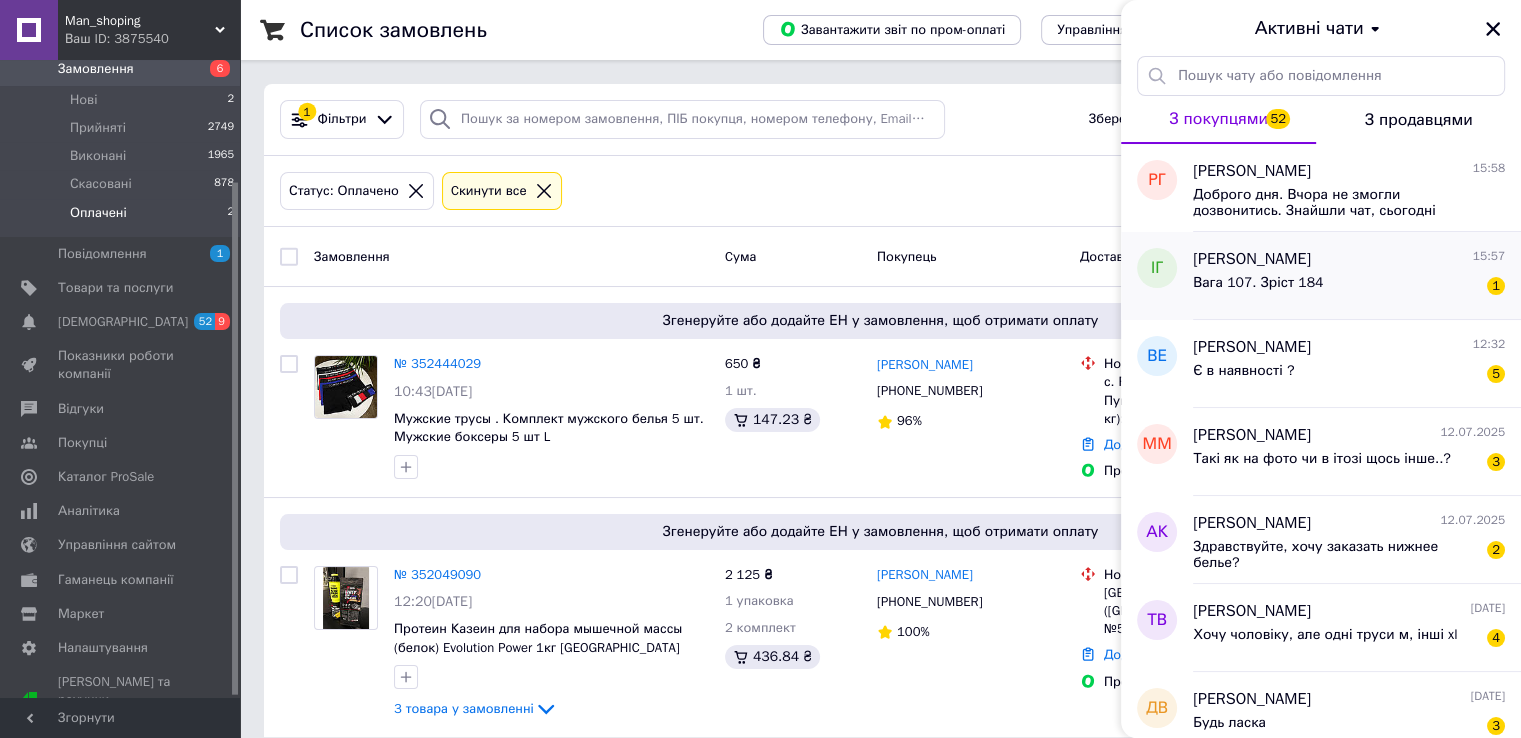 click on "[PERSON_NAME] 15:57" at bounding box center [1349, 259] 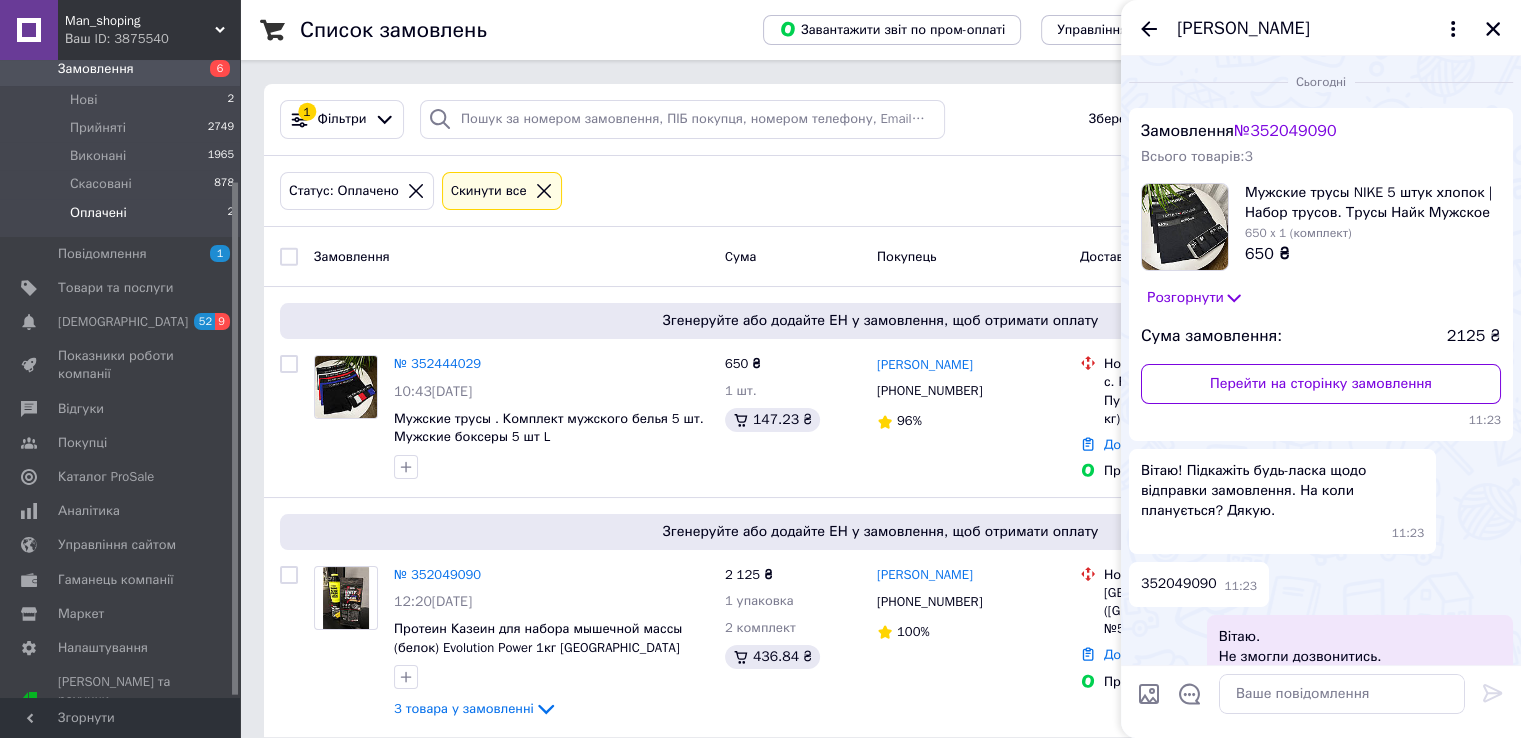 scroll, scrollTop: 150, scrollLeft: 0, axis: vertical 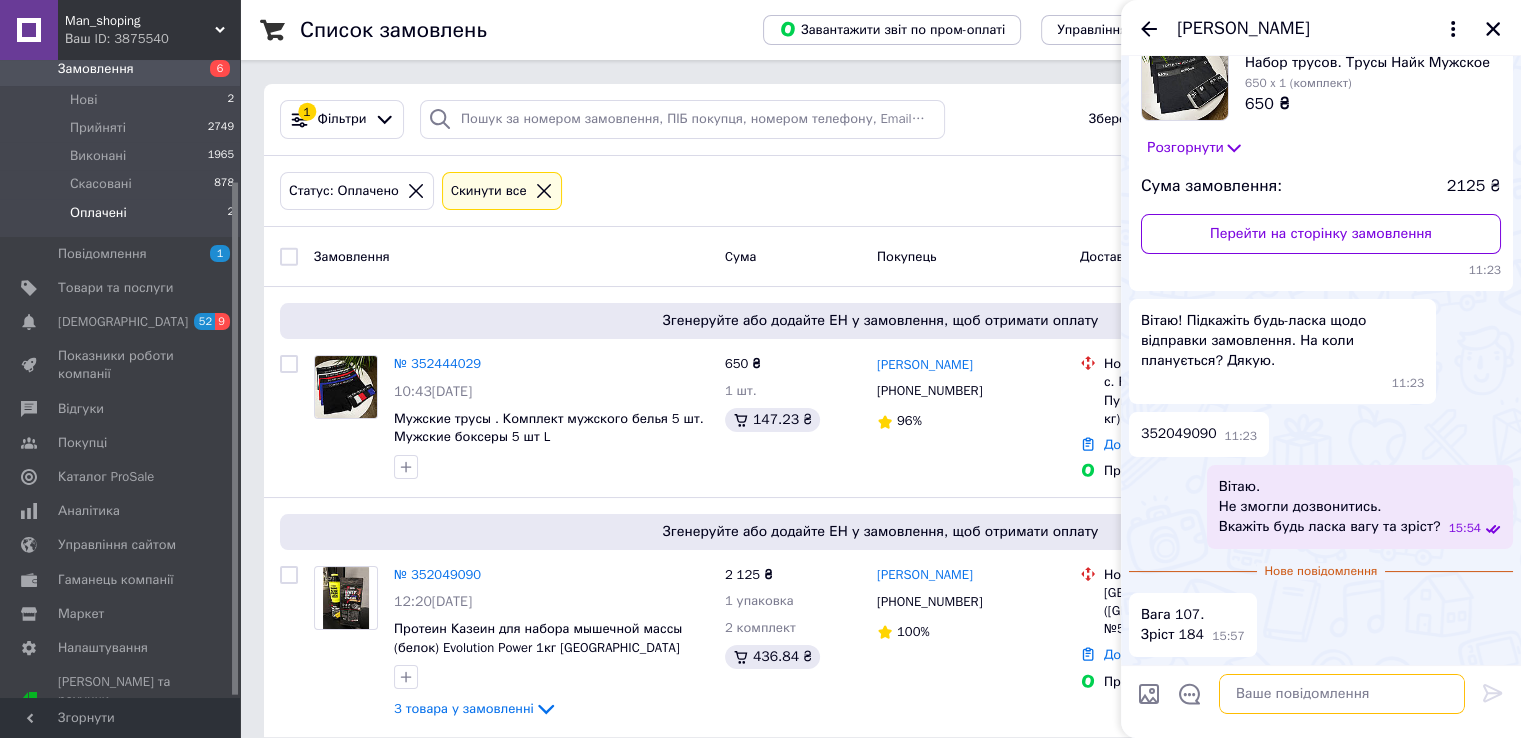 click at bounding box center (1342, 694) 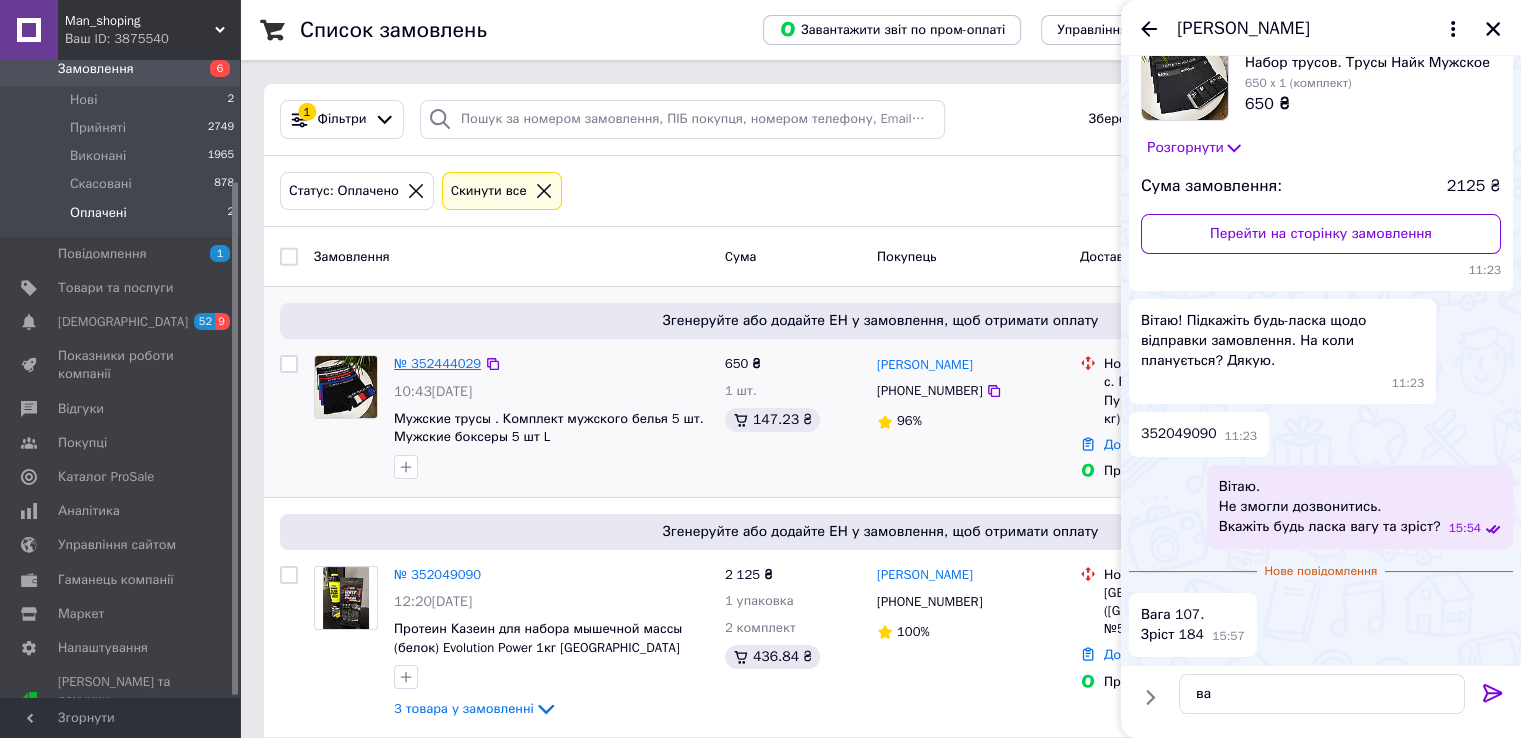 click on "№ 352444029" at bounding box center [437, 363] 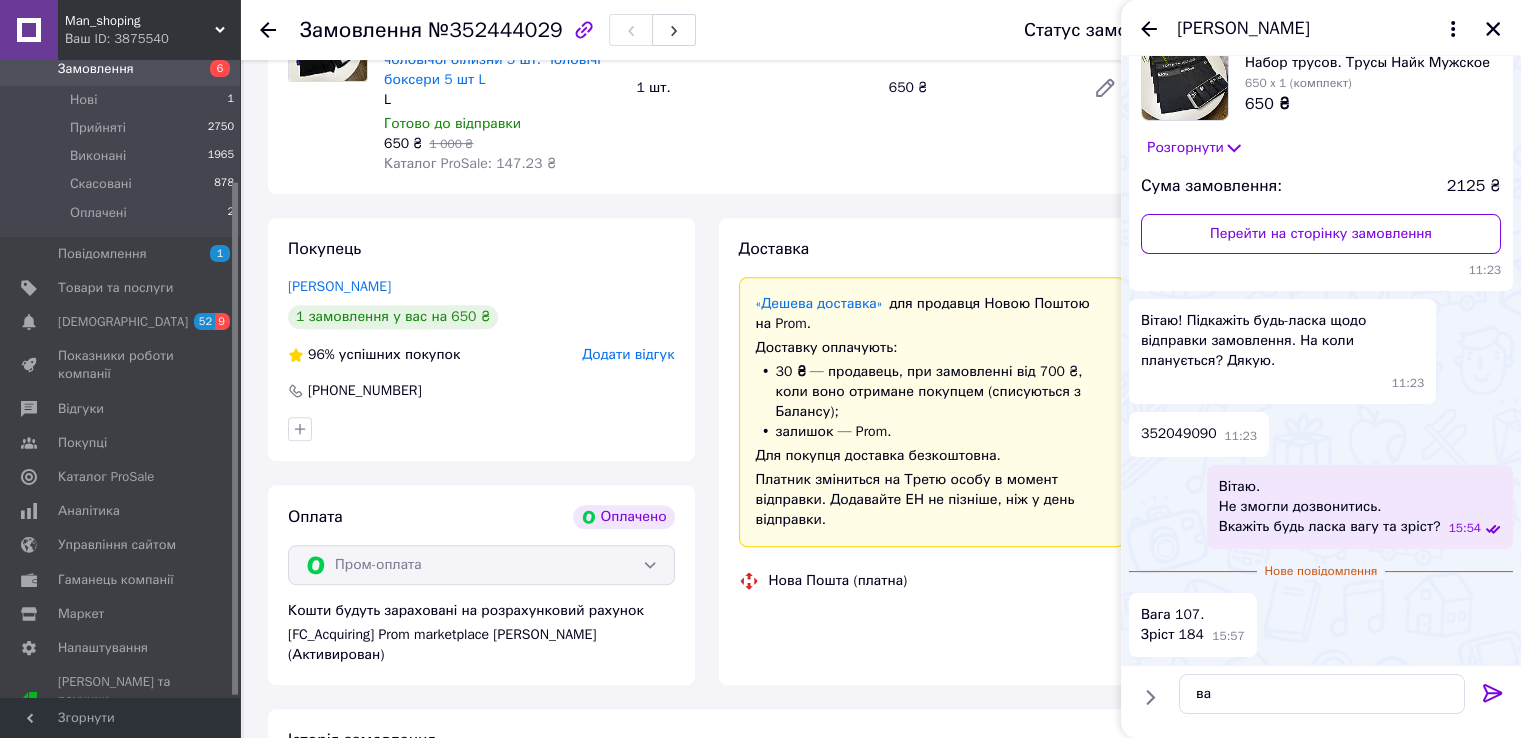 scroll, scrollTop: 839, scrollLeft: 0, axis: vertical 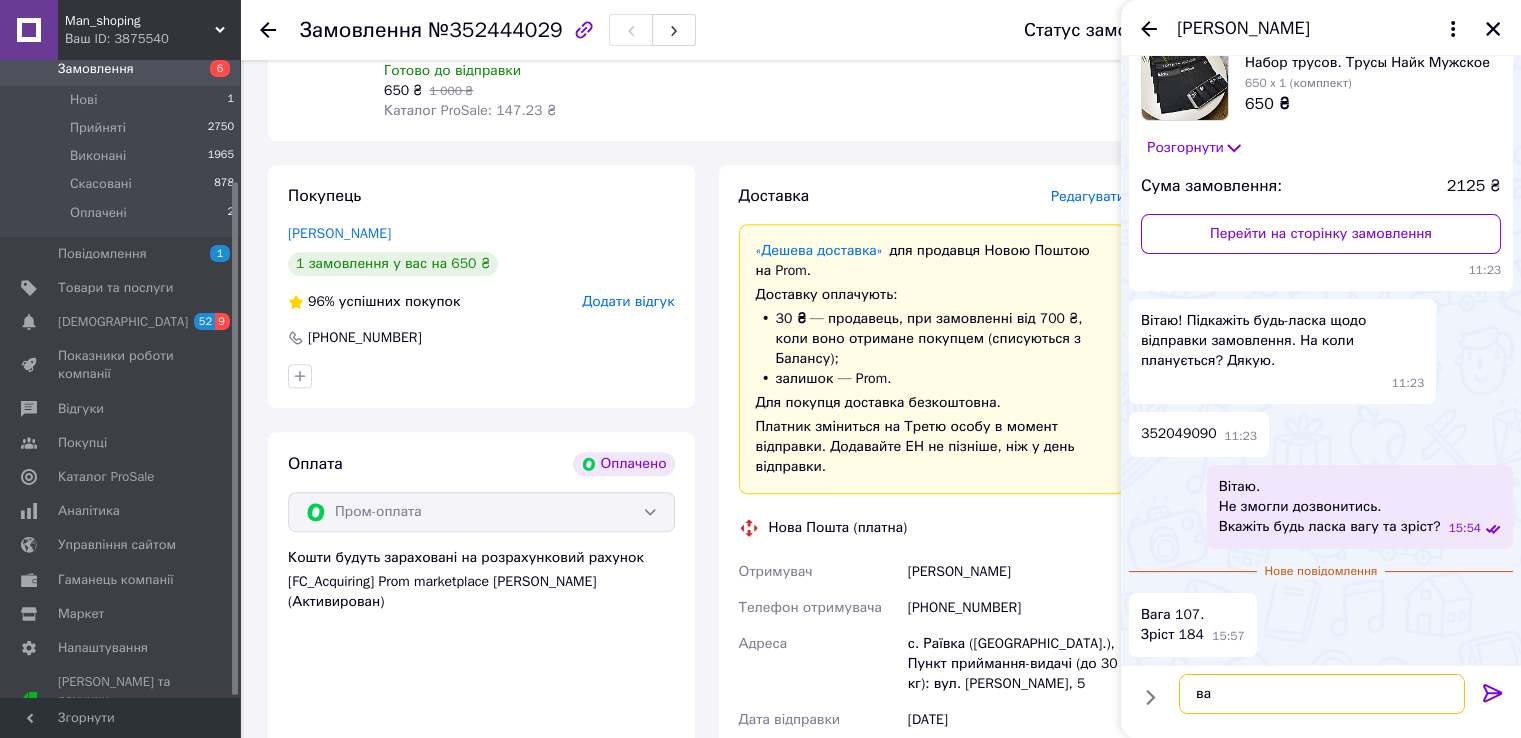 click on "ва" at bounding box center (1322, 694) 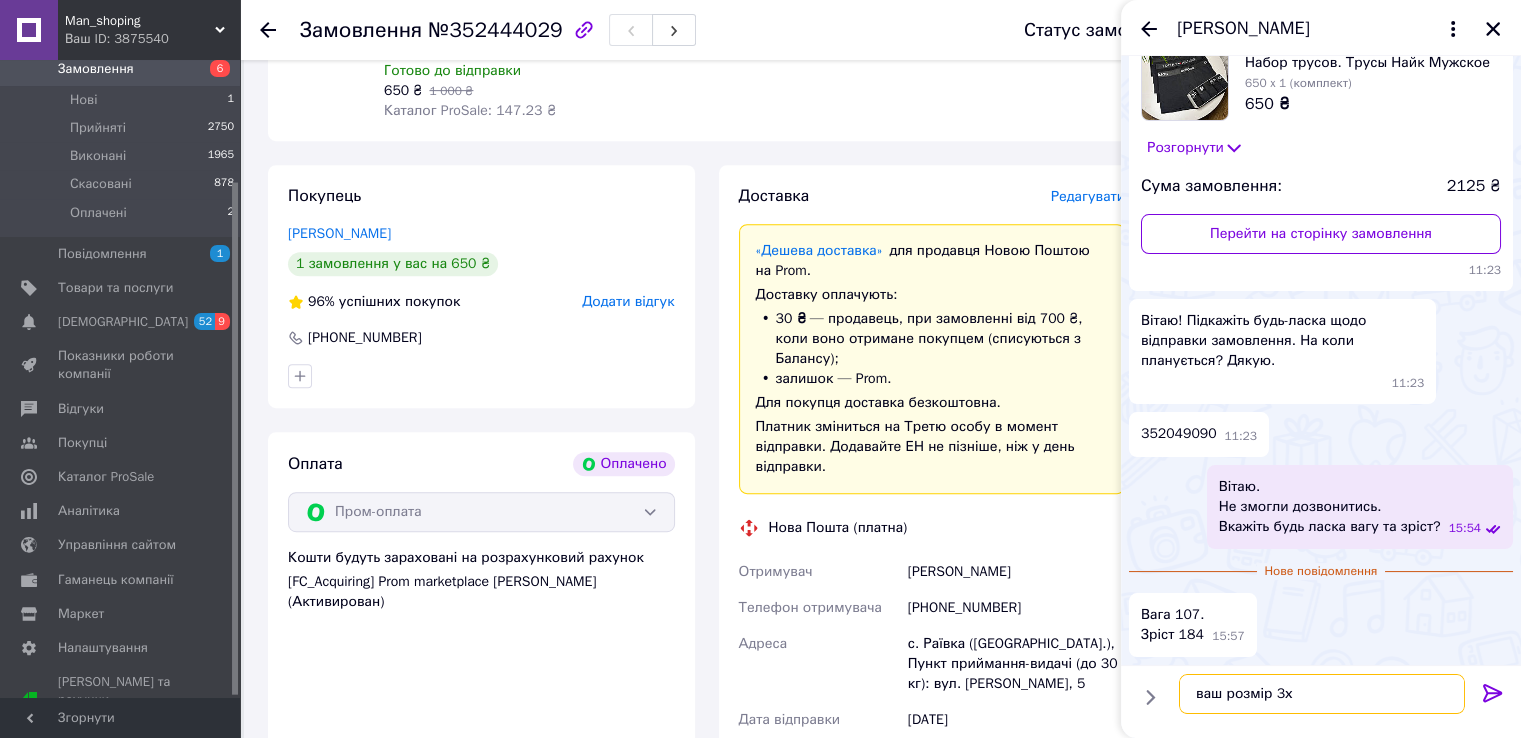 type on "ваш розмір 3хл" 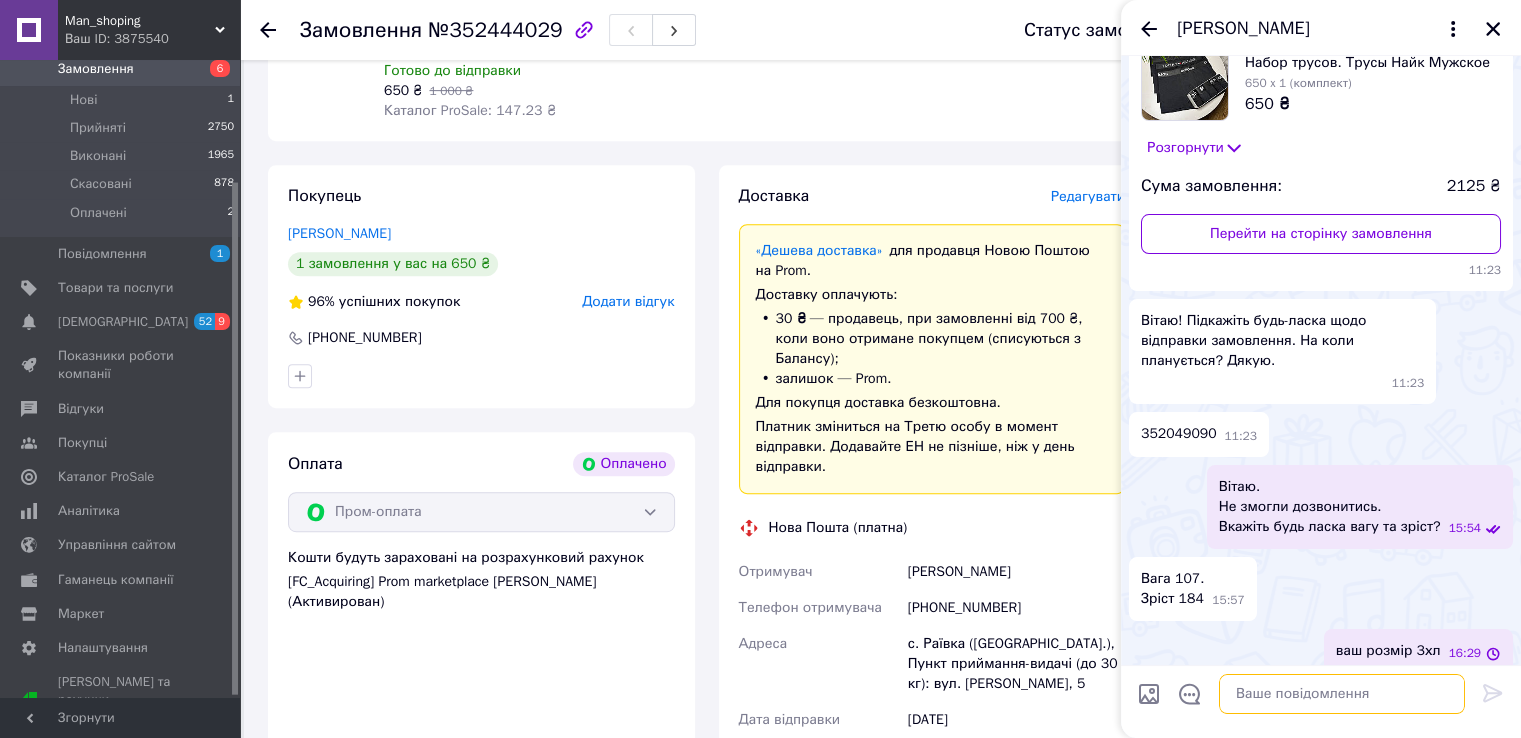 scroll, scrollTop: 167, scrollLeft: 0, axis: vertical 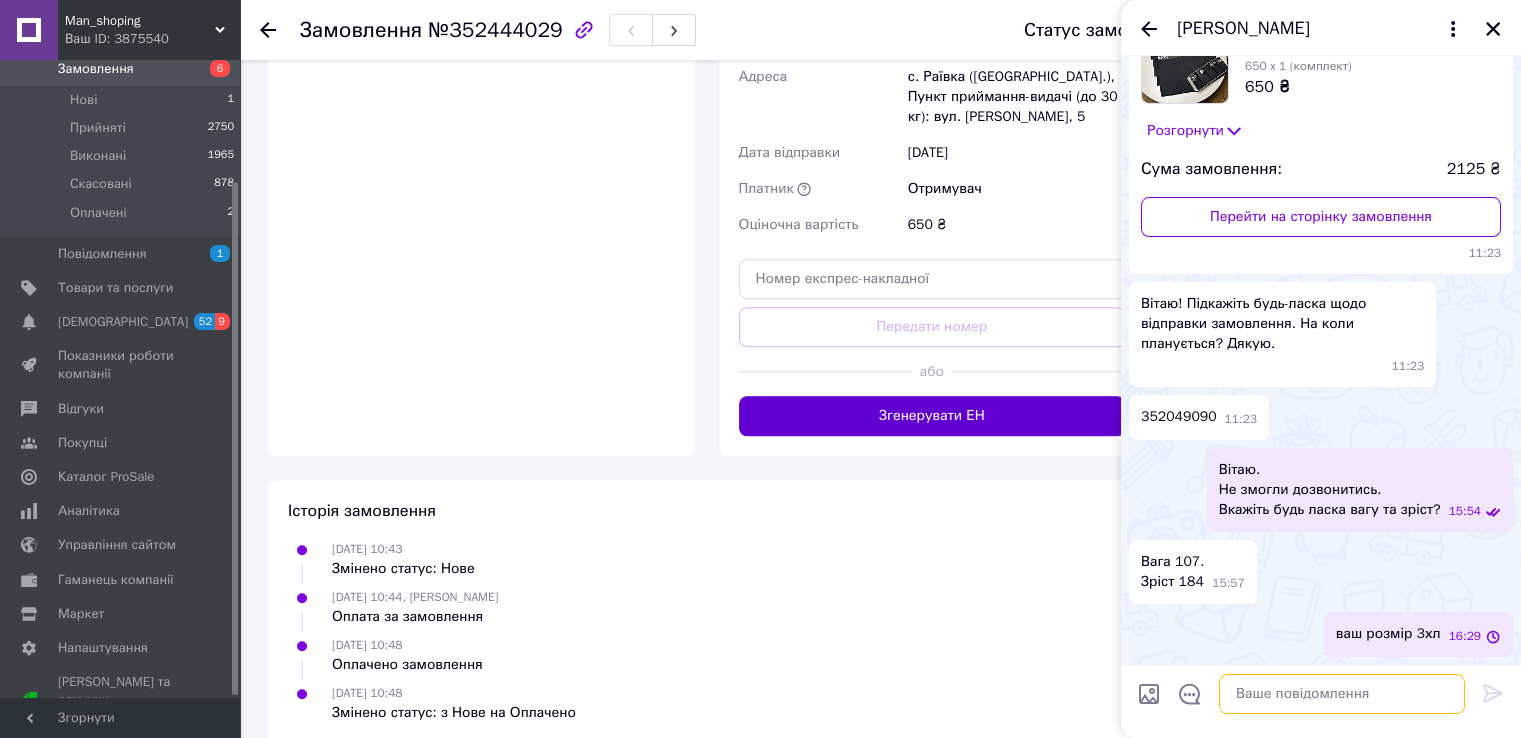 type 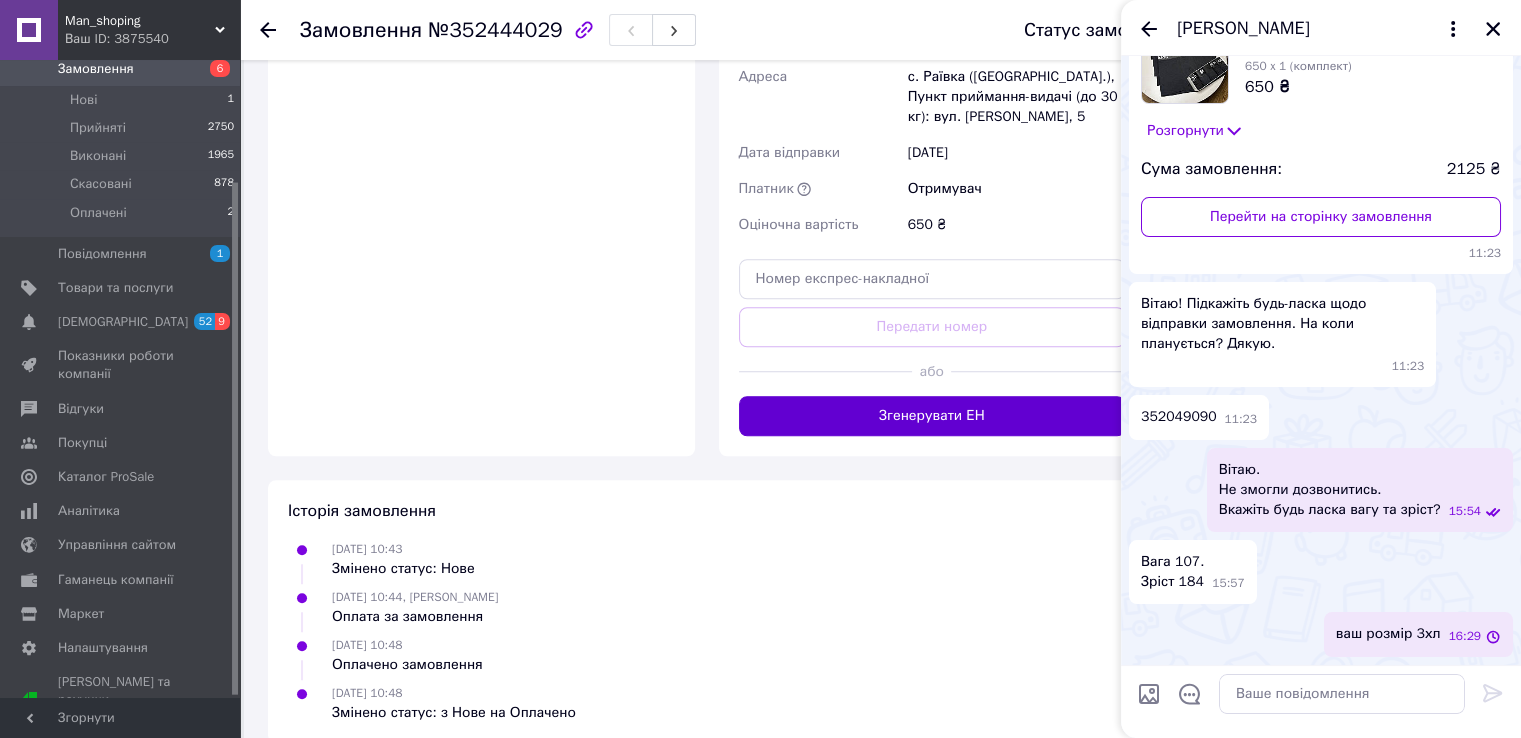 click on "Згенерувати ЕН" at bounding box center [932, 416] 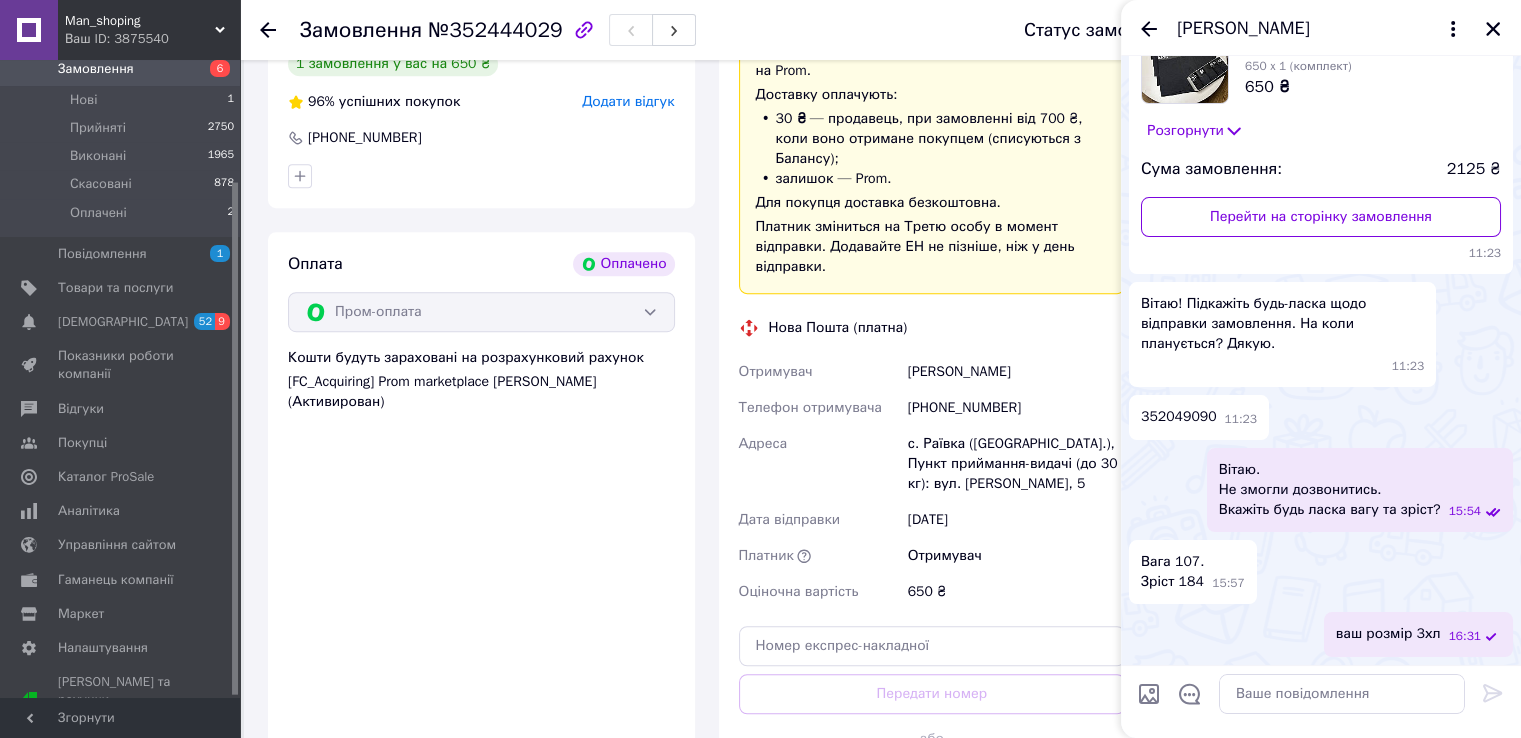 scroll, scrollTop: 1038, scrollLeft: 0, axis: vertical 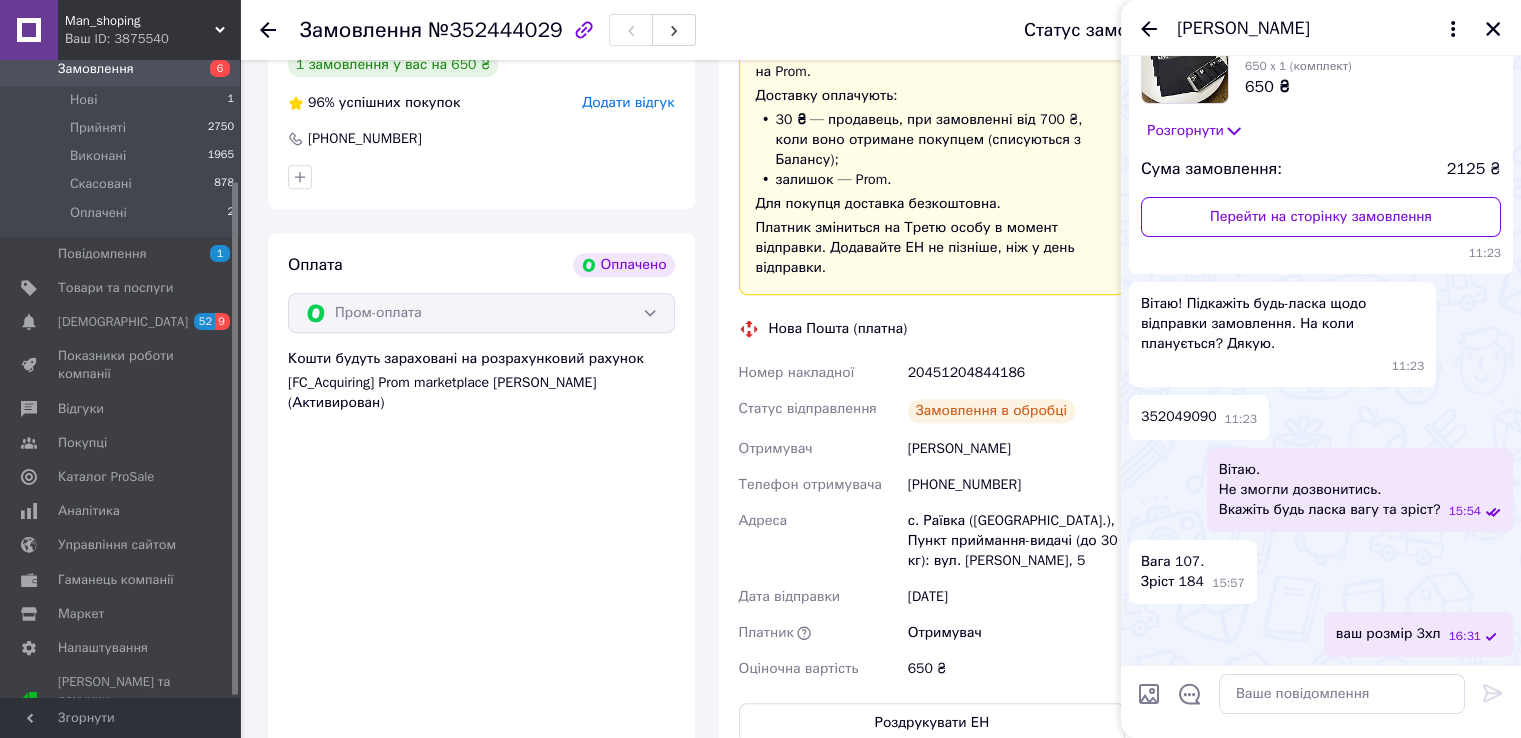 click on "20451204844186" at bounding box center (1016, 373) 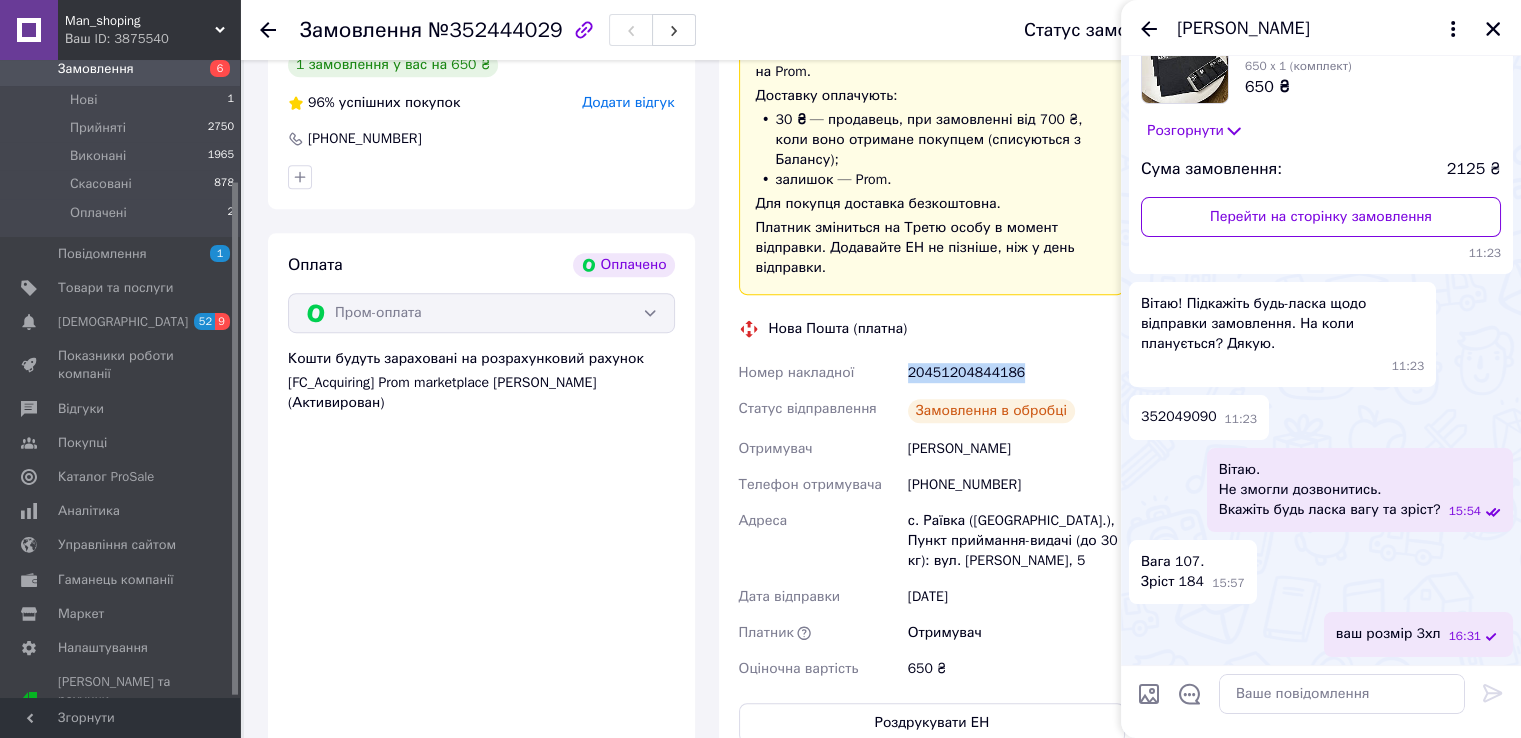 click on "20451204844186" at bounding box center (1016, 373) 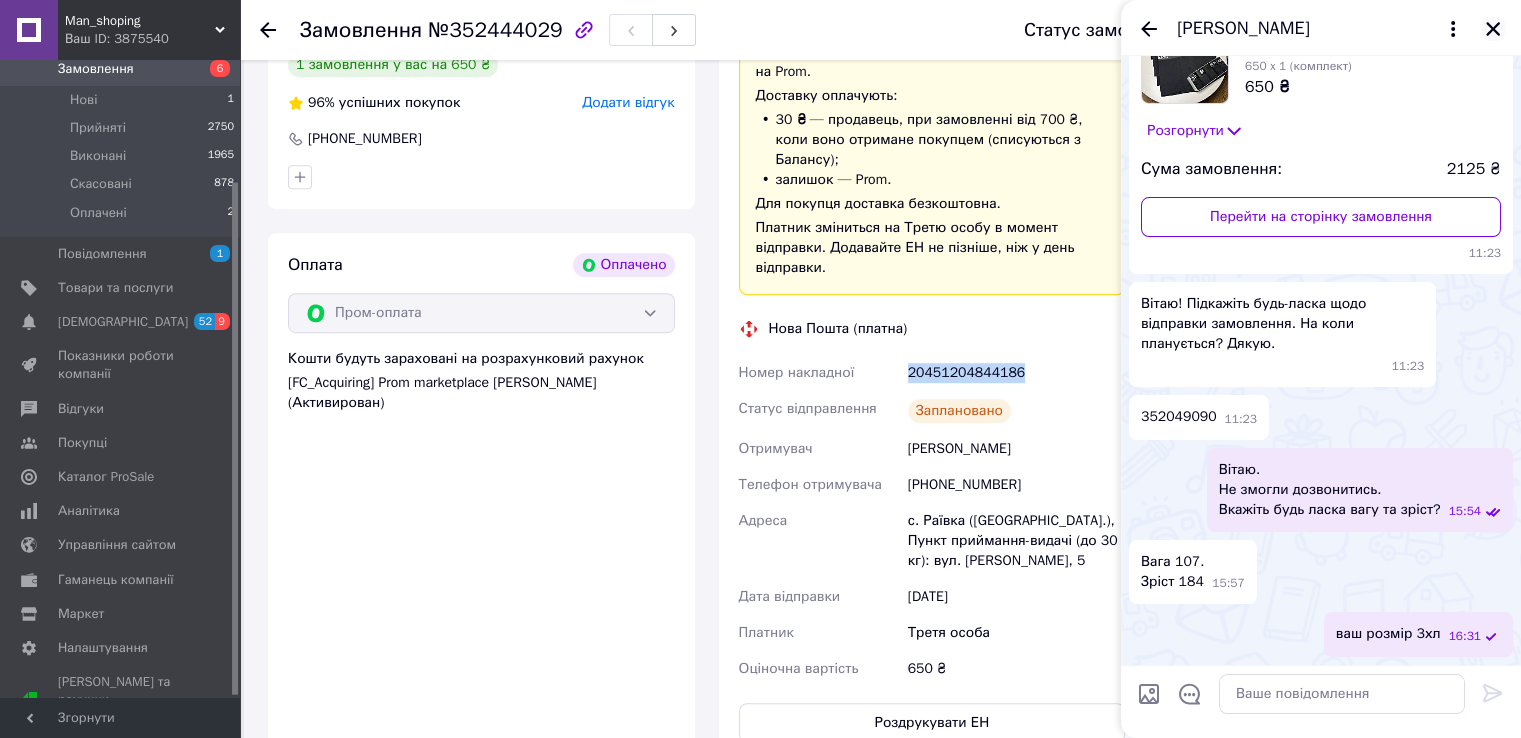 click at bounding box center (1493, 29) 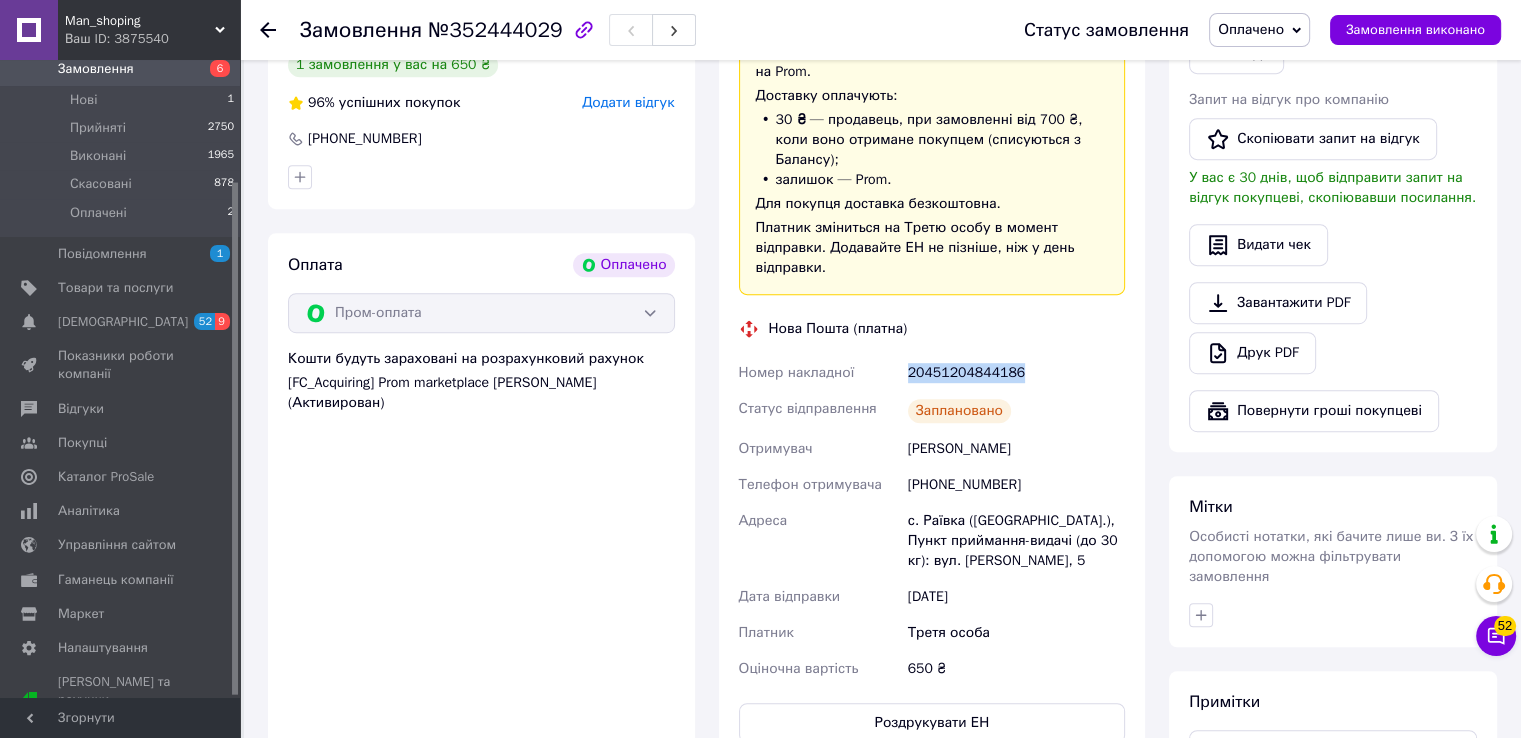 drag, startPoint x: 1246, startPoint y: 22, endPoint x: 1250, endPoint y: 33, distance: 11.7046995 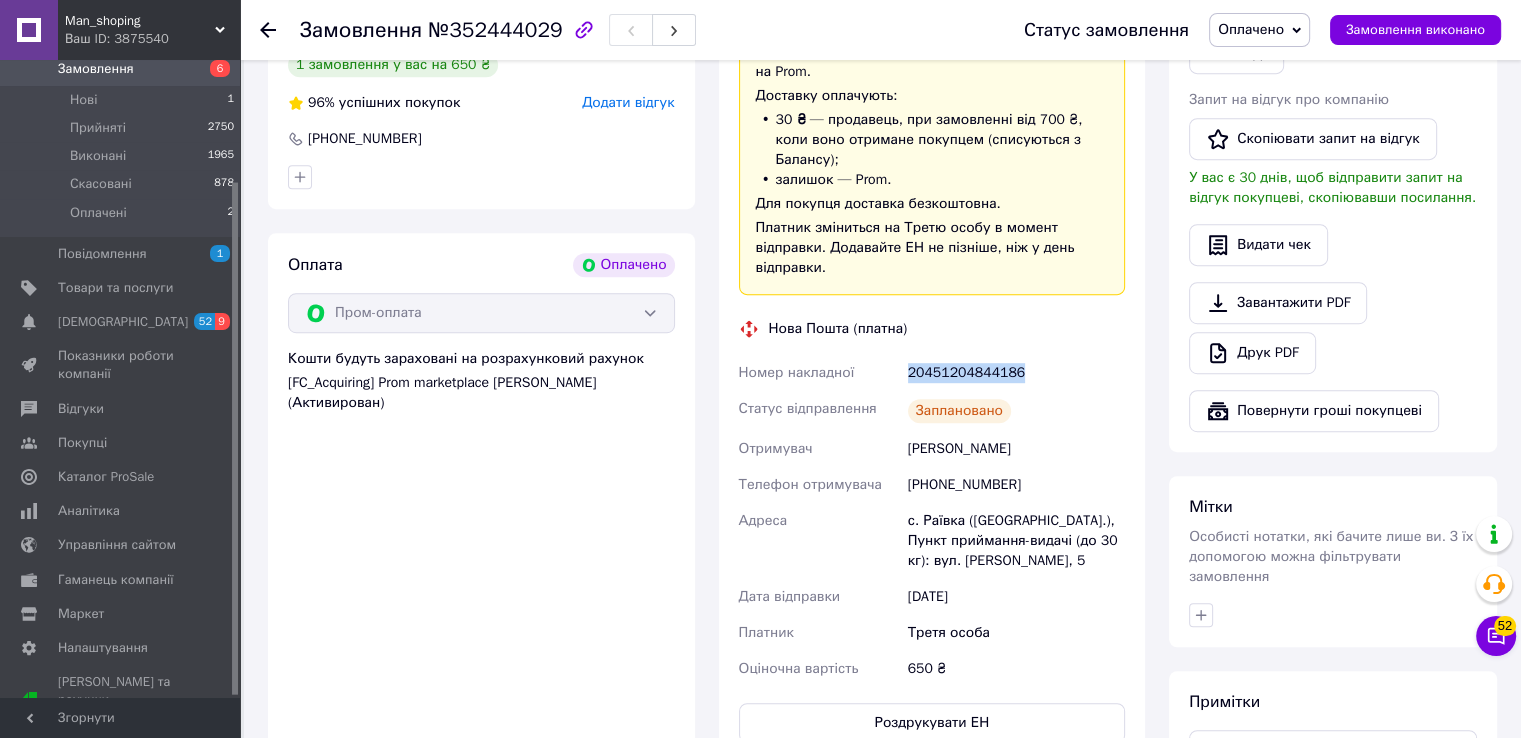 click on "Оплачено" at bounding box center [1251, 29] 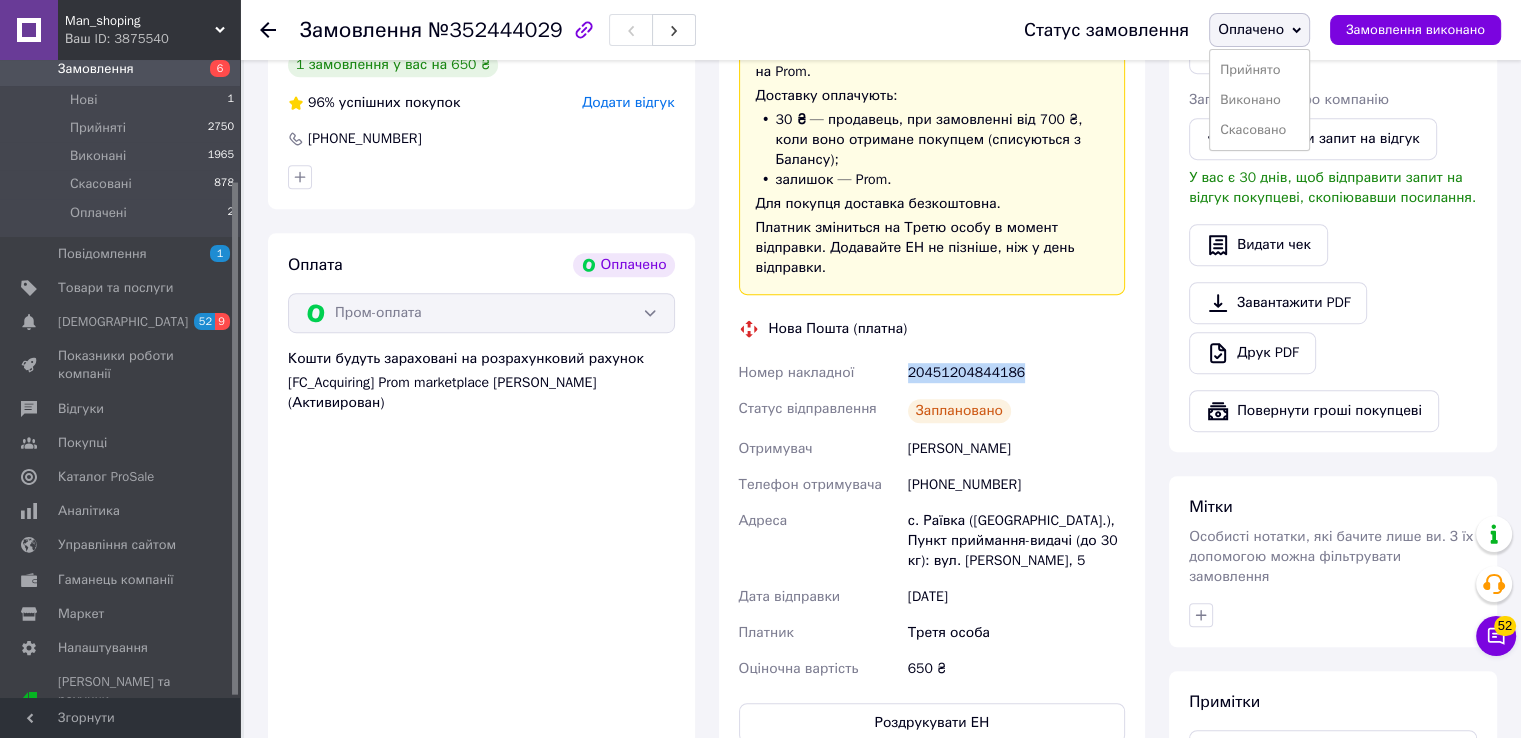 click on "Оплачено" at bounding box center (1251, 29) 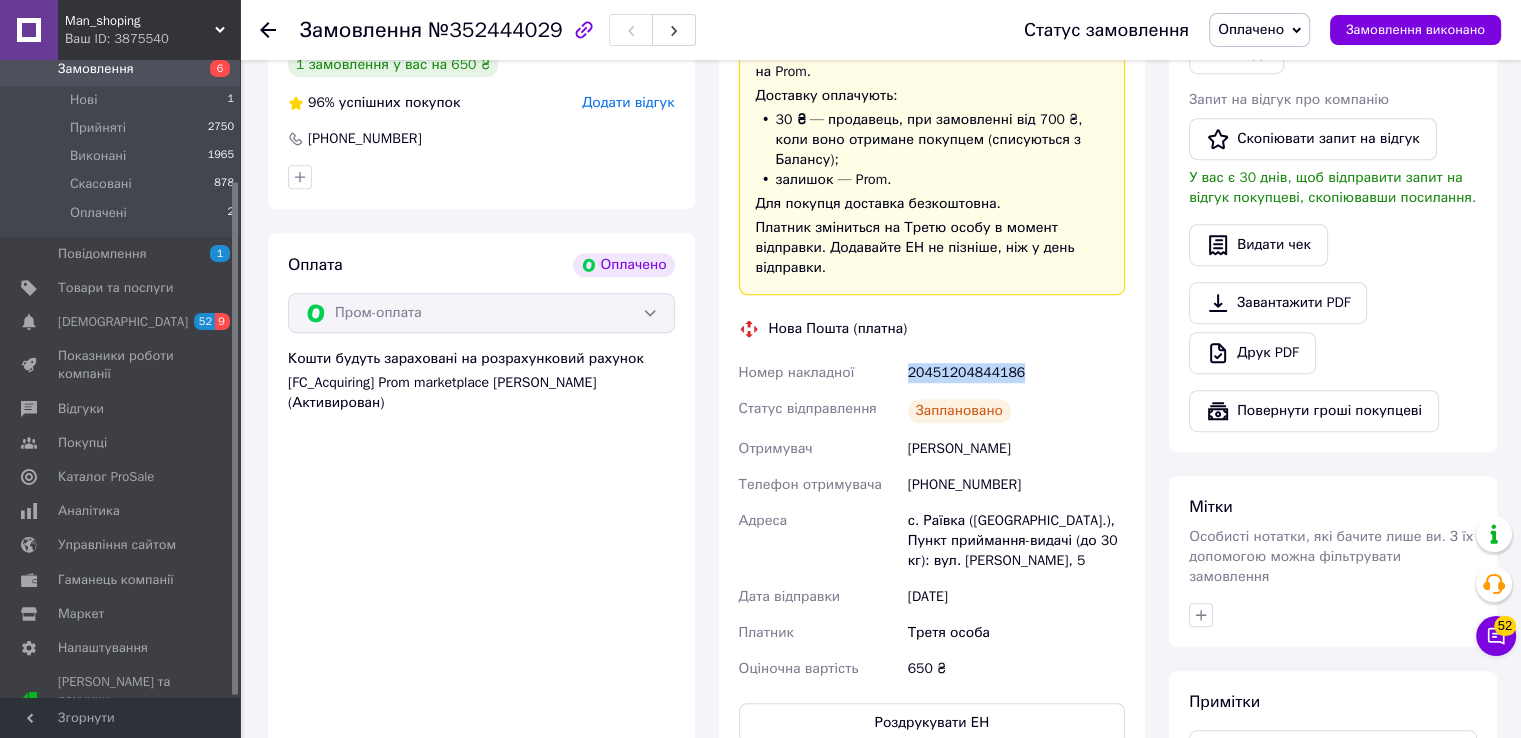 click on "Оплачено" at bounding box center (1251, 29) 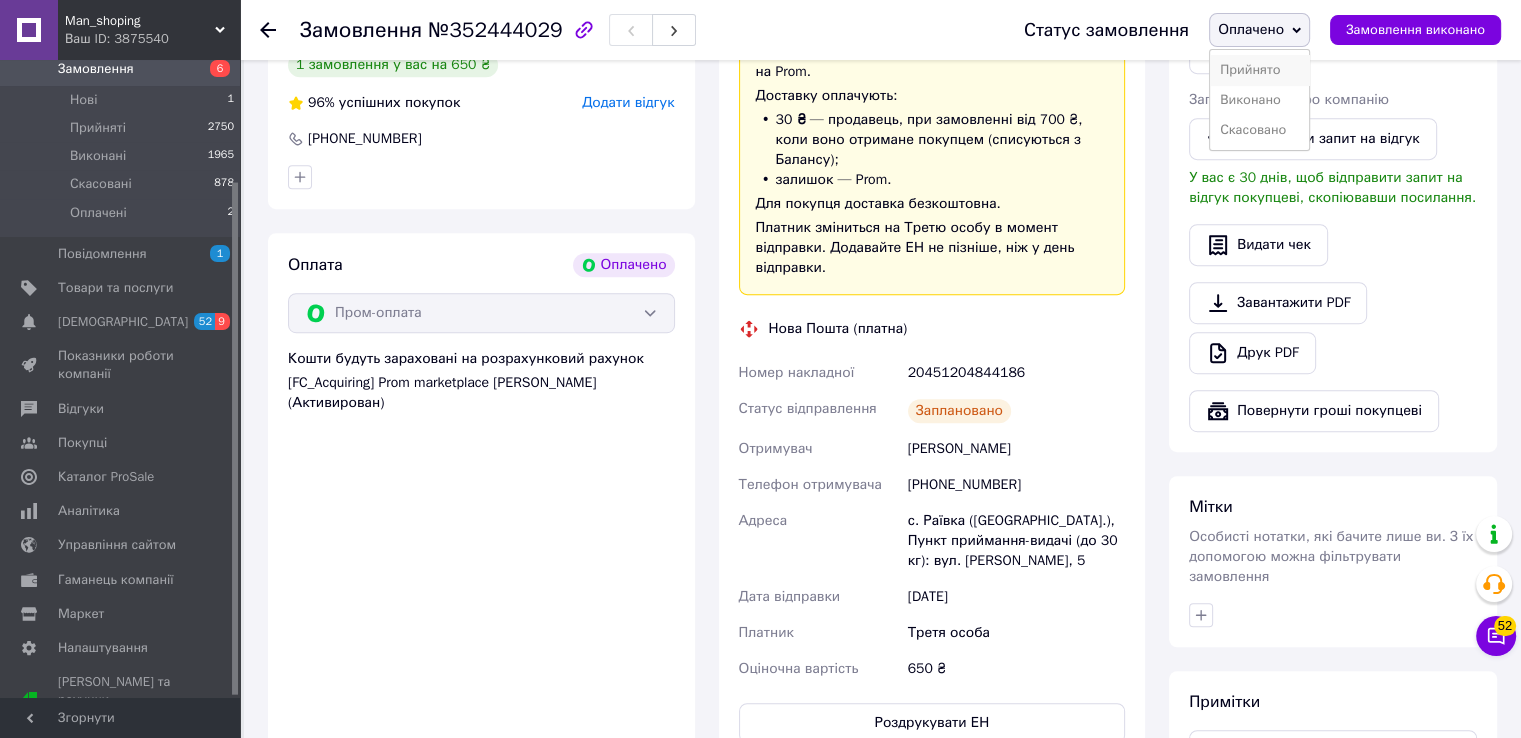 click on "Прийнято" at bounding box center (1259, 70) 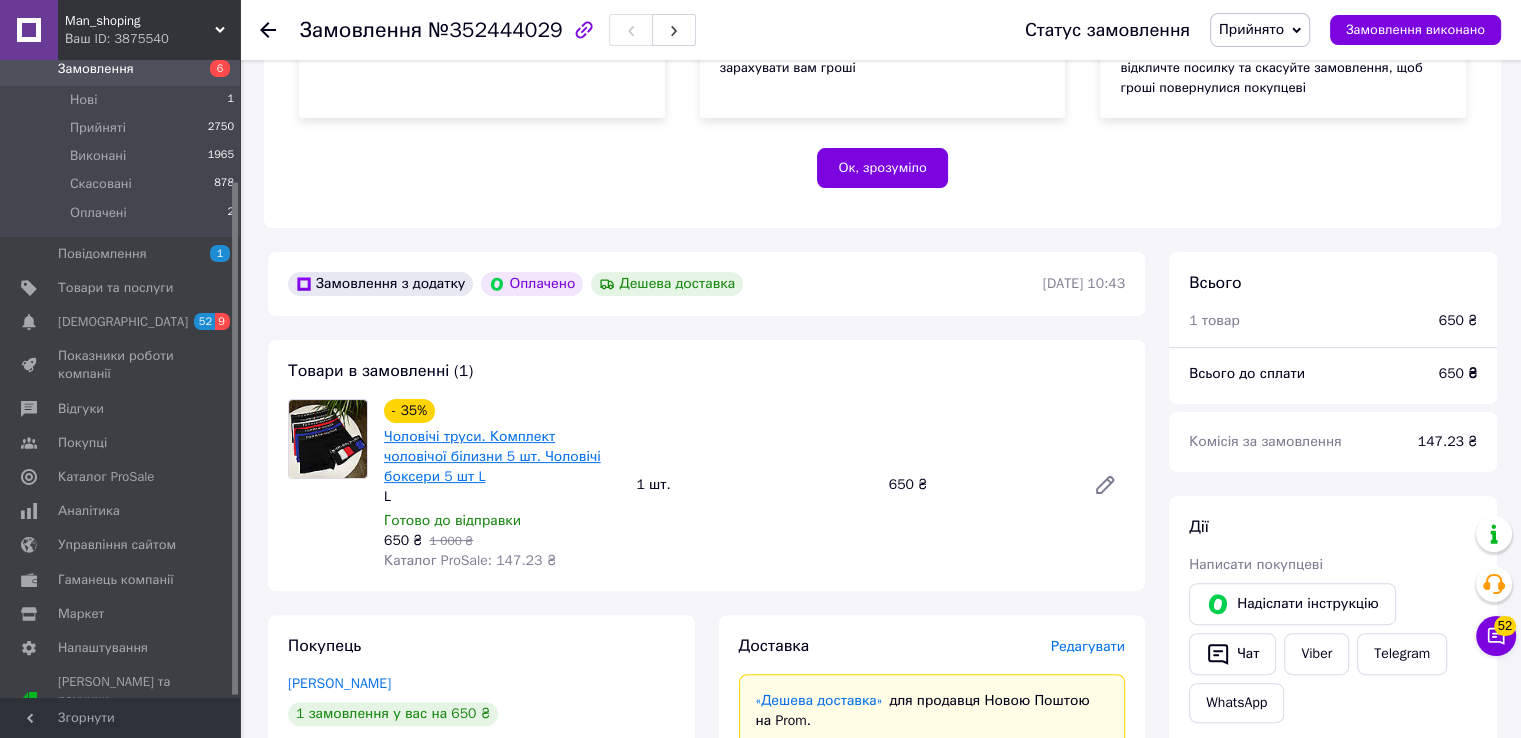 scroll, scrollTop: 384, scrollLeft: 0, axis: vertical 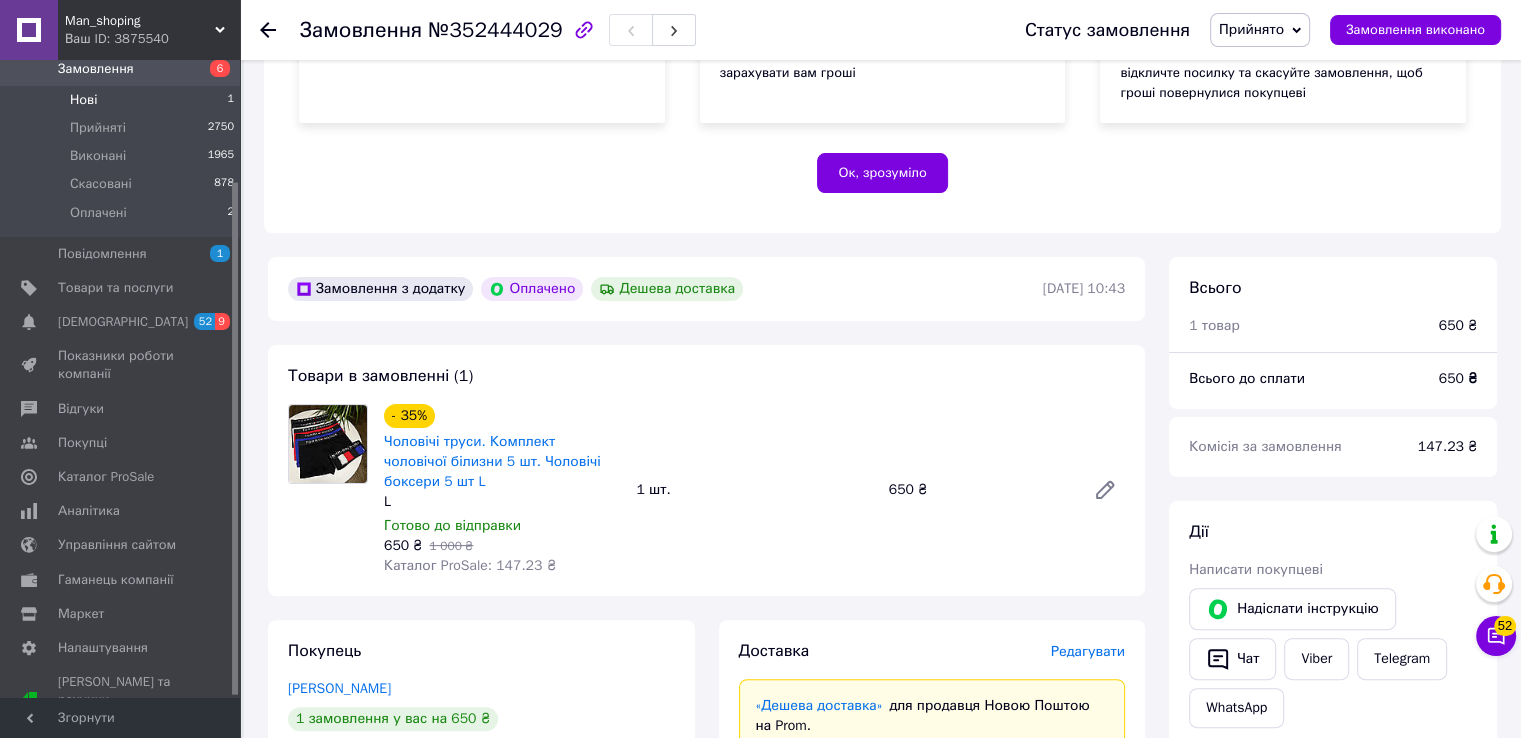 click on "Нові 1" at bounding box center (123, 100) 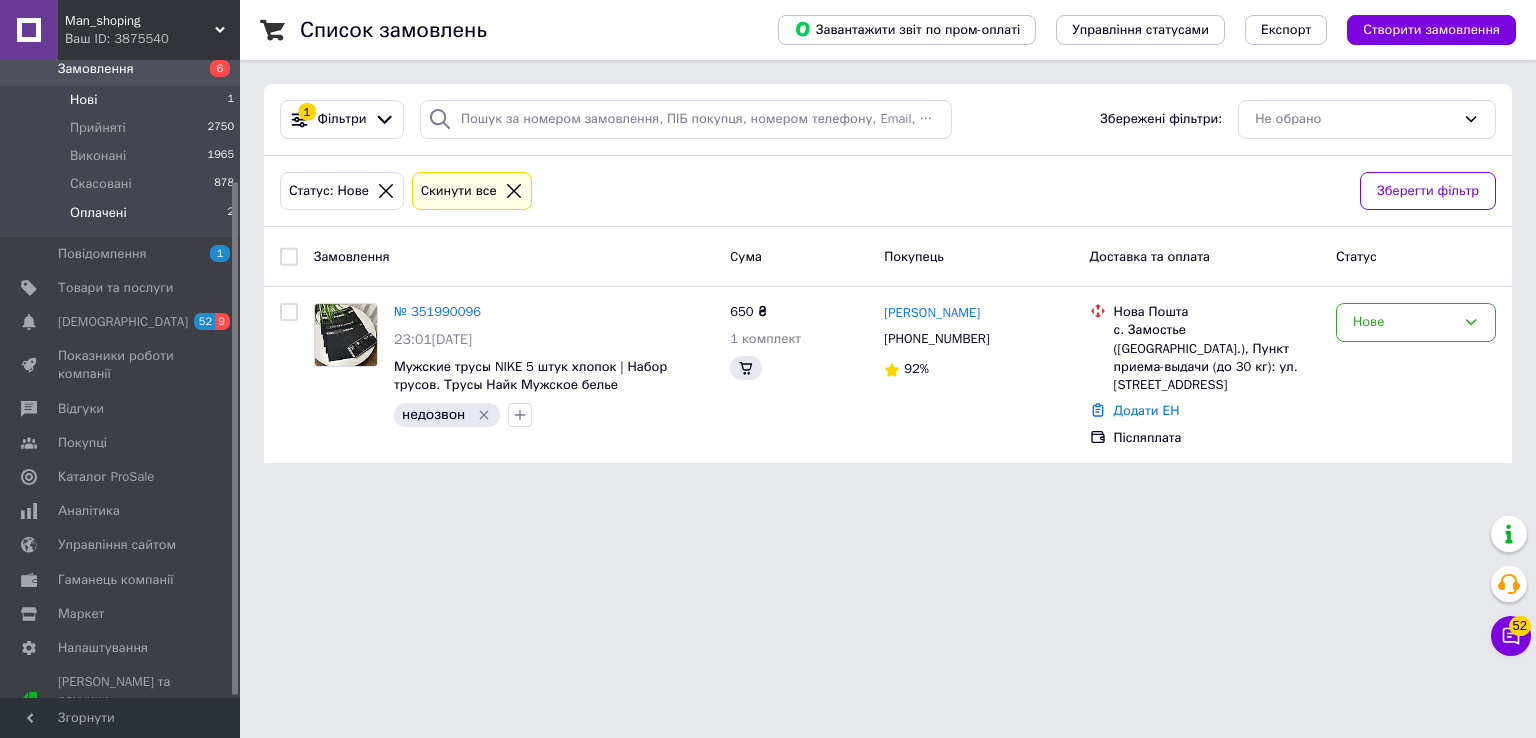 click on "Оплачені 2" at bounding box center [123, 218] 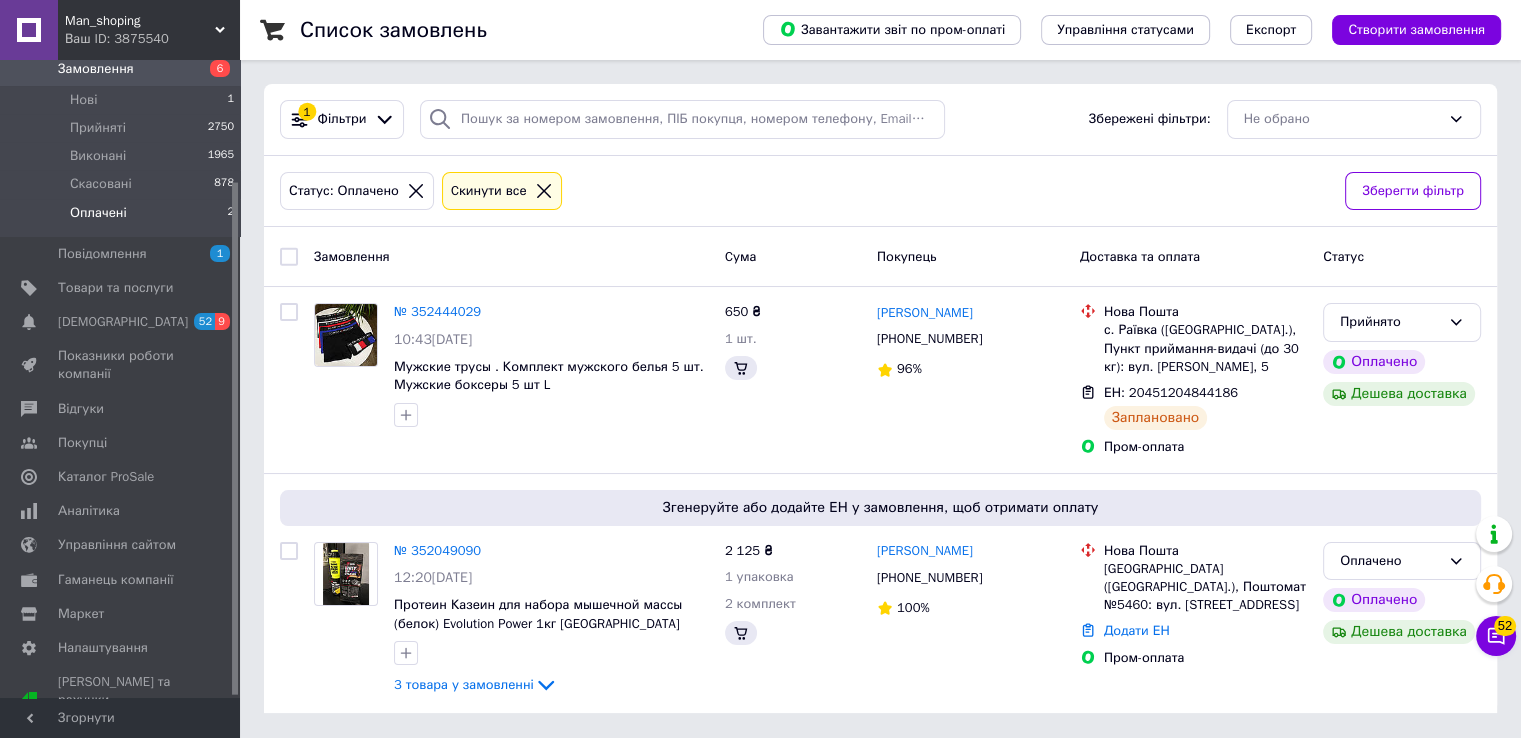 scroll, scrollTop: 0, scrollLeft: 0, axis: both 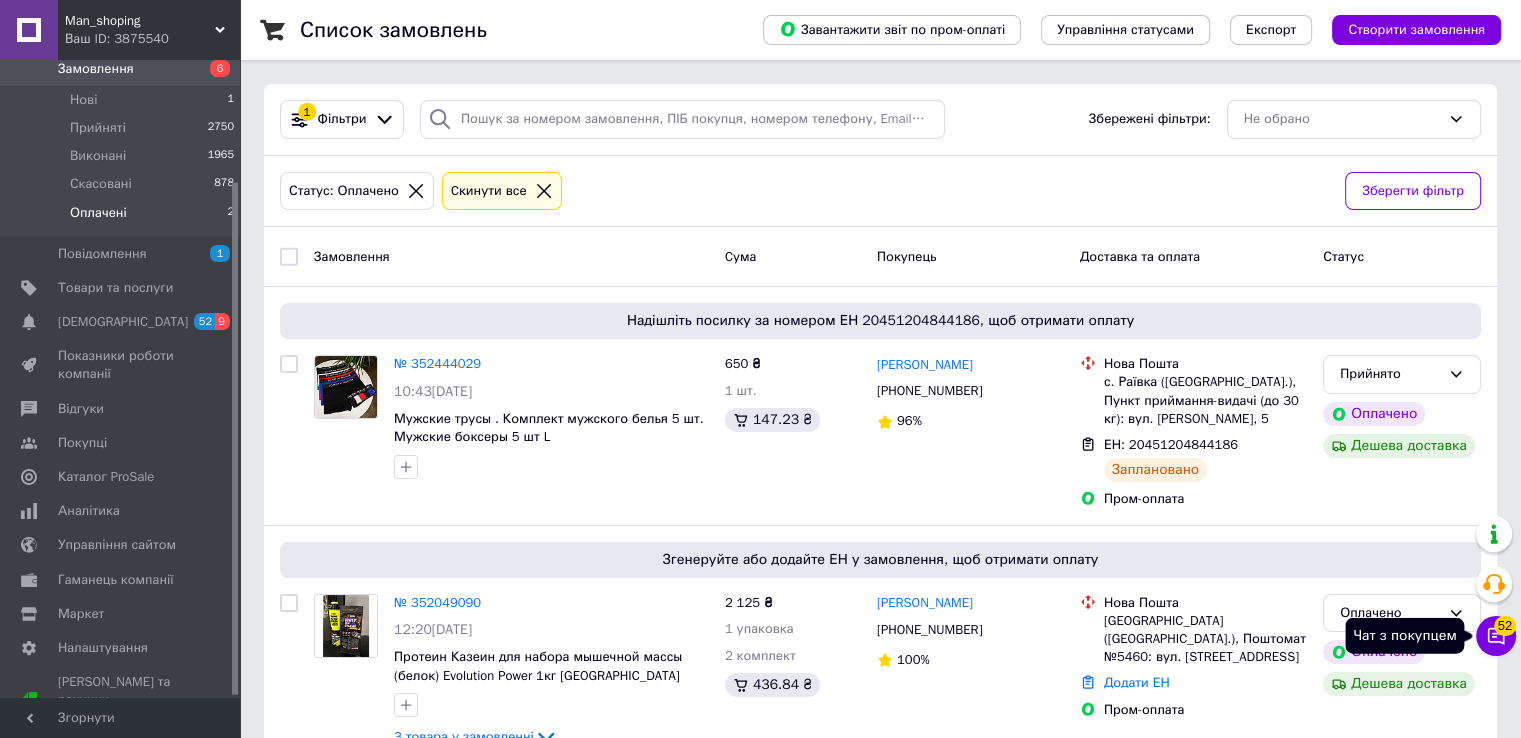 click 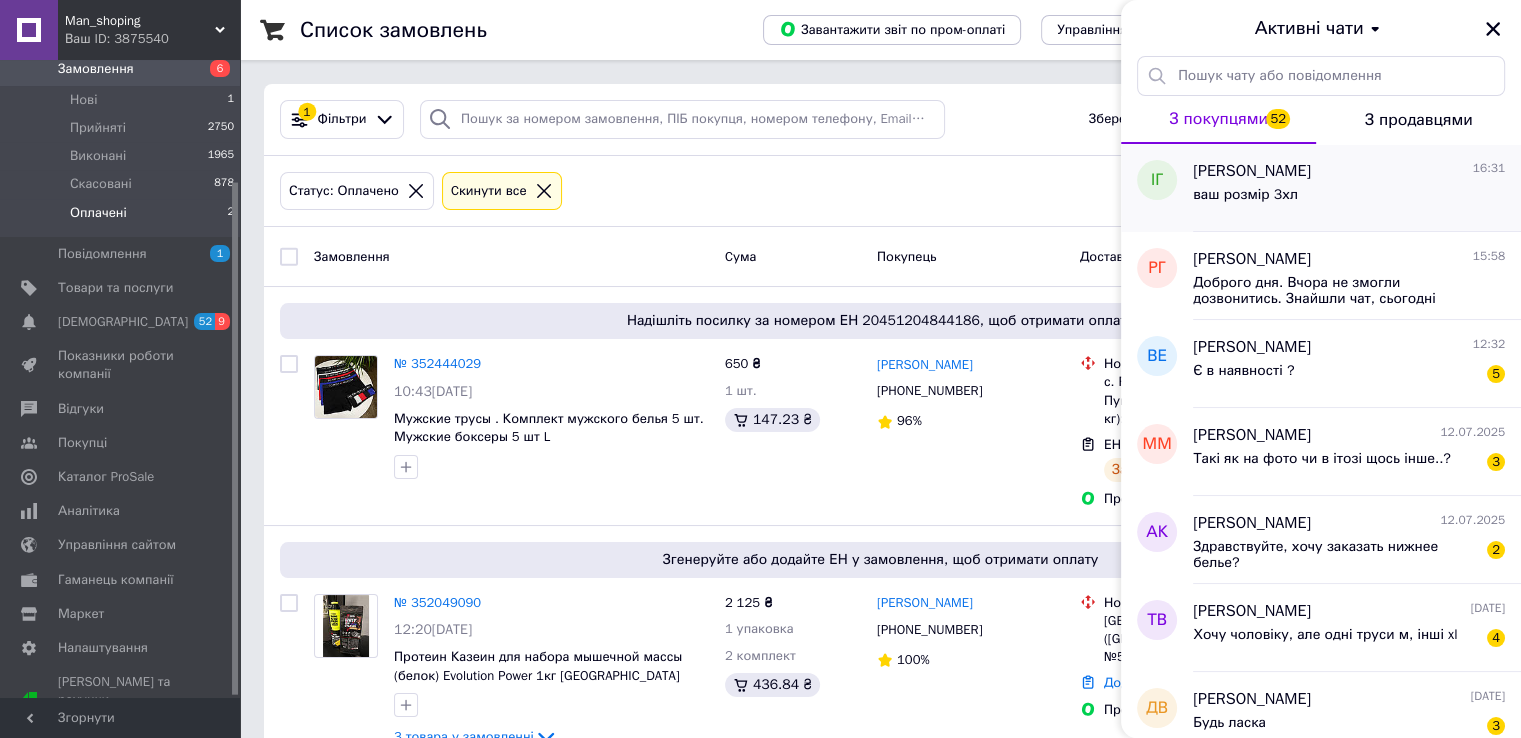 click on "ваш розмір 3хл" at bounding box center (1349, 199) 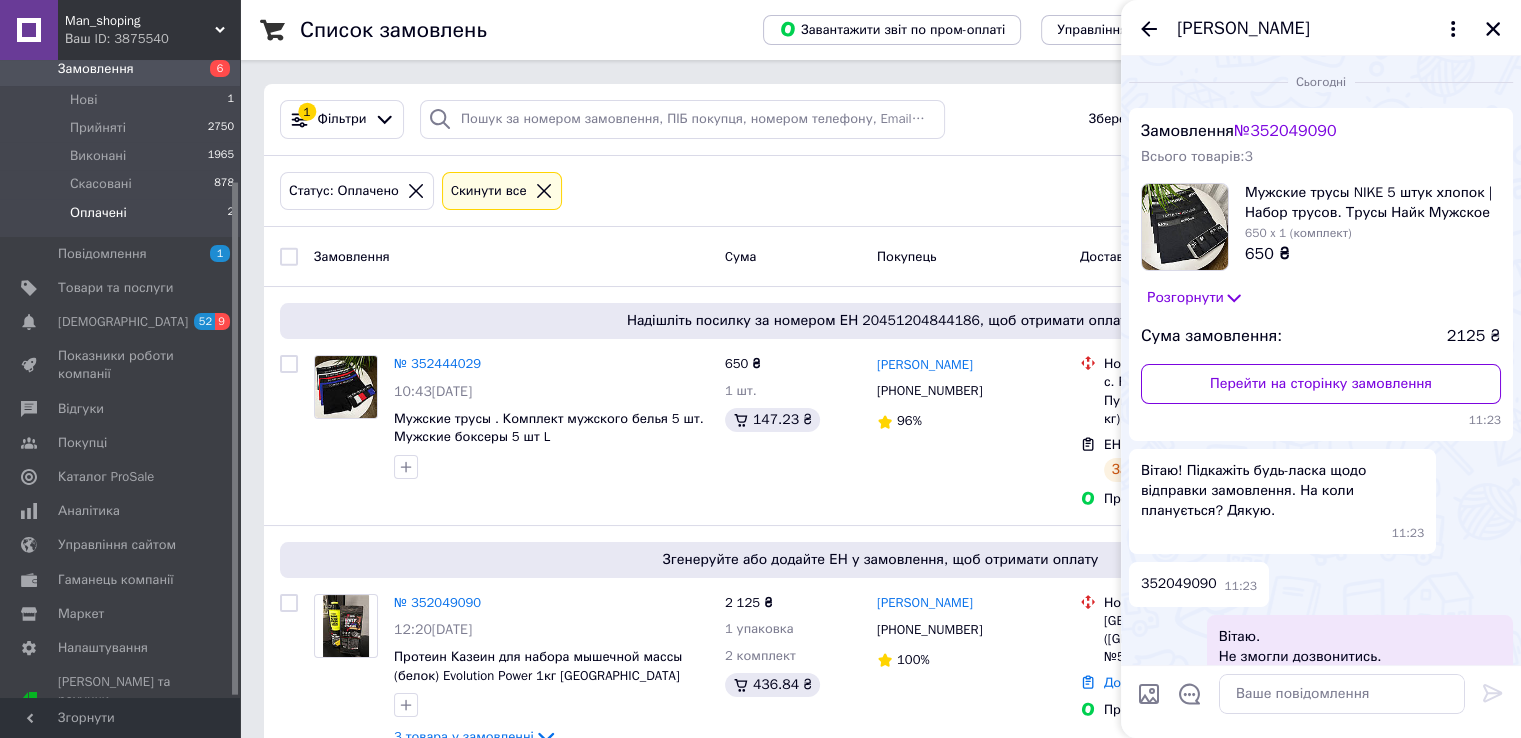 scroll, scrollTop: 167, scrollLeft: 0, axis: vertical 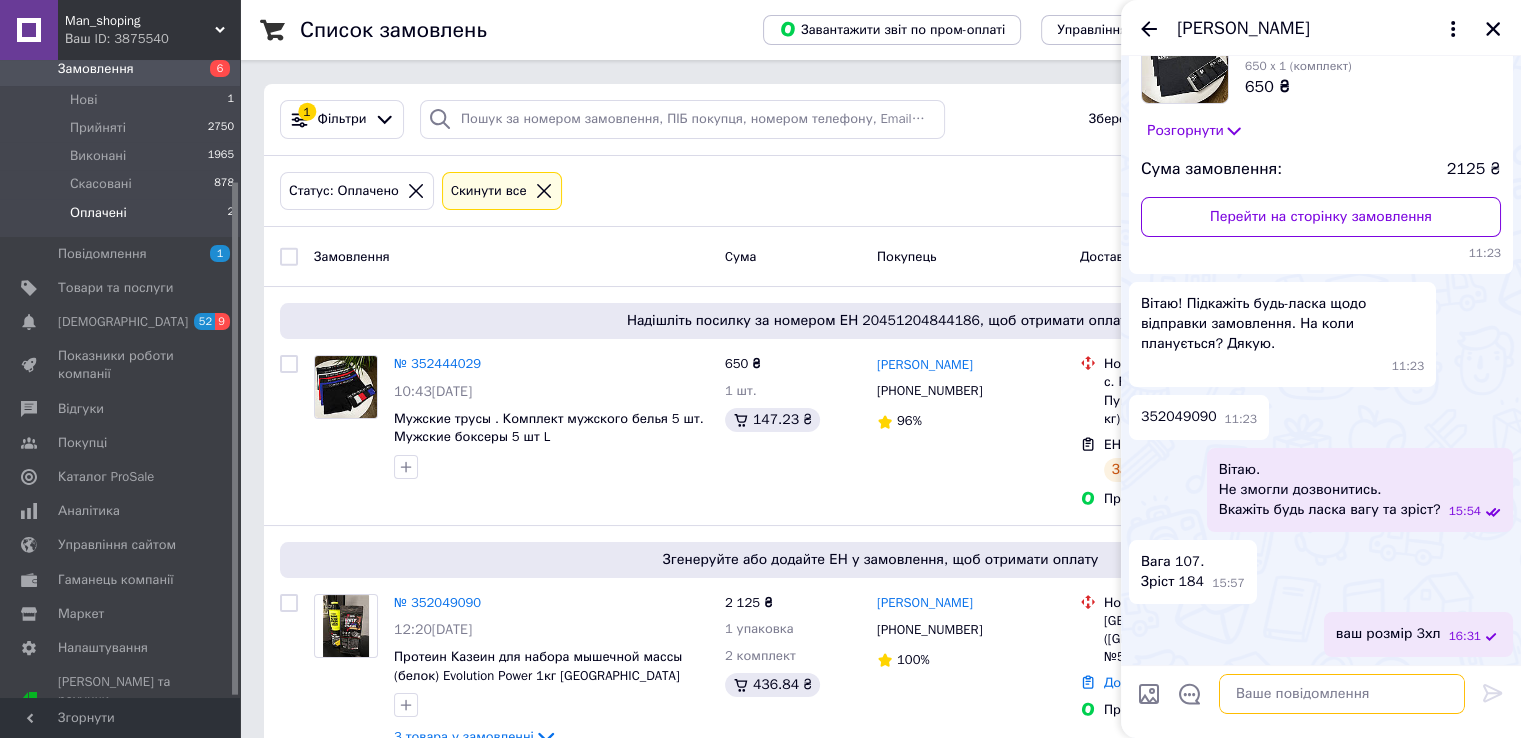 click at bounding box center [1342, 694] 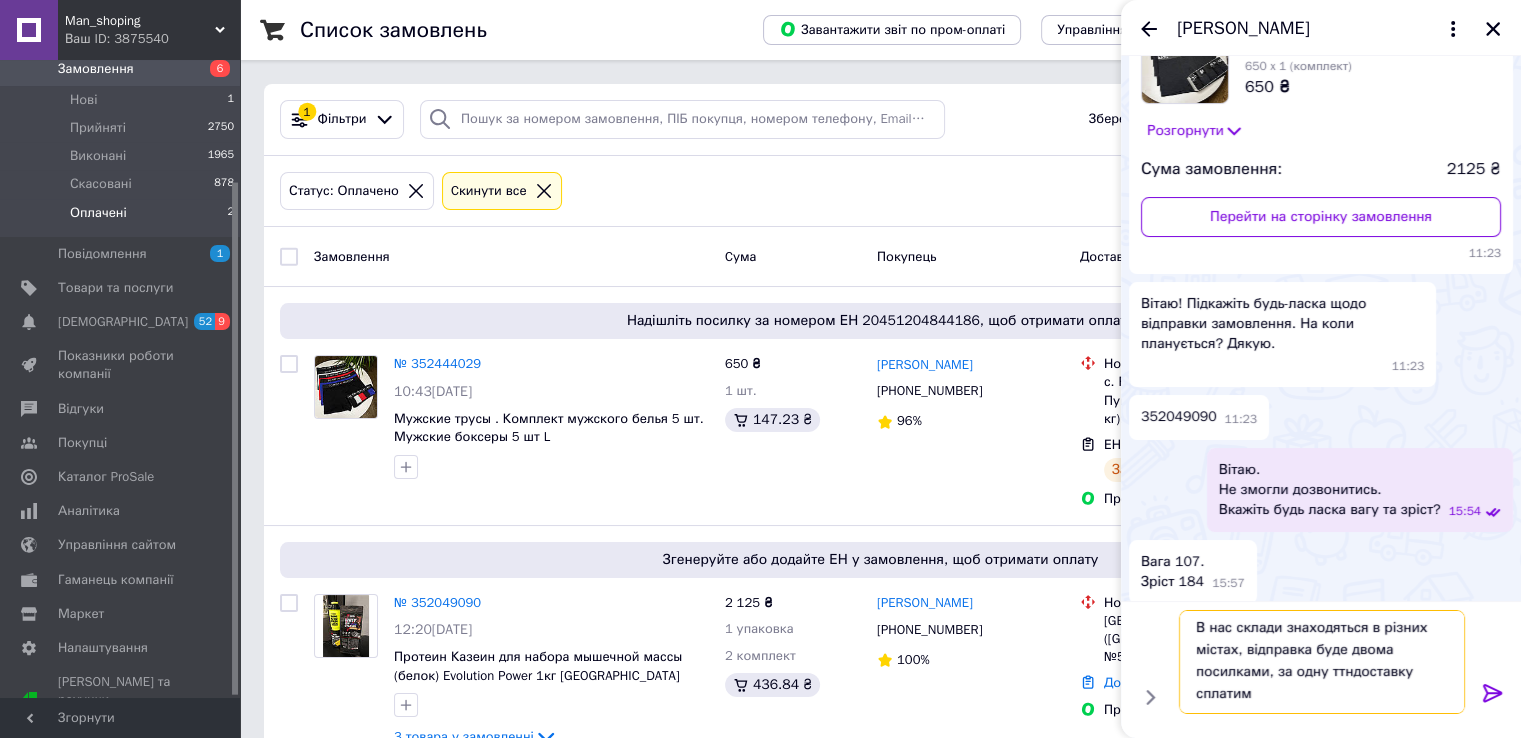 scroll, scrollTop: 1, scrollLeft: 0, axis: vertical 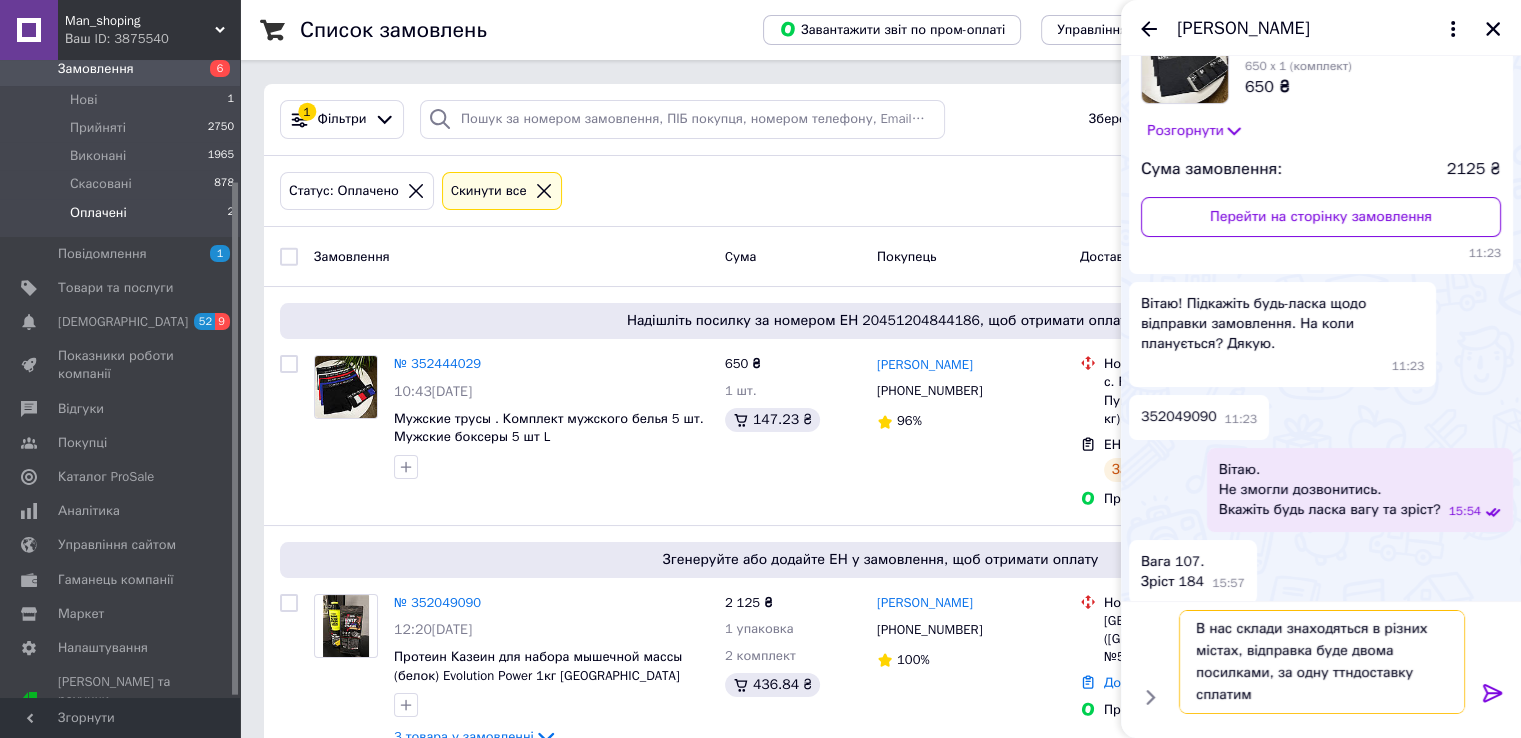 type on "В нас склади знаходяться в різних містах, відправка буде двома посилками, за одну ттндоставку сплатимо" 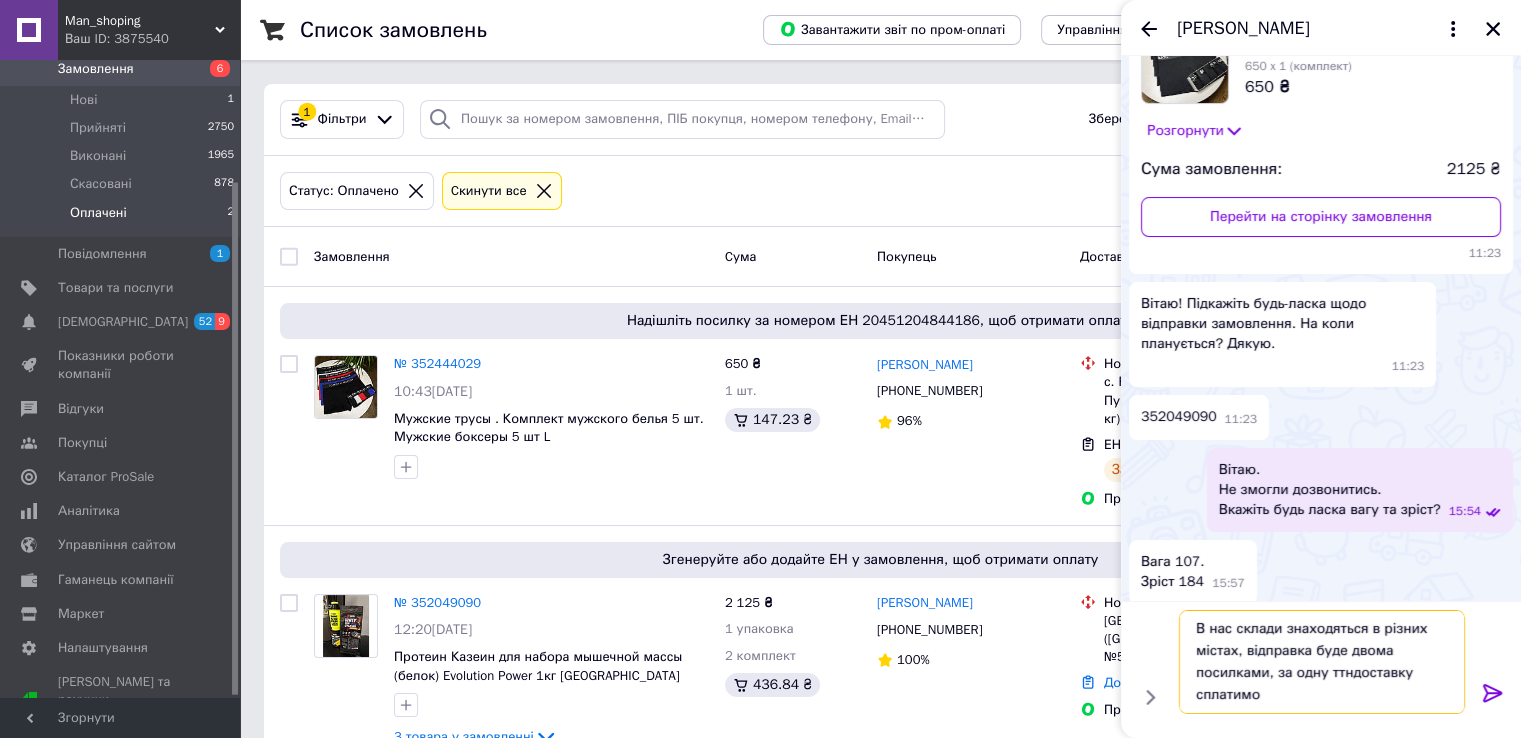 type 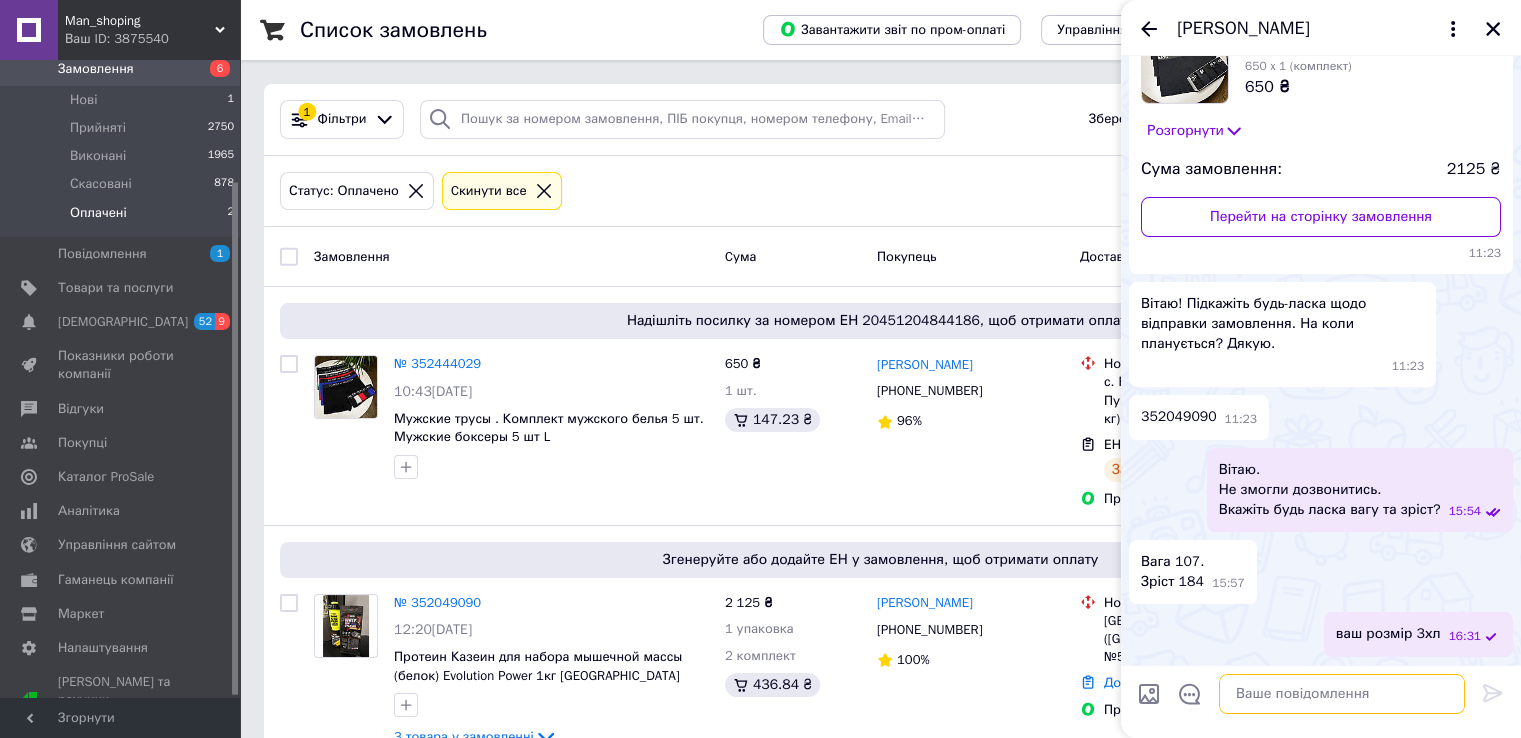 scroll, scrollTop: 0, scrollLeft: 0, axis: both 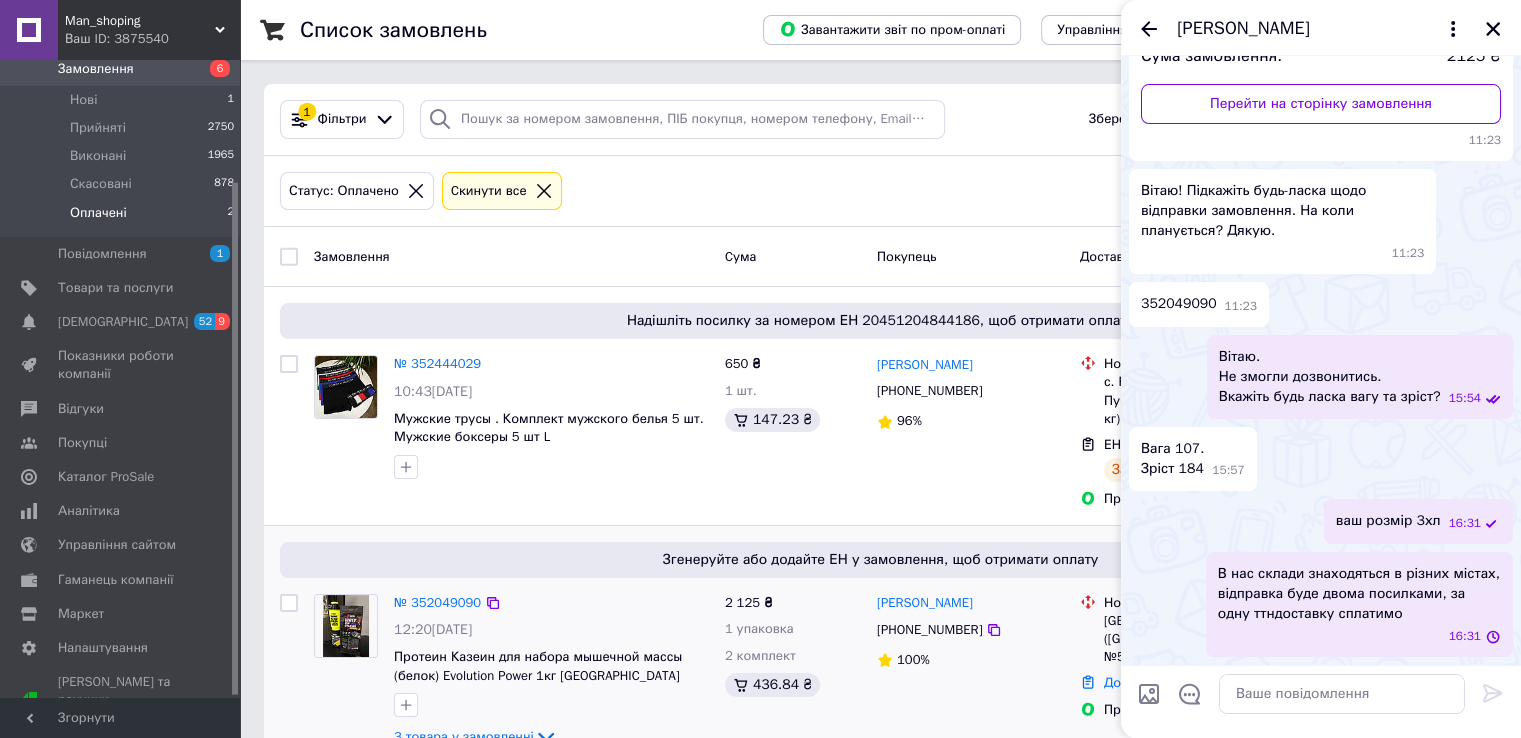 click on "Згенеруйте або додайте ЕН у замовлення, щоб отримати оплату № 352049090 12:20[DATE] Протеин Казеин для набора мышечной массы  (белок)  Evolution Power  1кг  [GEOGRAPHIC_DATA] Банан 3 товара у замовленні 2 125 ₴ 1 упаковка 2 комплект 436.84 ₴ [PERSON_NAME] [PHONE_NUMBER] 100% Нова Пошта Київ ([GEOGRAPHIC_DATA].), Поштомат №5460: вул. [STREET_ADDRESS], біля відділення №44 Додати ЕН Пром-оплата Оплачено Оплачено Дешева доставка" at bounding box center [880, 646] 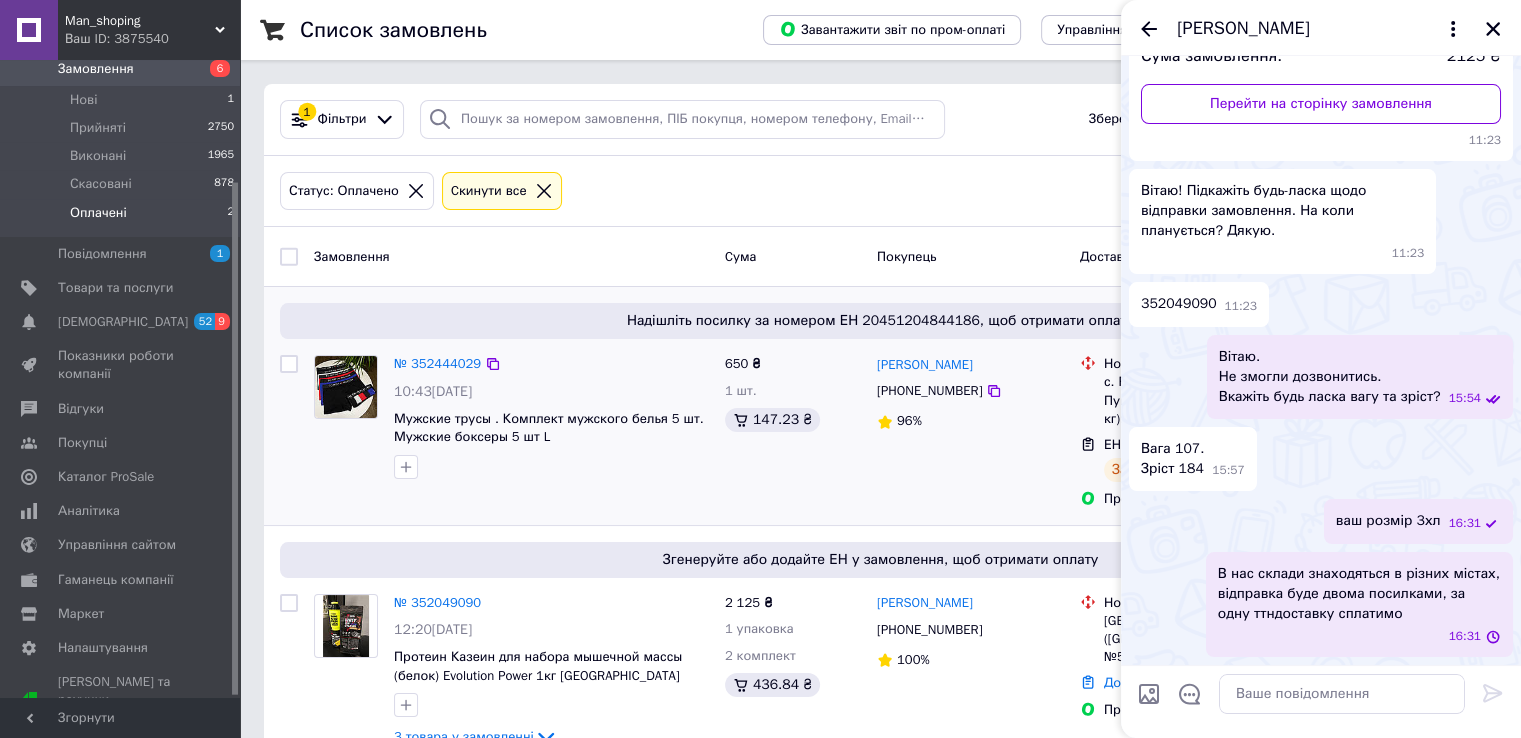 click on "№ 352444029 10:43[DATE] Мужские трусы . Комплект мужского белья 5 шт. Мужские боксеры 5 шт L" at bounding box center [511, 432] 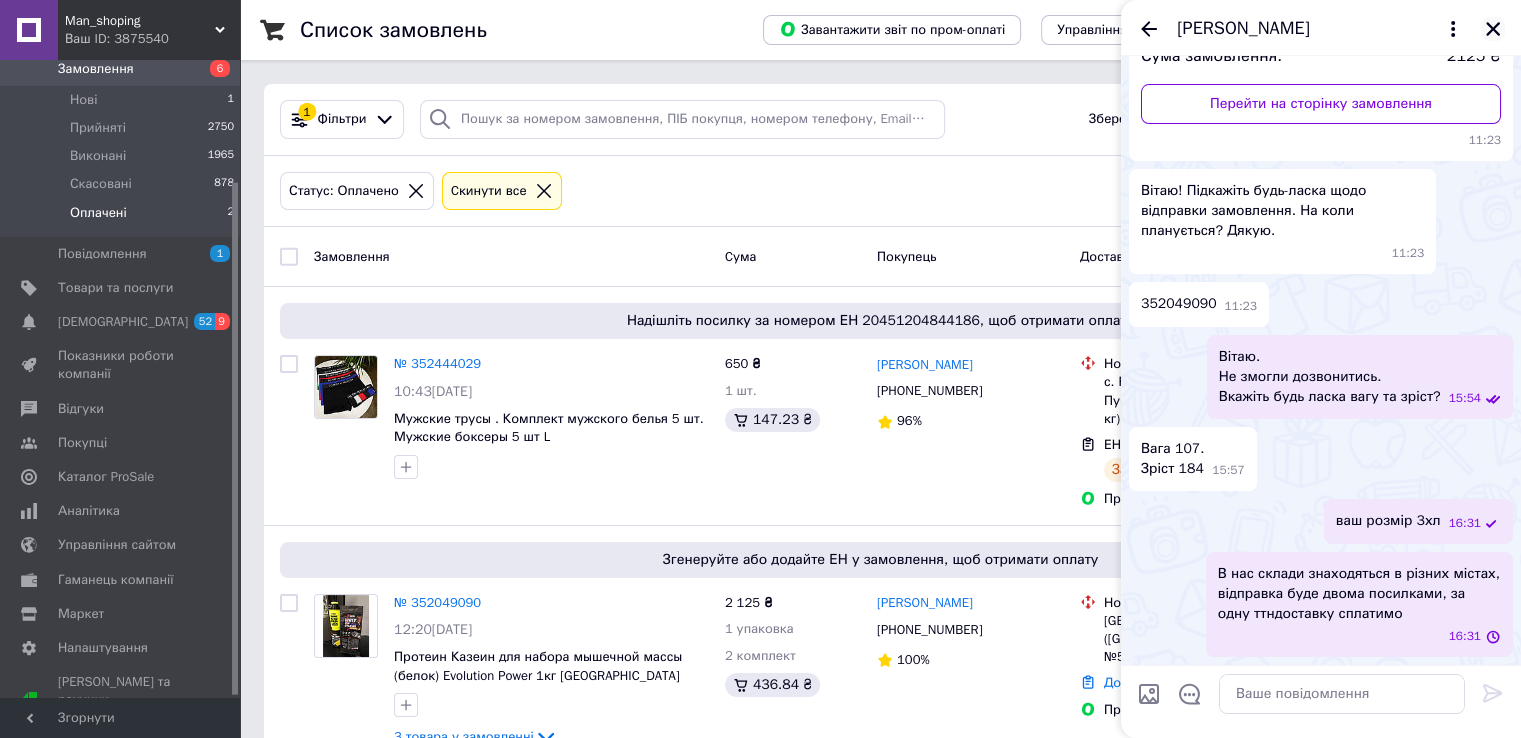 click at bounding box center [1493, 29] 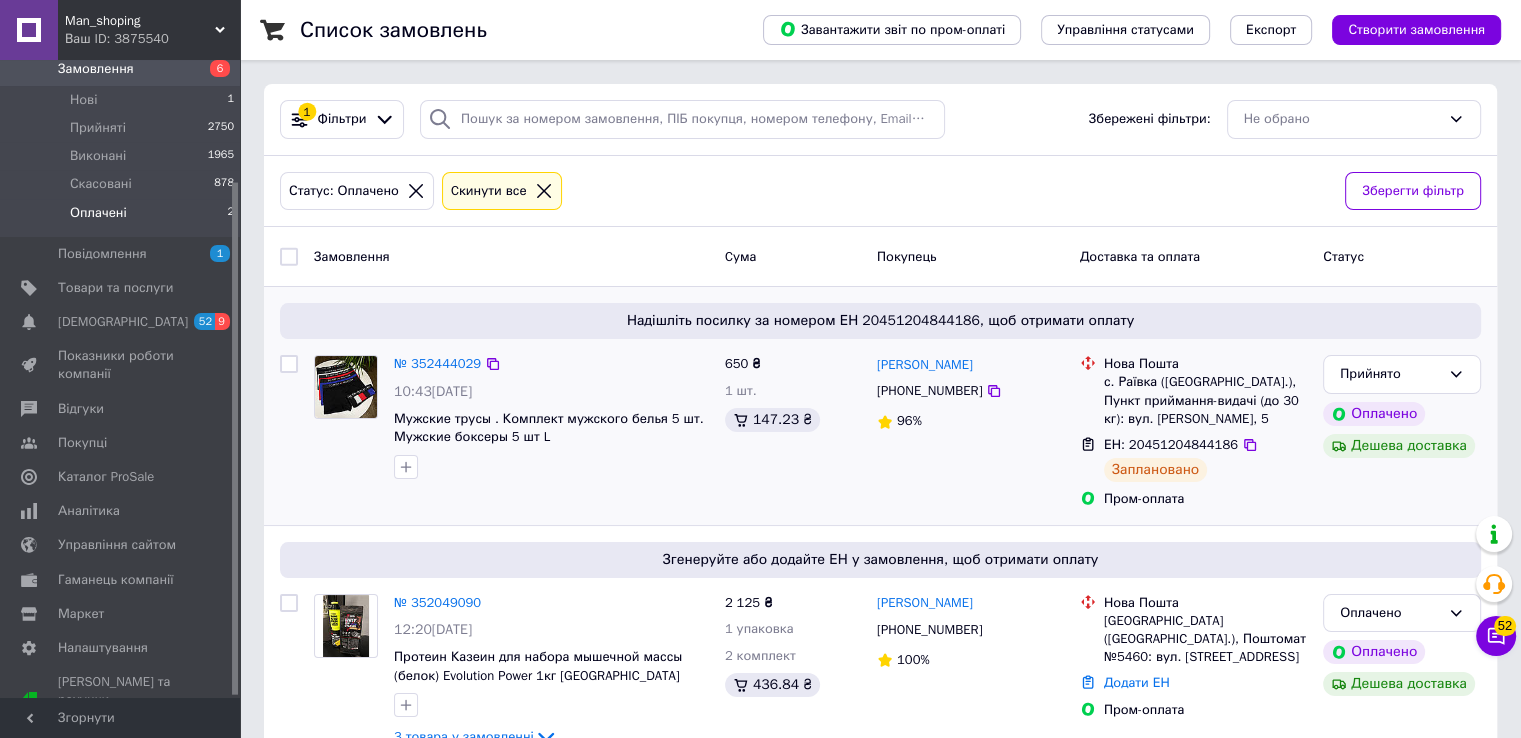 scroll, scrollTop: 50, scrollLeft: 0, axis: vertical 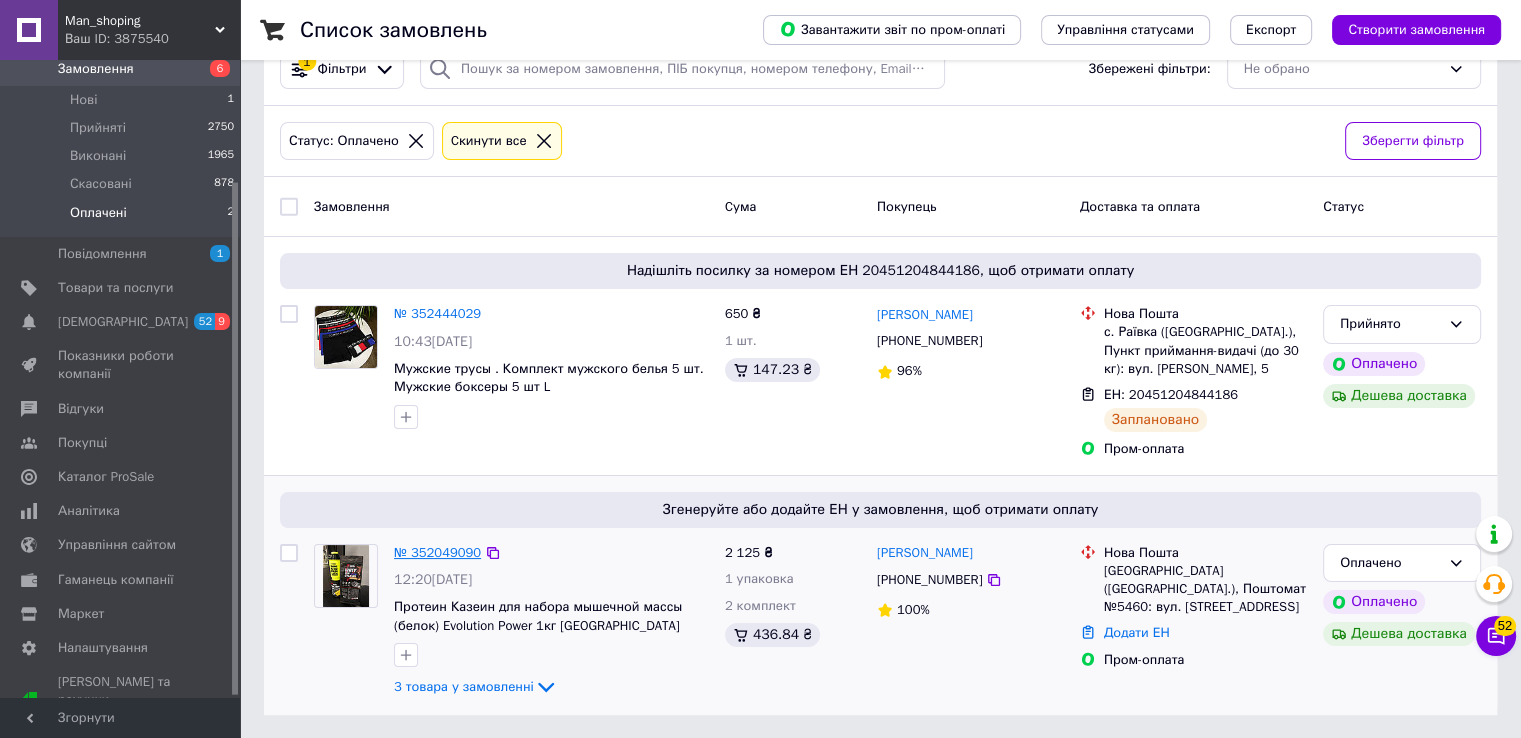 click on "№ 352049090" at bounding box center [437, 552] 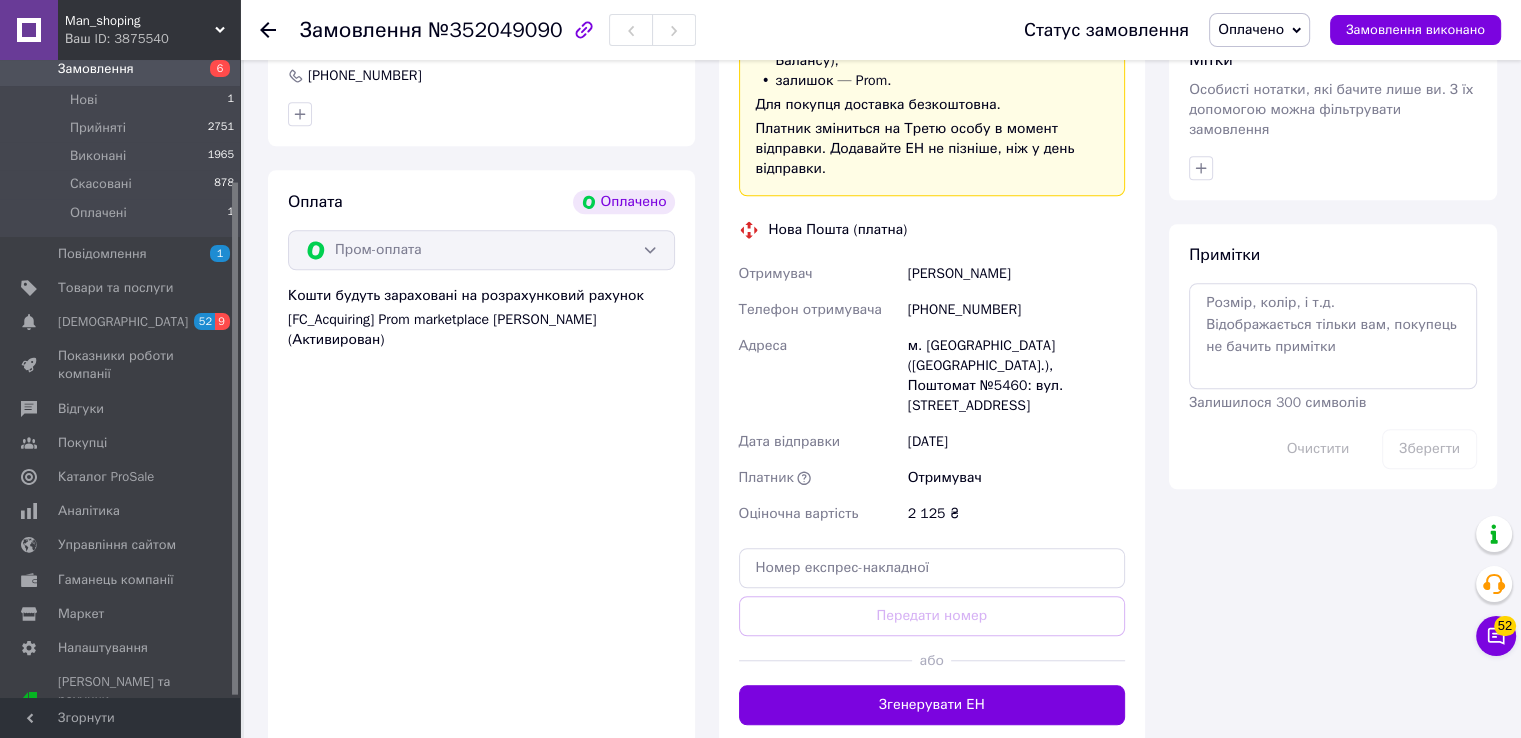 scroll, scrollTop: 1522, scrollLeft: 0, axis: vertical 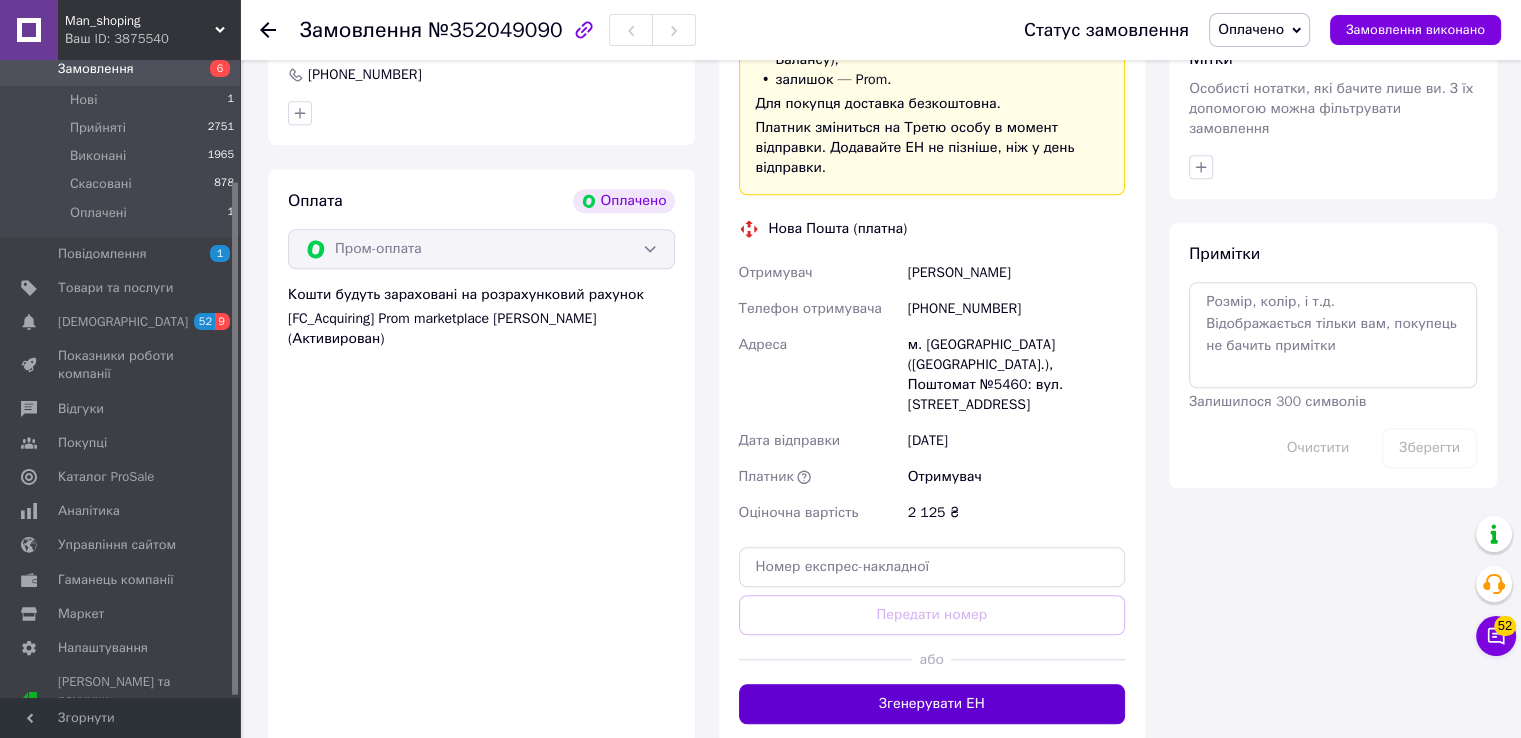 click on "Згенерувати ЕН" at bounding box center [932, 704] 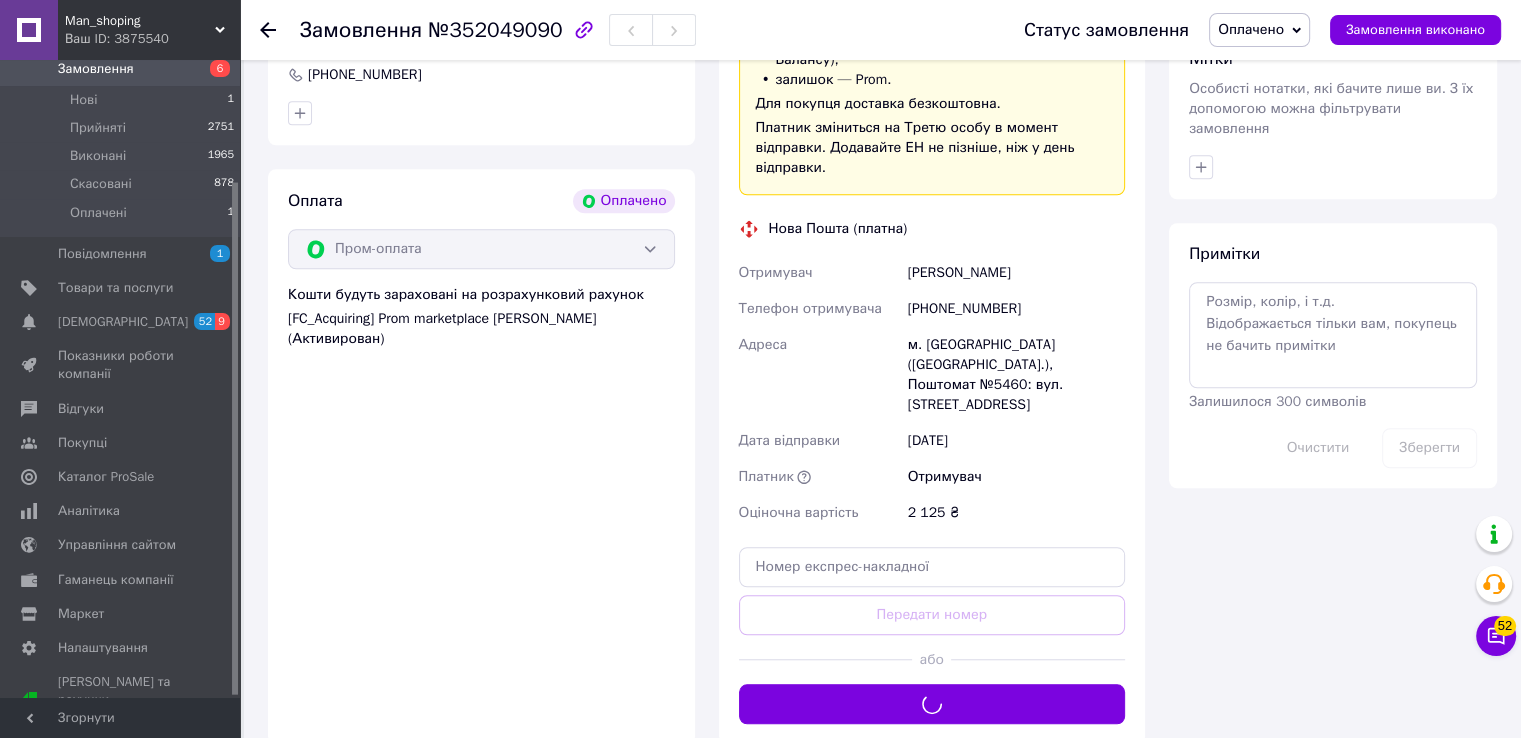 scroll, scrollTop: 1405, scrollLeft: 0, axis: vertical 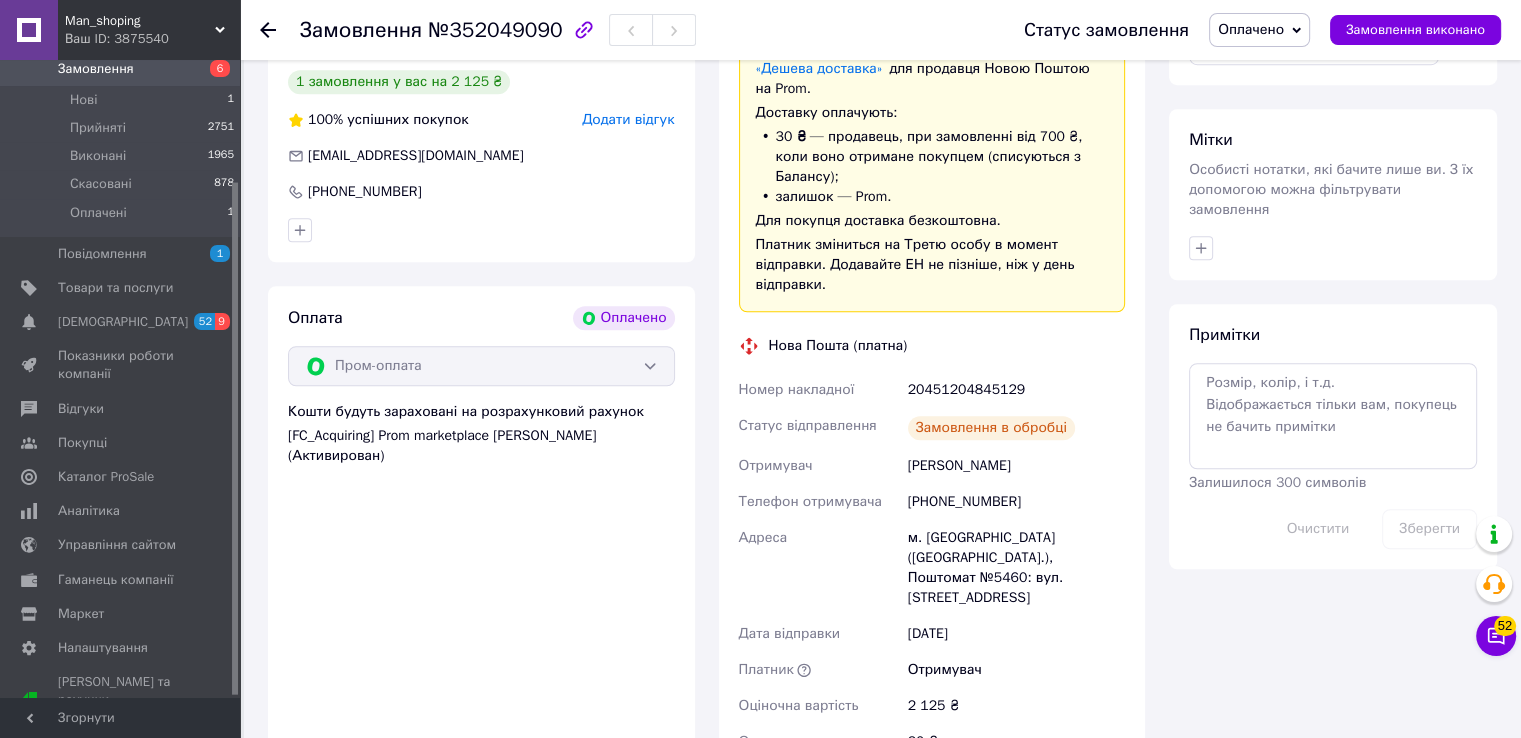 click on "20451204845129" at bounding box center (1016, 390) 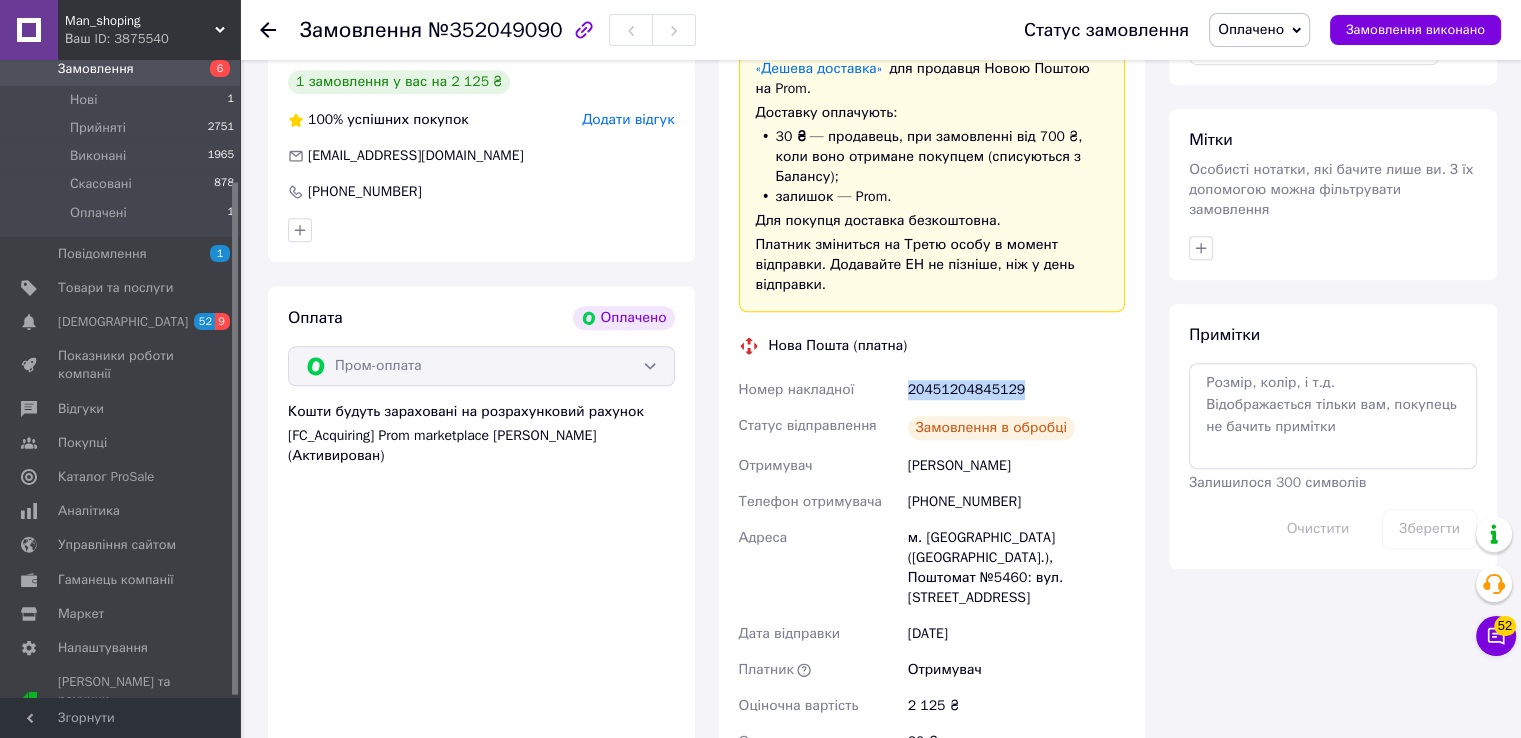 click on "20451204845129" at bounding box center [1016, 390] 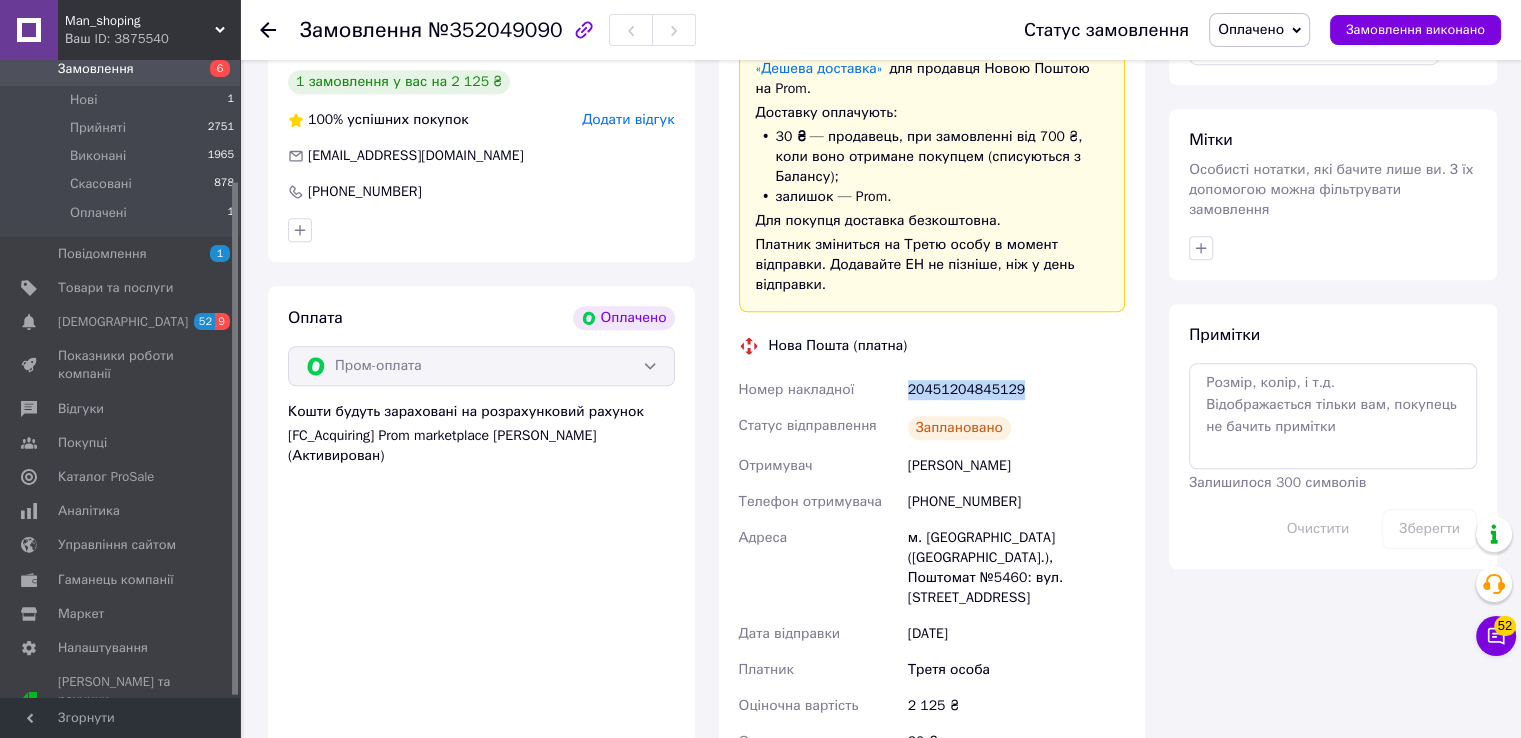 drag, startPoint x: 1264, startPoint y: 24, endPoint x: 1269, endPoint y: 41, distance: 17.720045 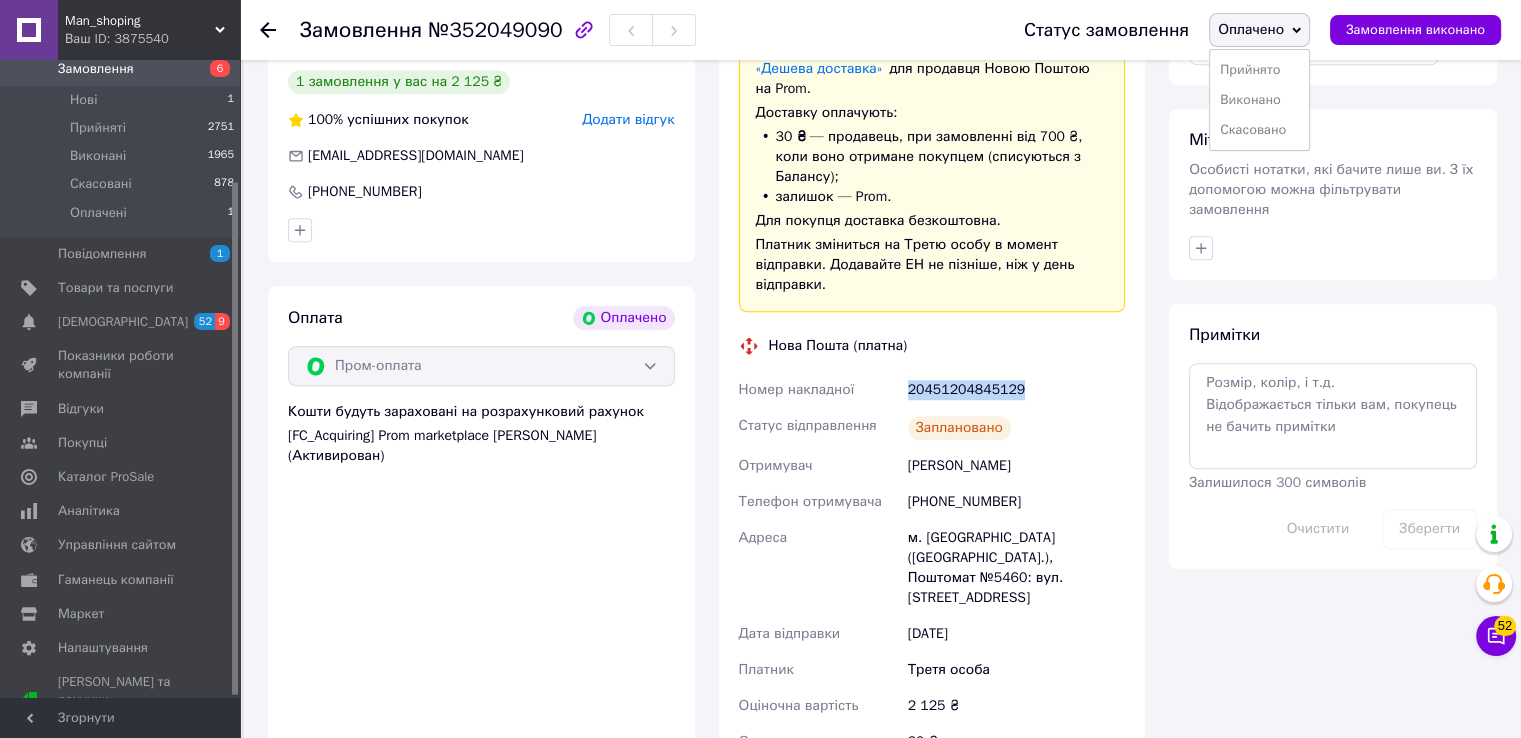 click on "Оплачено" at bounding box center [1259, 30] 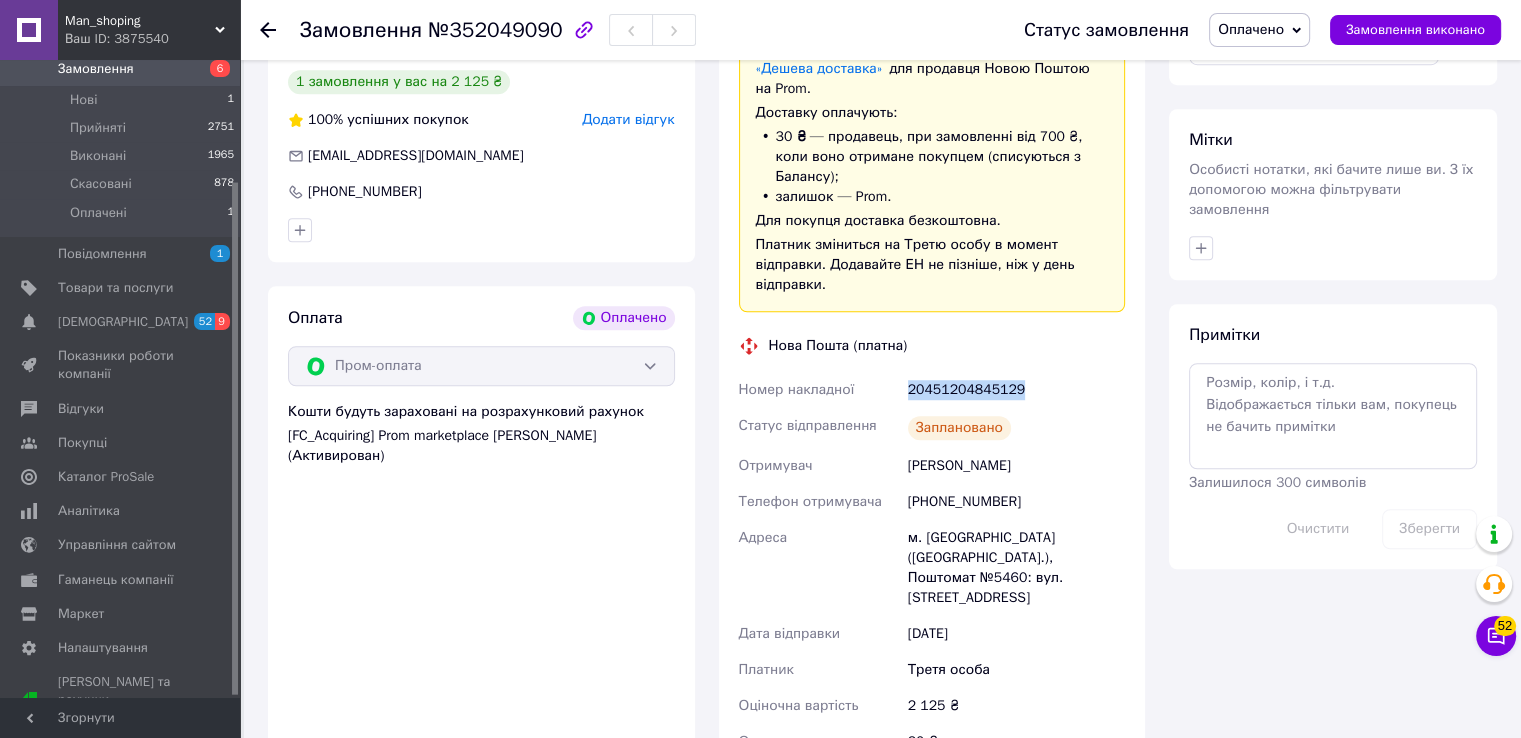 click on "Оплачено" at bounding box center [1259, 30] 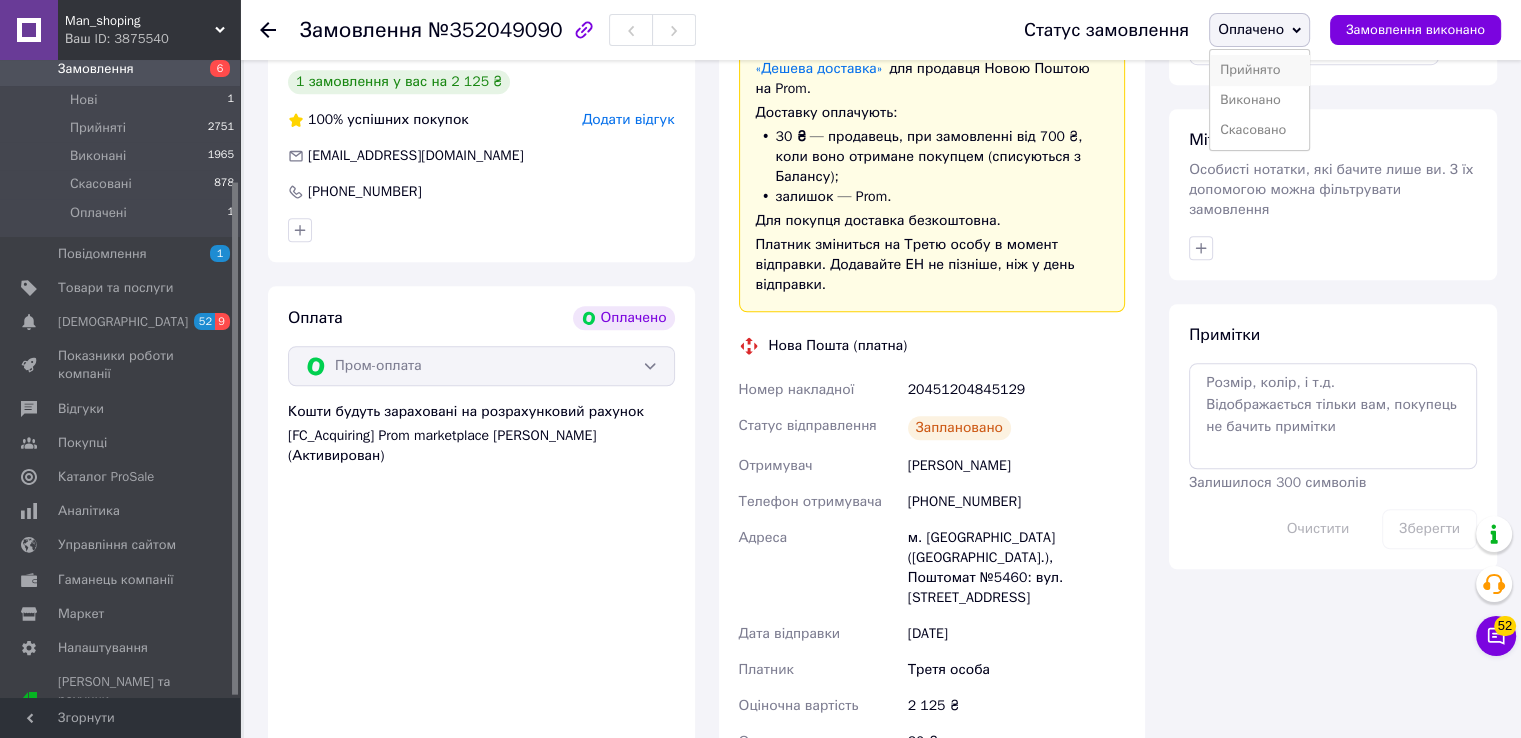 click on "Прийнято" at bounding box center [1259, 70] 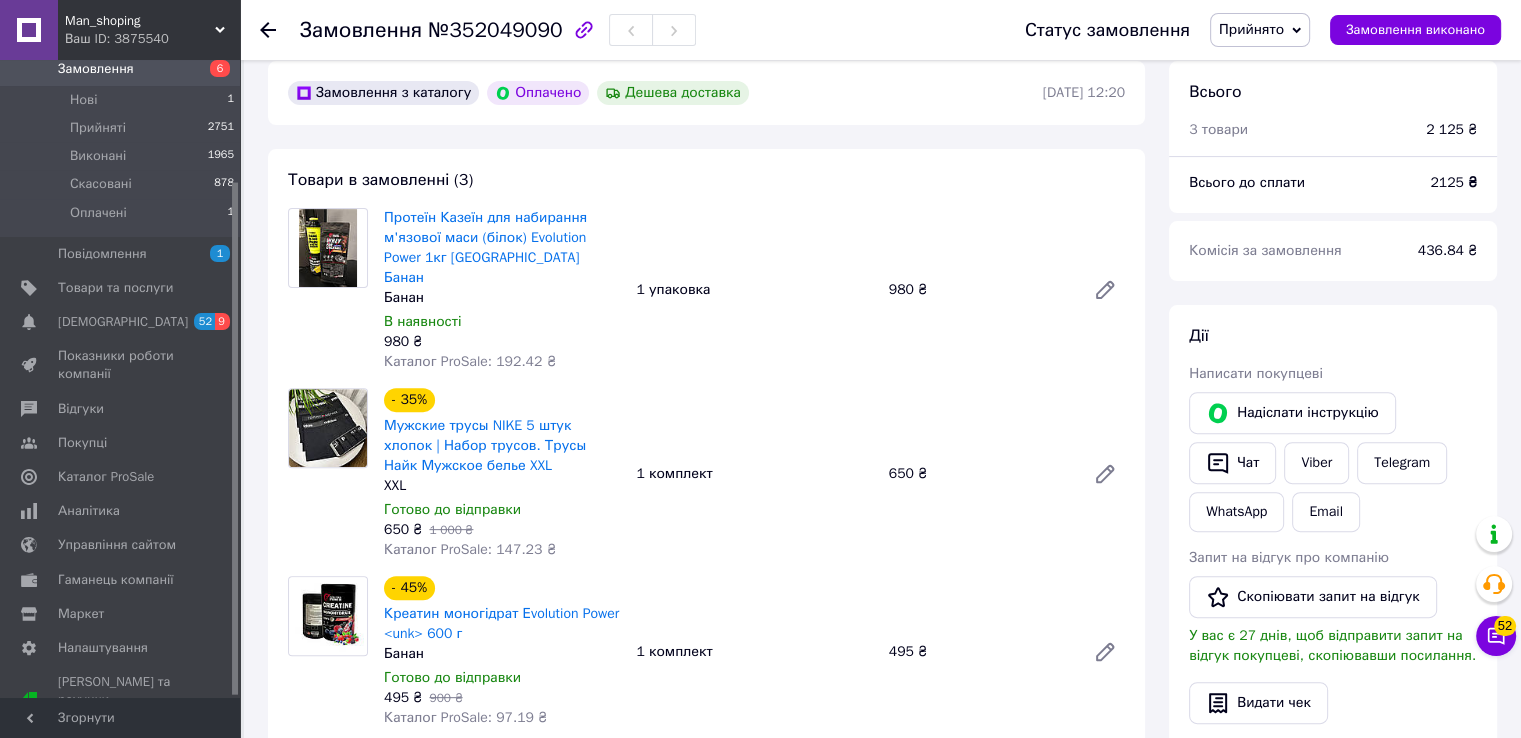 scroll, scrollTop: 652, scrollLeft: 0, axis: vertical 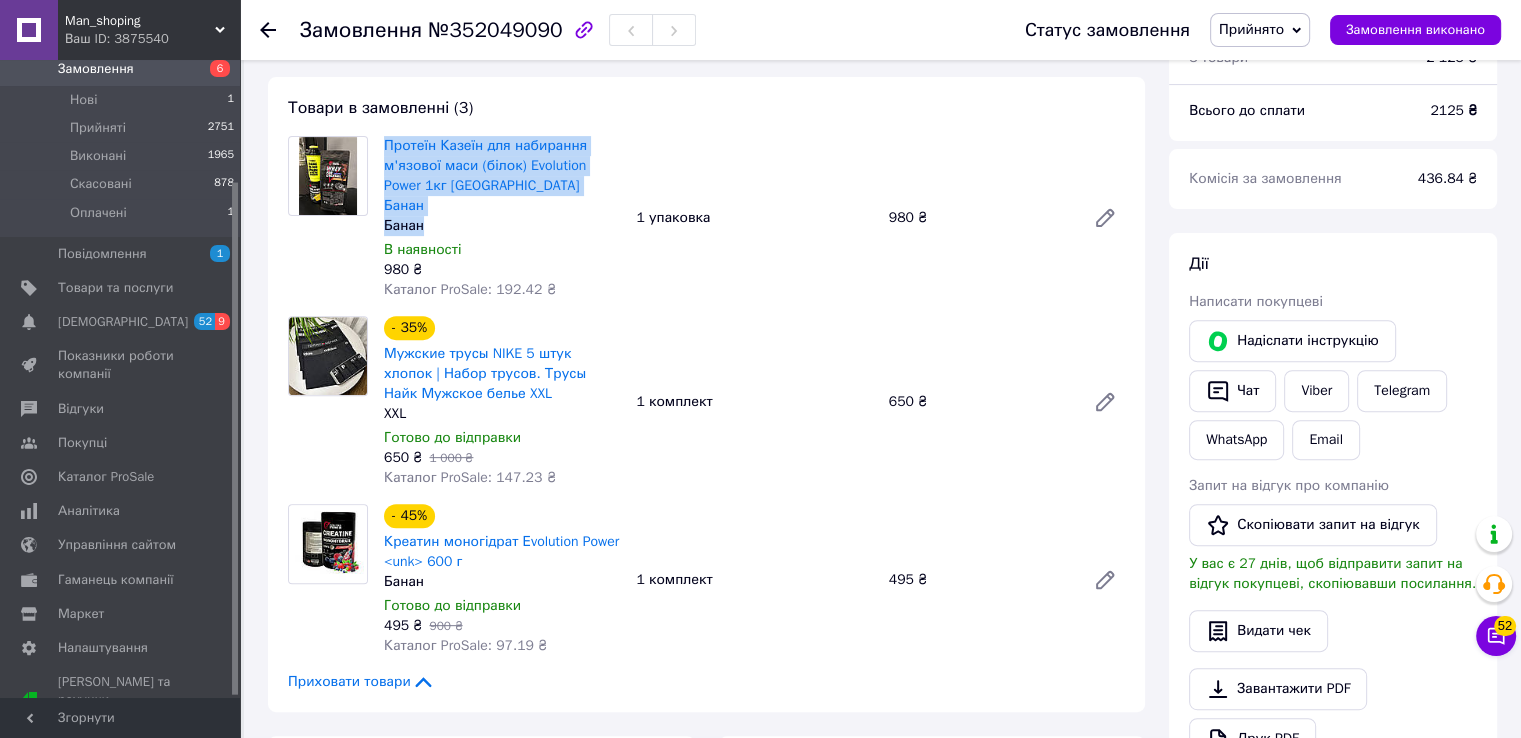 drag, startPoint x: 382, startPoint y: 151, endPoint x: 436, endPoint y: 205, distance: 76.36753 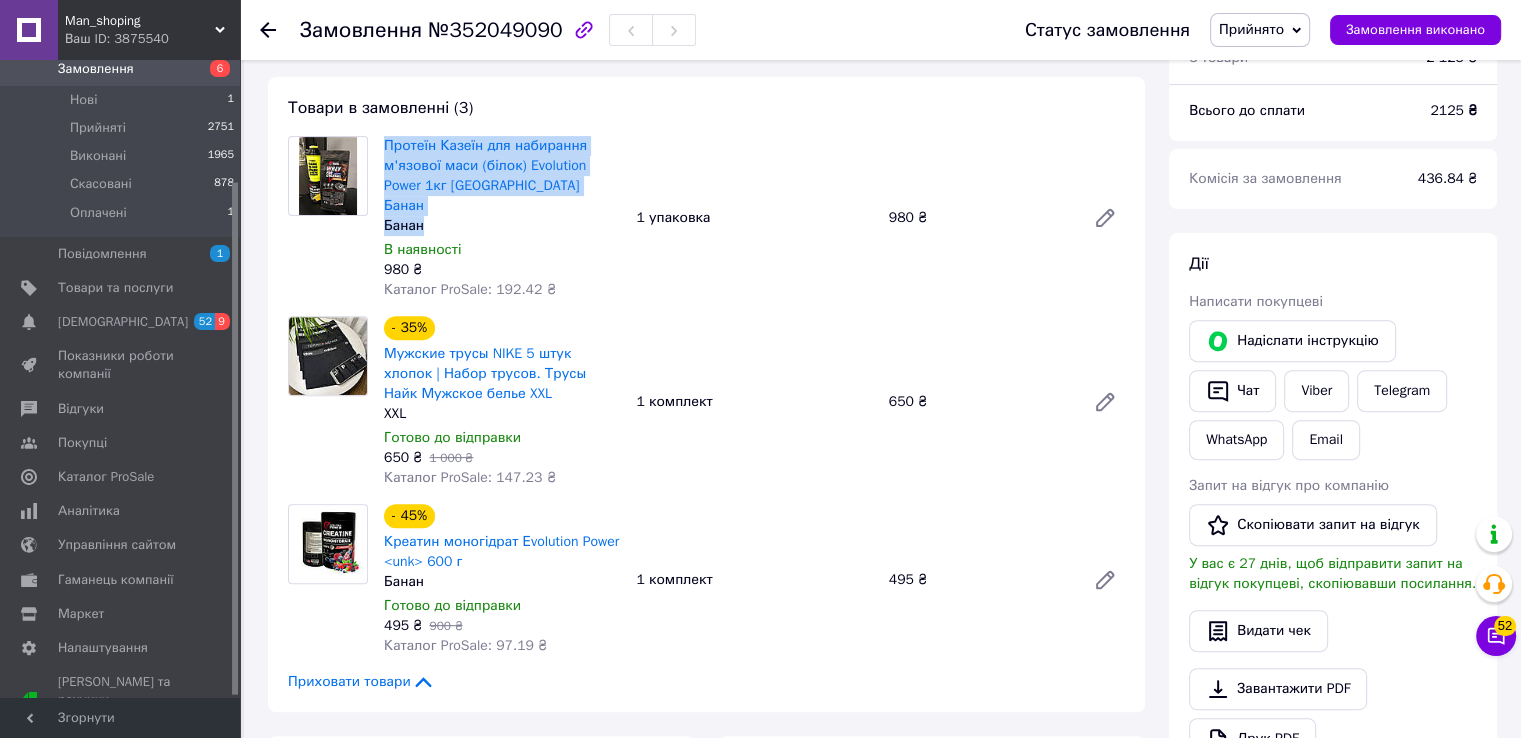 click on "Протеїн Казеїн для набирання м'язової маси (білок) Evolution Power 1кг [GEOGRAPHIC_DATA] Банан Банан В наявності 980 ₴ Каталог ProSale: 192.42 ₴" at bounding box center (502, 218) 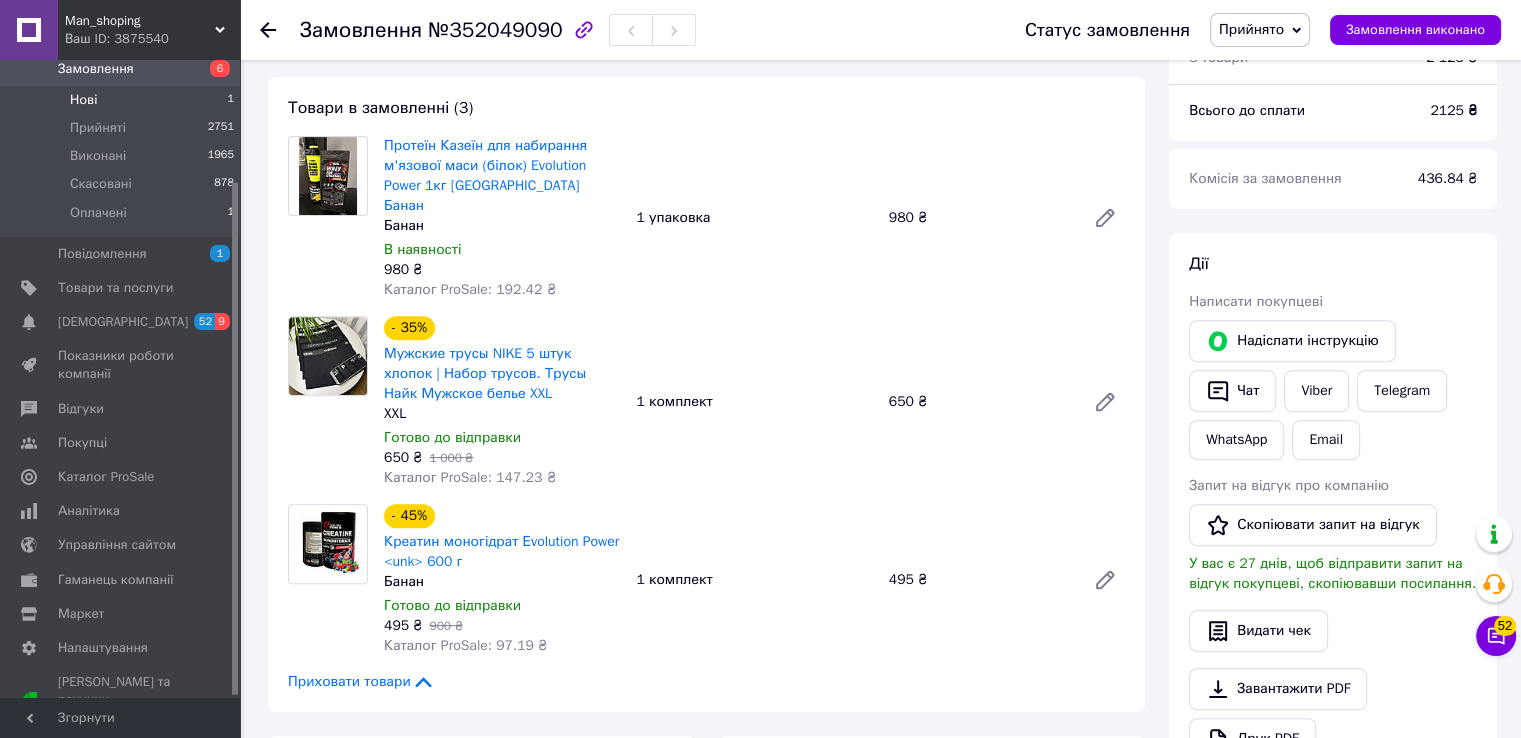 click on "Нові 1" at bounding box center (123, 100) 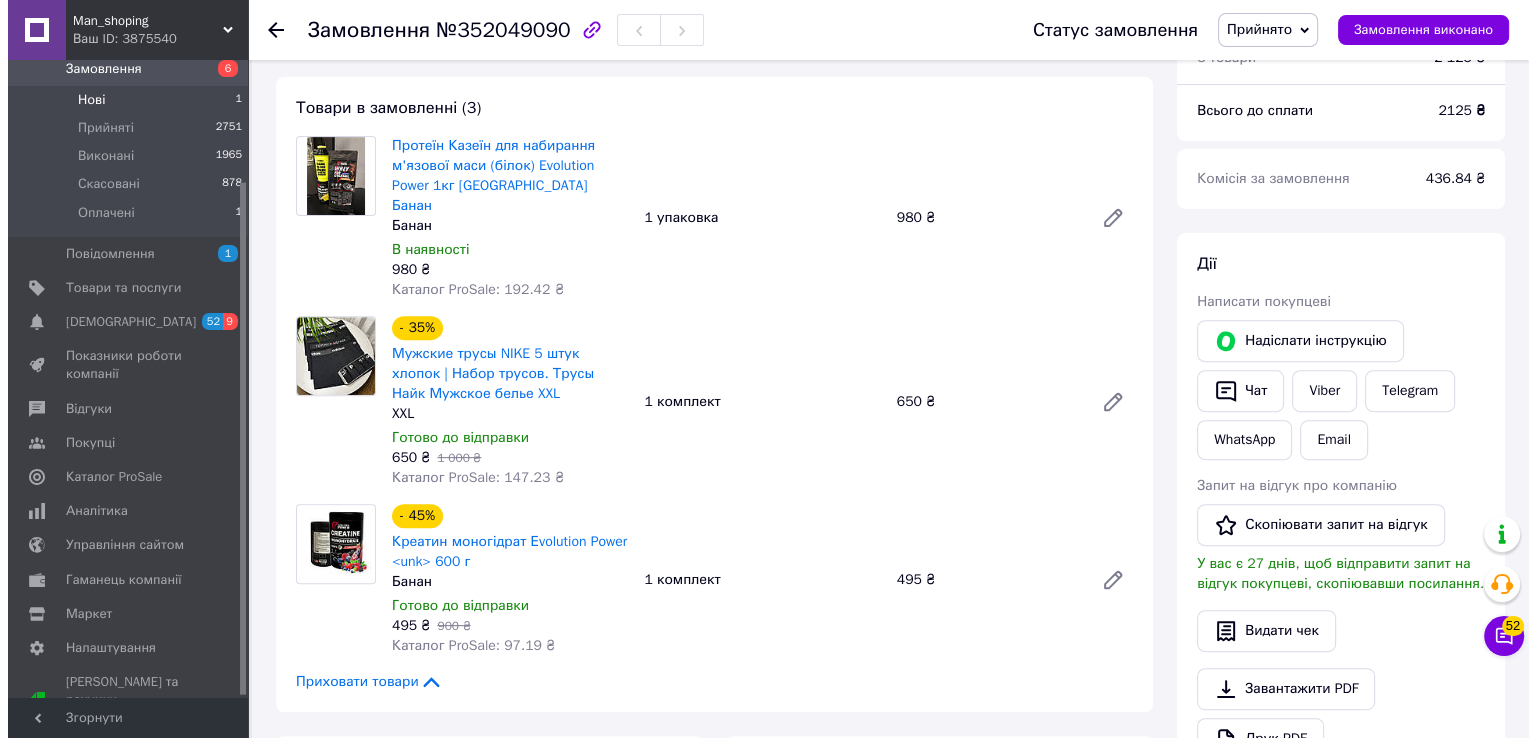 scroll, scrollTop: 0, scrollLeft: 0, axis: both 